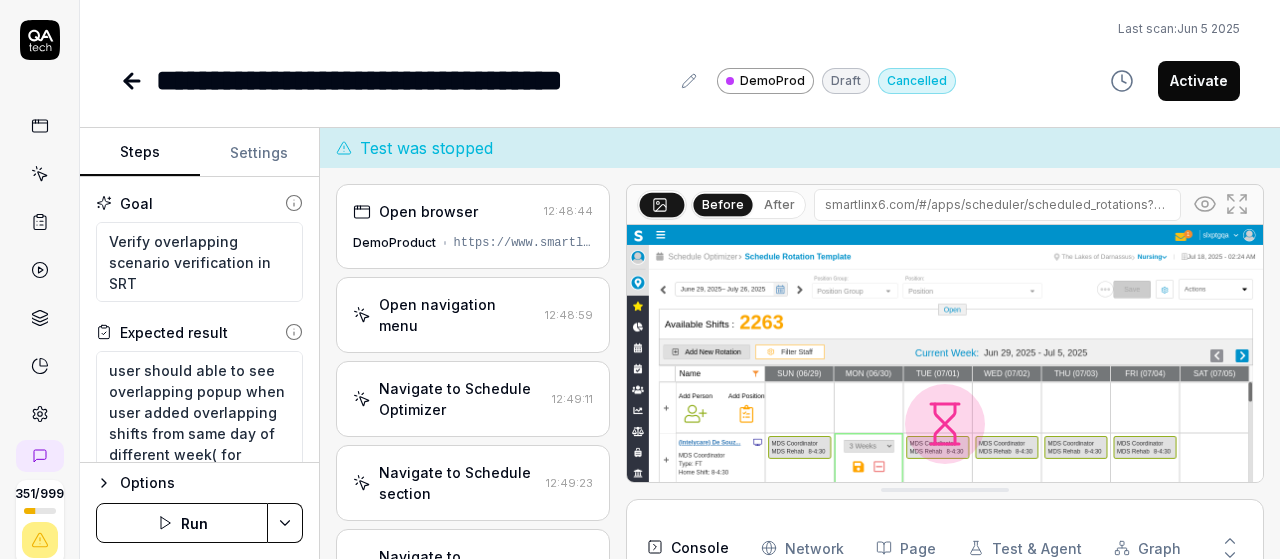 scroll, scrollTop: 0, scrollLeft: 0, axis: both 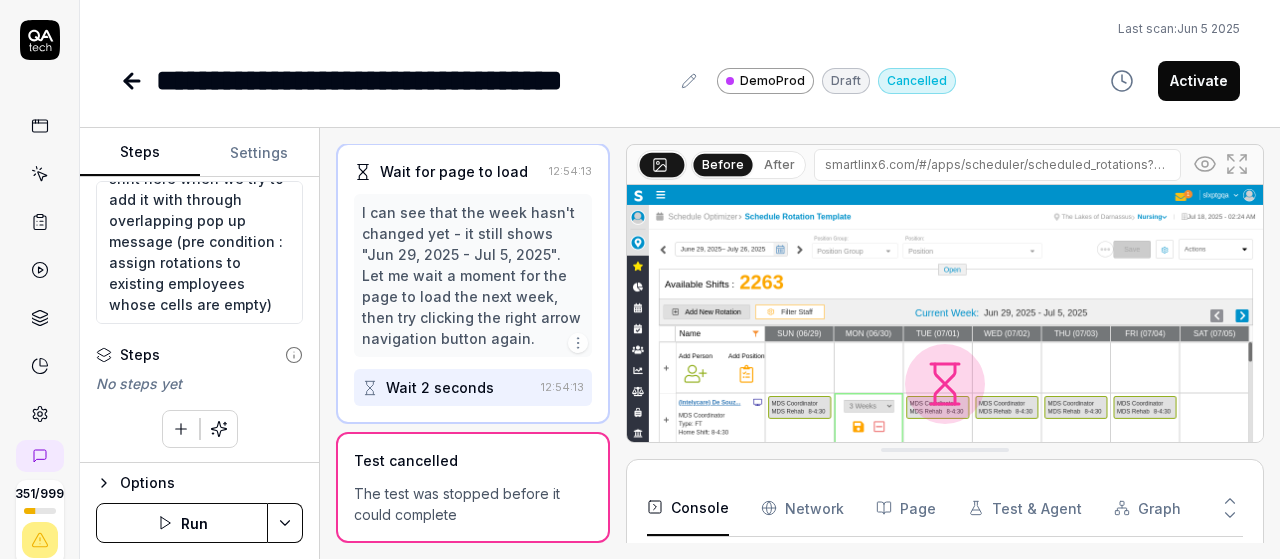 click 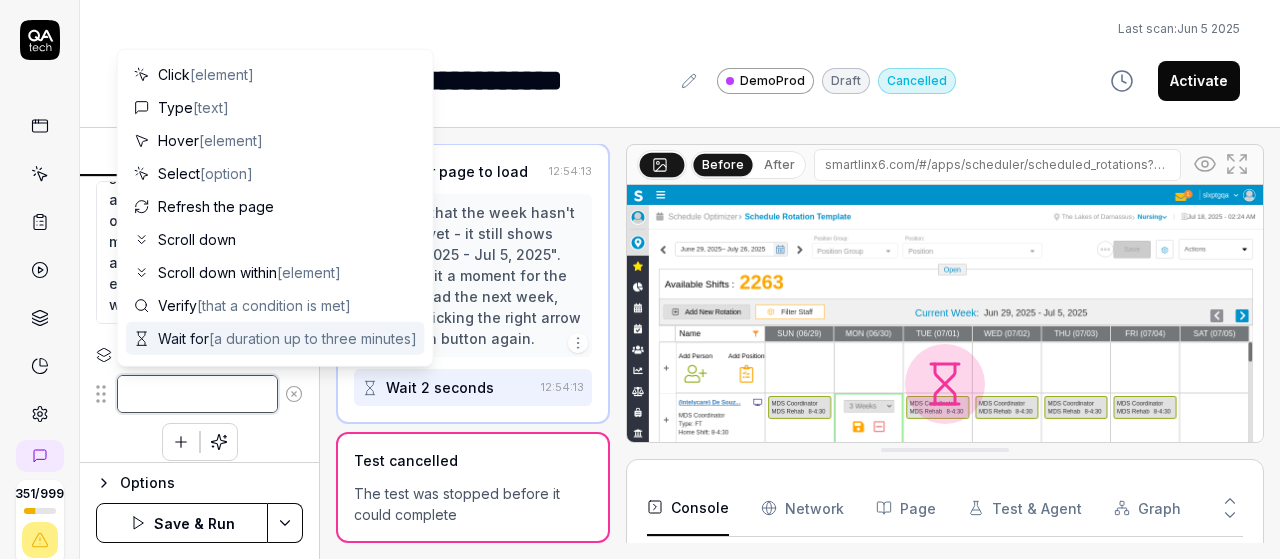 paste on "Left-click at current mouse position to open the navigation menu
Left-click at current mouse position to select 'Schedule Optimizer'
Left-click at current mouse position to select 'Schedule'
Left-click at current mouse position to select 'Scheduled Rotations'
Wait for 3 seconds for the page to load completely" 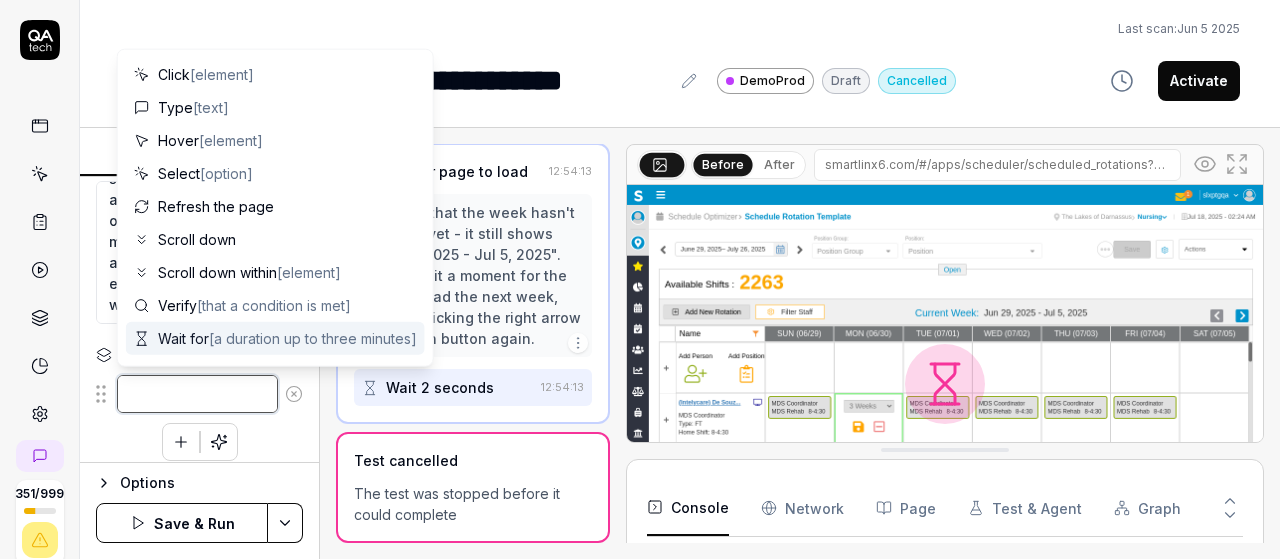 type on "*" 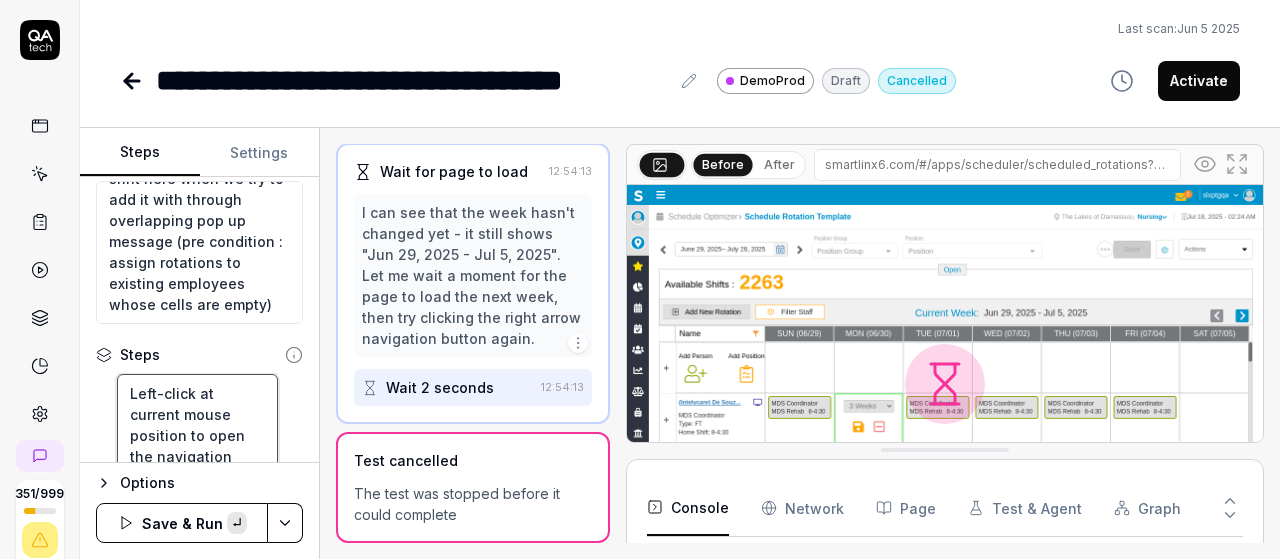 scroll, scrollTop: 74, scrollLeft: 0, axis: vertical 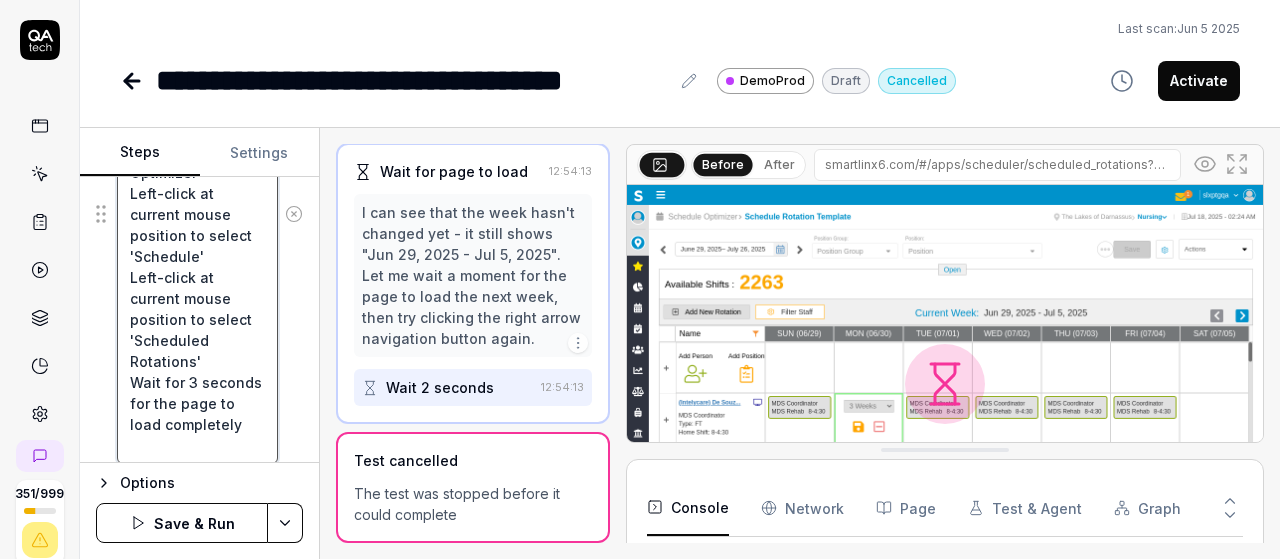 type on "*" 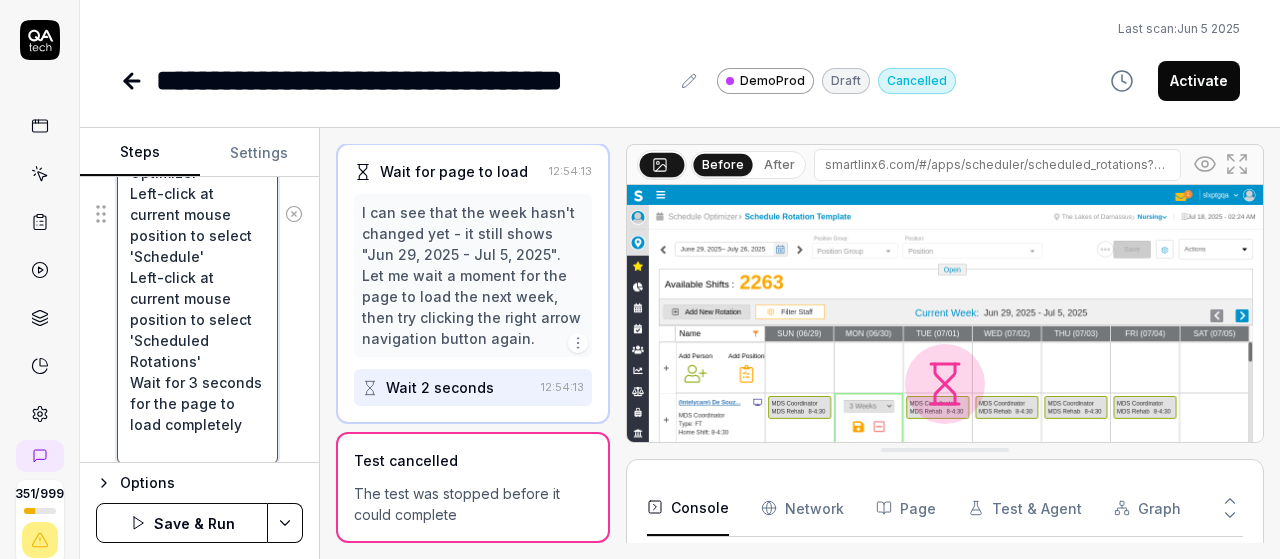scroll, scrollTop: 84, scrollLeft: 0, axis: vertical 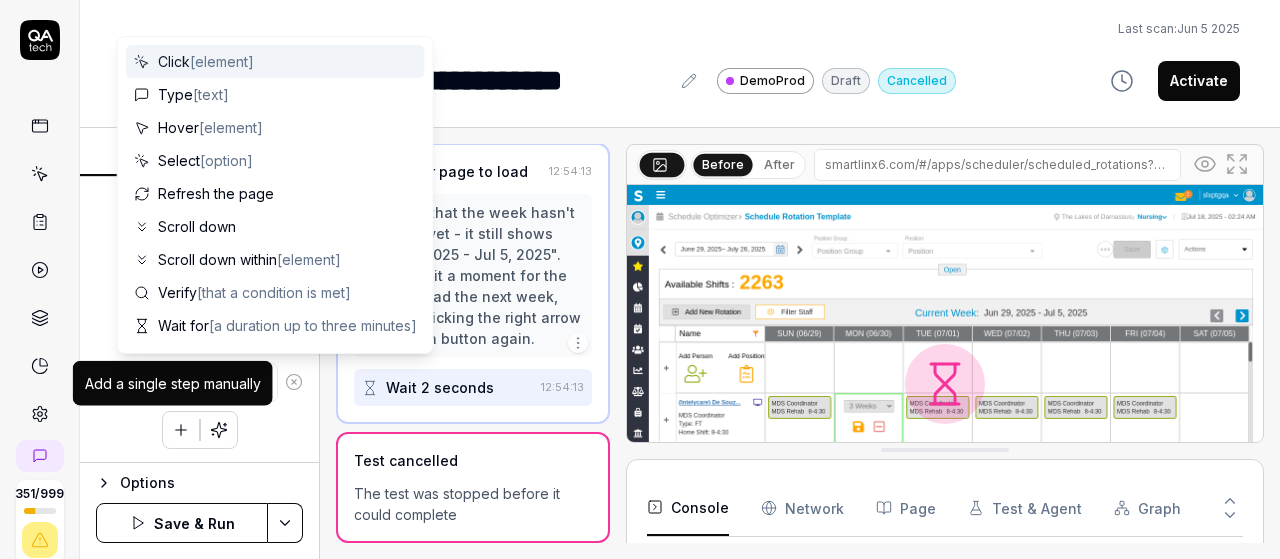 click 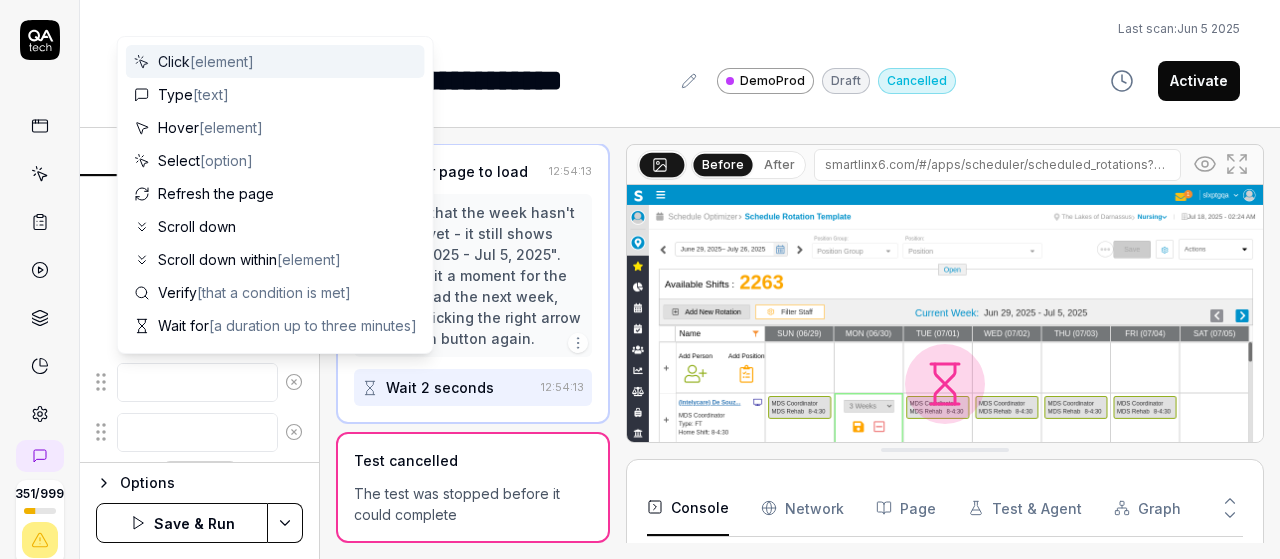 scroll, scrollTop: 742, scrollLeft: 0, axis: vertical 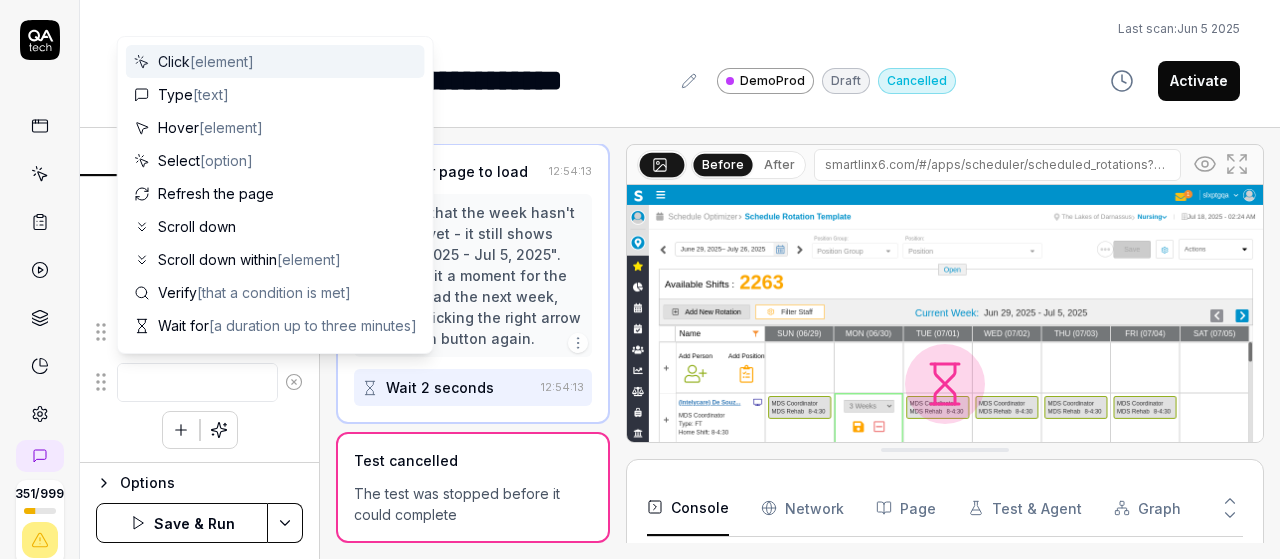 type on "*" 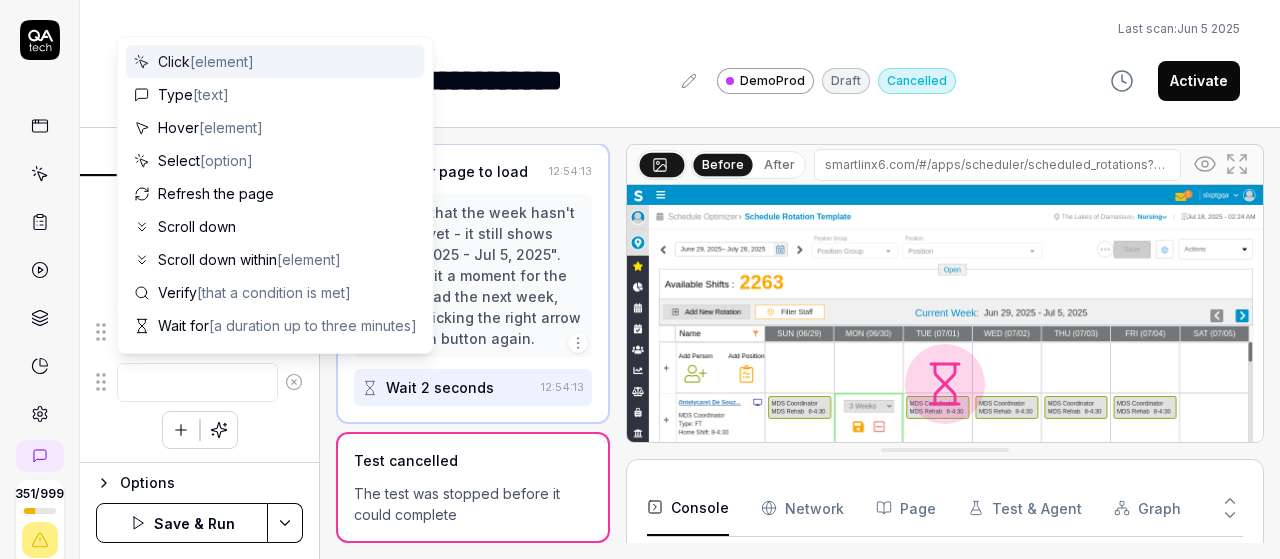 type on "a" 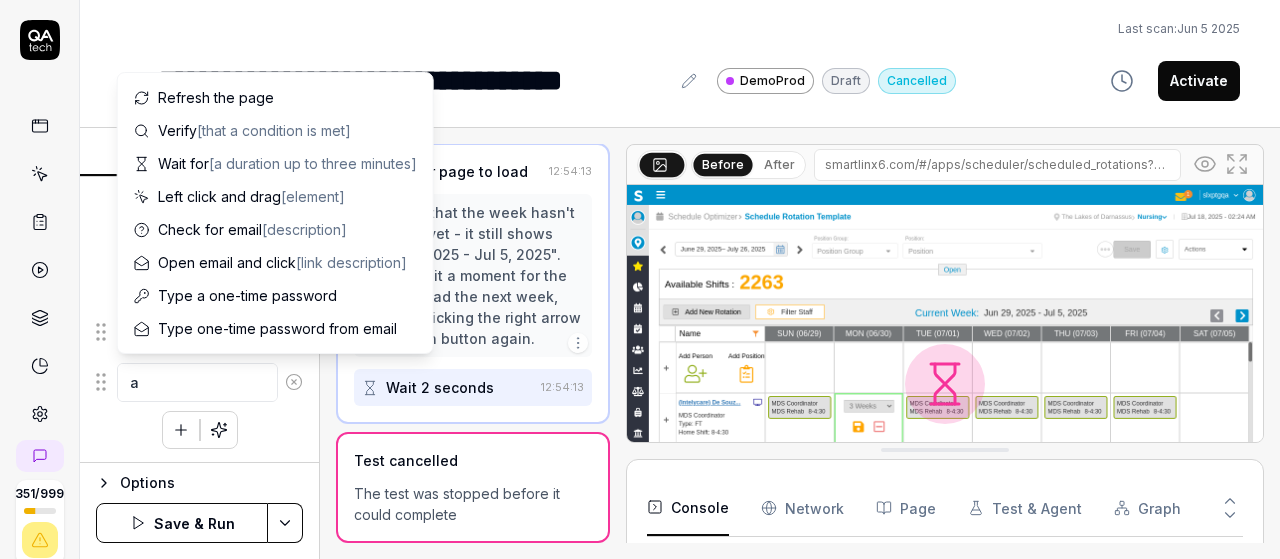type on "*" 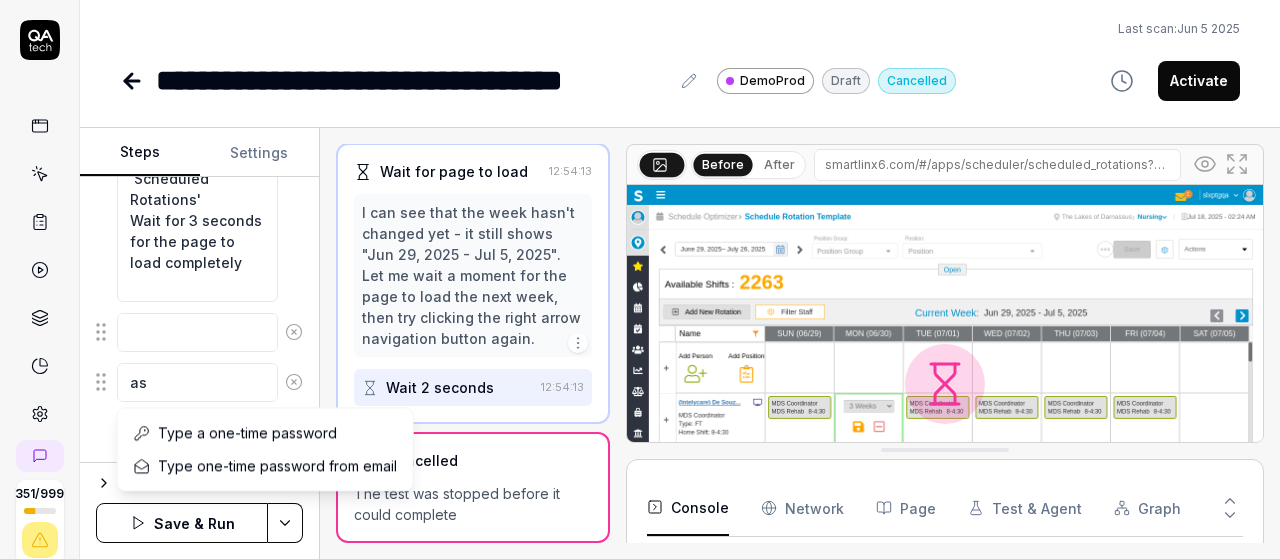 type on "*" 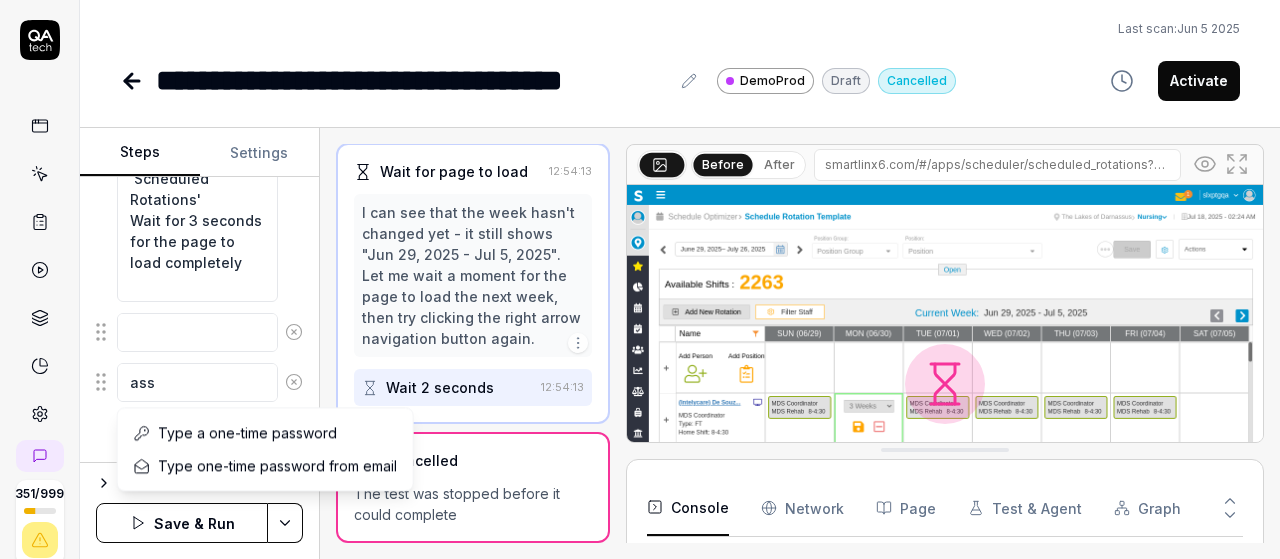 type on "*" 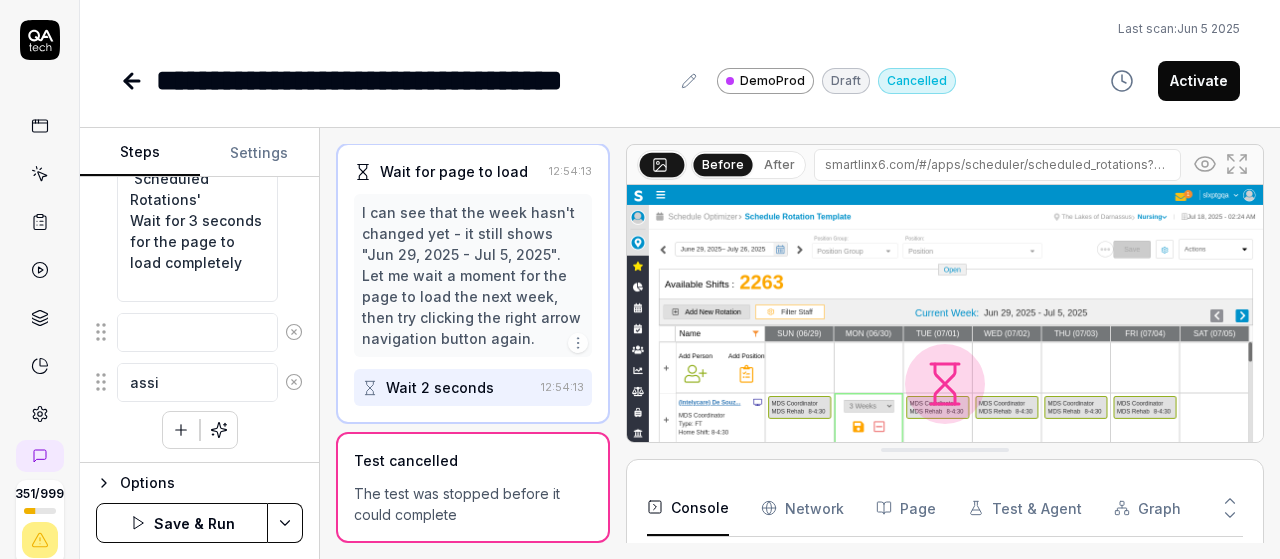 type on "*" 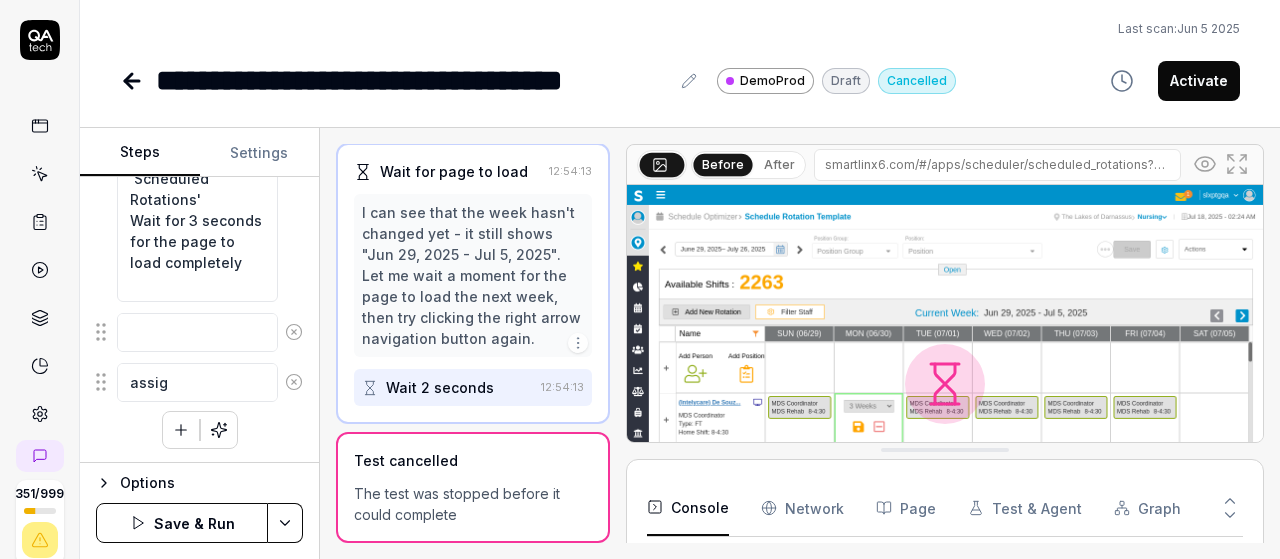 type on "*" 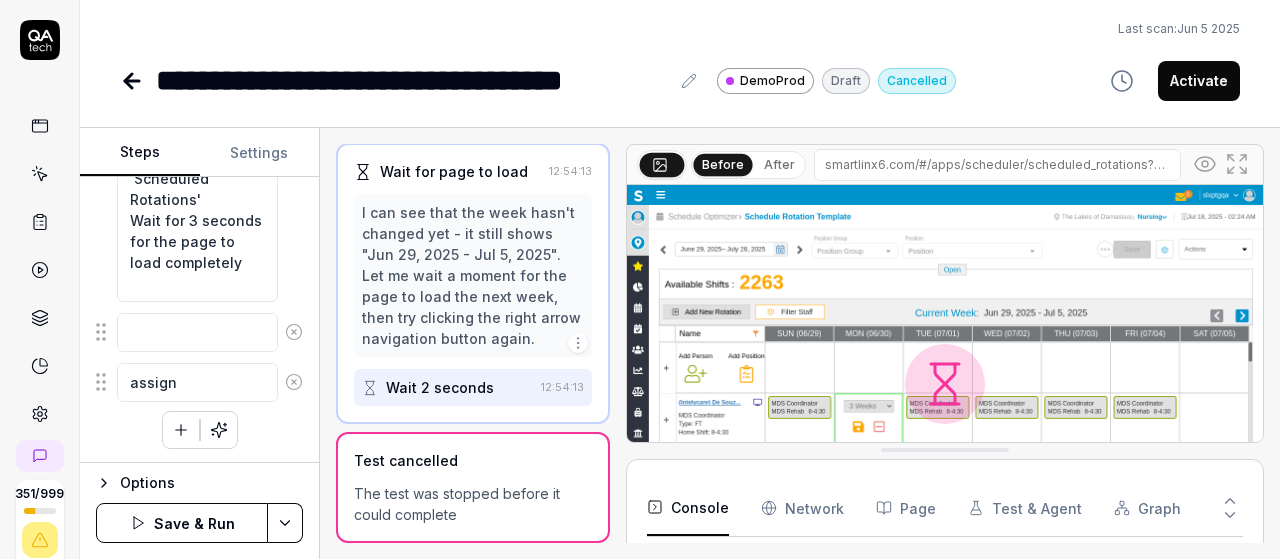 type on "*" 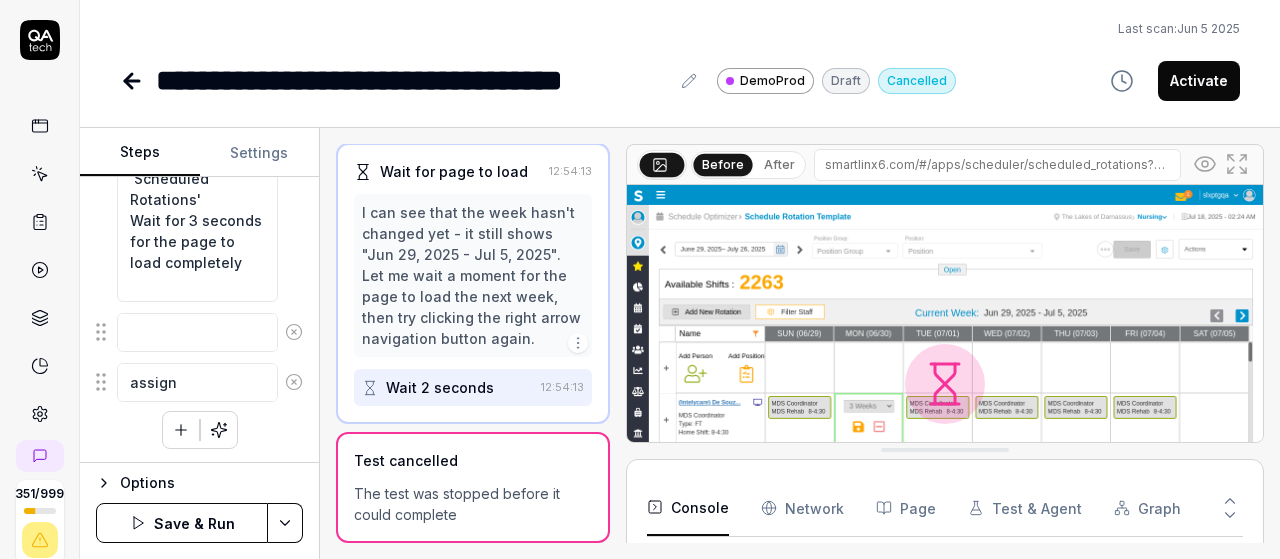 type on "*" 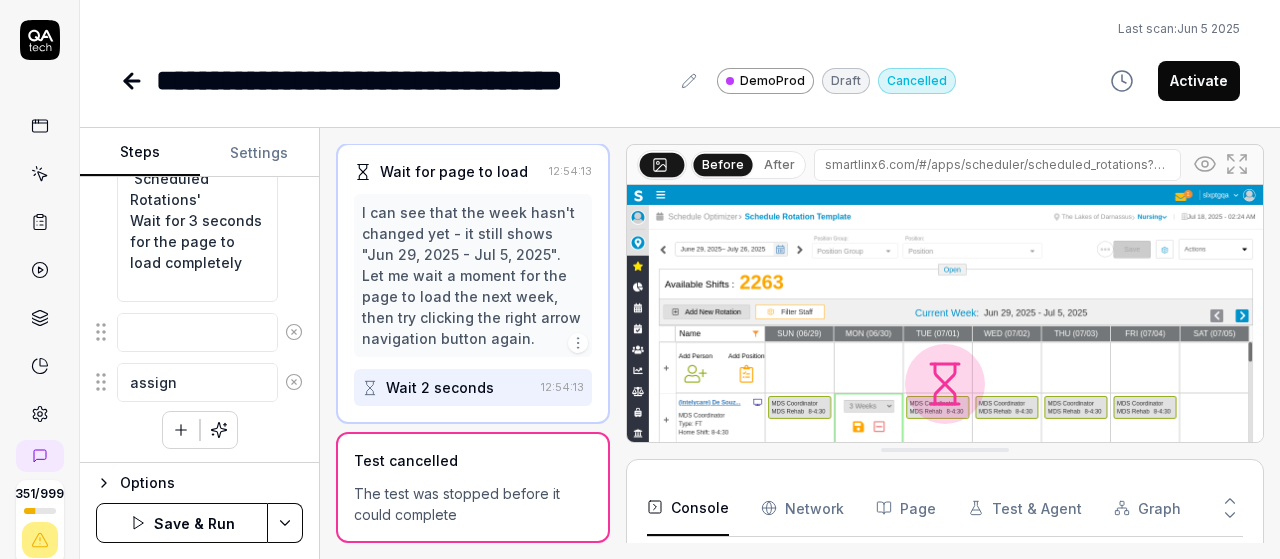 type on "assign r" 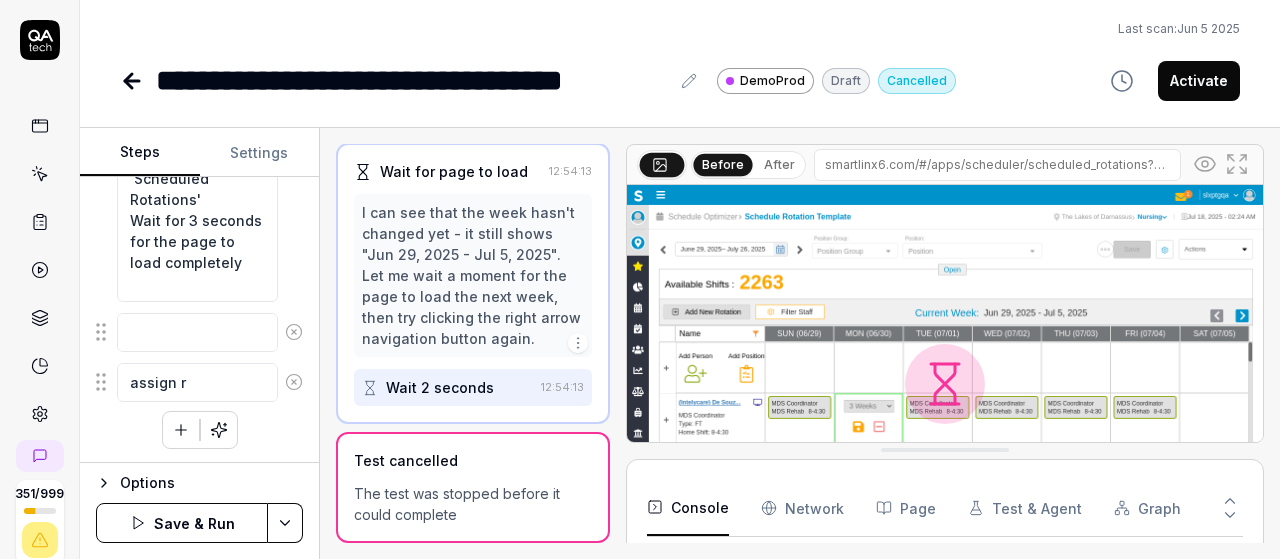 type on "*" 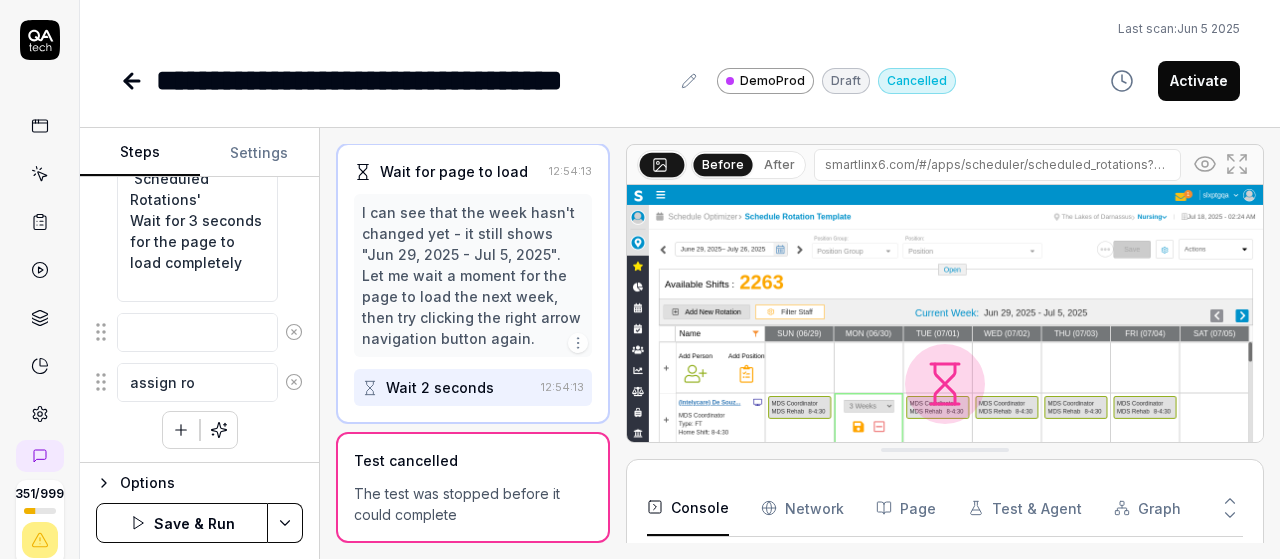 type on "*" 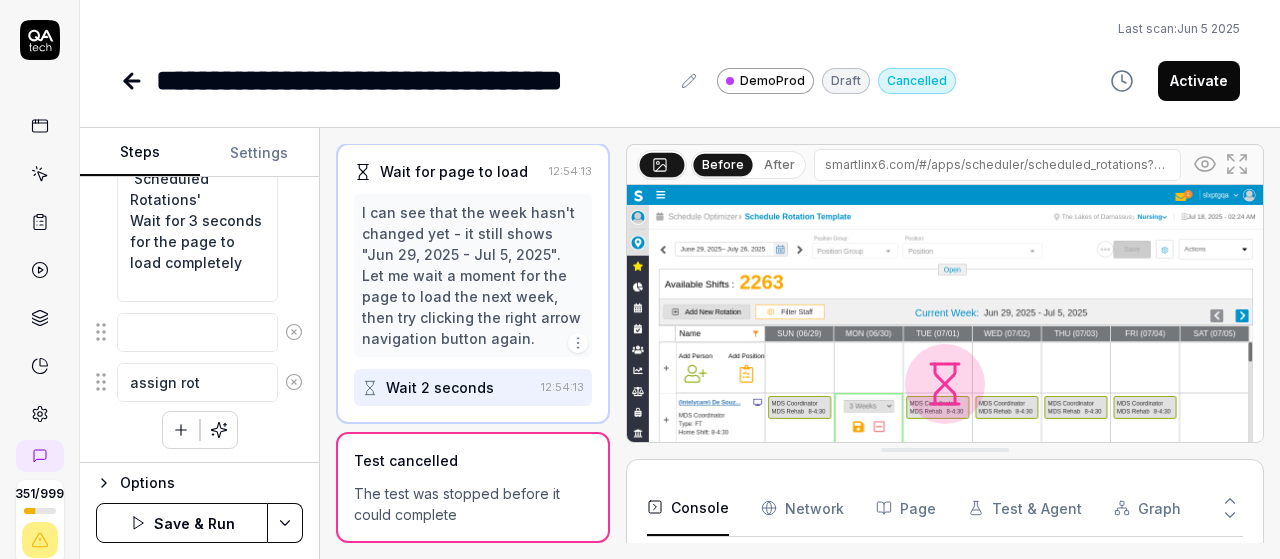 type on "*" 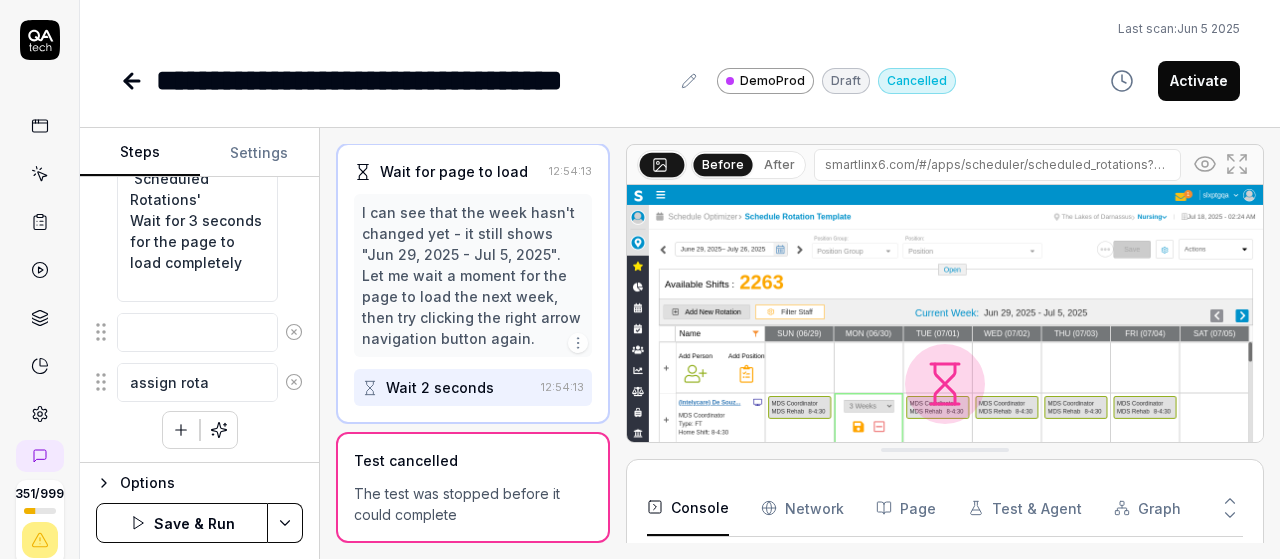 type on "*" 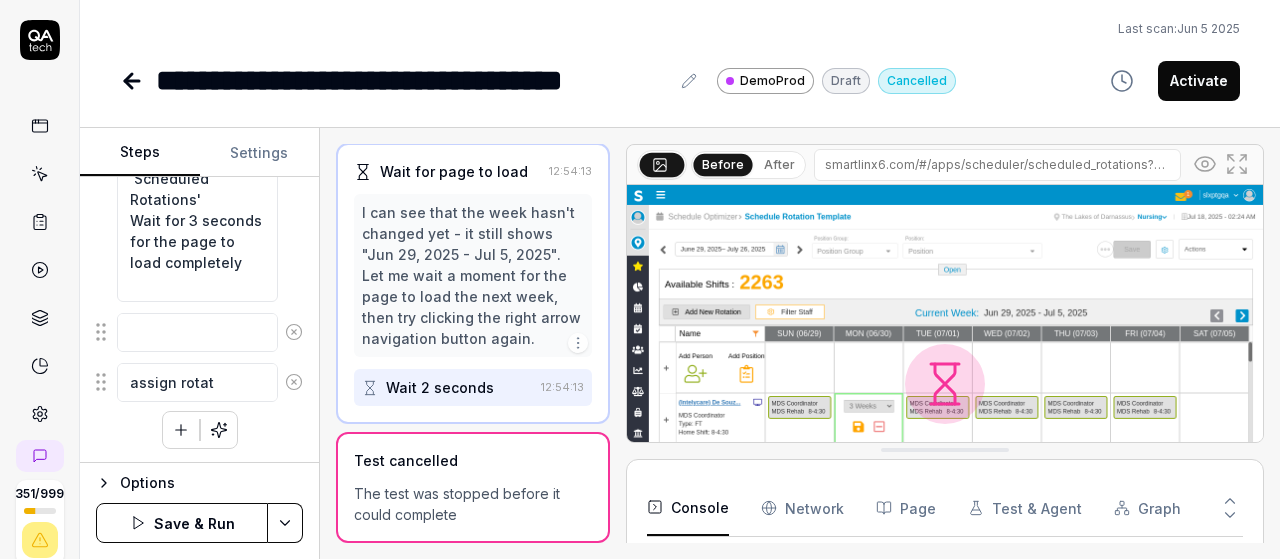 type on "*" 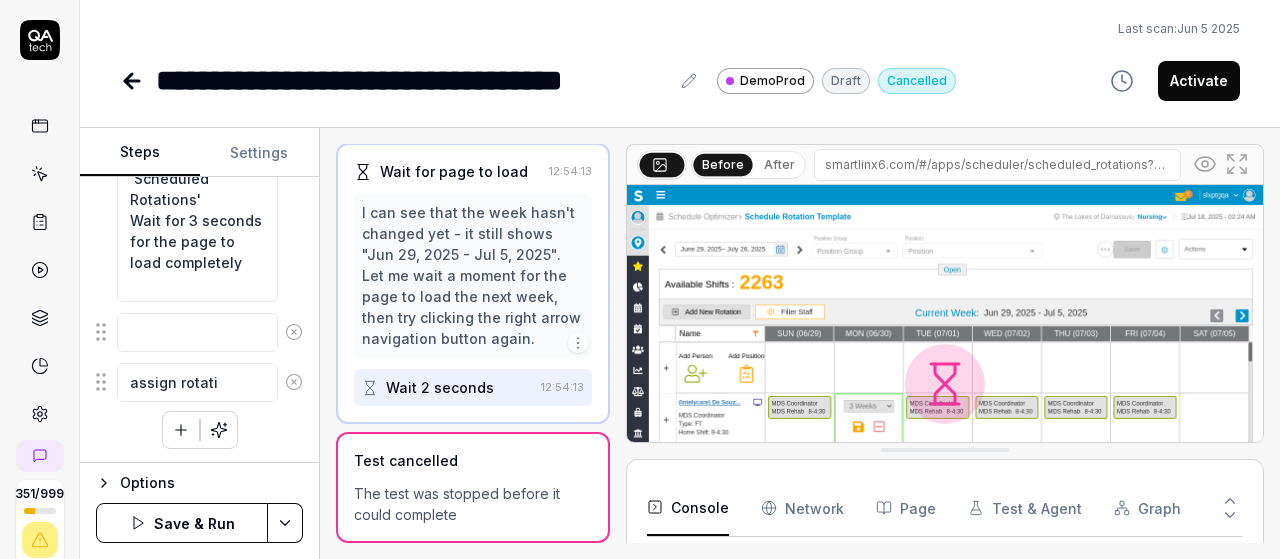 type on "*" 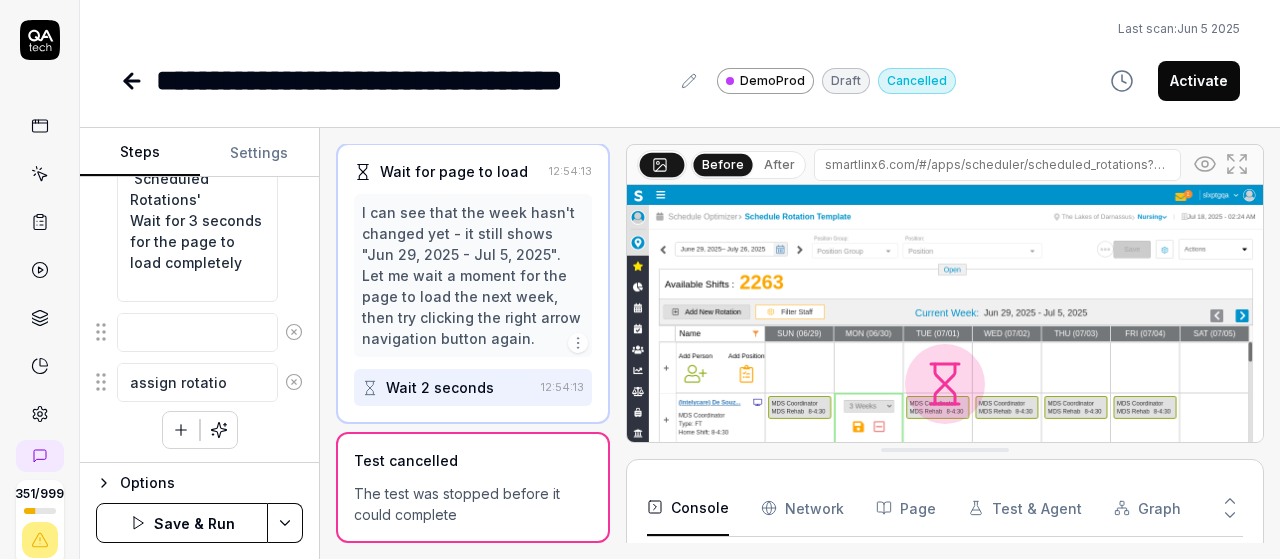 type on "*" 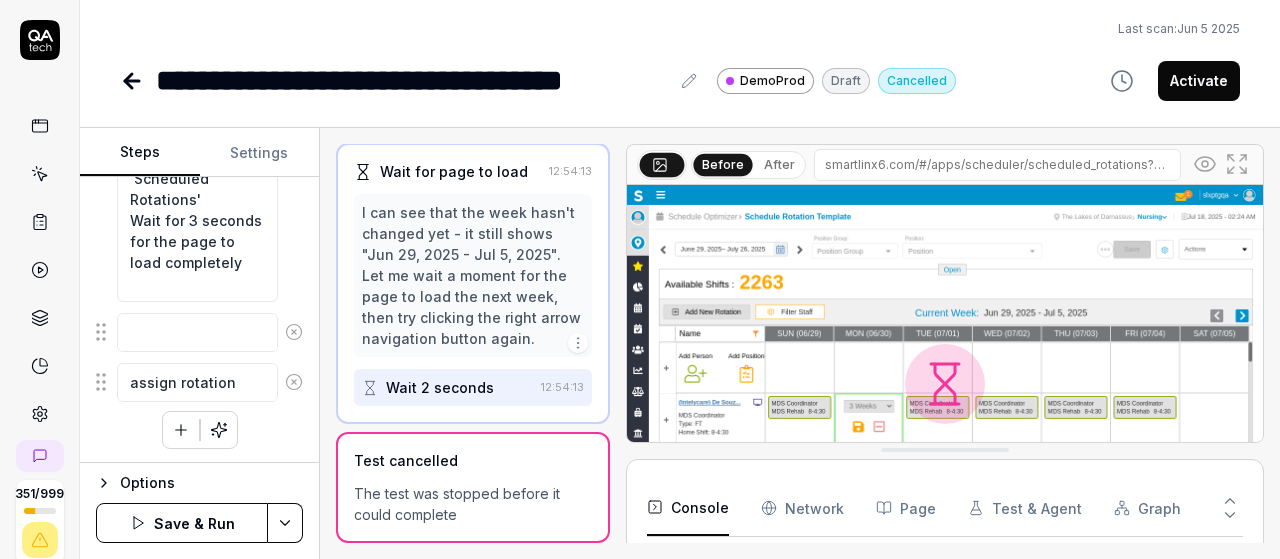 type on "*" 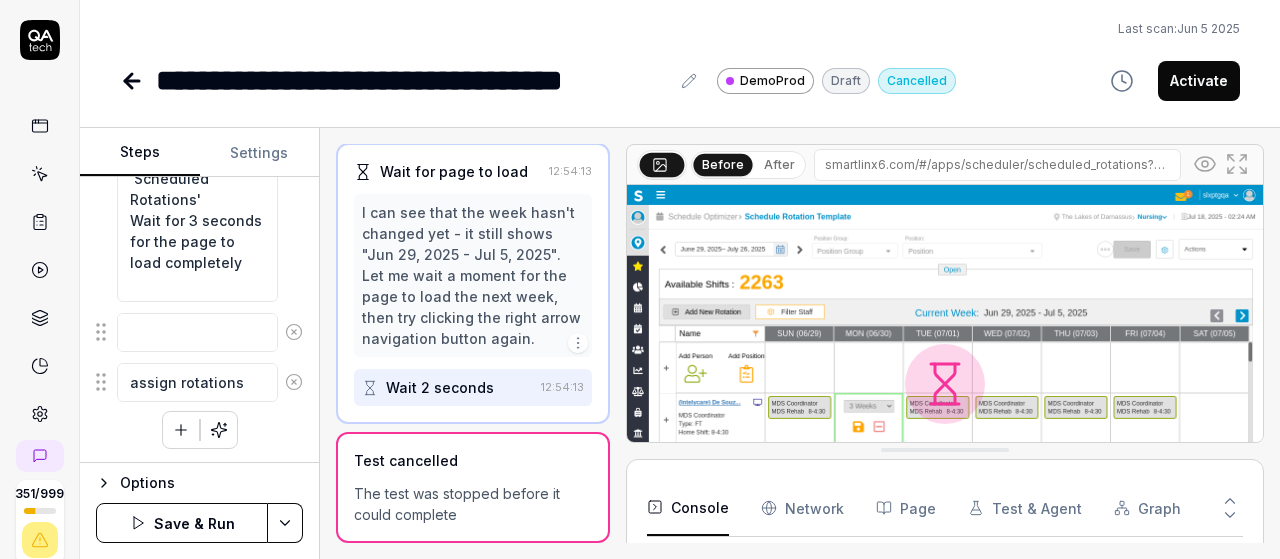 type on "*" 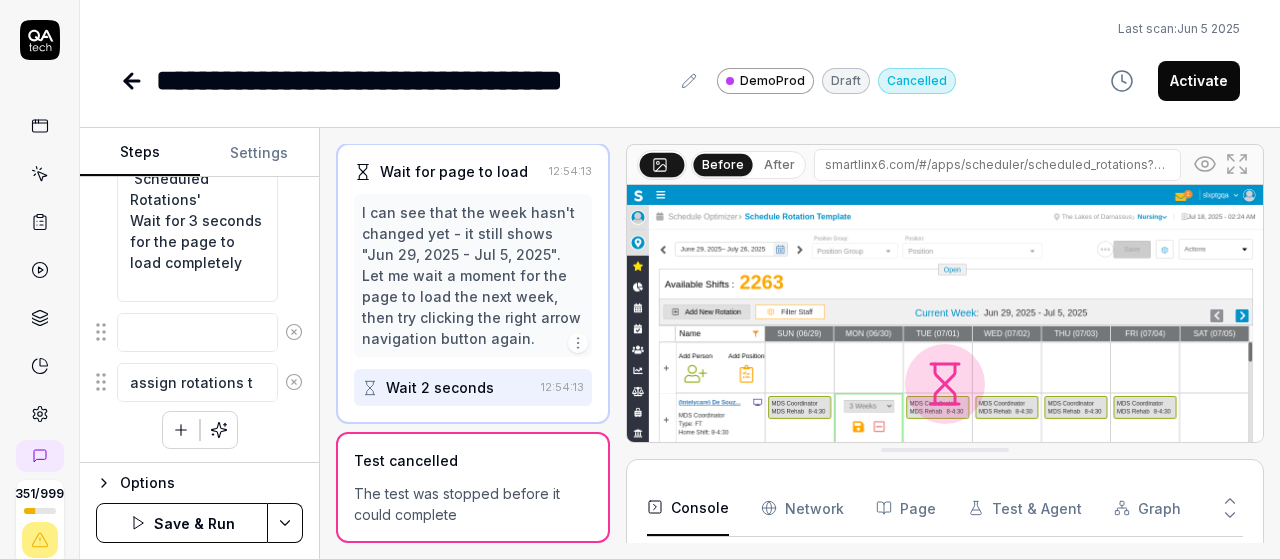 type on "*" 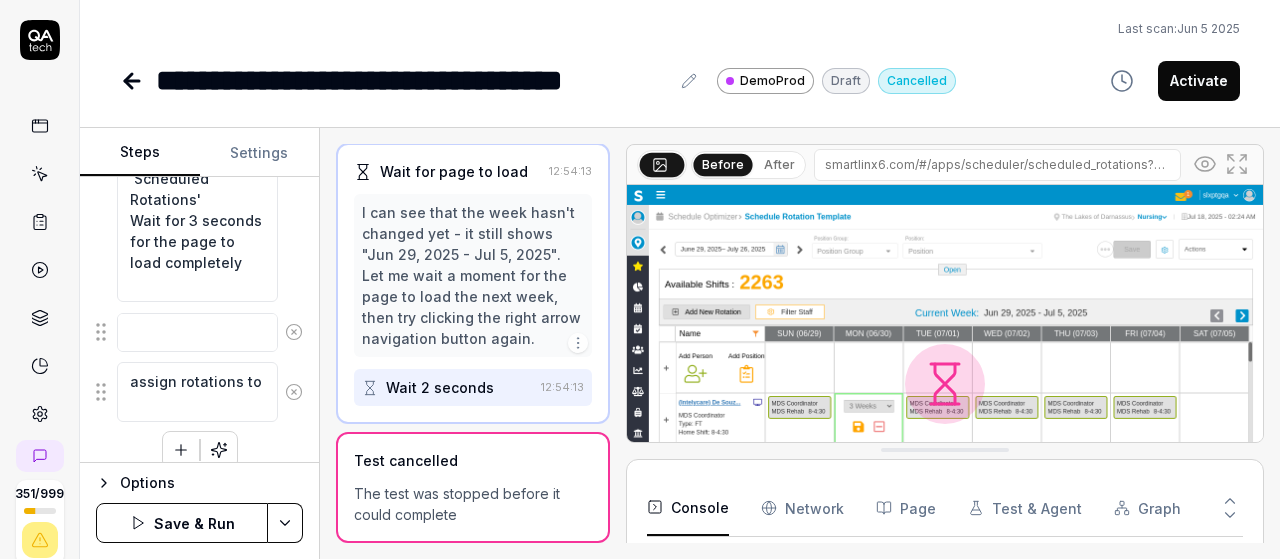 type on "*" 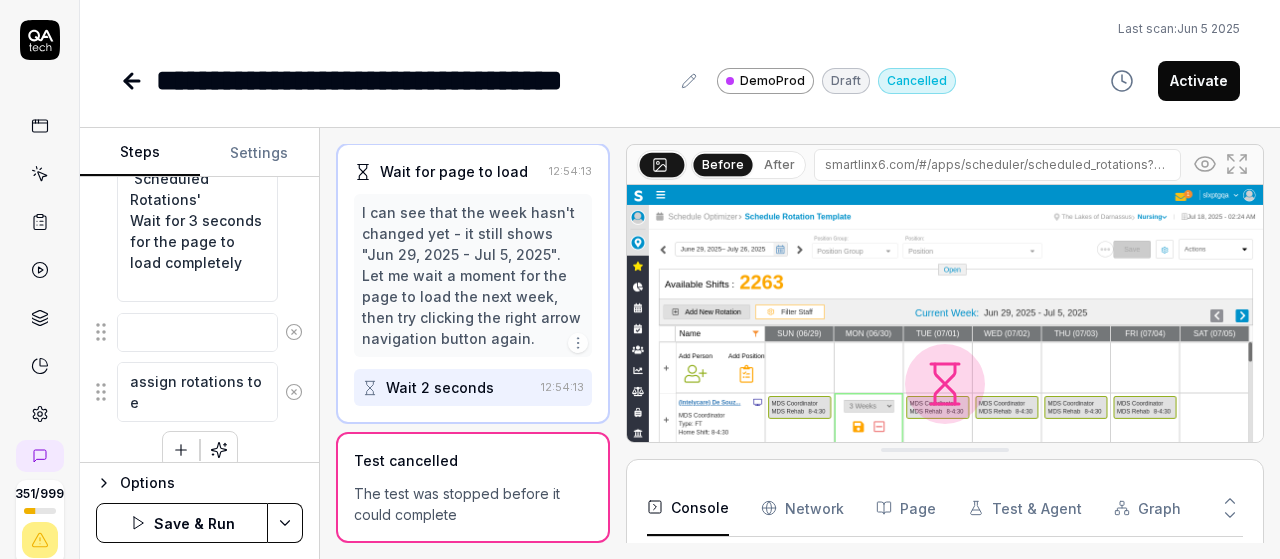 type on "*" 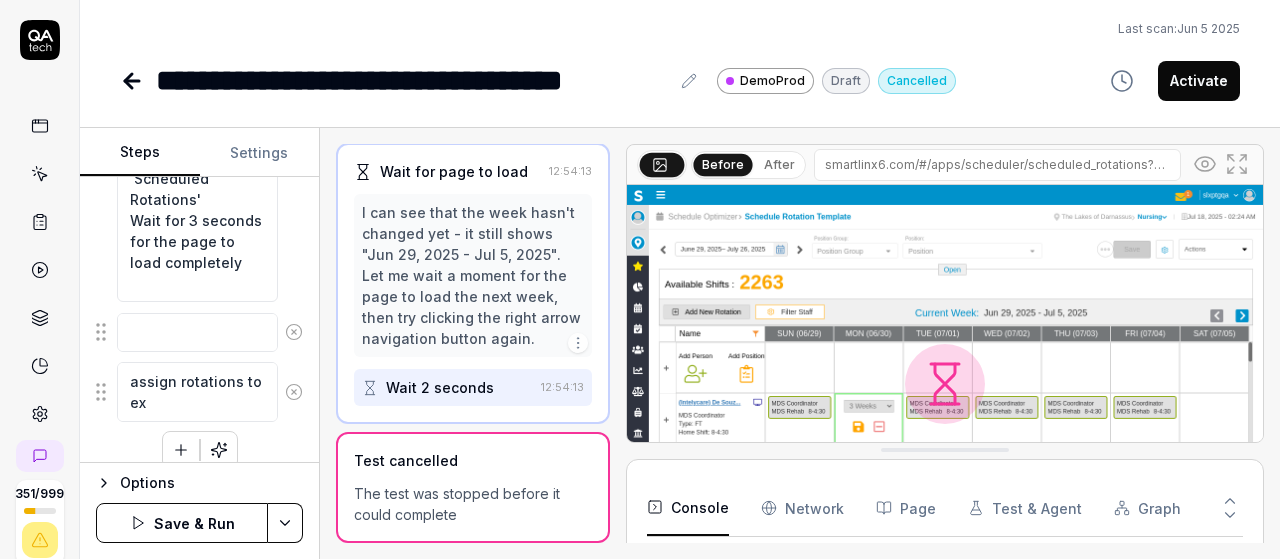 type on "*" 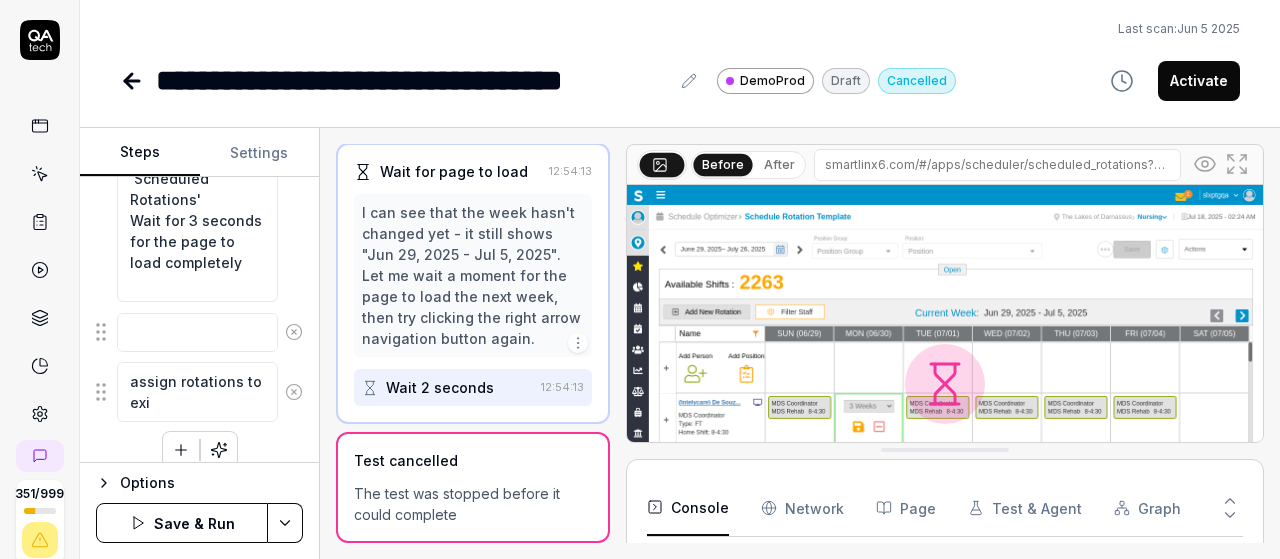 type on "*" 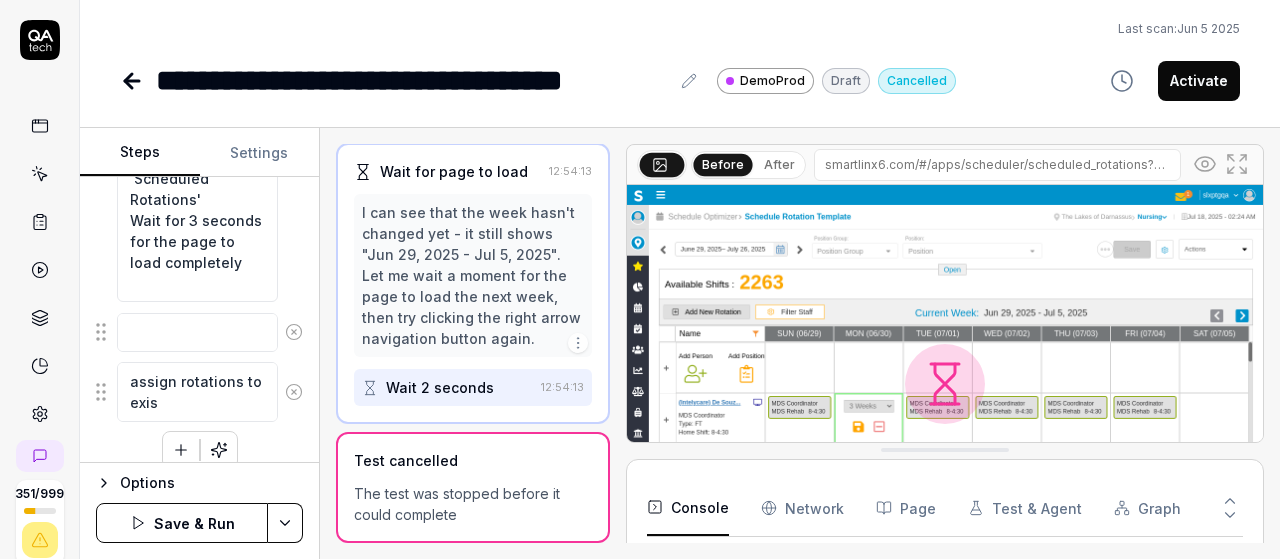 type on "*" 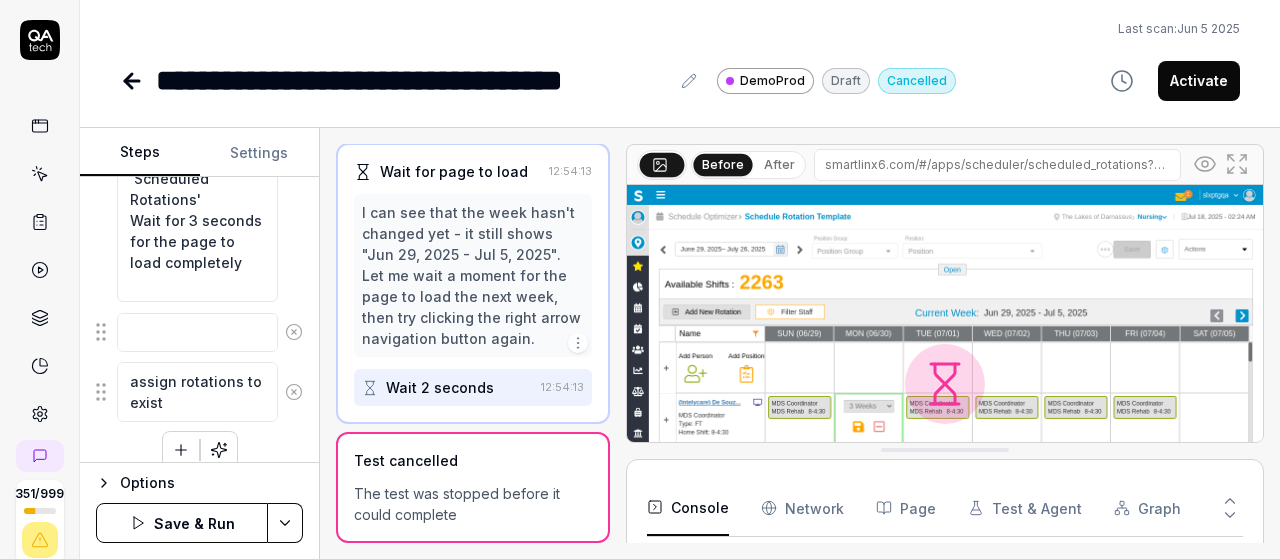 type on "*" 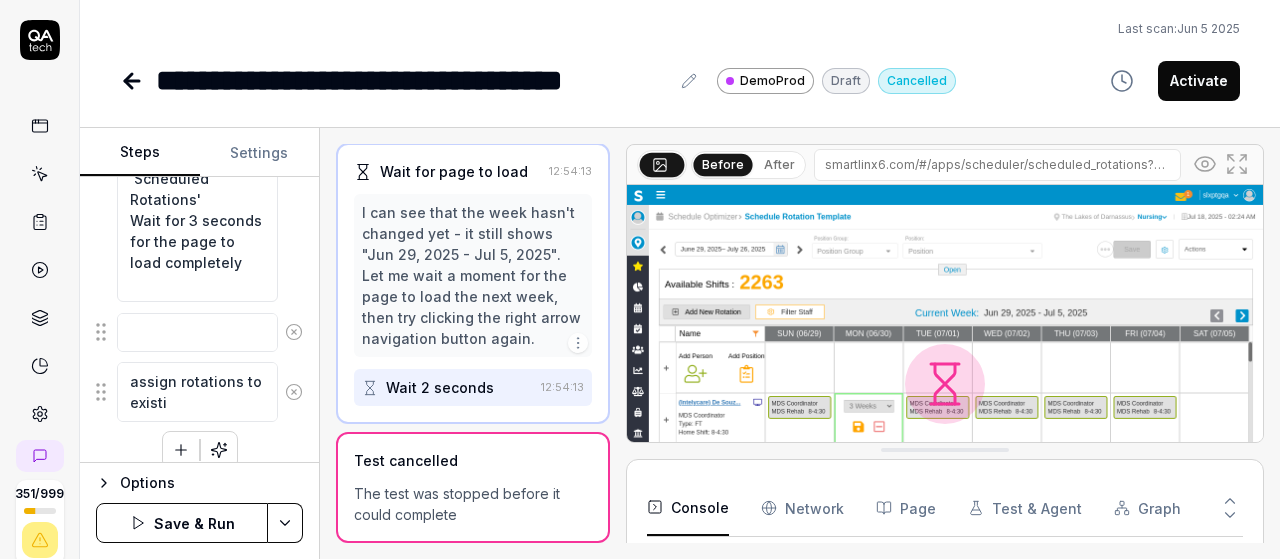 type on "*" 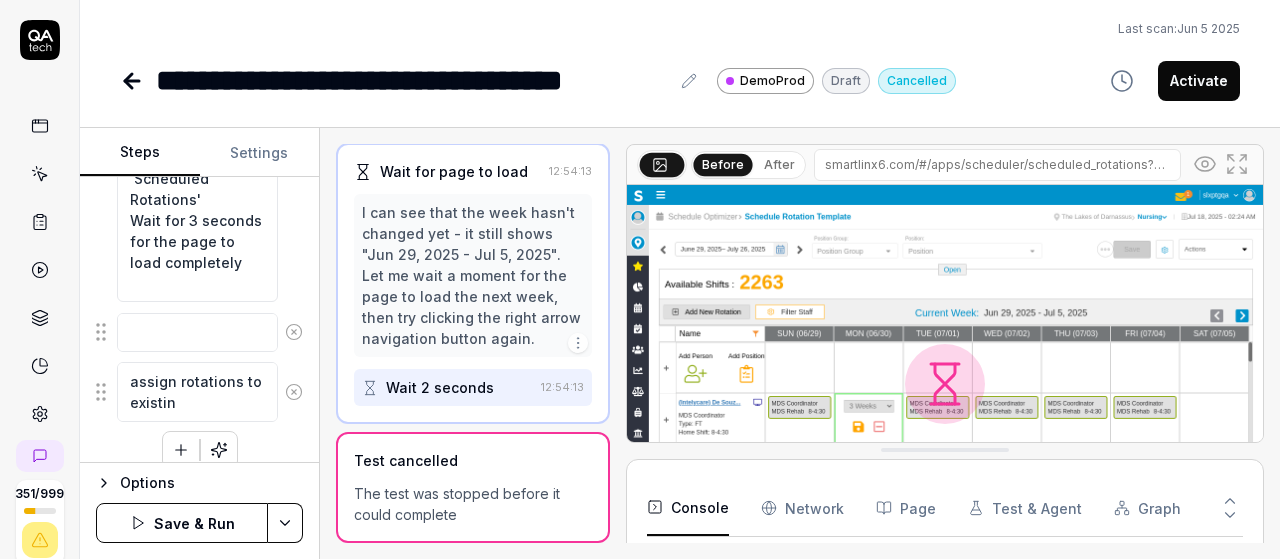 type on "*" 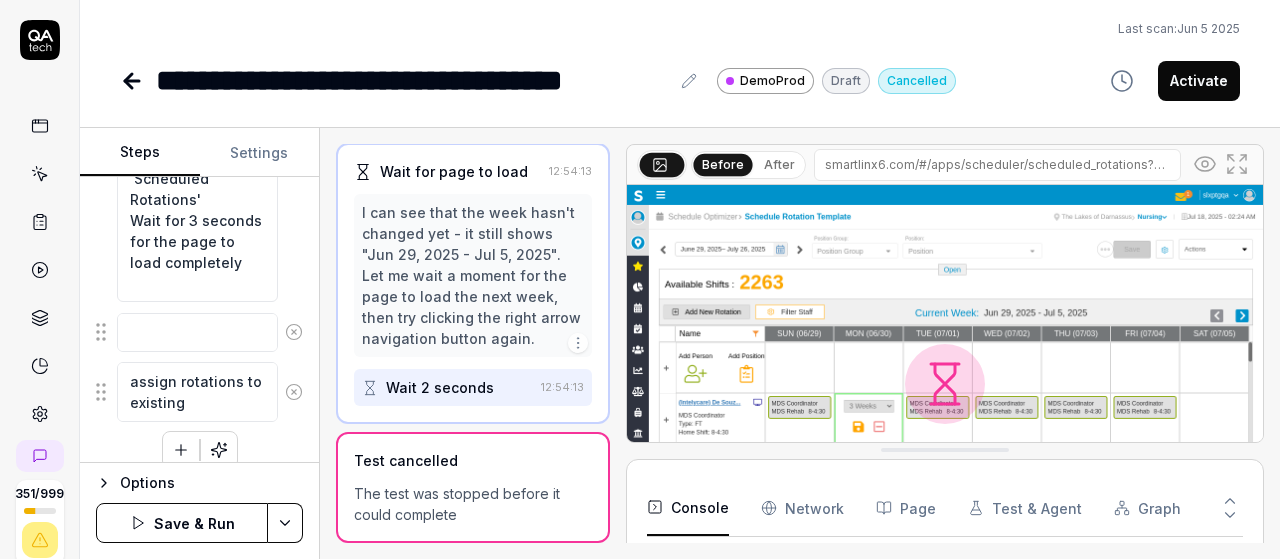 type on "*" 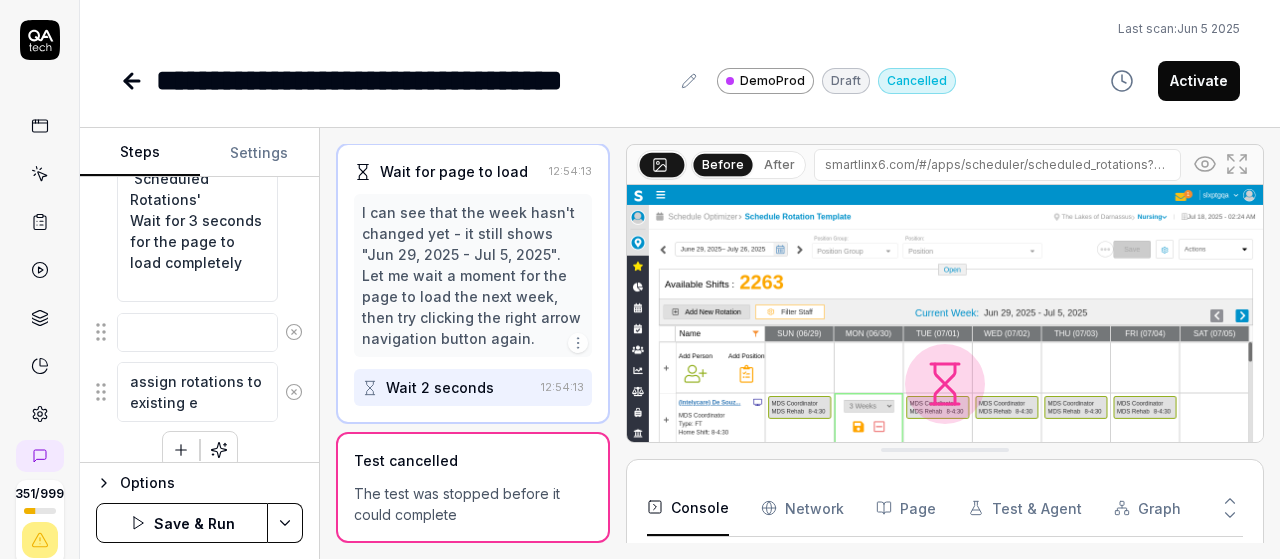 type on "*" 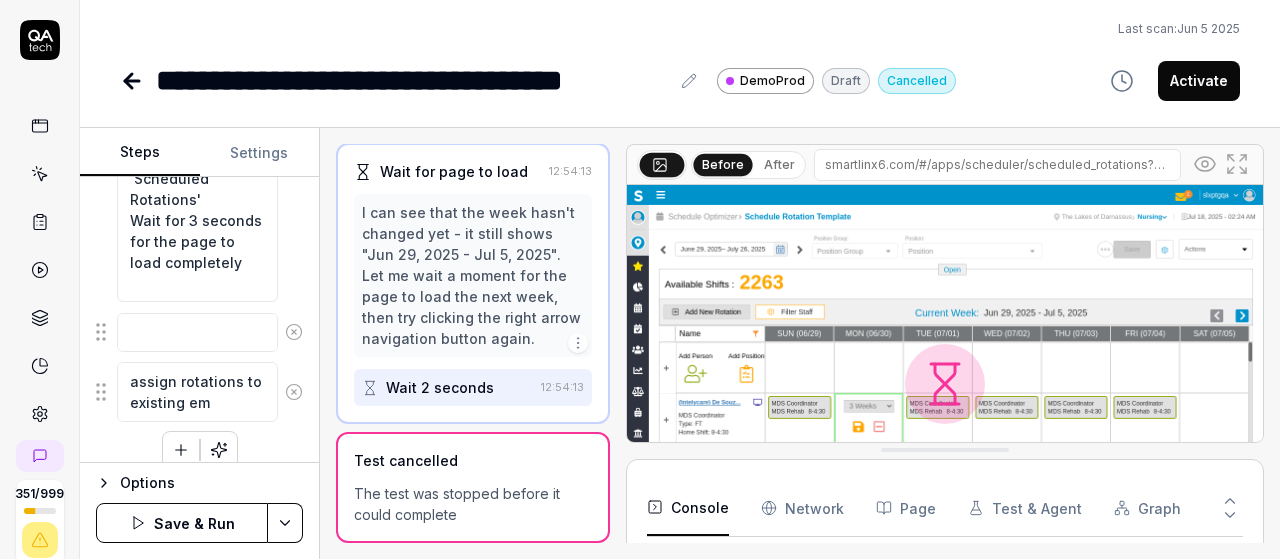 type on "assign rotations to existing emp" 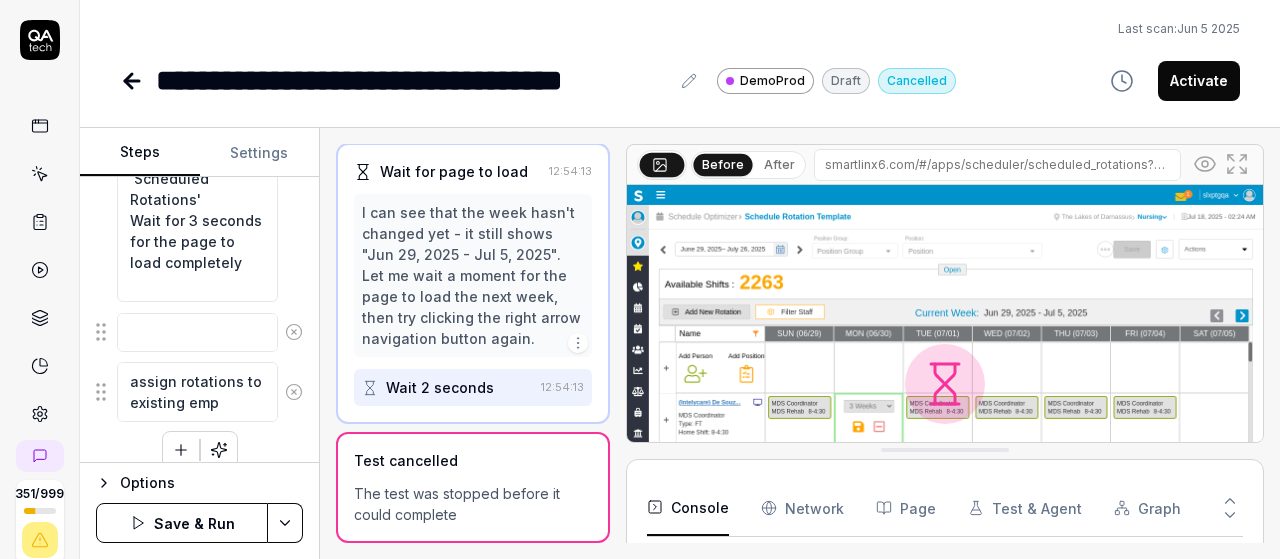 type on "*" 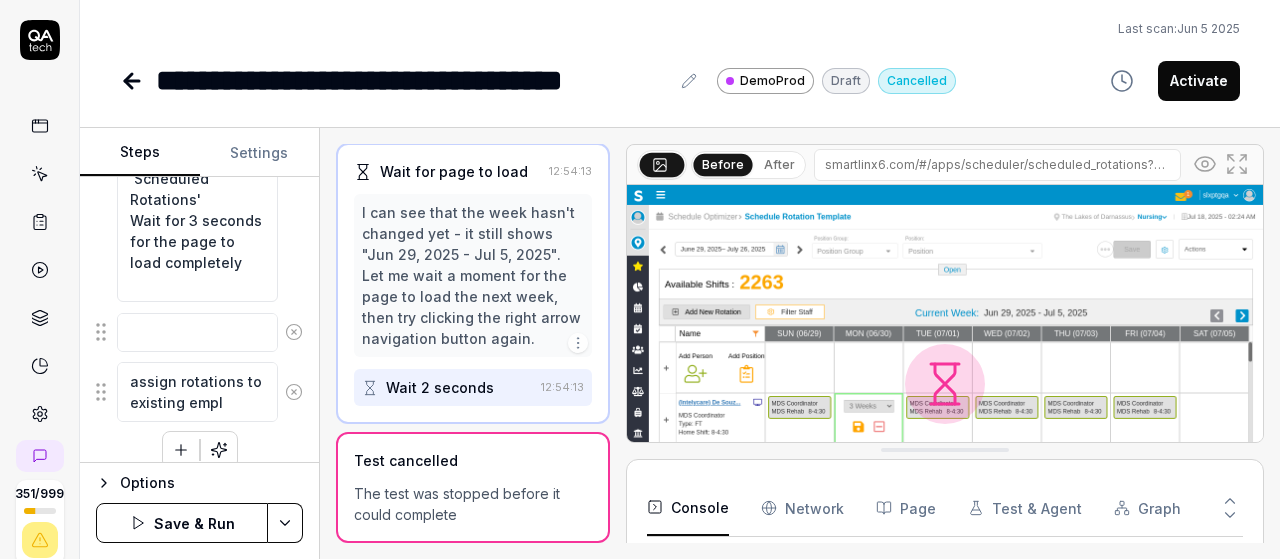 type on "*" 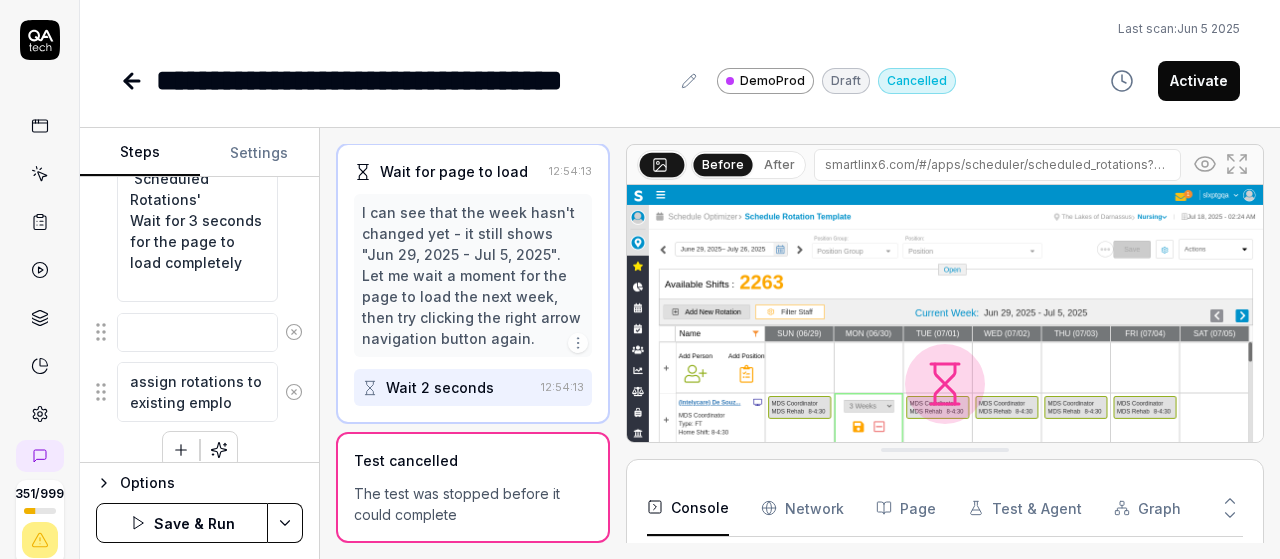type on "*" 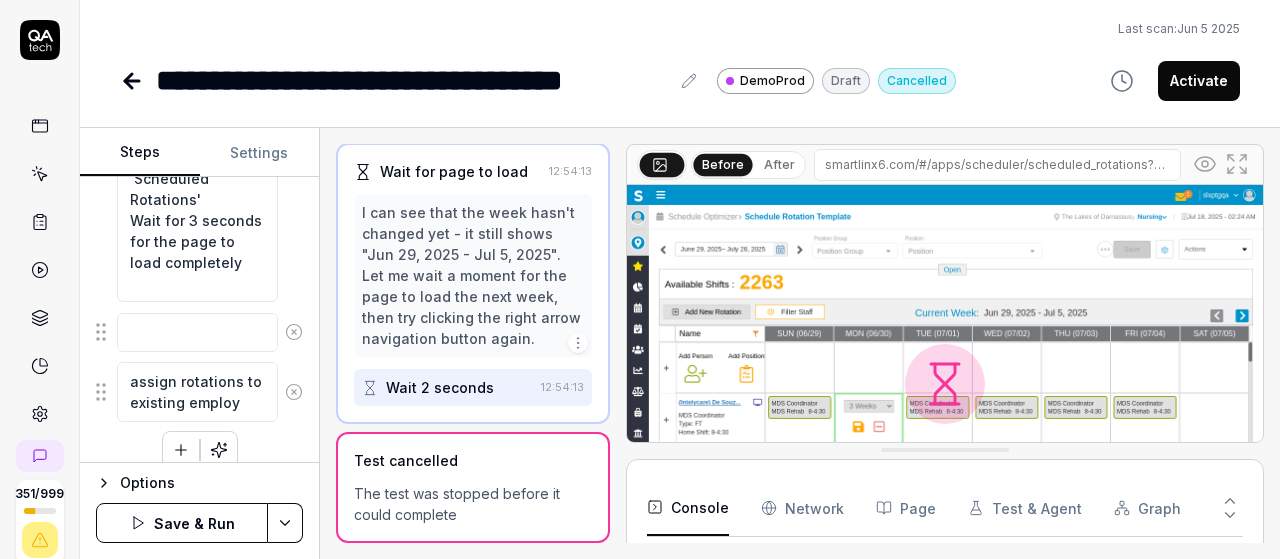 type on "*" 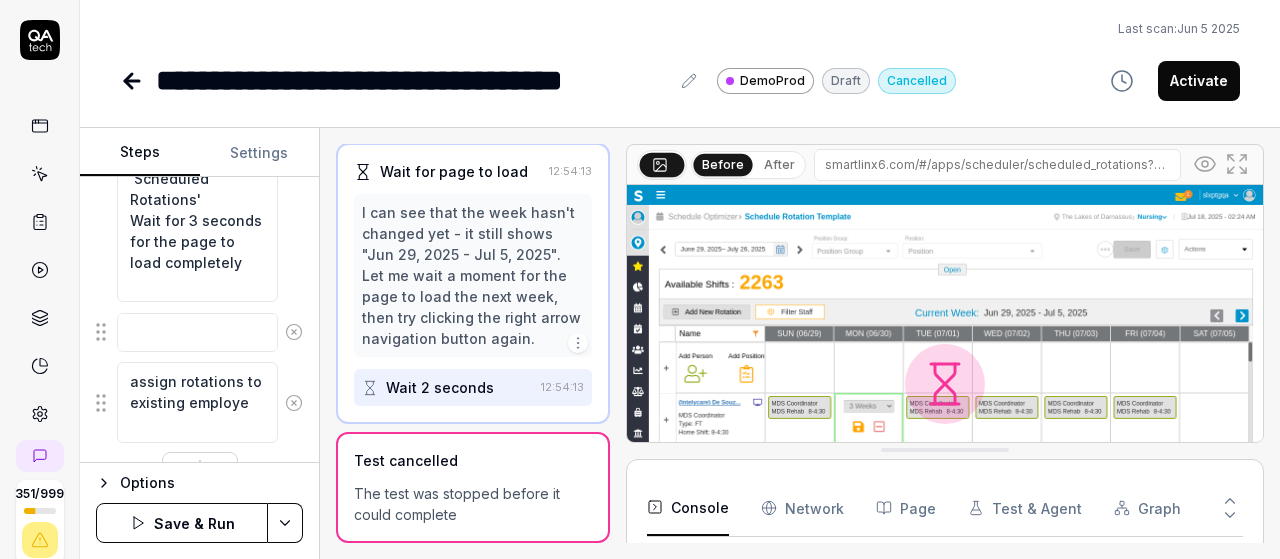 type on "*" 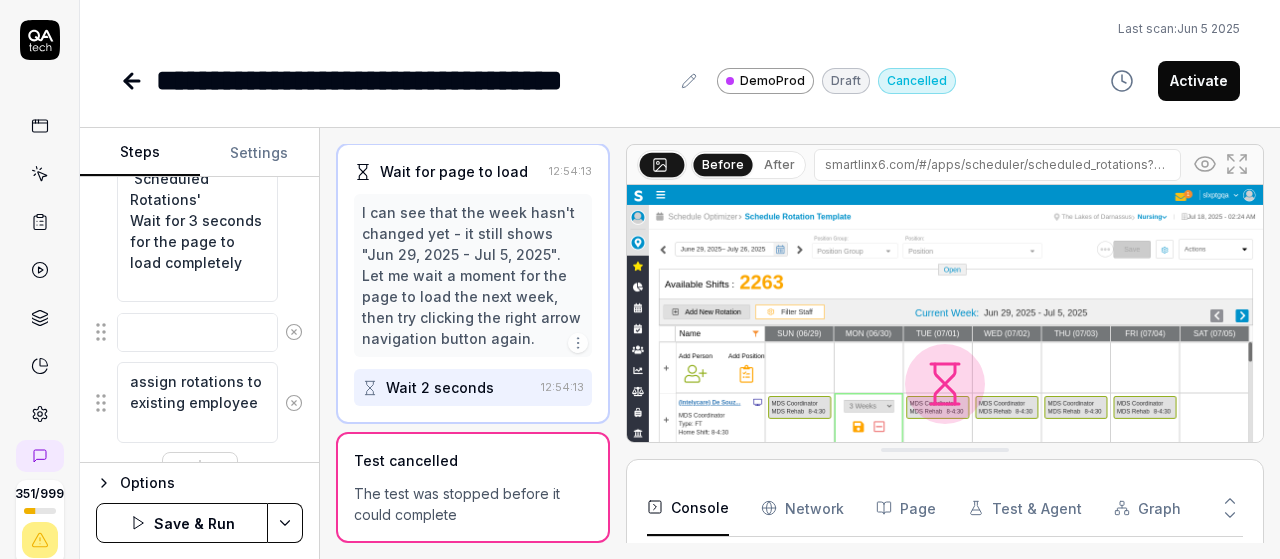type on "*" 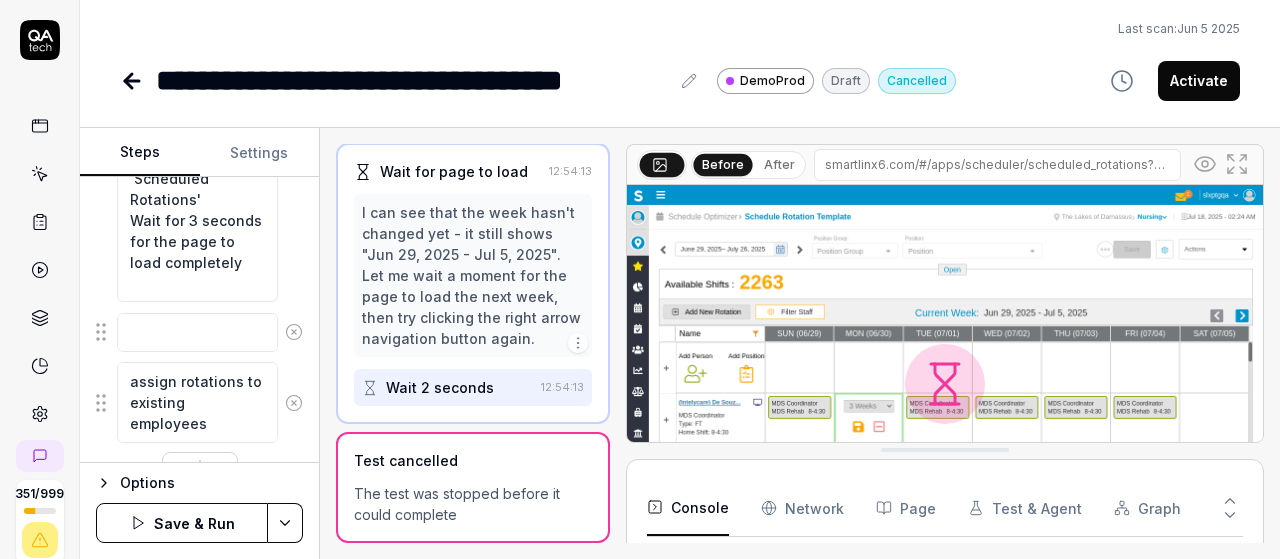 click on "assign rotations to existing employees" at bounding box center [197, 402] 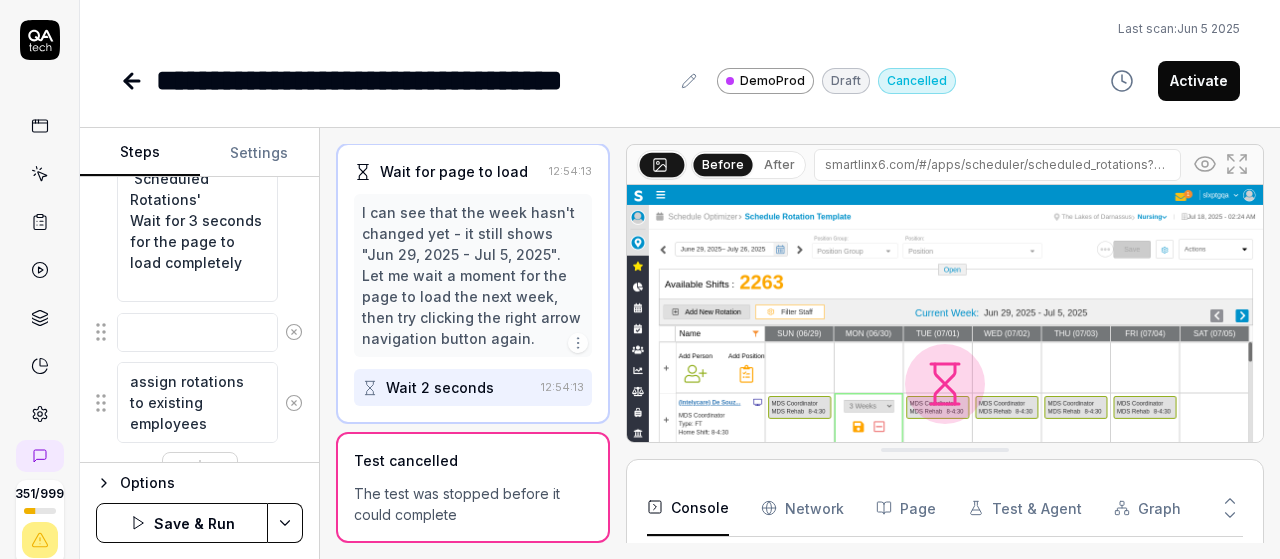 type on "*" 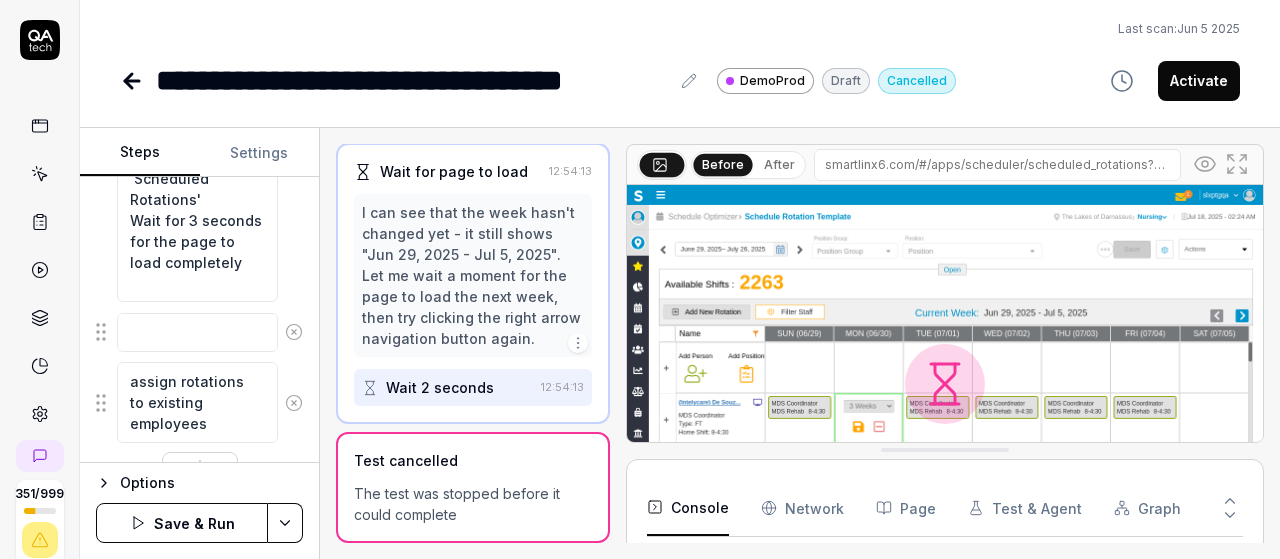 type on "assign rotations f to existing employees" 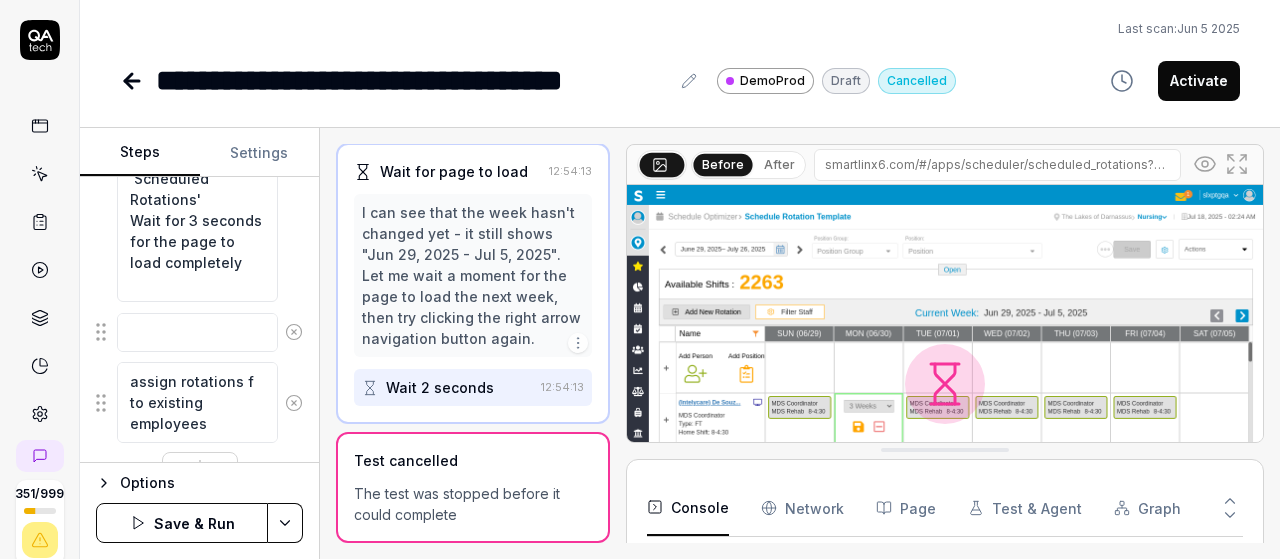 type on "*" 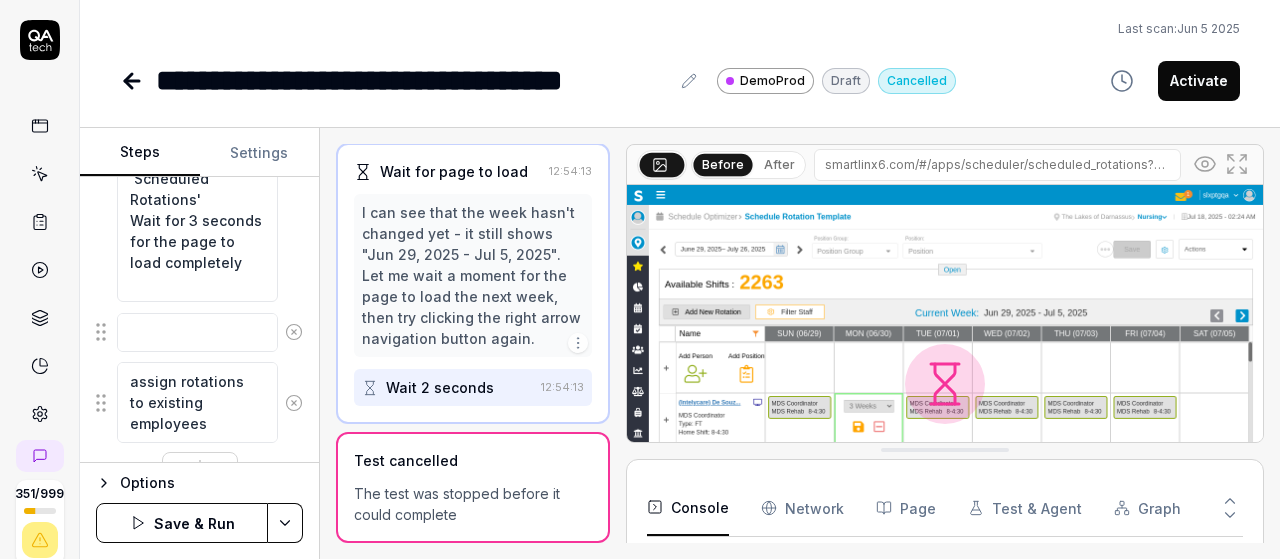 type on "*" 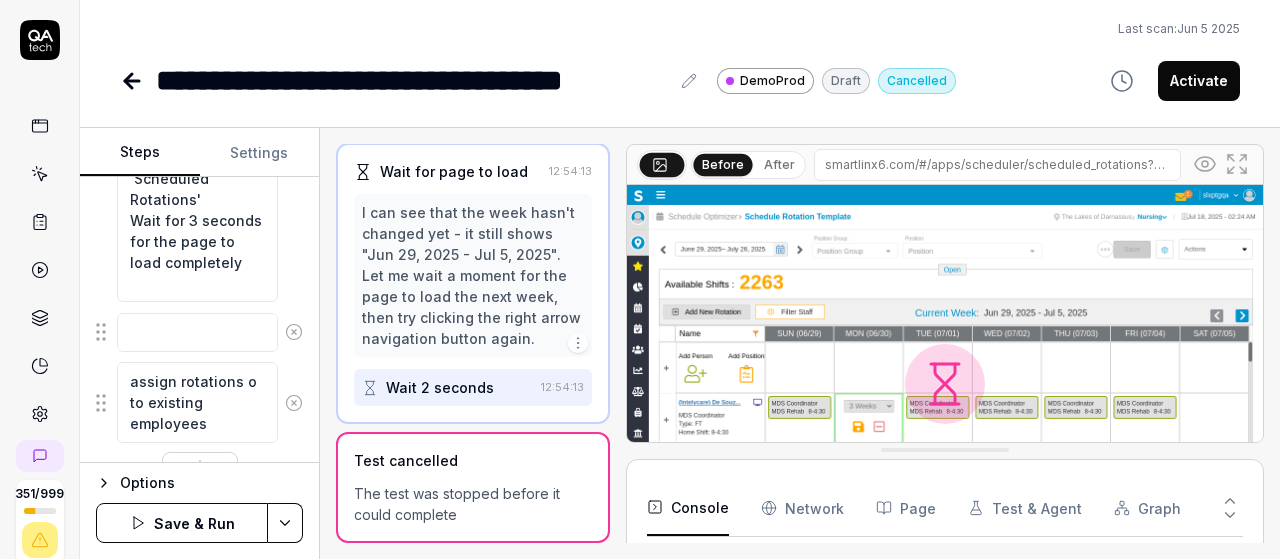 type on "*" 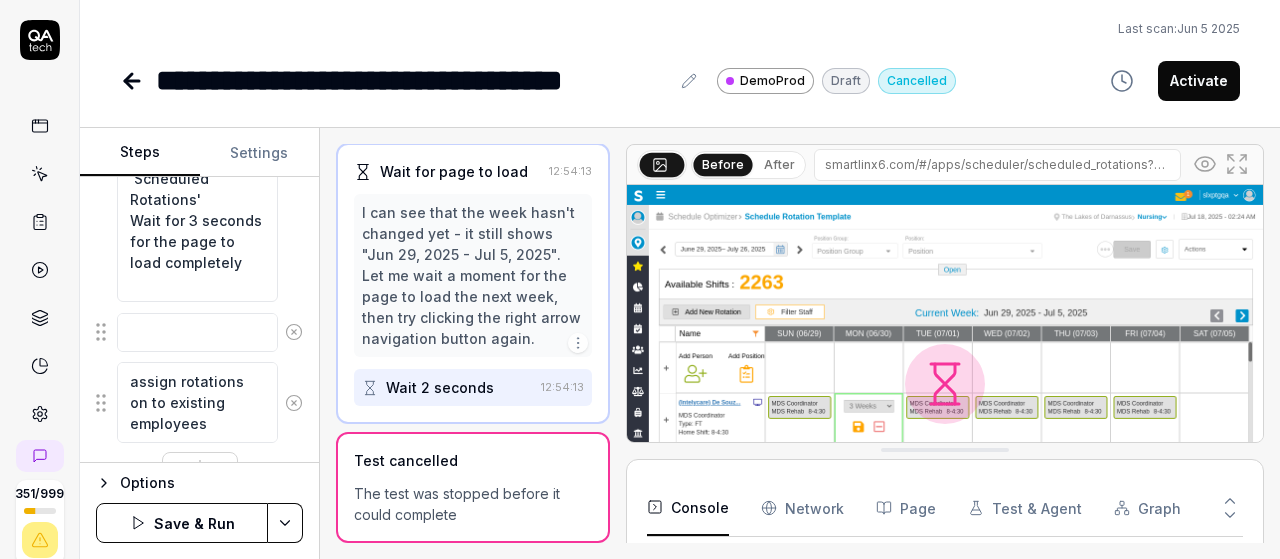 type on "*" 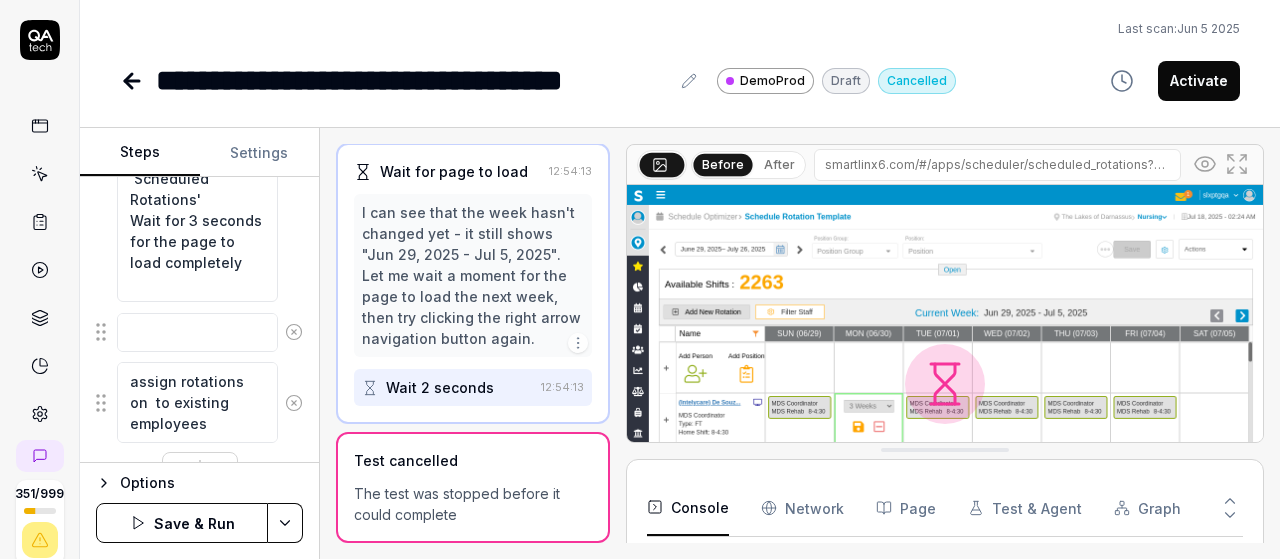 type on "*" 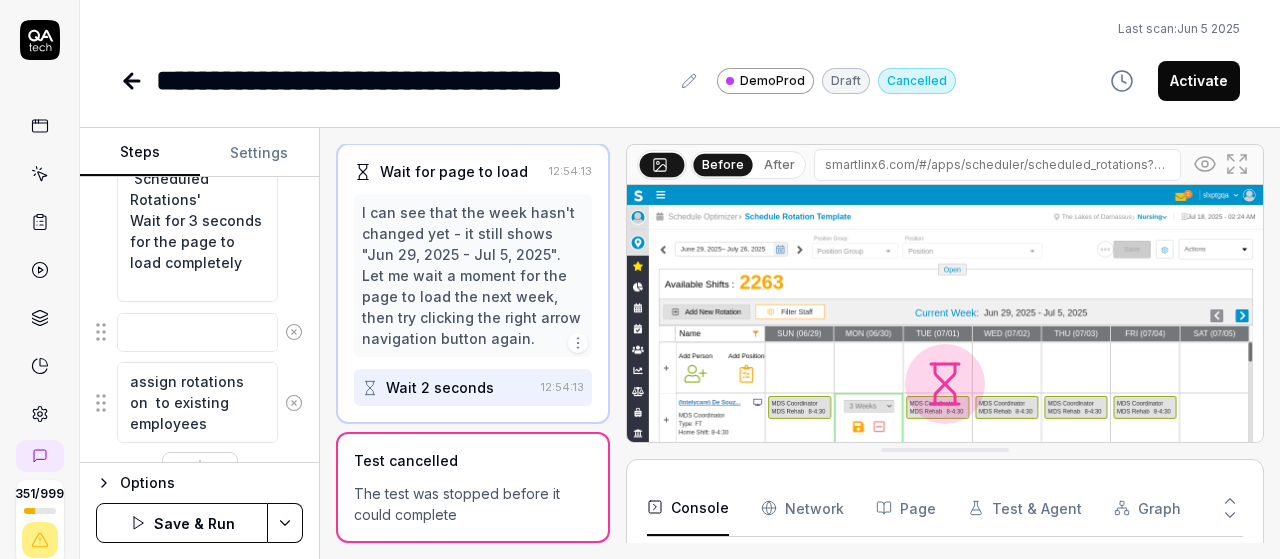 type on "assign rotations on t to existing employees" 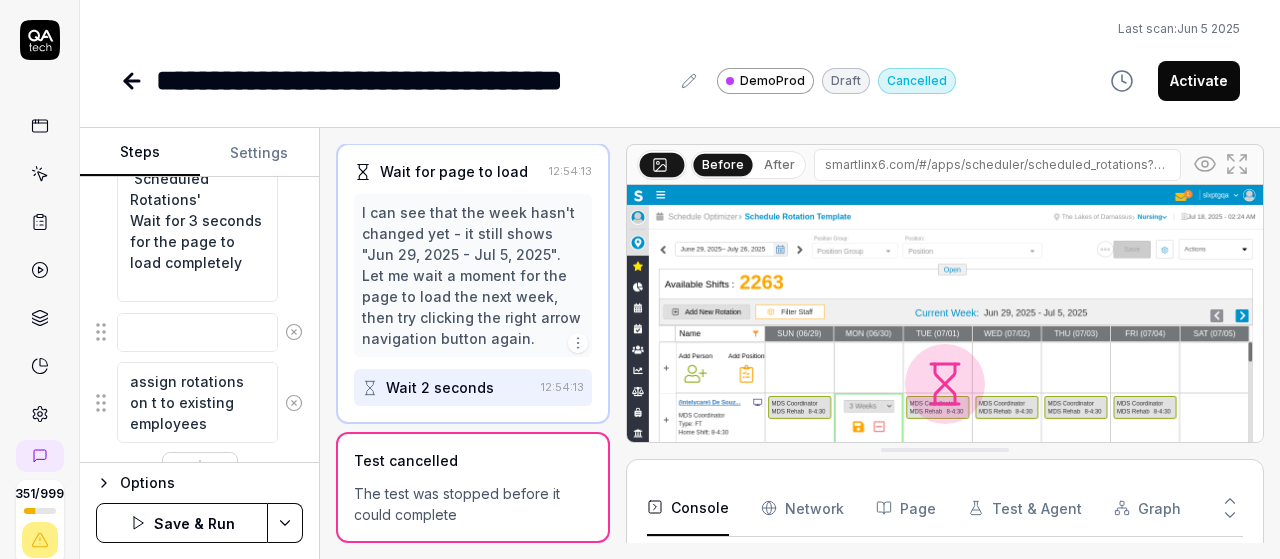 type on "*" 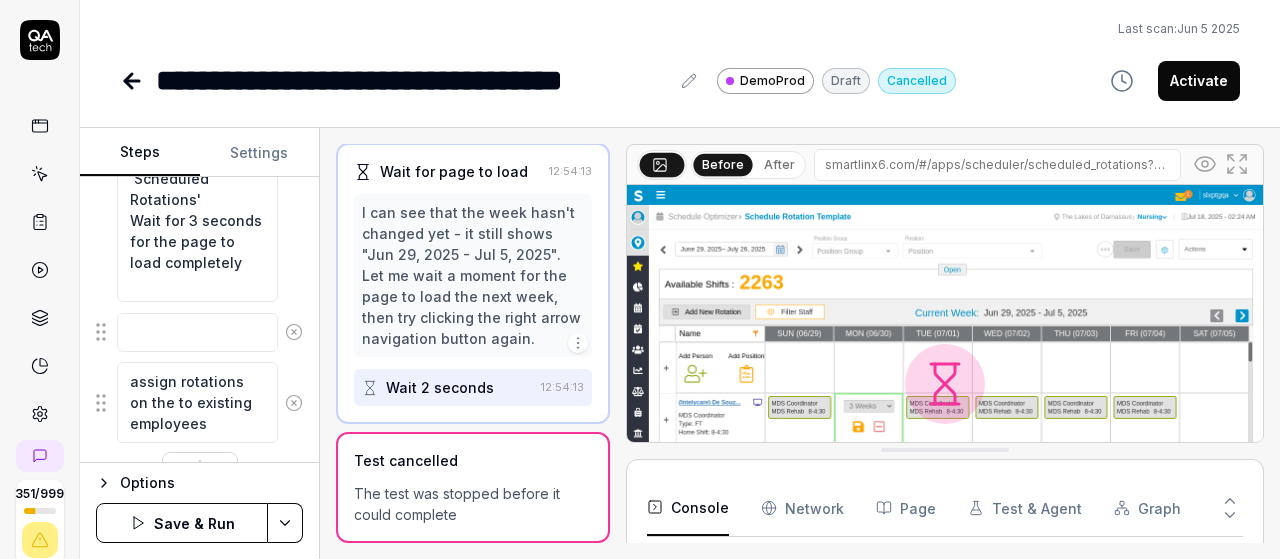 type on "*" 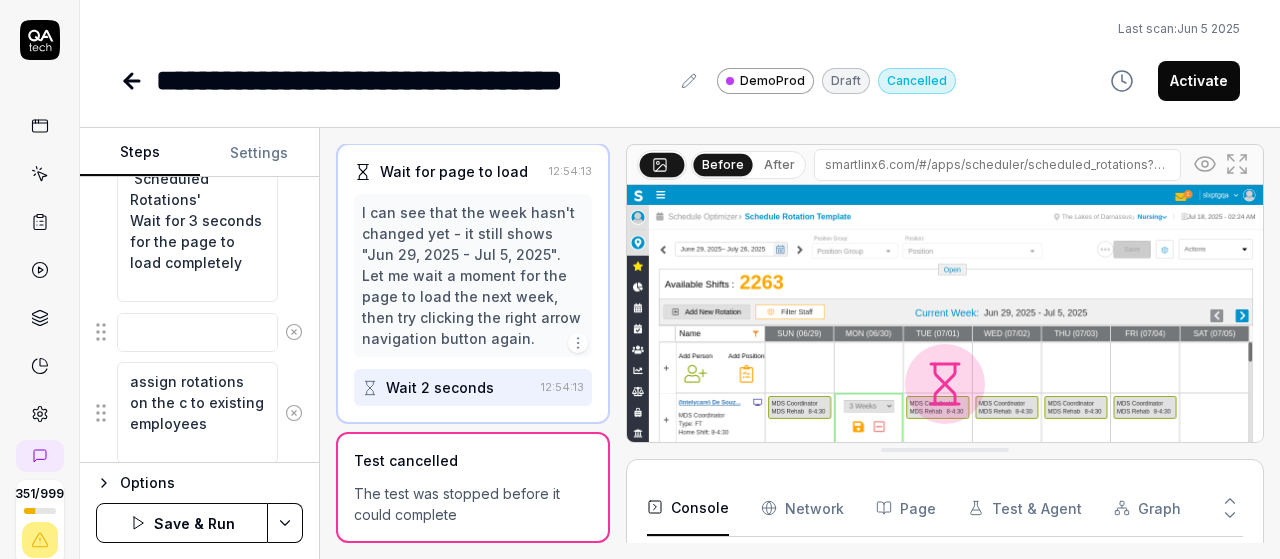 type on "*" 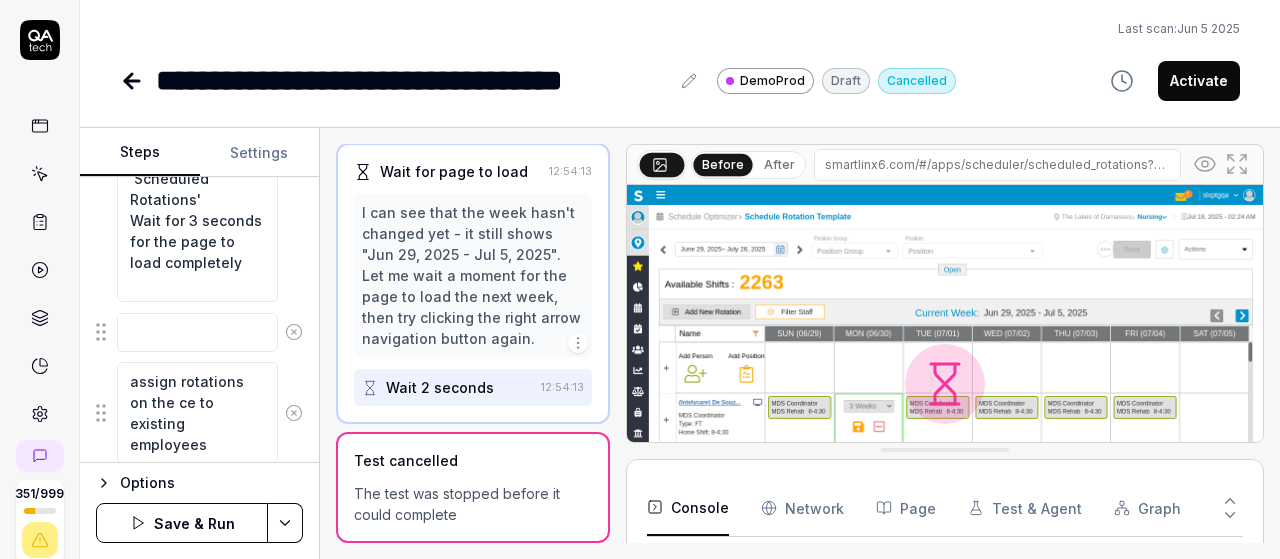 type on "*" 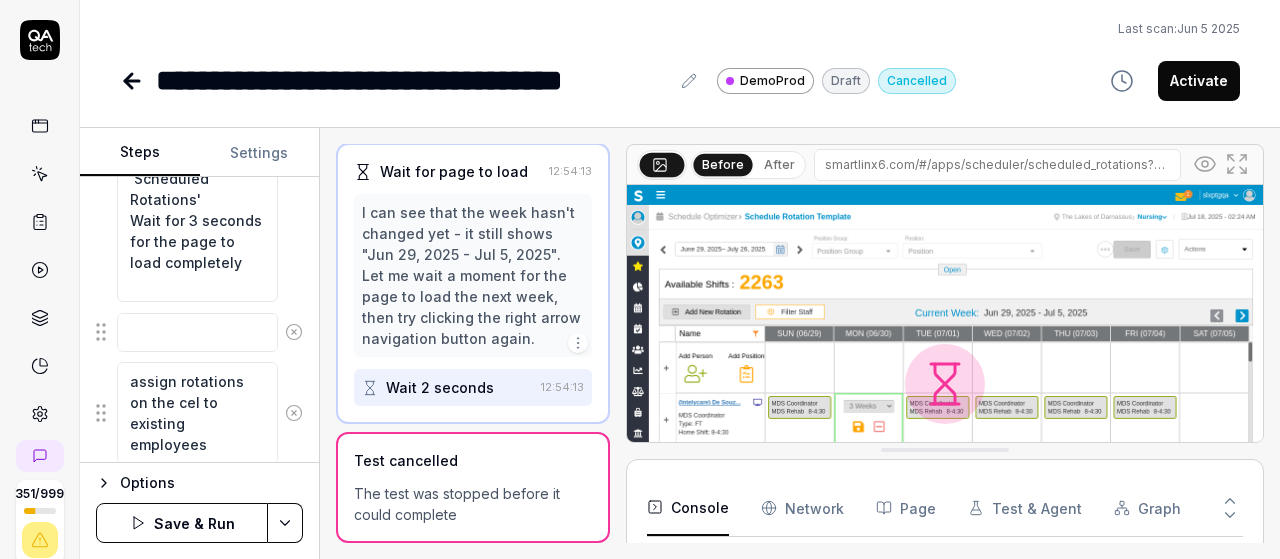 type on "*" 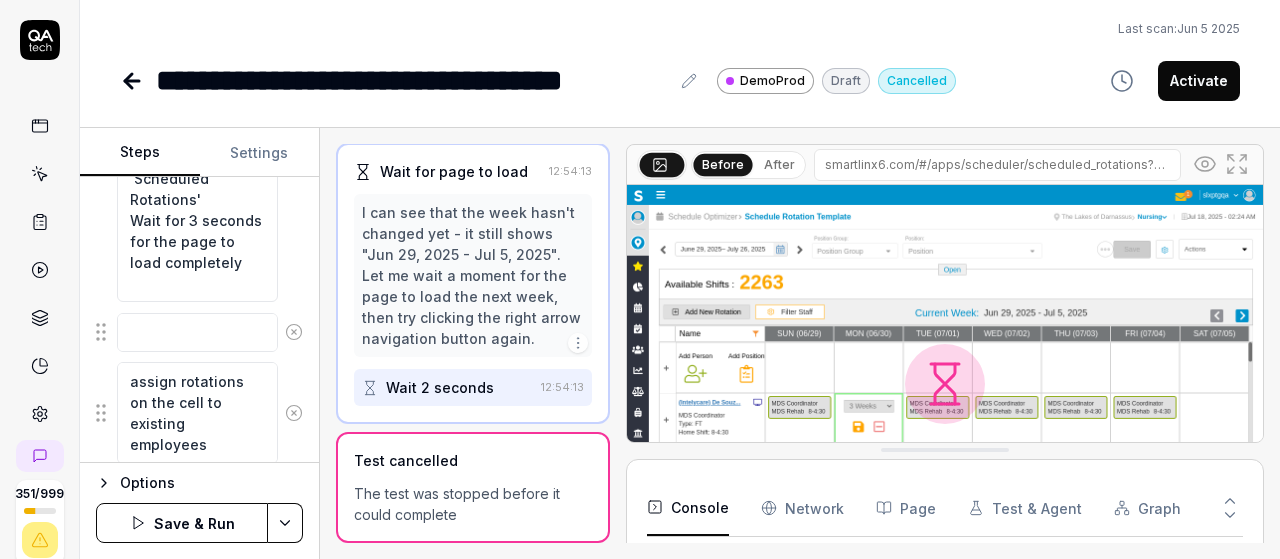 type on "*" 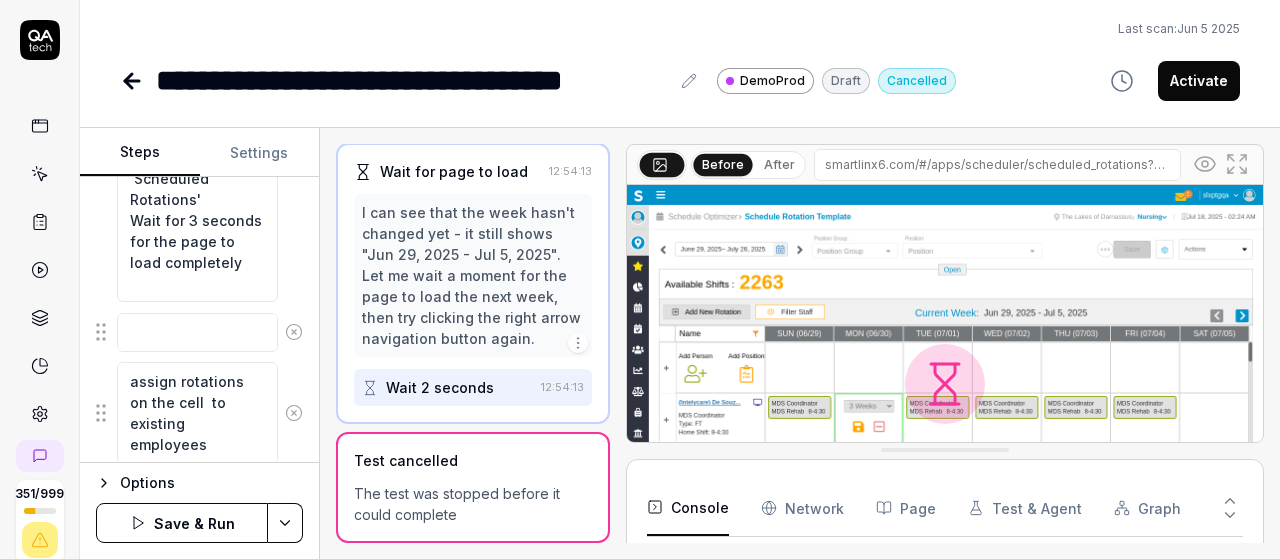 type on "*" 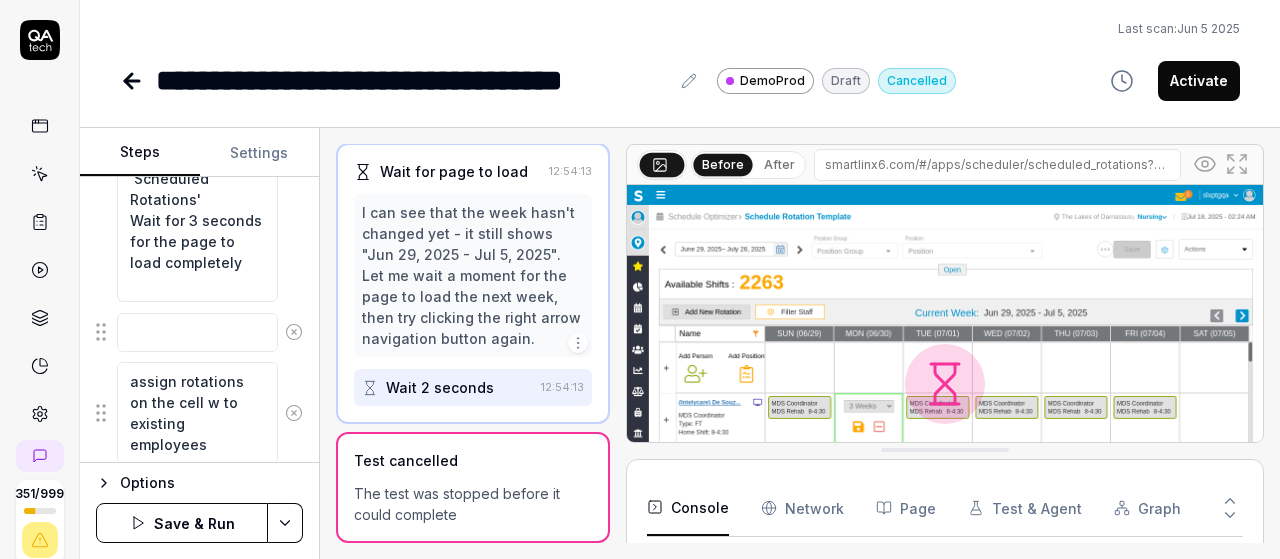 type on "*" 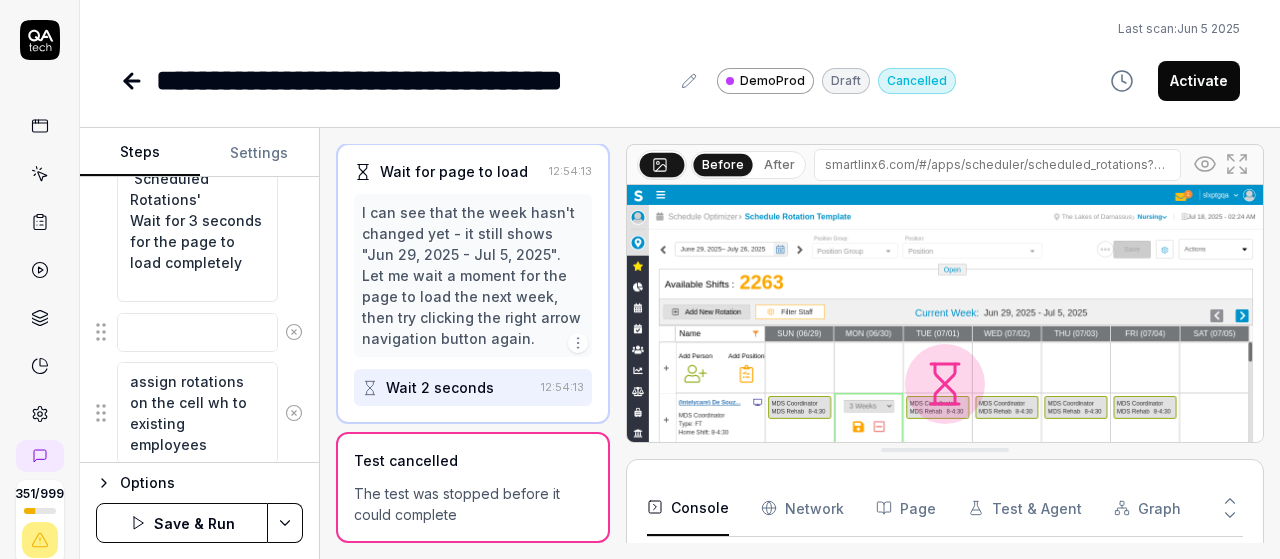 type on "*" 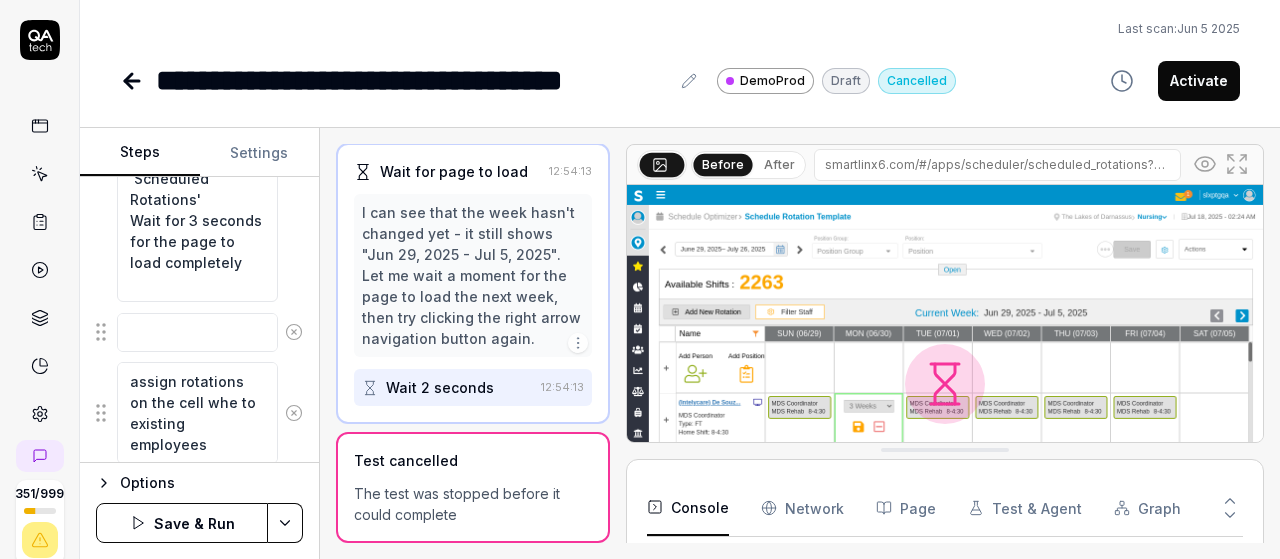 type on "*" 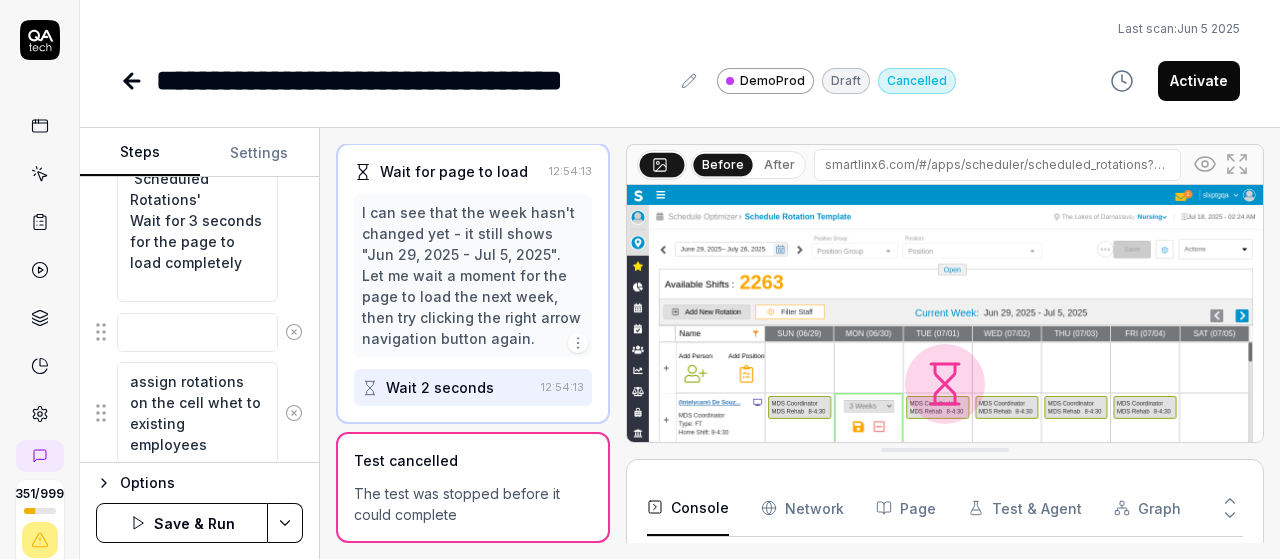 type on "*" 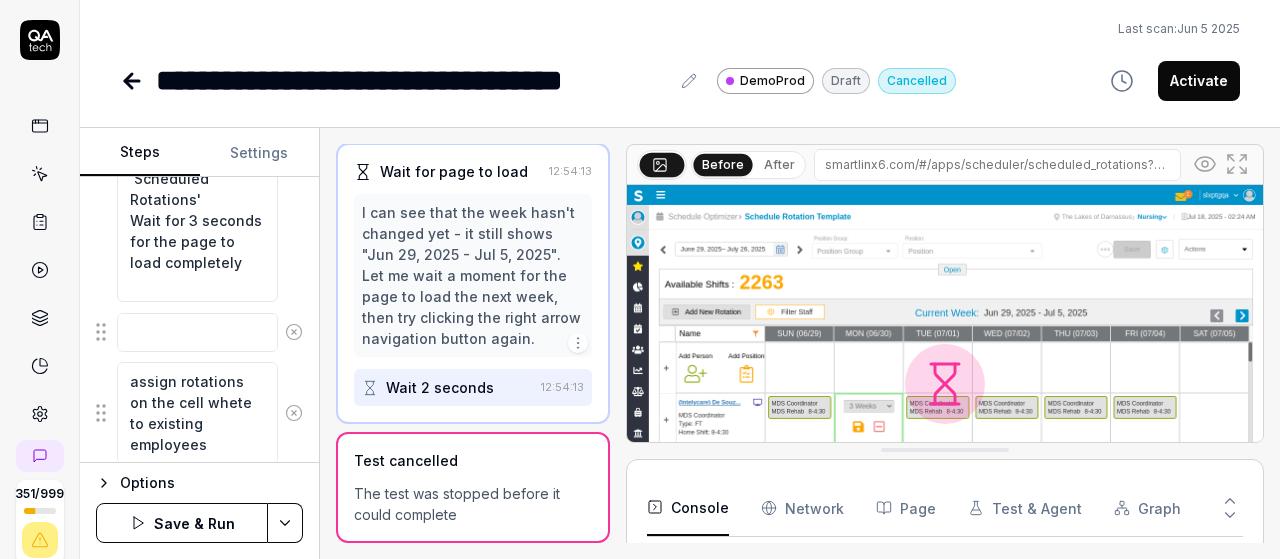 type on "*" 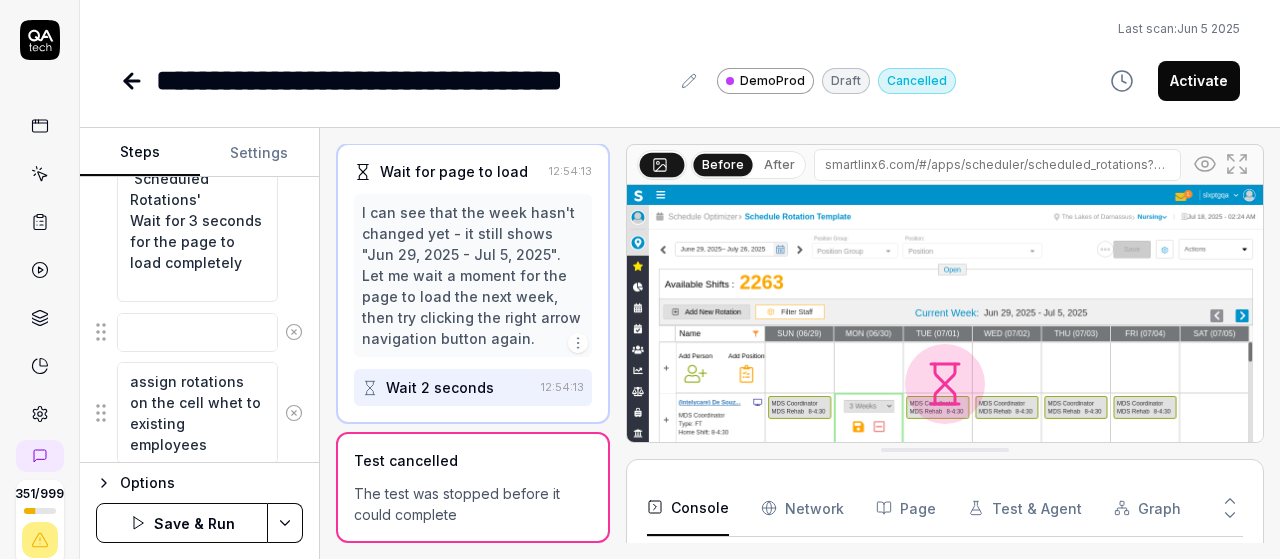 type on "*" 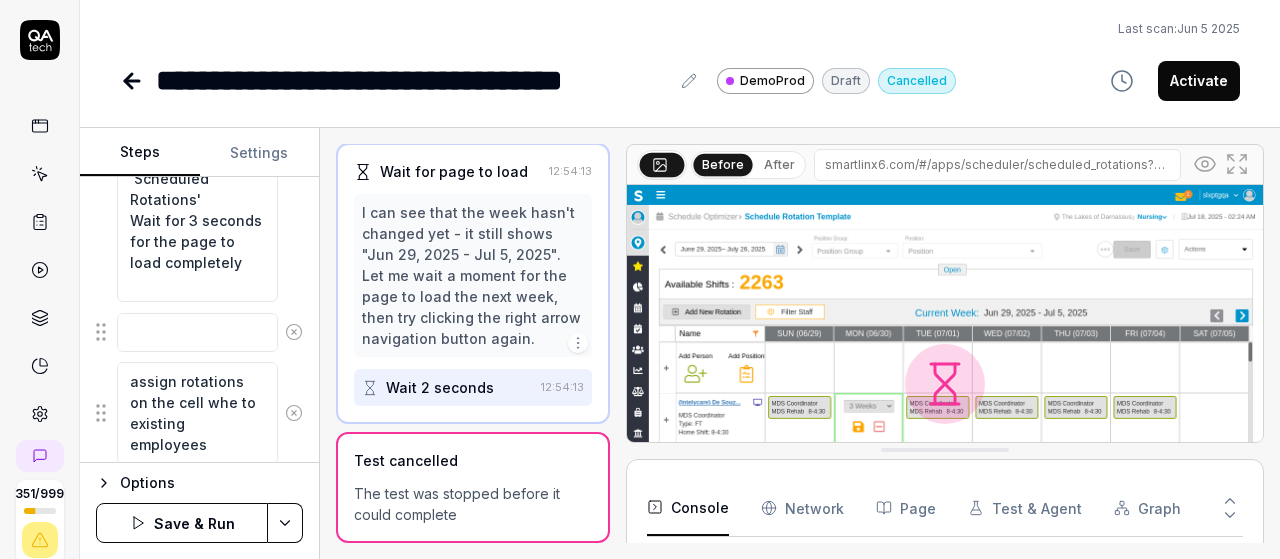 type on "*" 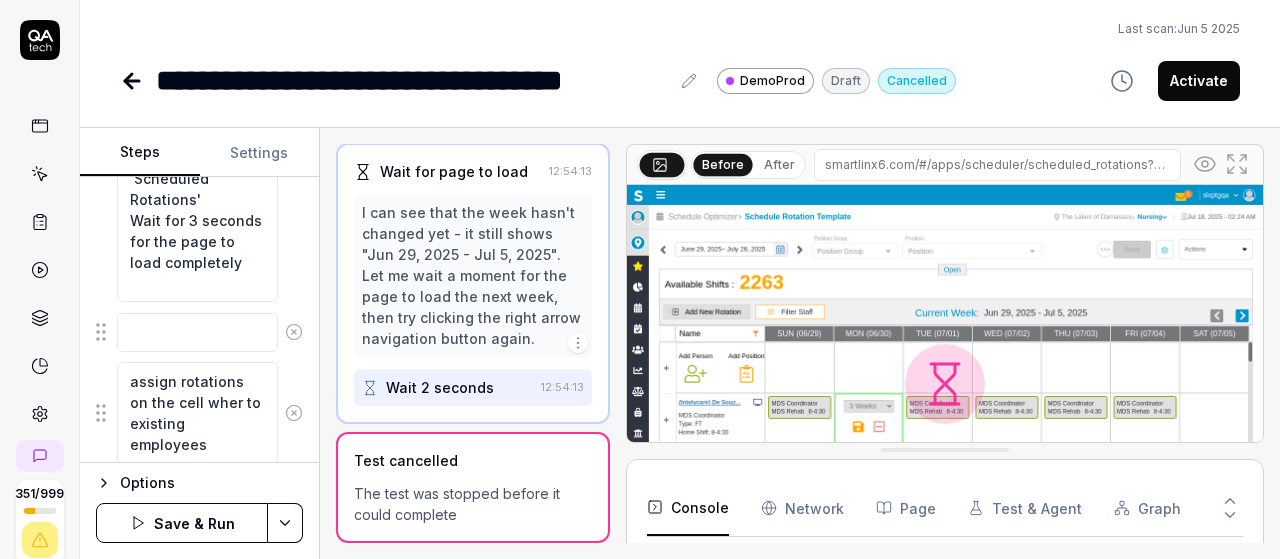type on "*" 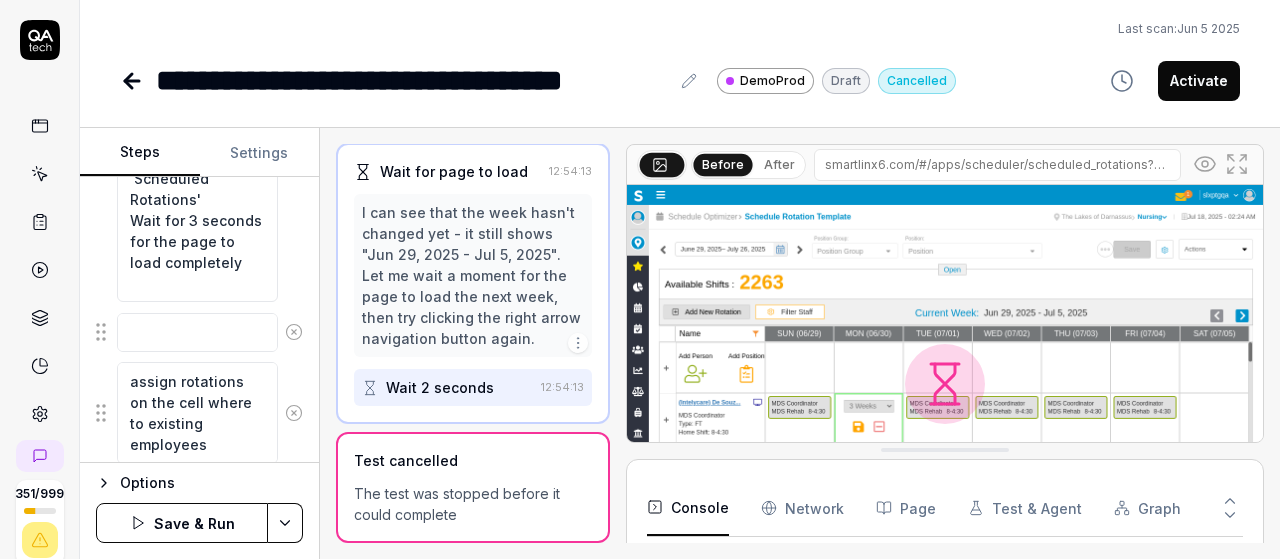 type on "*" 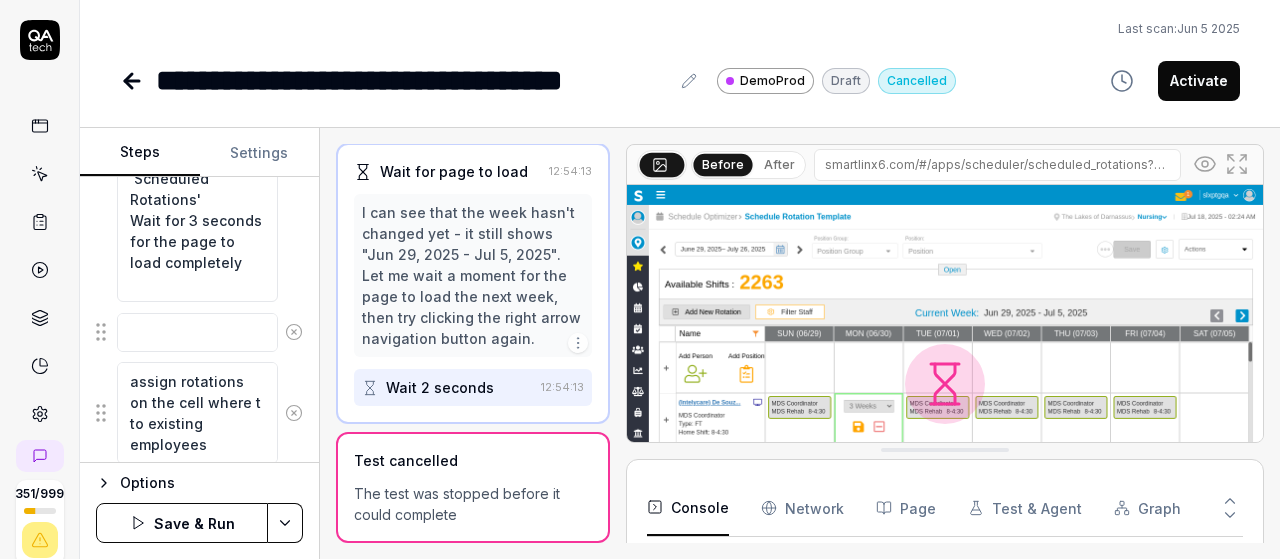 type on "*" 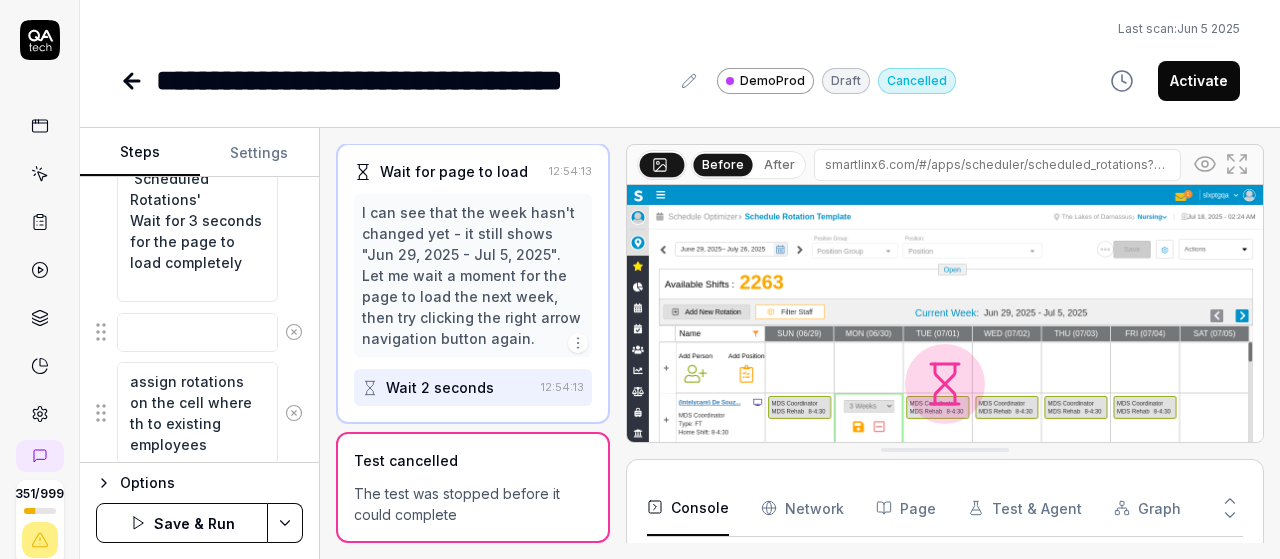 type on "*" 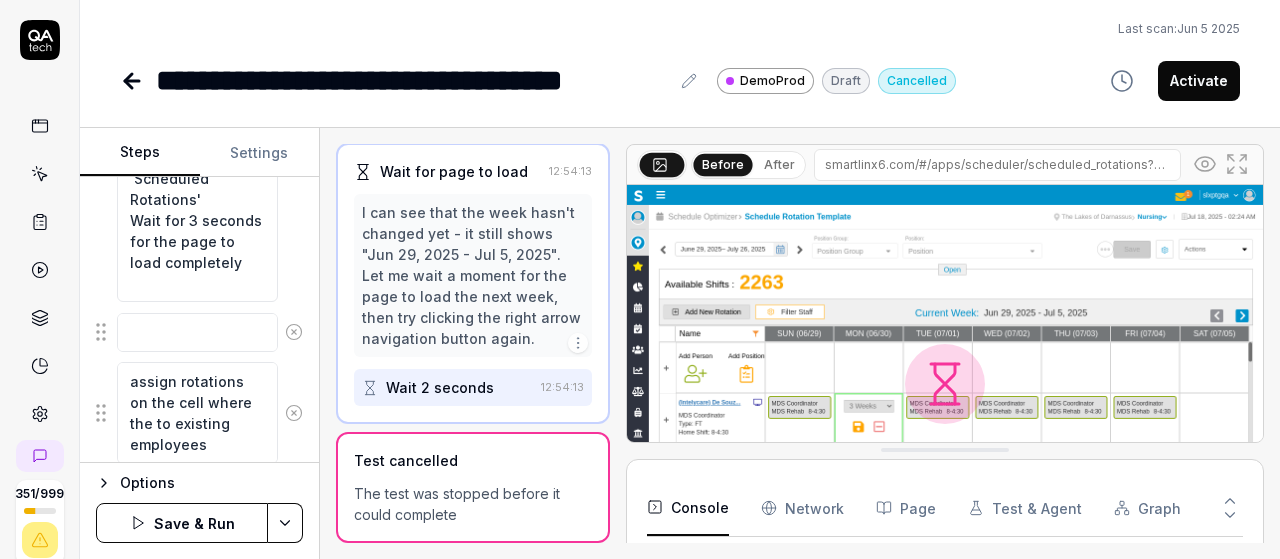 type on "assign rotations on the cell where the  to existing employees" 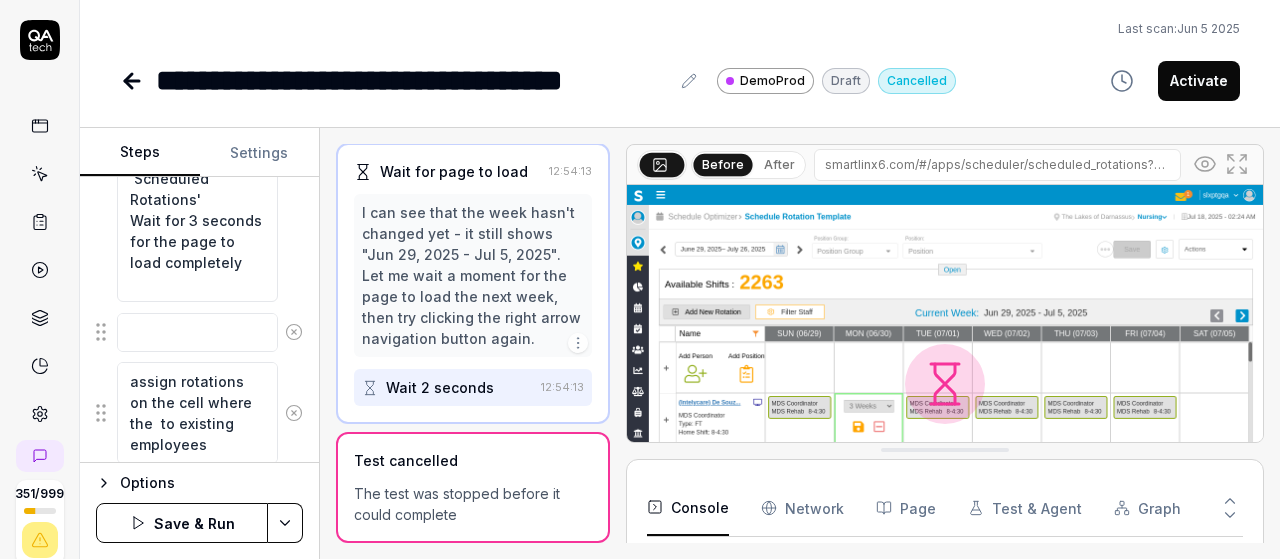 type on "*" 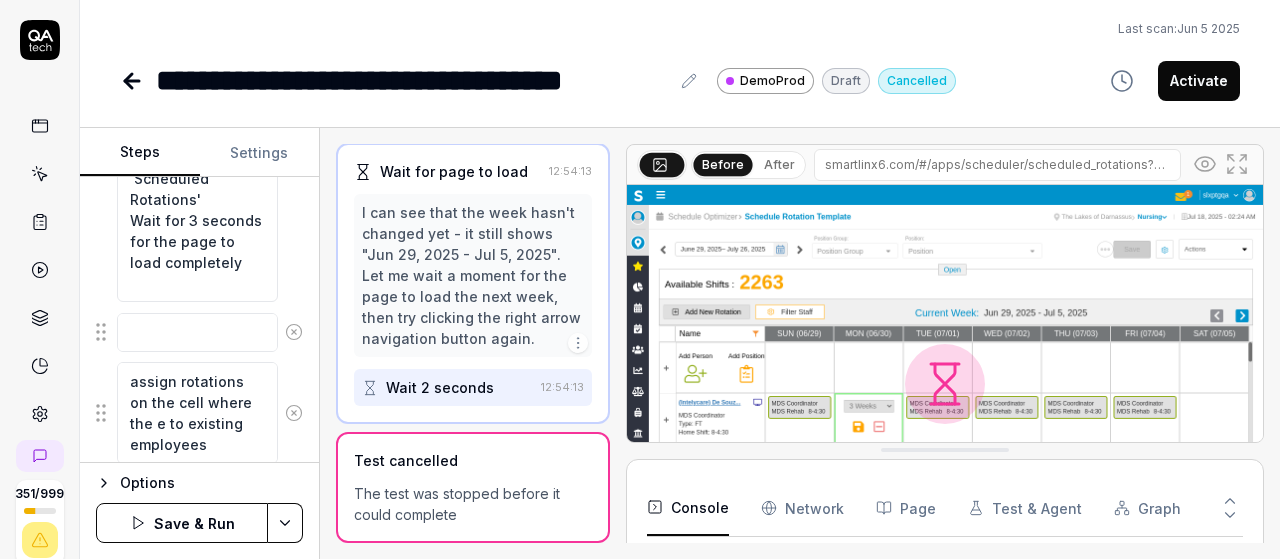 type on "*" 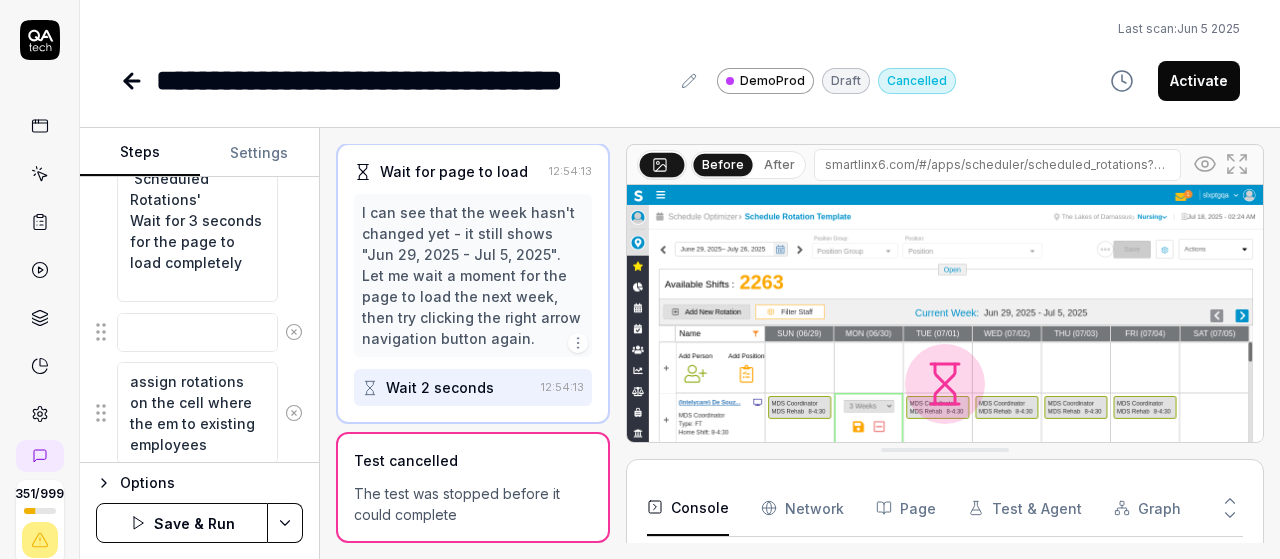type on "assign rotations on the cell where the emo to existing employees" 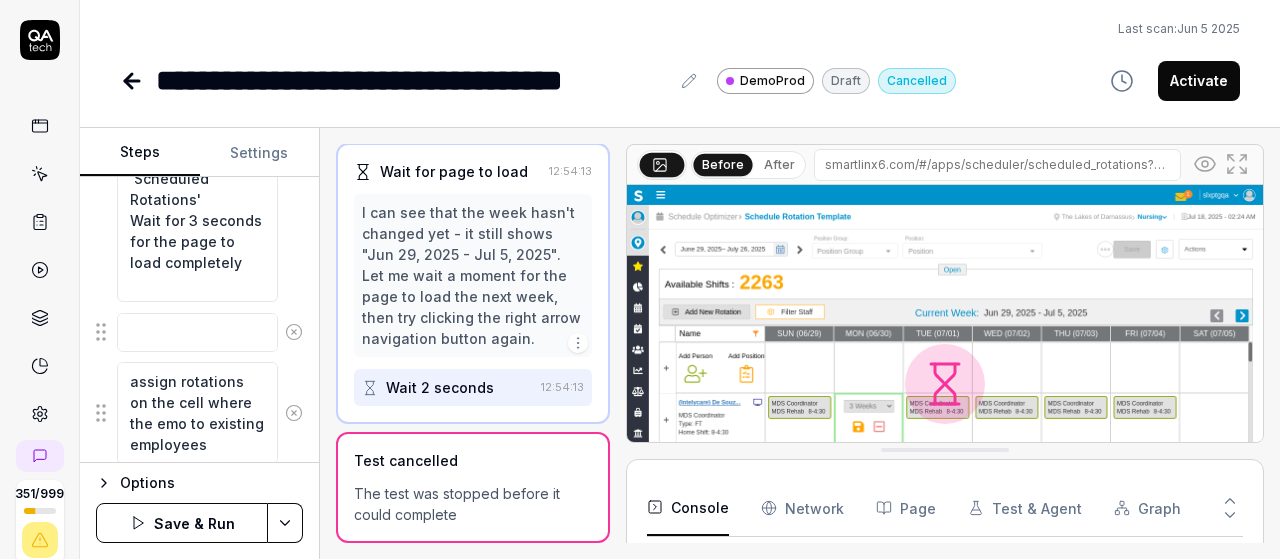 type on "*" 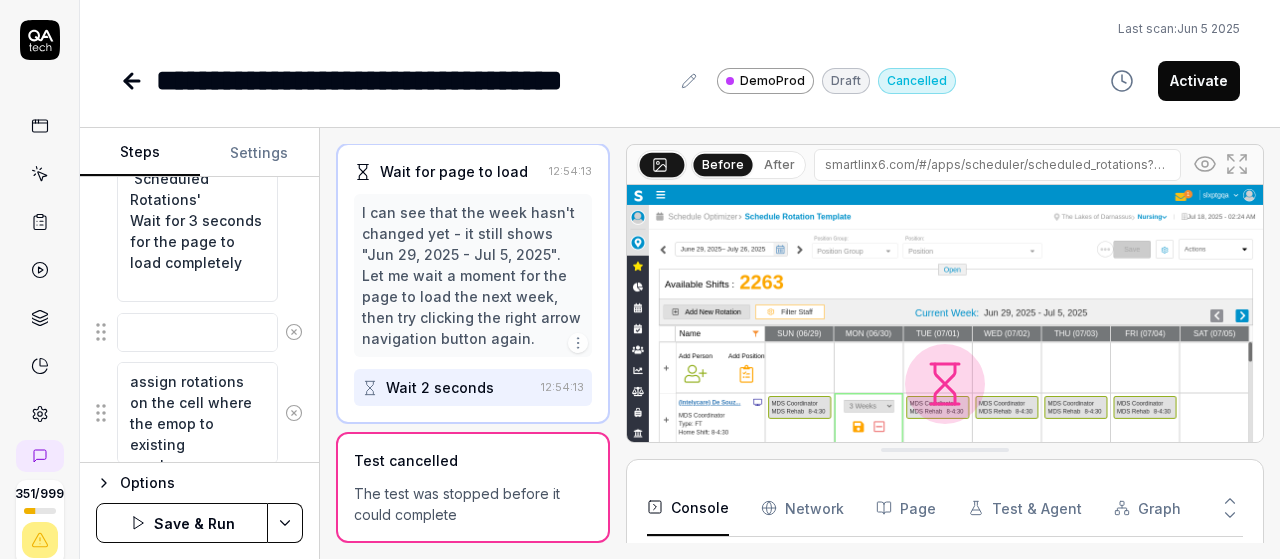 type on "assign rotations on the cell where the emopk to existing employees" 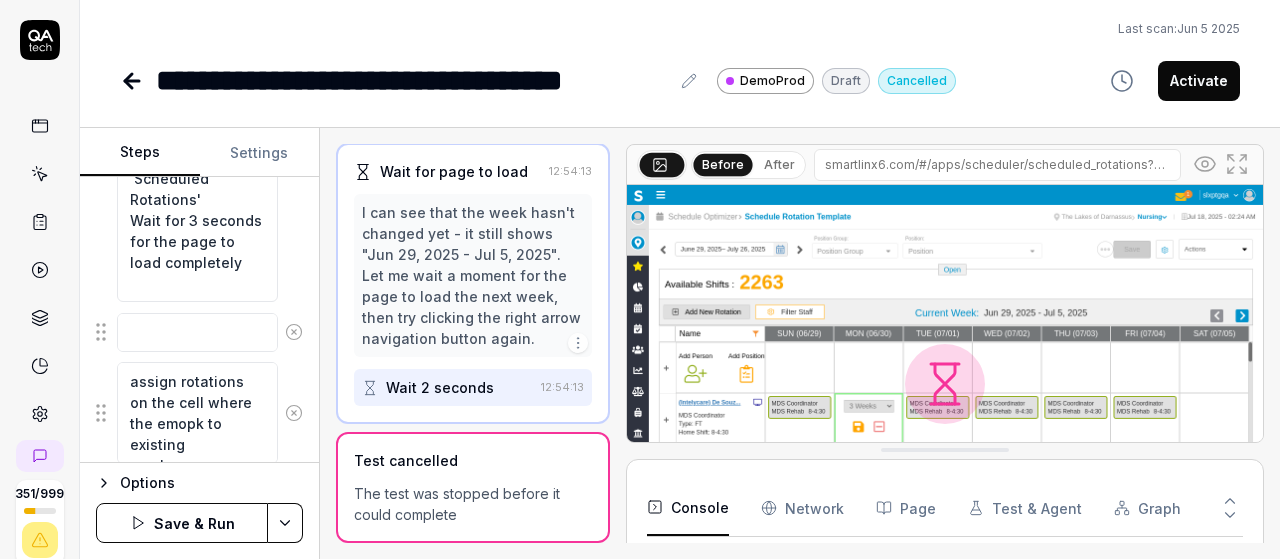 type on "*" 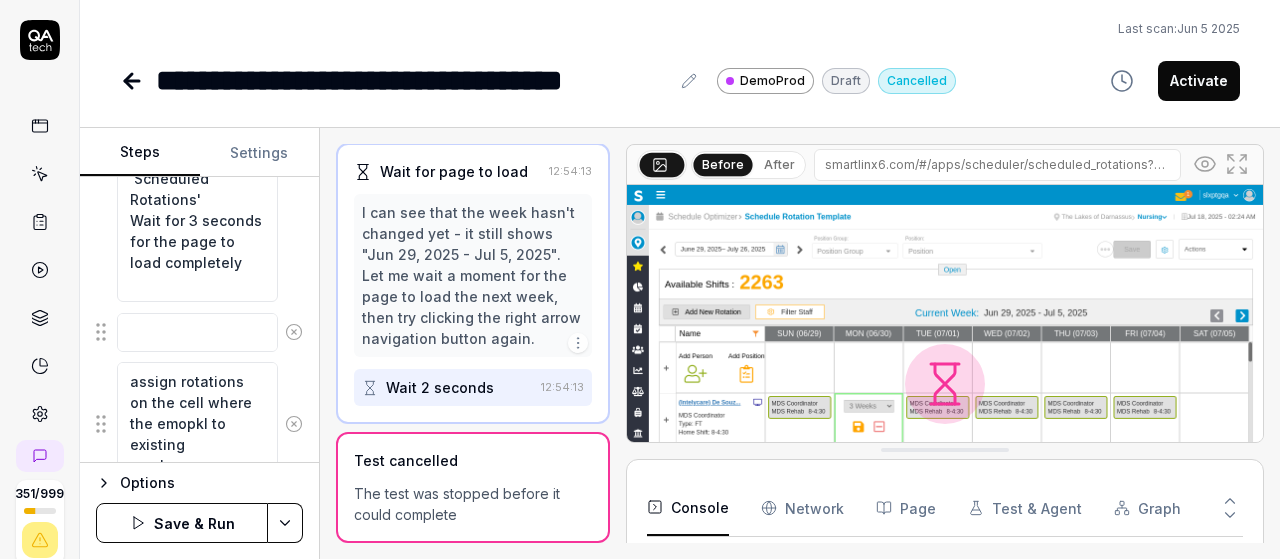 type on "*" 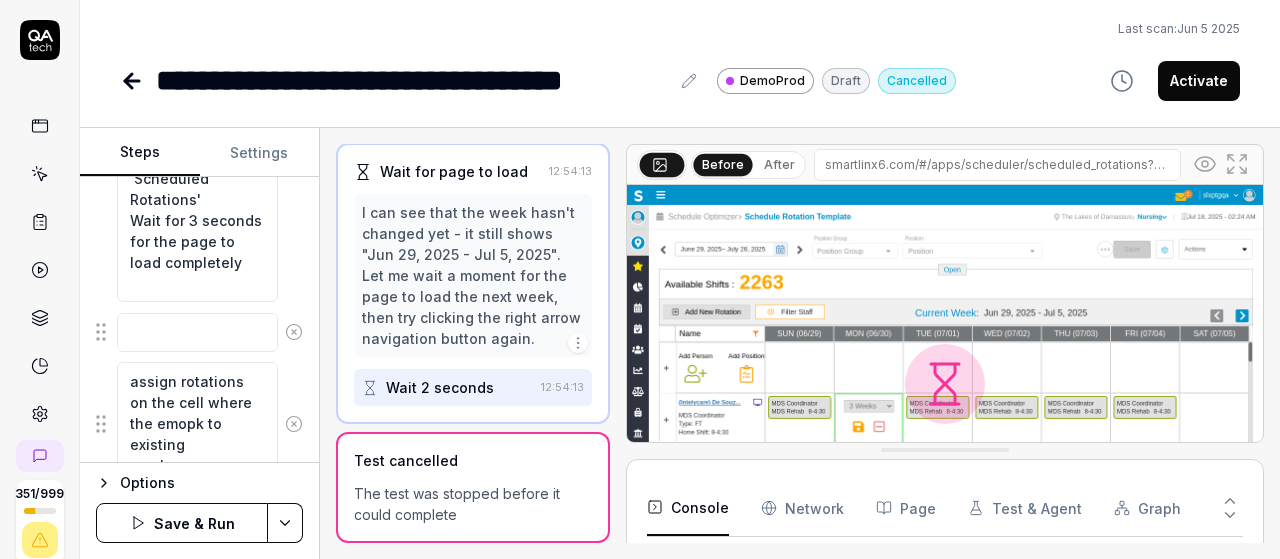 type on "*" 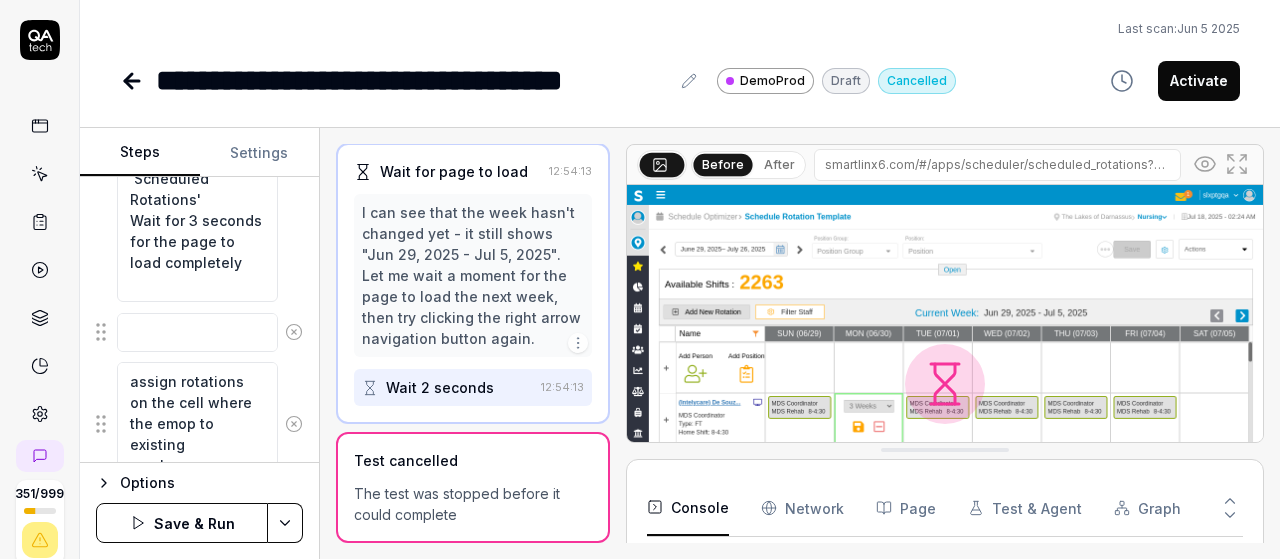 type on "*" 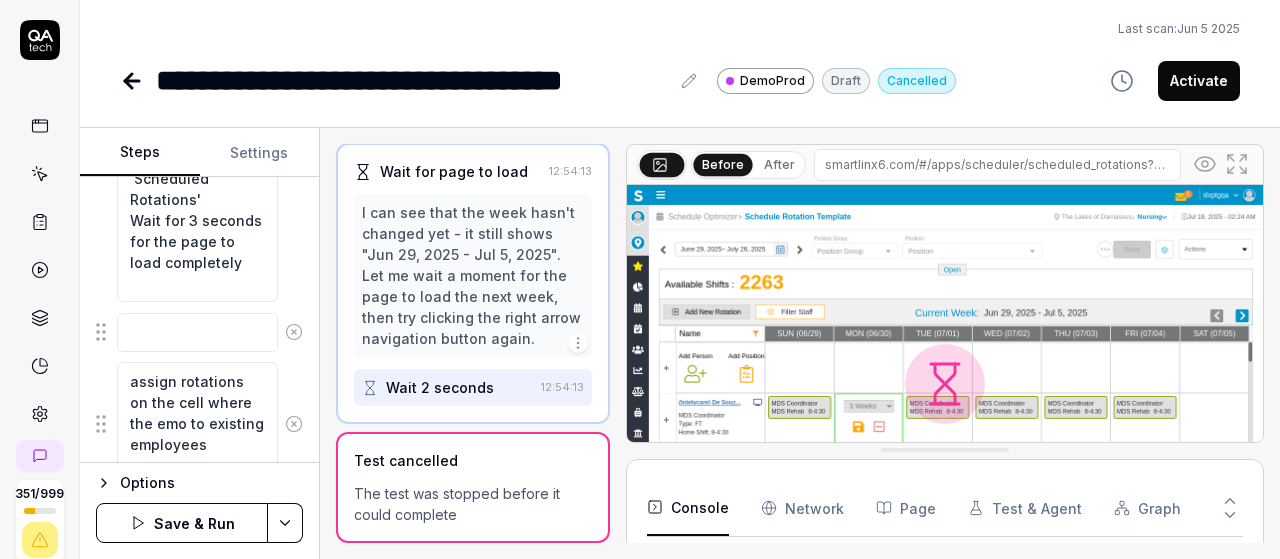 type on "*" 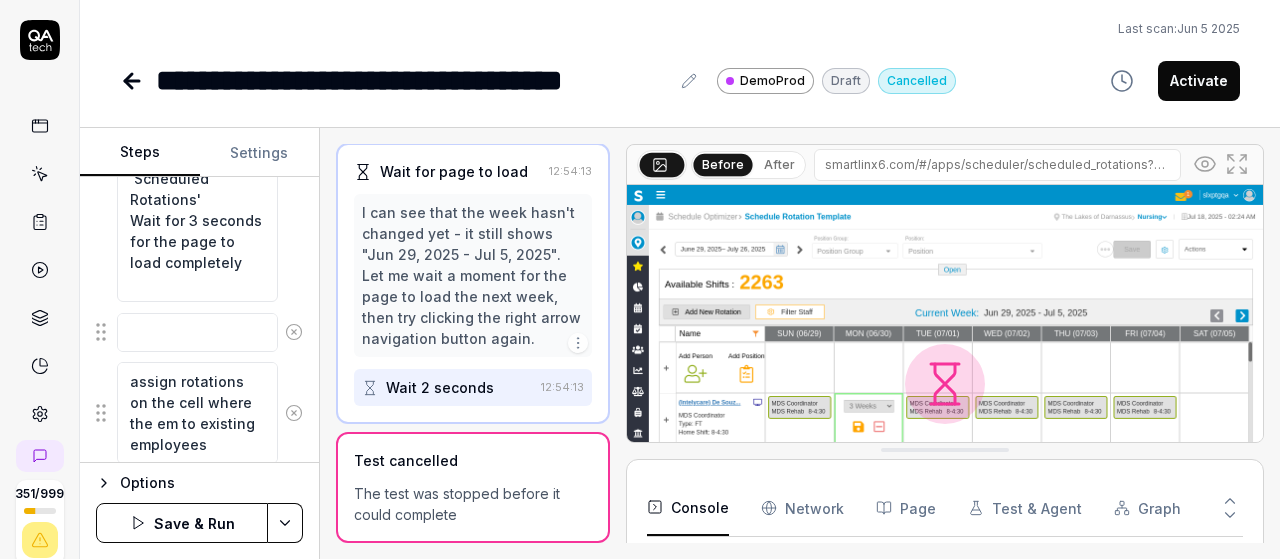 type on "*" 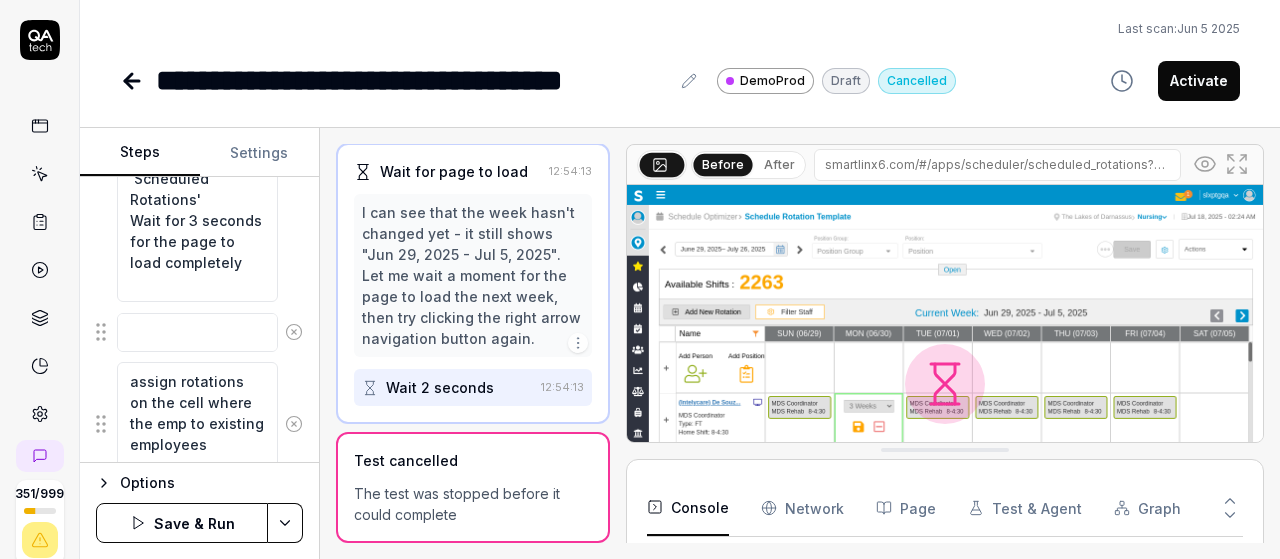 type on "*" 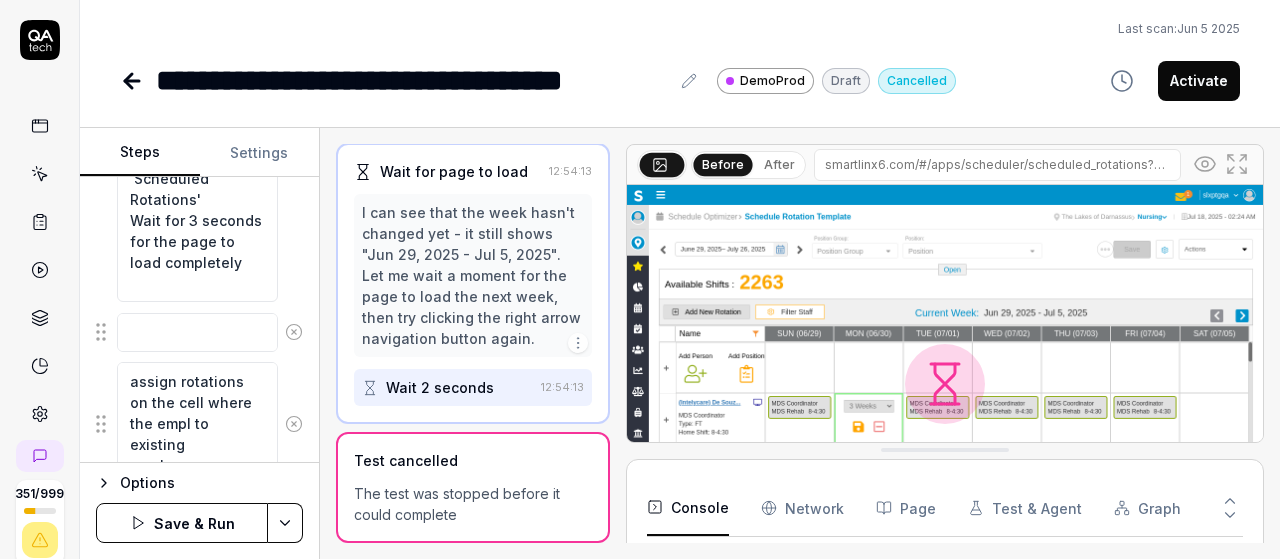 type on "*" 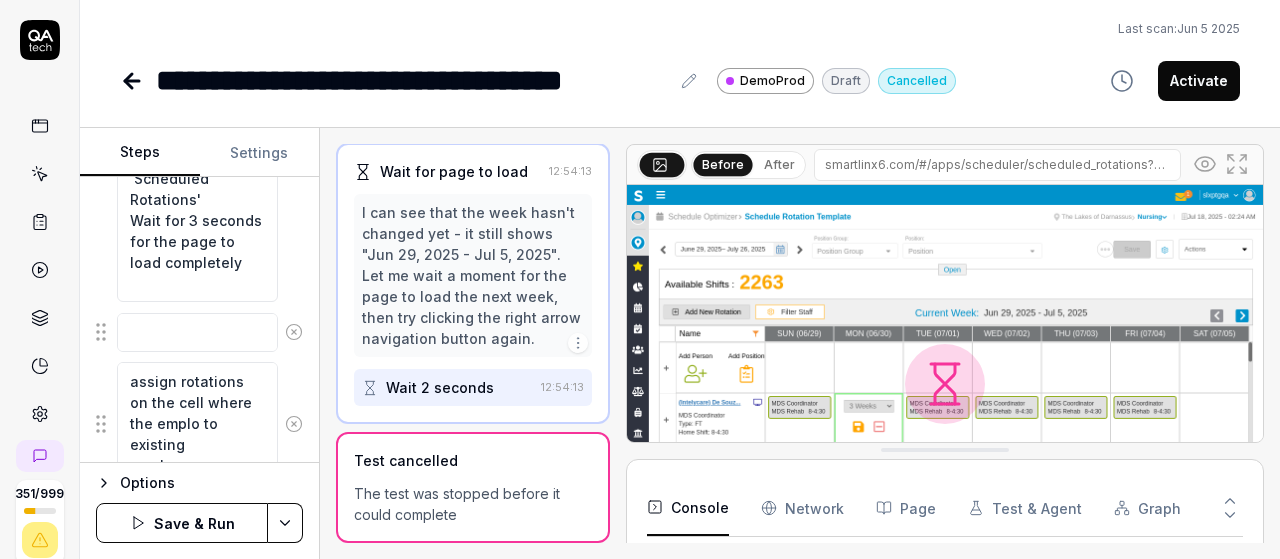 type on "*" 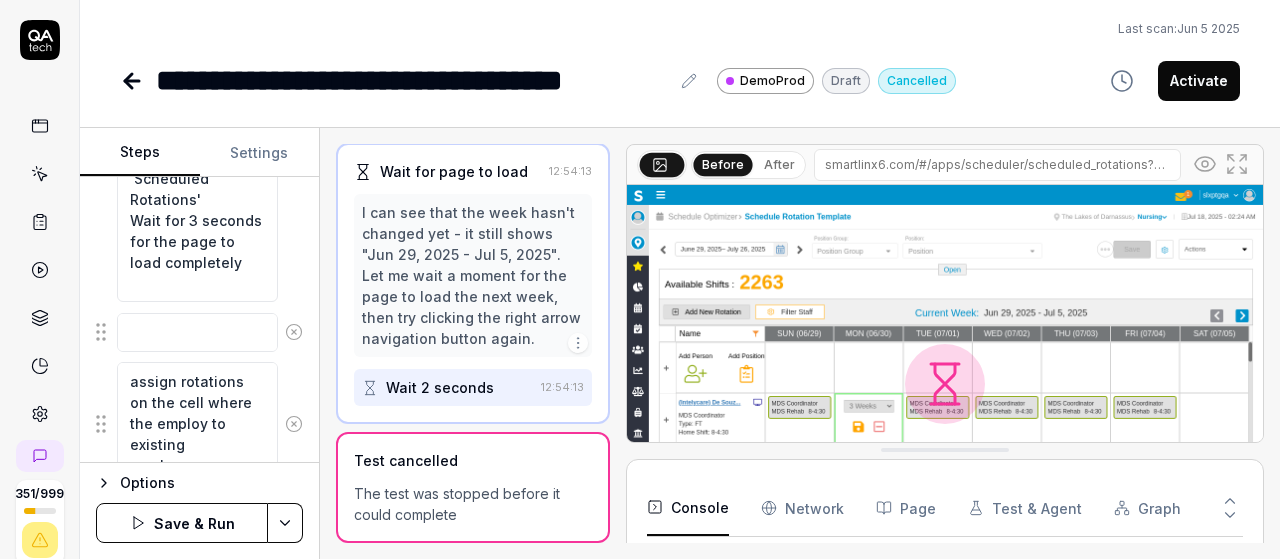 type on "*" 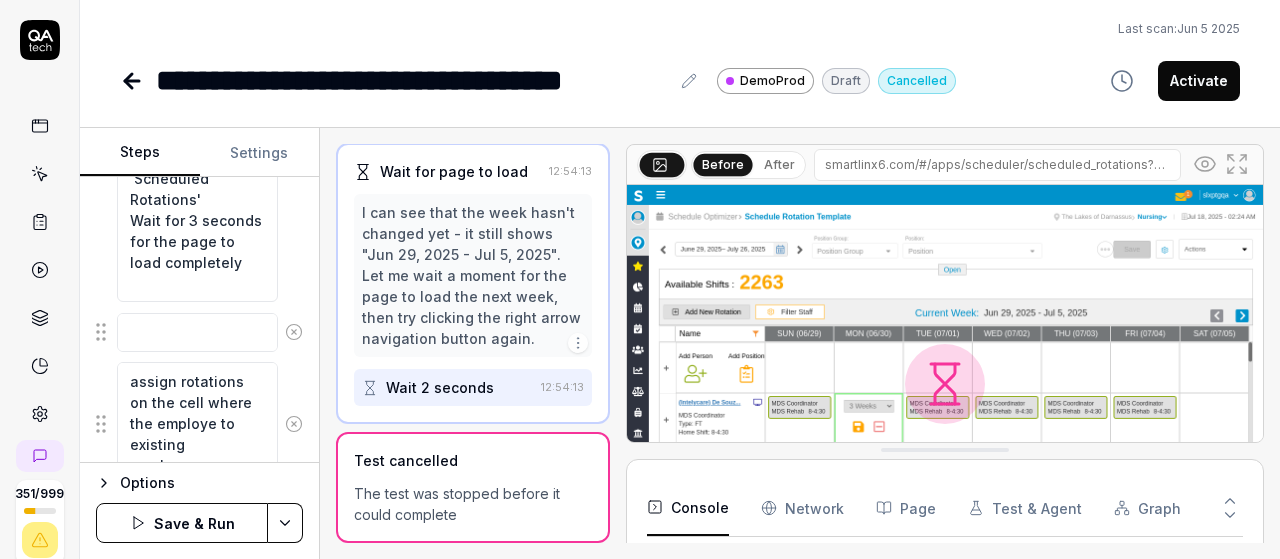 type on "*" 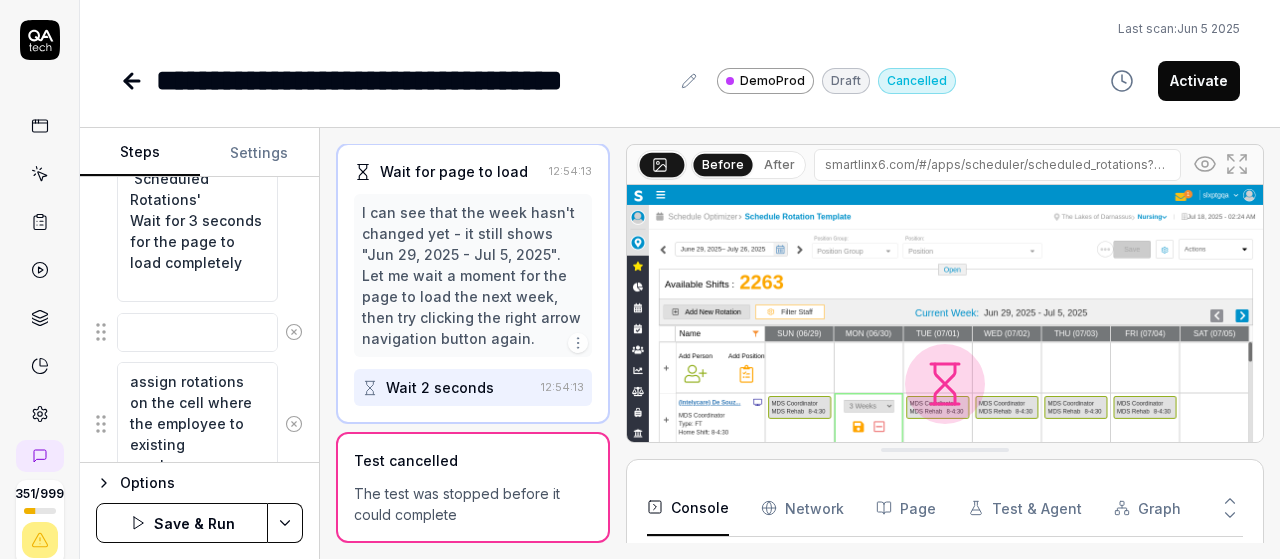 type on "assign rotations on the cell where the employee  to existing employees" 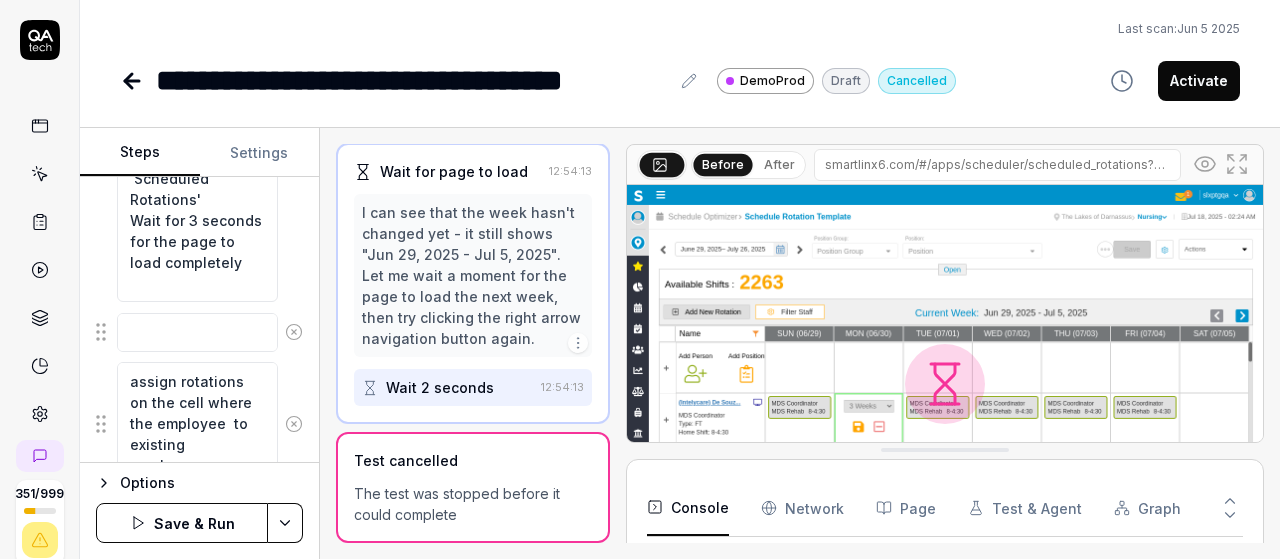 type on "*" 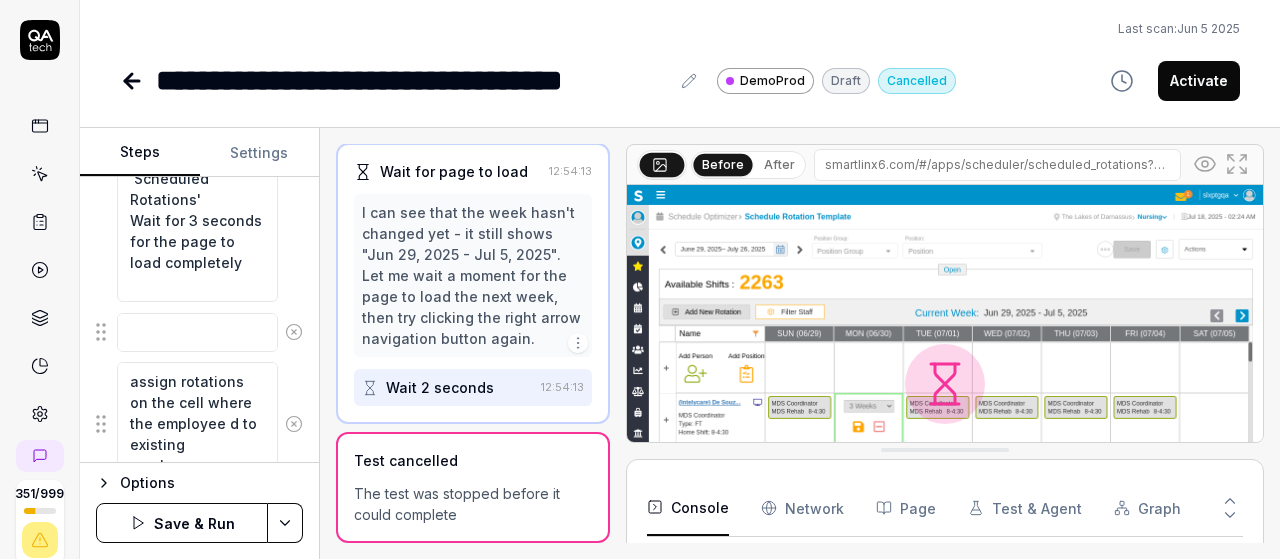 type on "*" 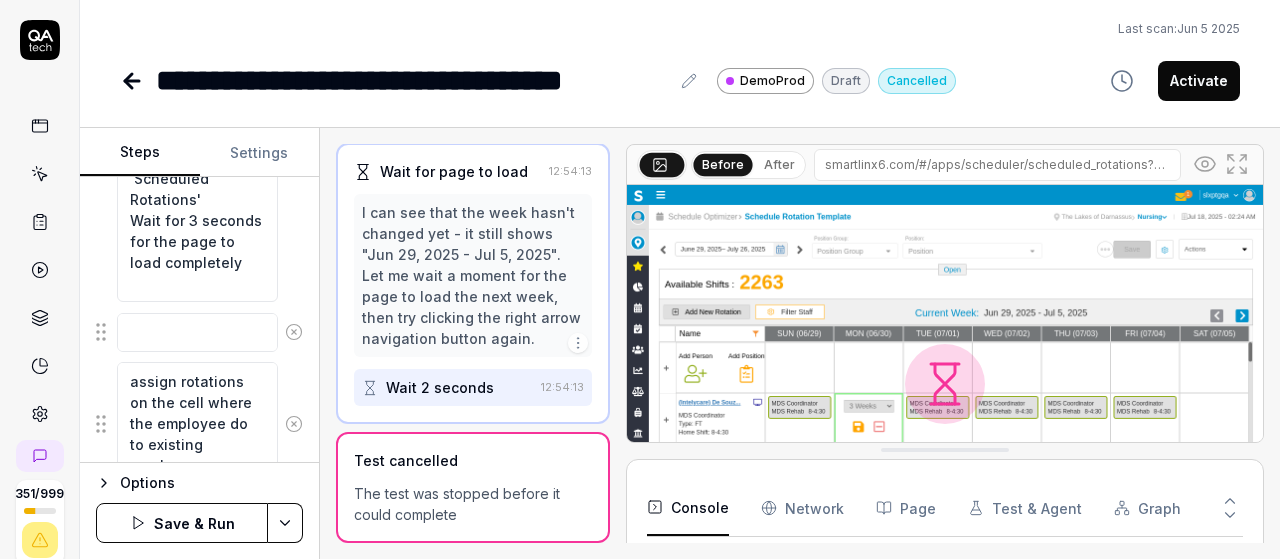 type on "*" 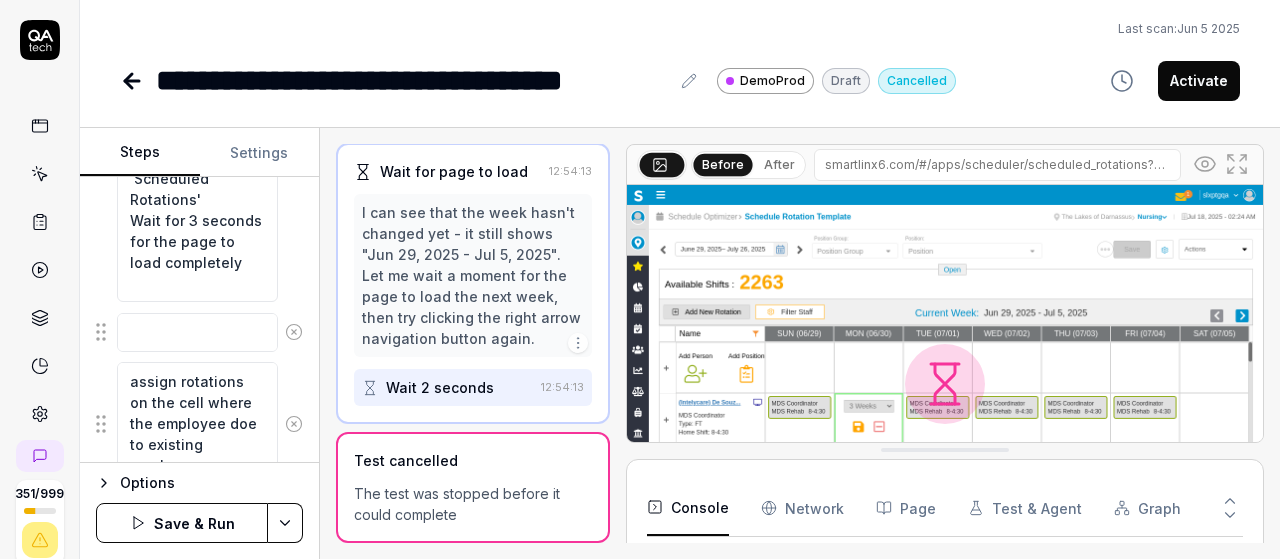 type on "*" 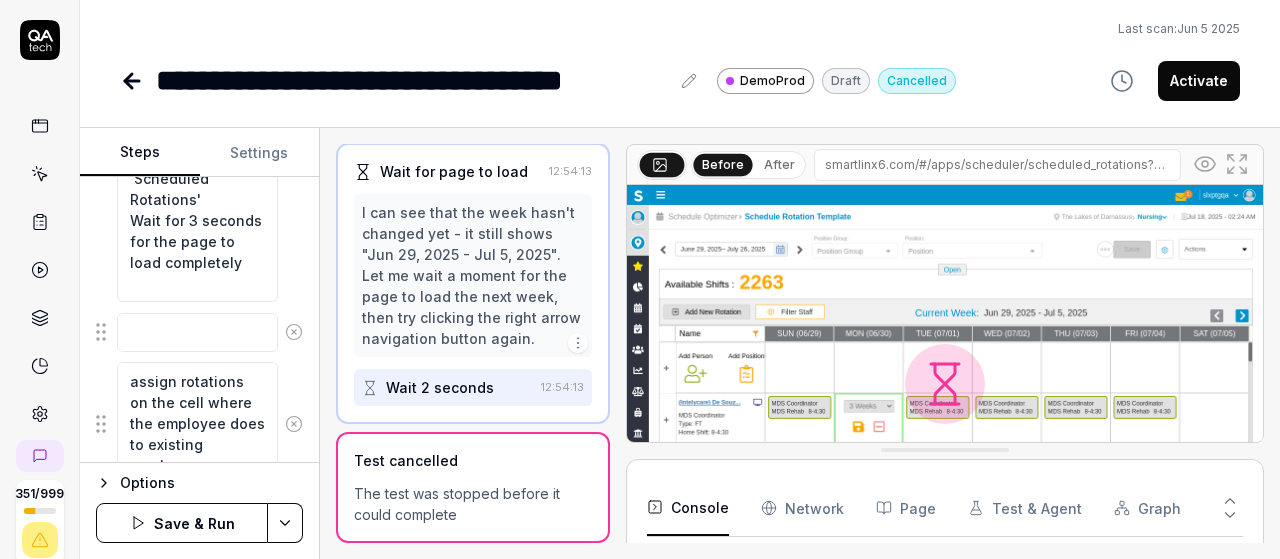 type on "*" 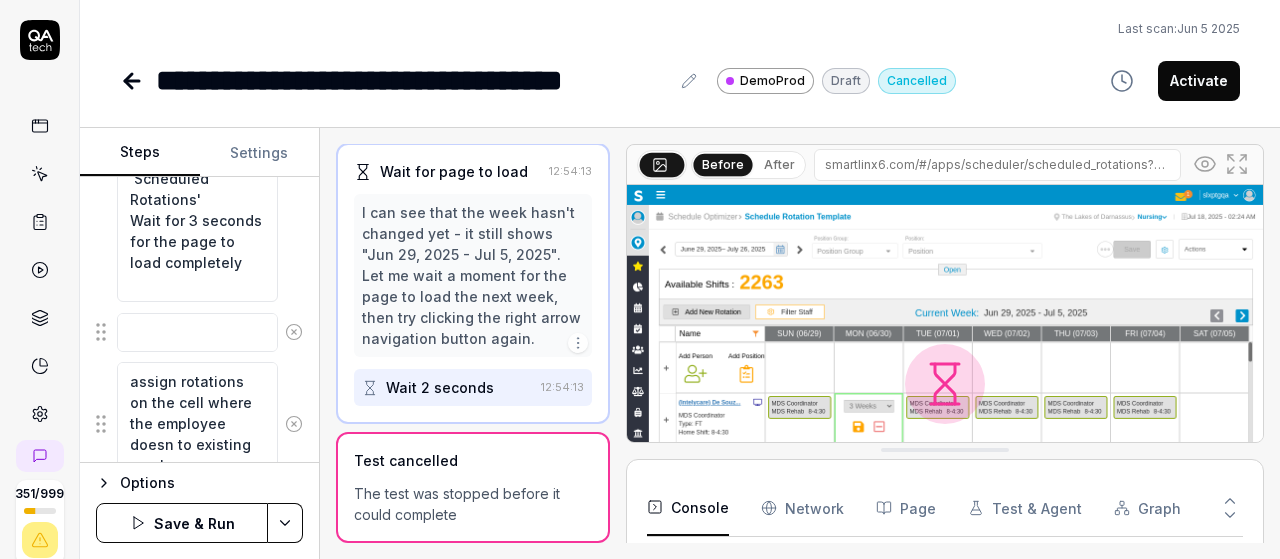 type on "*" 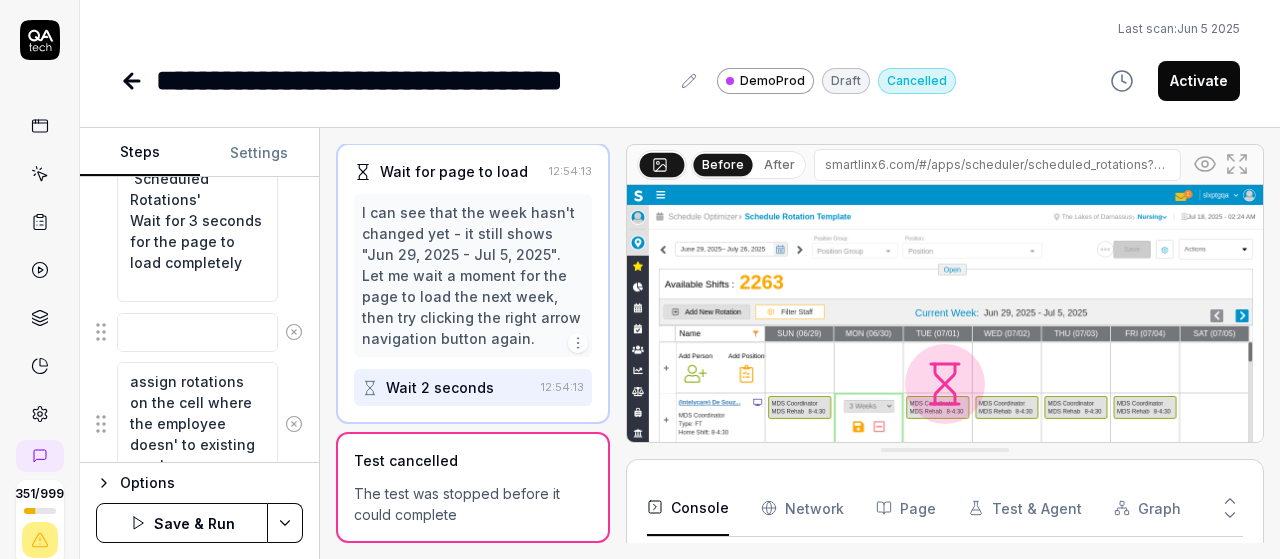 type on "*" 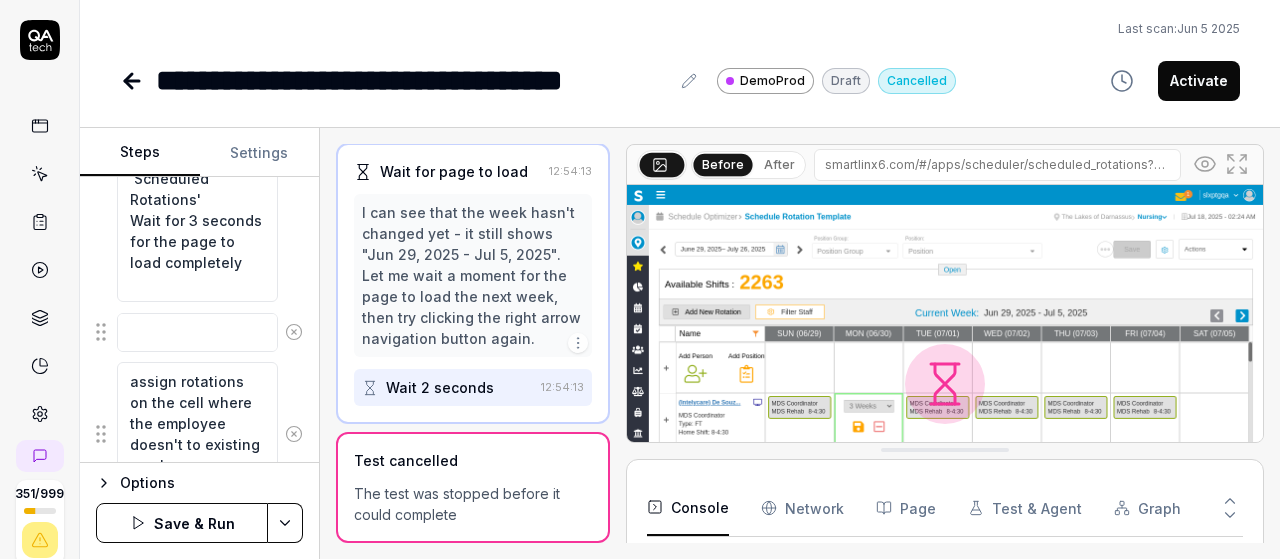 scroll, scrollTop: 751, scrollLeft: 0, axis: vertical 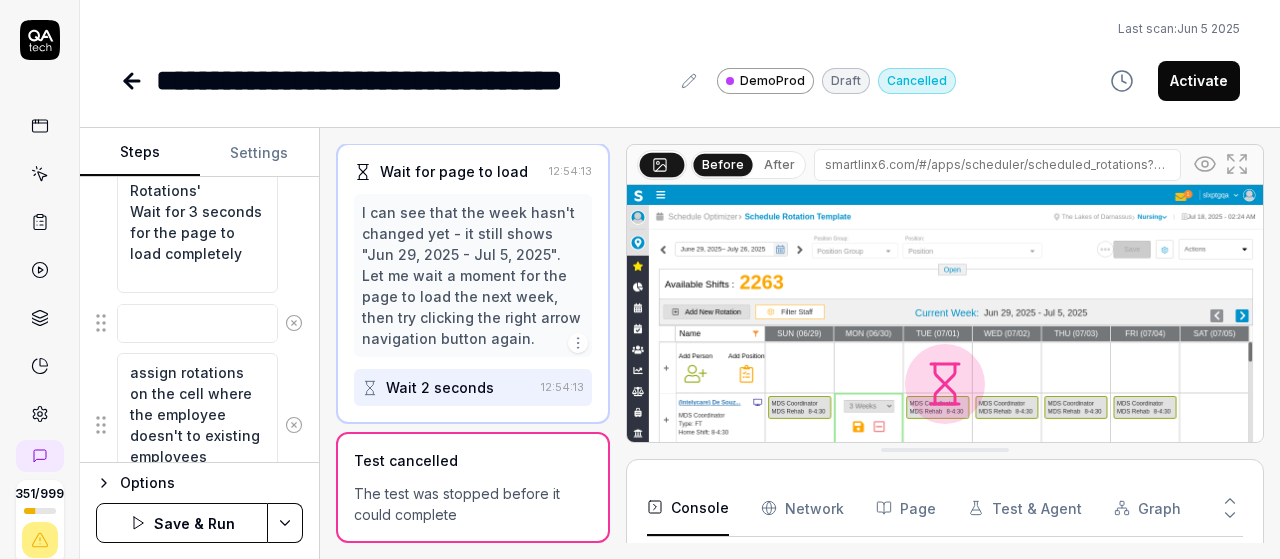 type on "*" 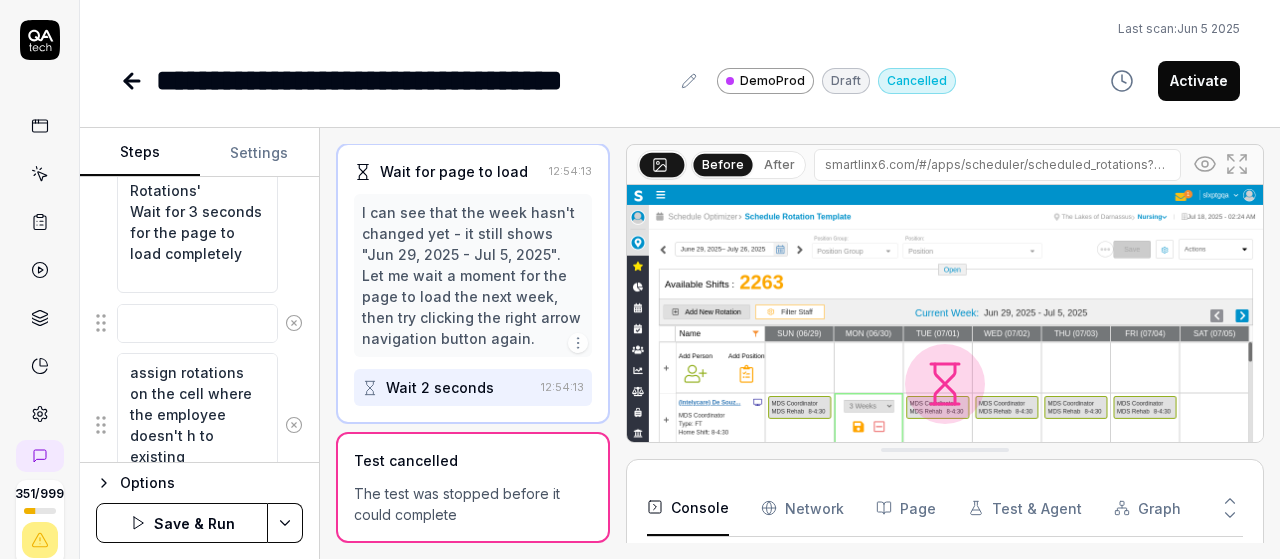 type on "*" 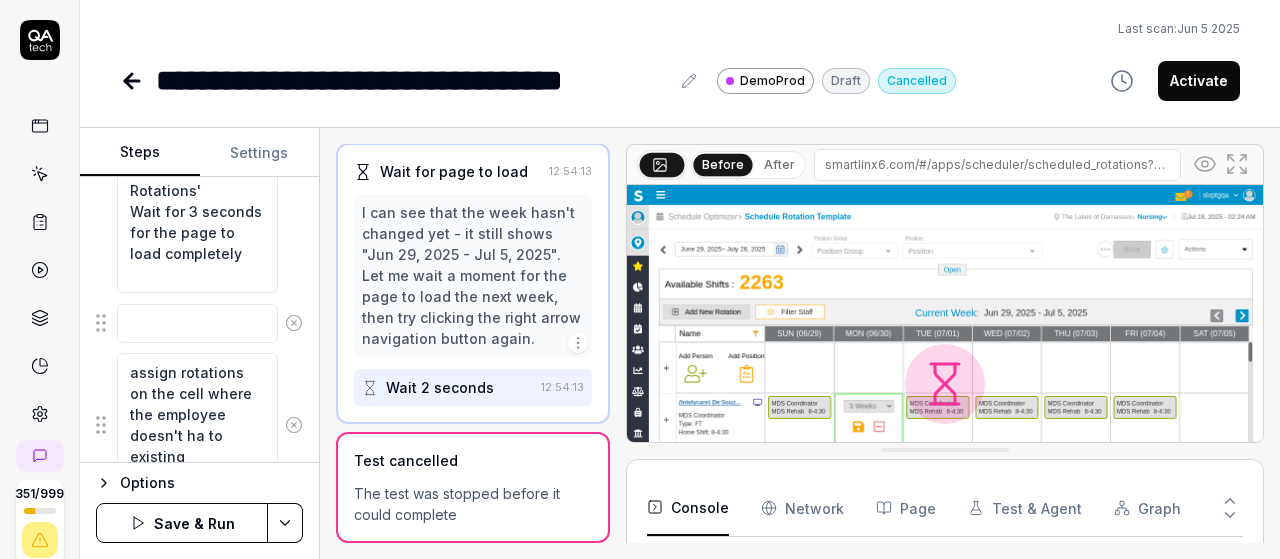 type on "assign rotations on the cell where the employee doesn't hav to existing employees" 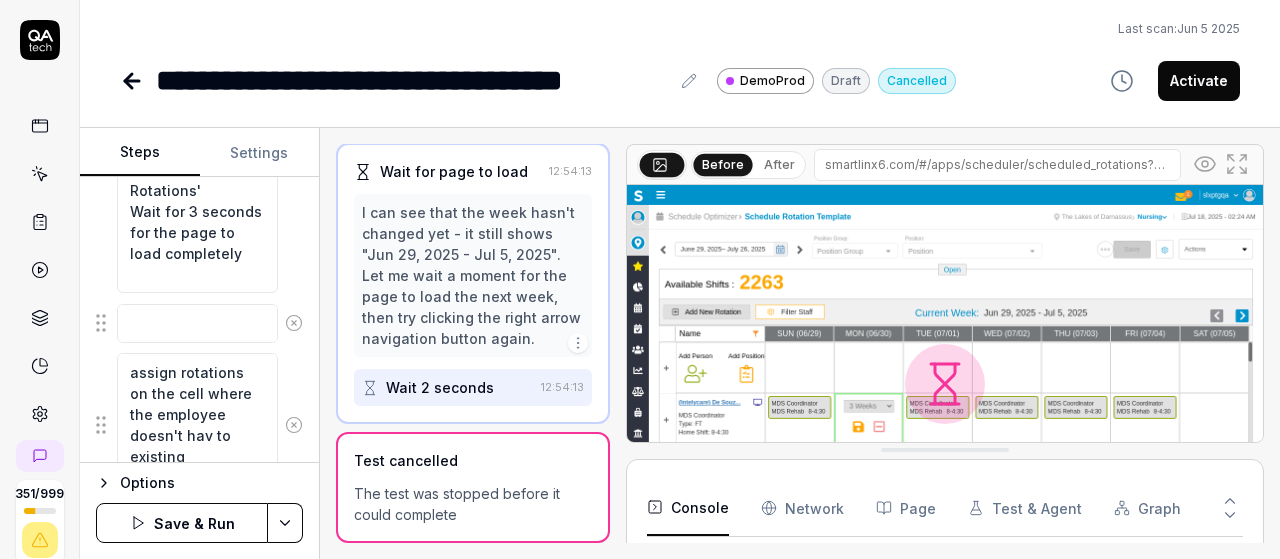type on "*" 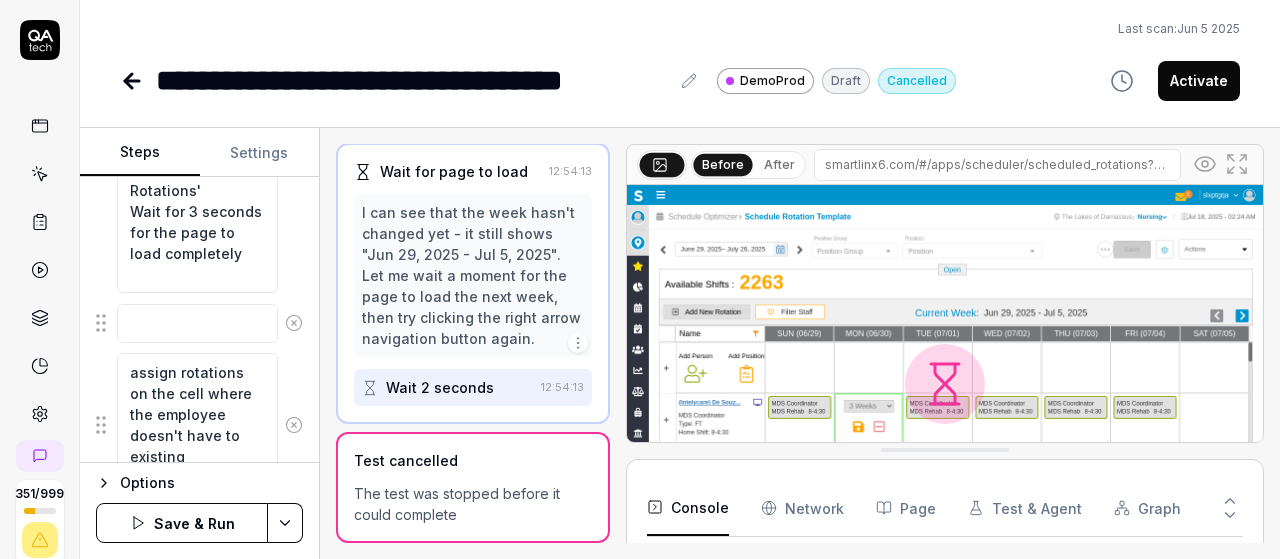 type on "assign rotations on the cell where the employee doesn't have  to existing employees" 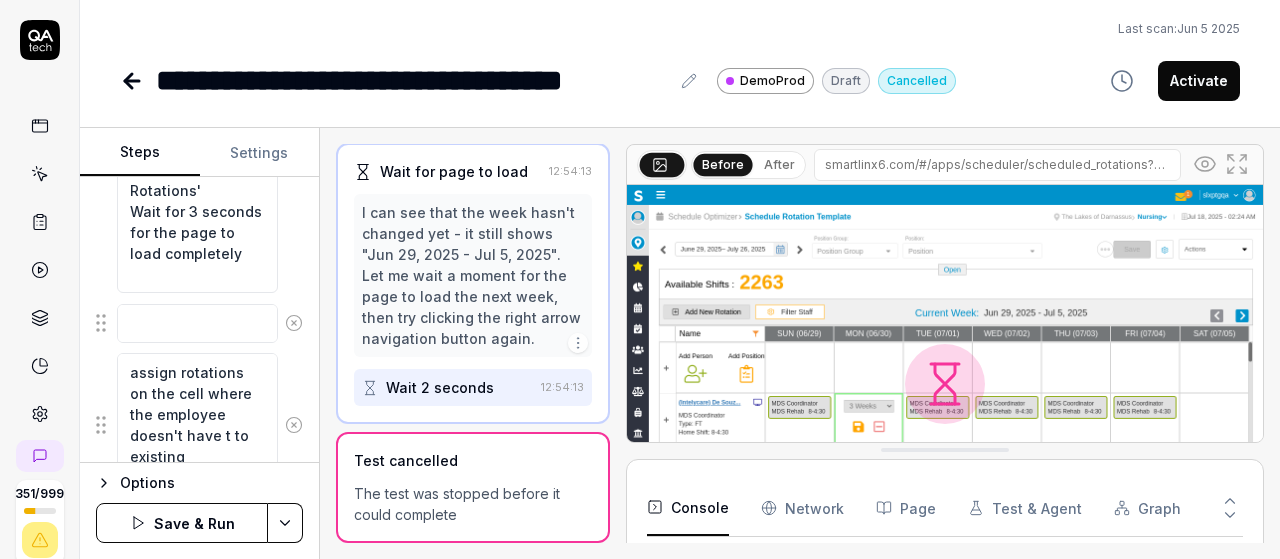 type on "*" 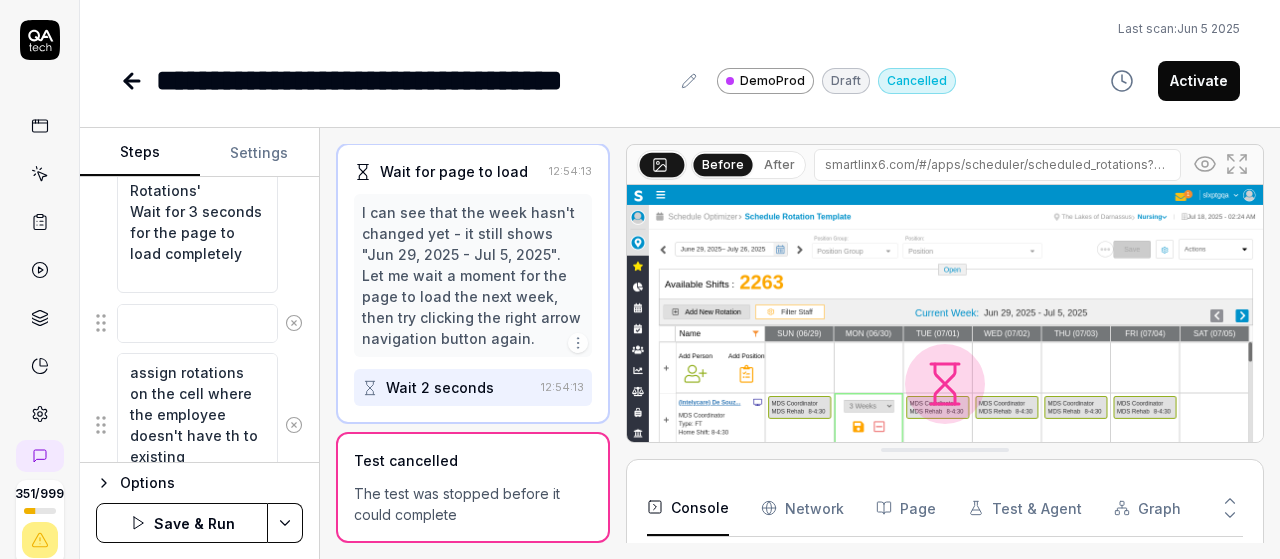 type on "*" 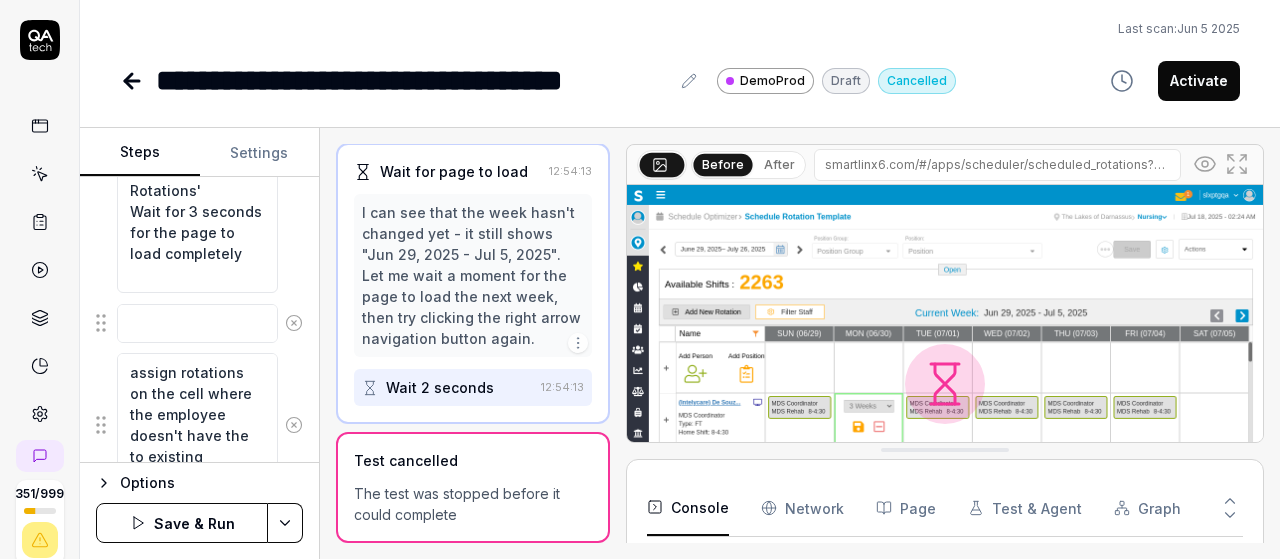 scroll, scrollTop: 772, scrollLeft: 0, axis: vertical 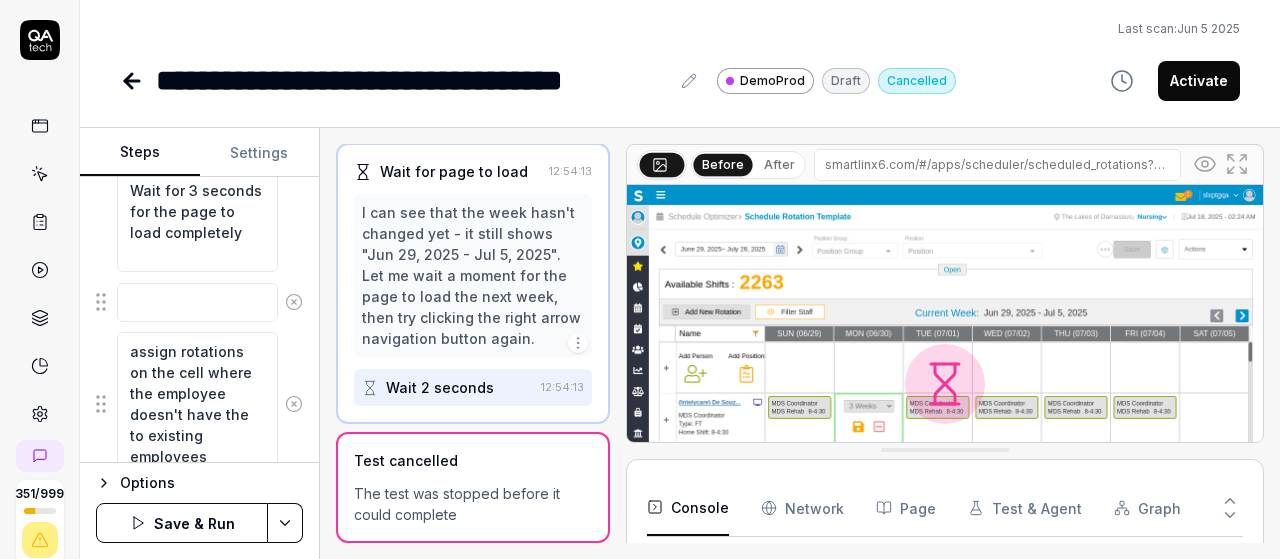 type on "*" 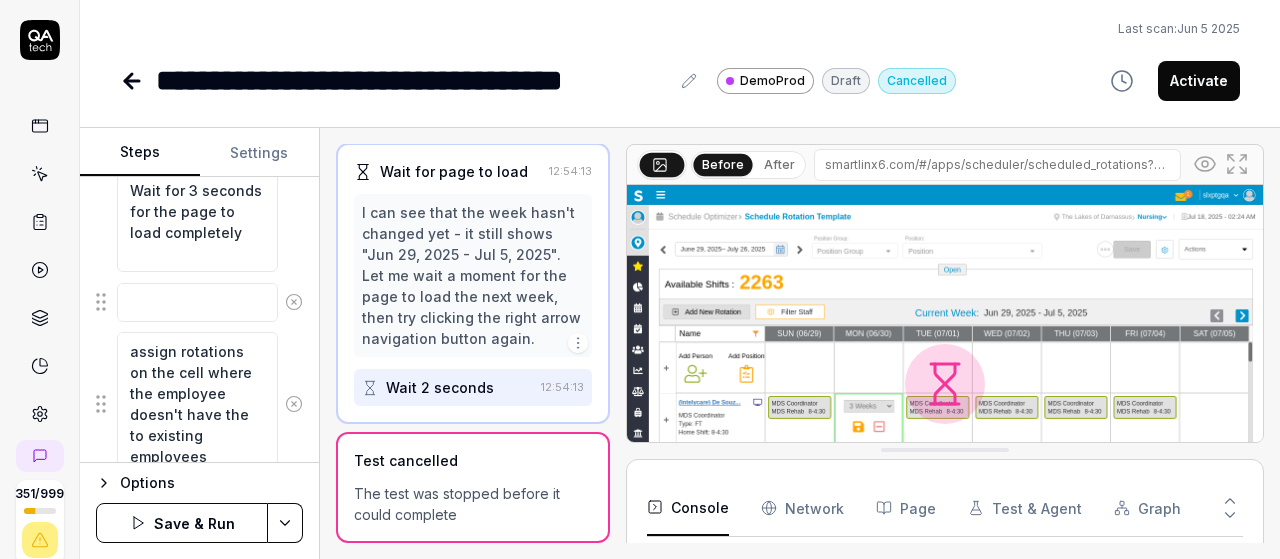 type on "*" 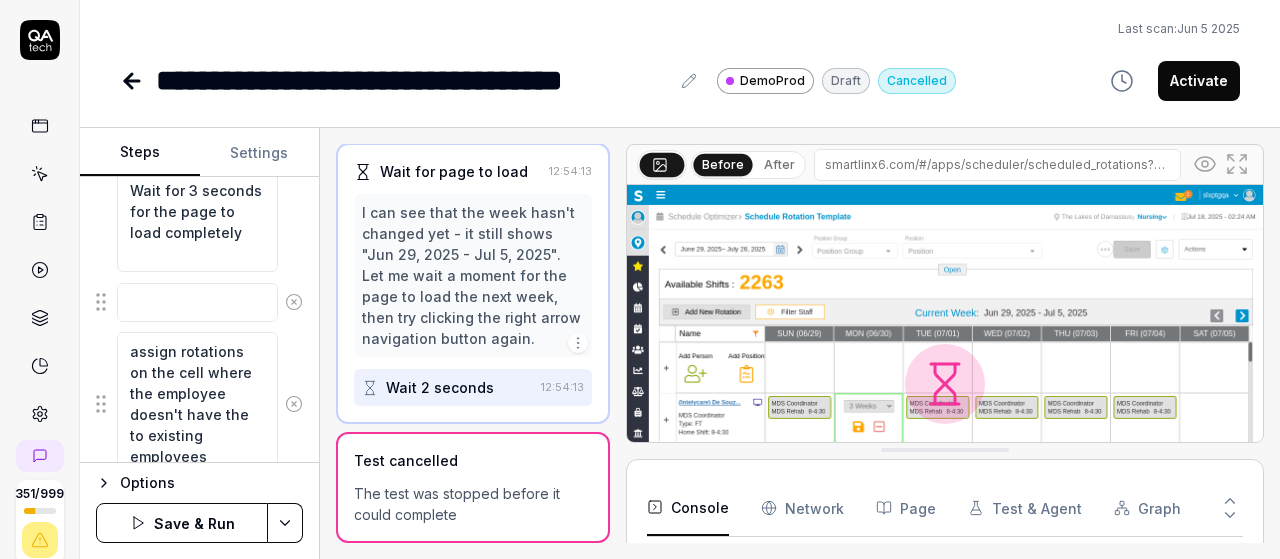 type on "assign rotations on the cell where the employee doesn't have the d to existing employees" 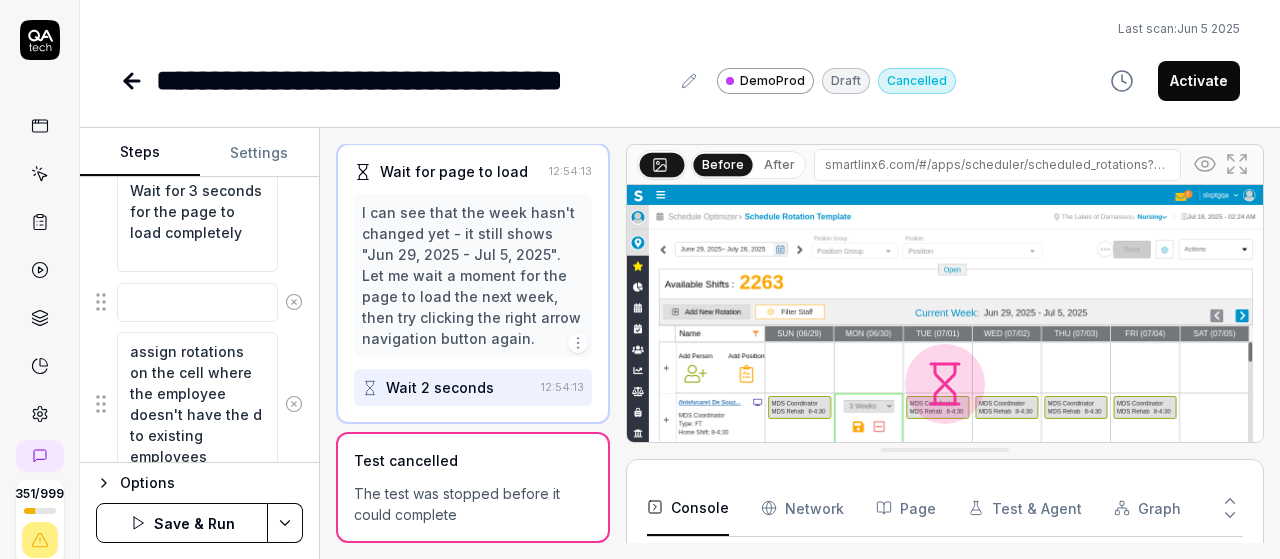 type on "*" 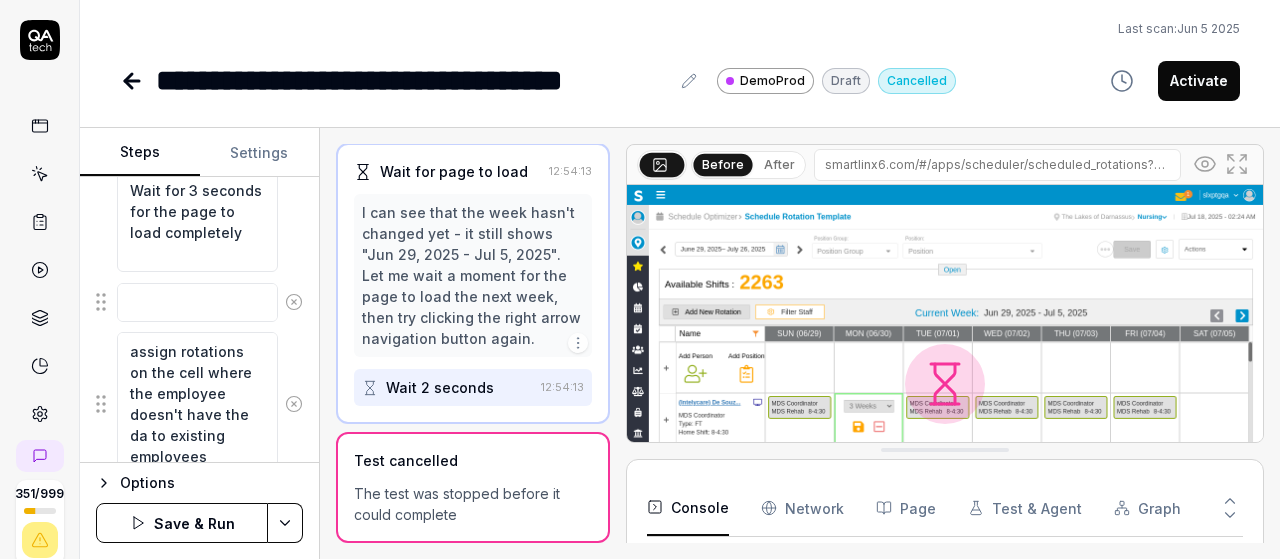 type on "*" 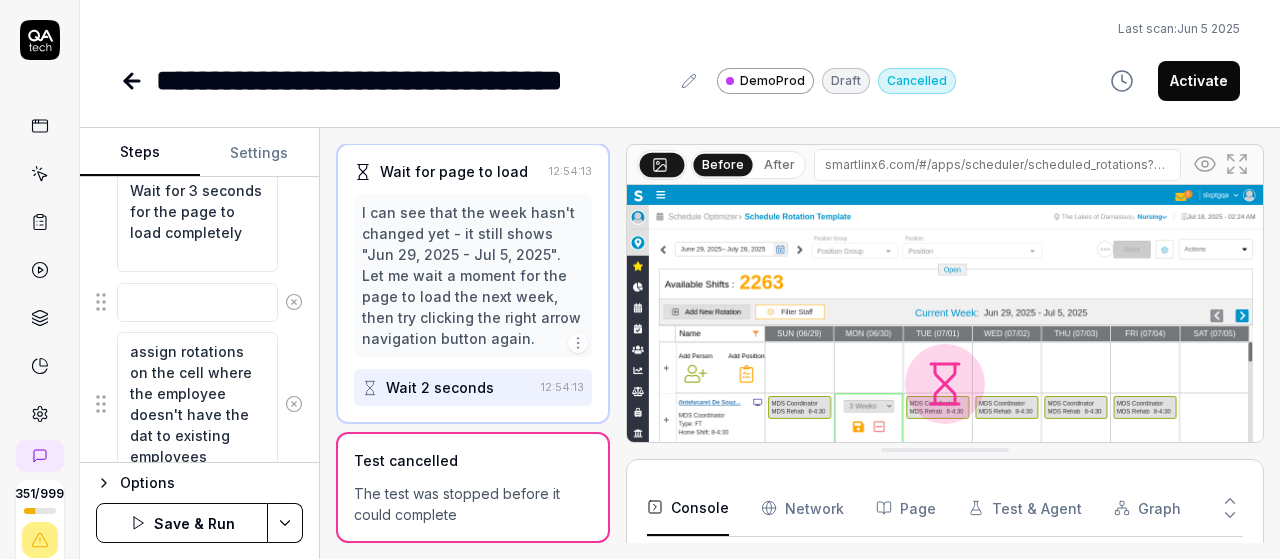 type on "*" 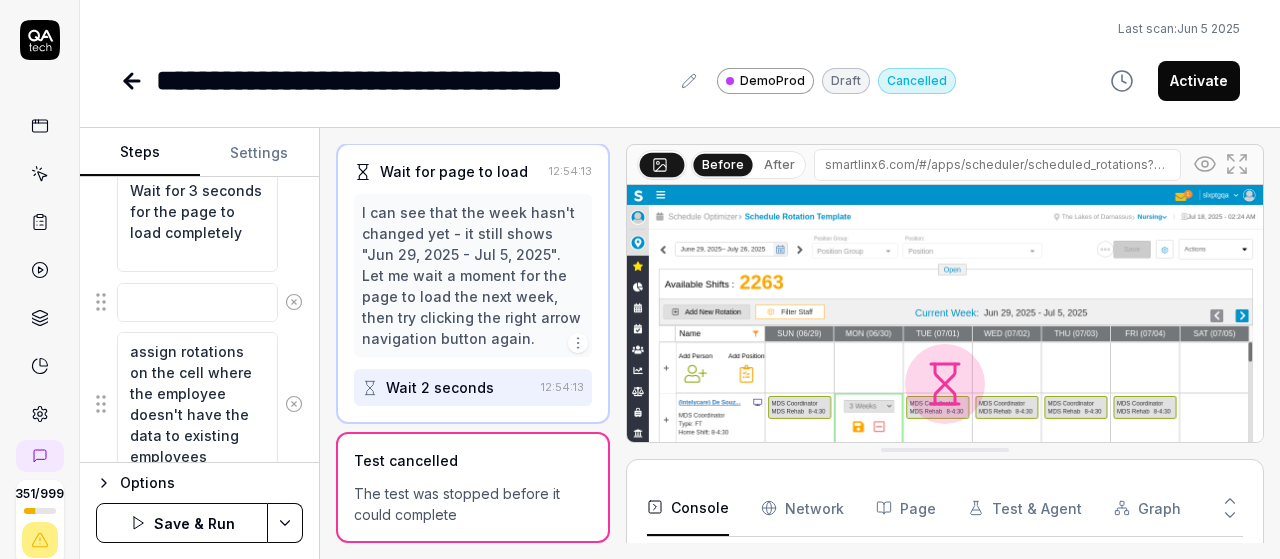 type 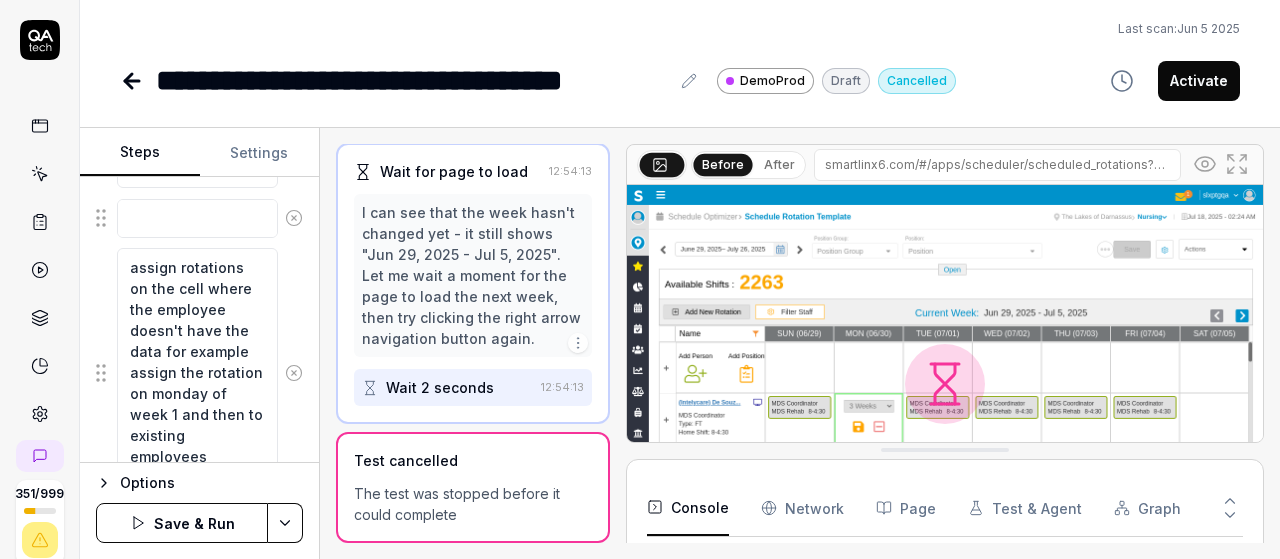 scroll, scrollTop: 877, scrollLeft: 0, axis: vertical 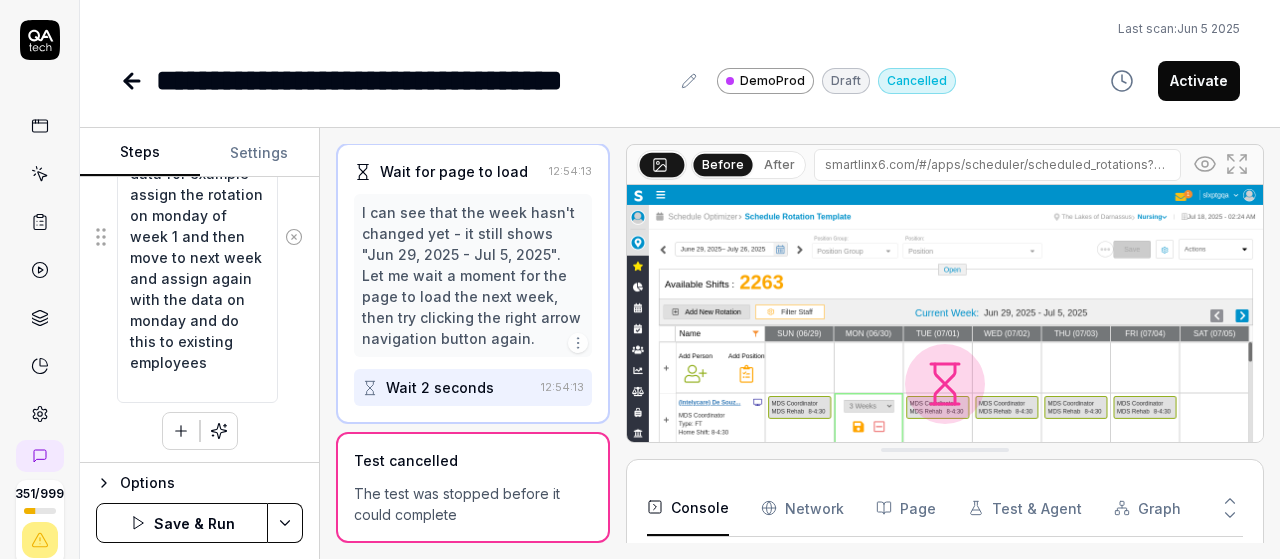 click on "assign rotations on the cell where the employee doesn't have the data for example assign the rotation on monday of week 1 and then move to next week and assign again with the data on monday and do this to existing employees" at bounding box center (197, 236) 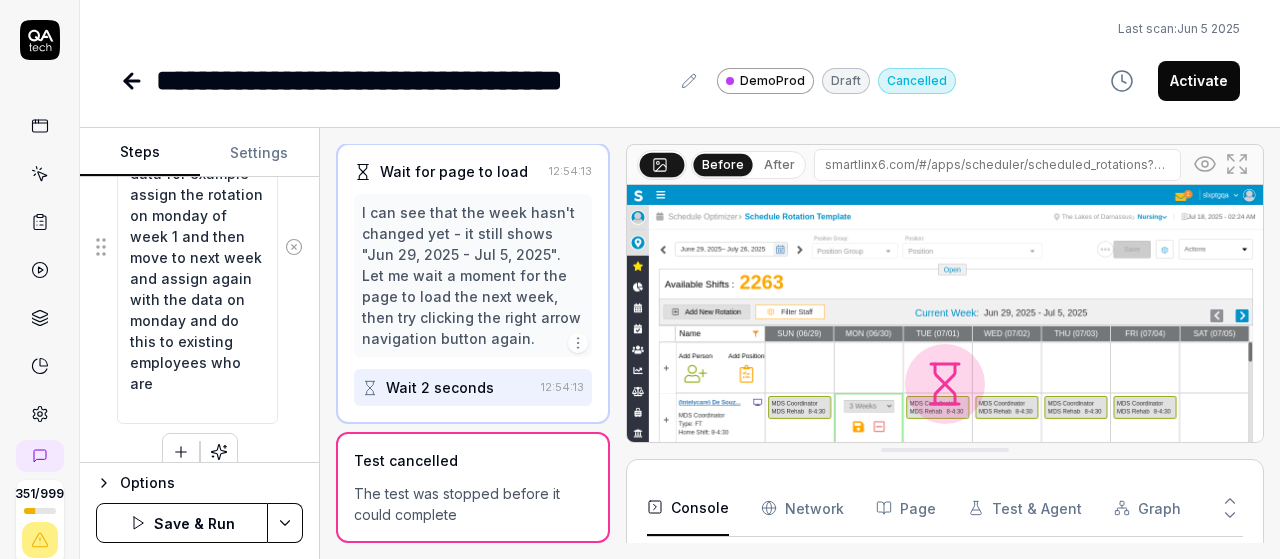 scroll, scrollTop: 63, scrollLeft: 0, axis: vertical 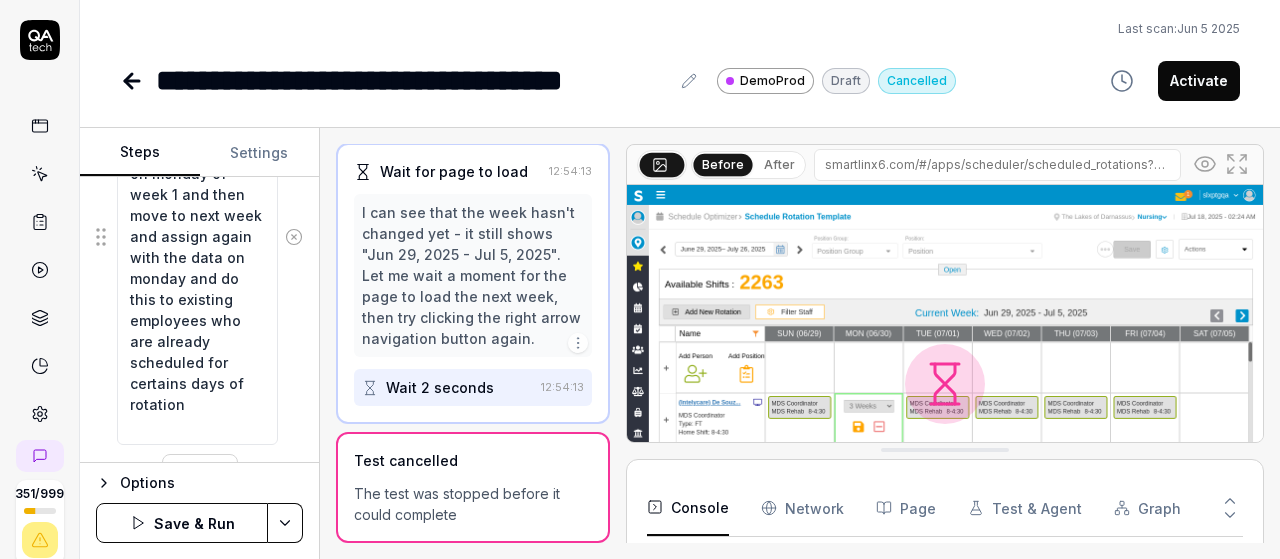 click on "**********" at bounding box center [640, 279] 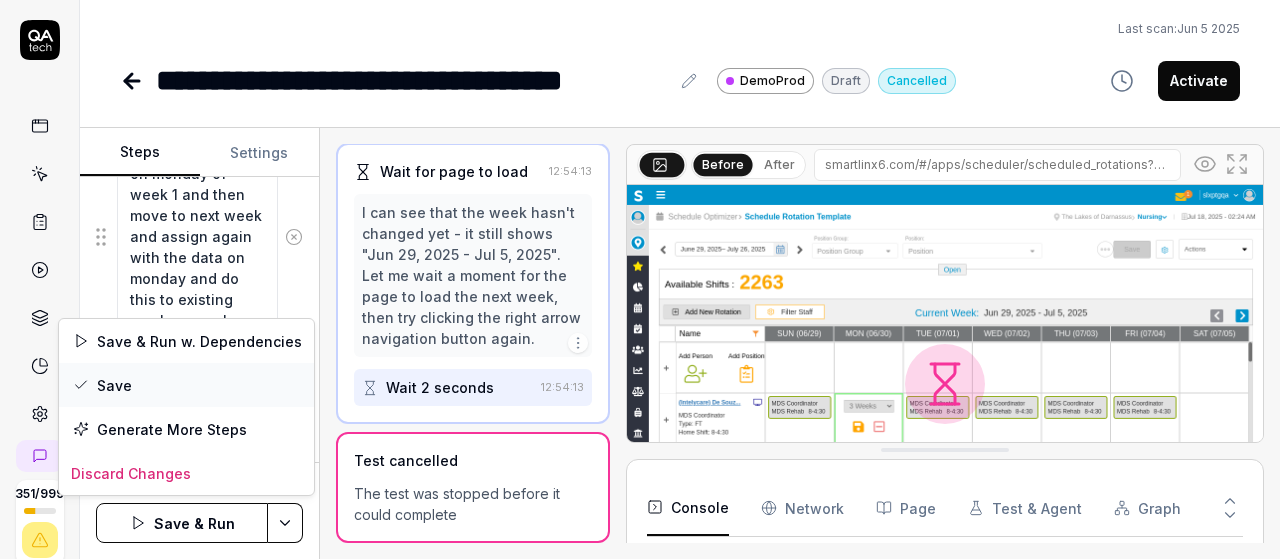 click on "Save" at bounding box center [186, 385] 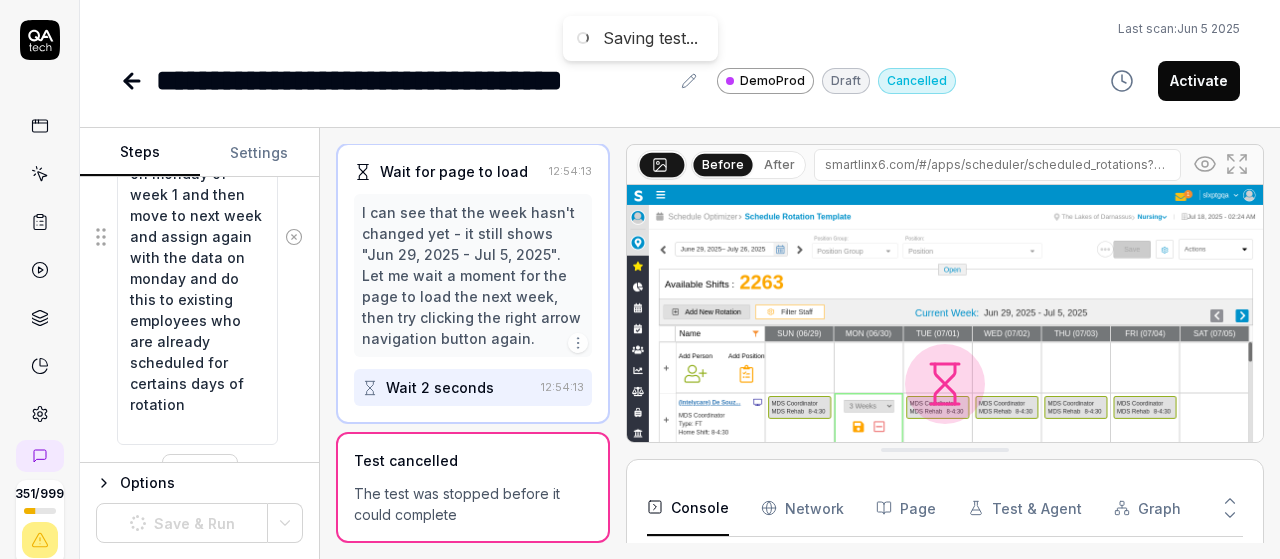 scroll, scrollTop: 0, scrollLeft: 0, axis: both 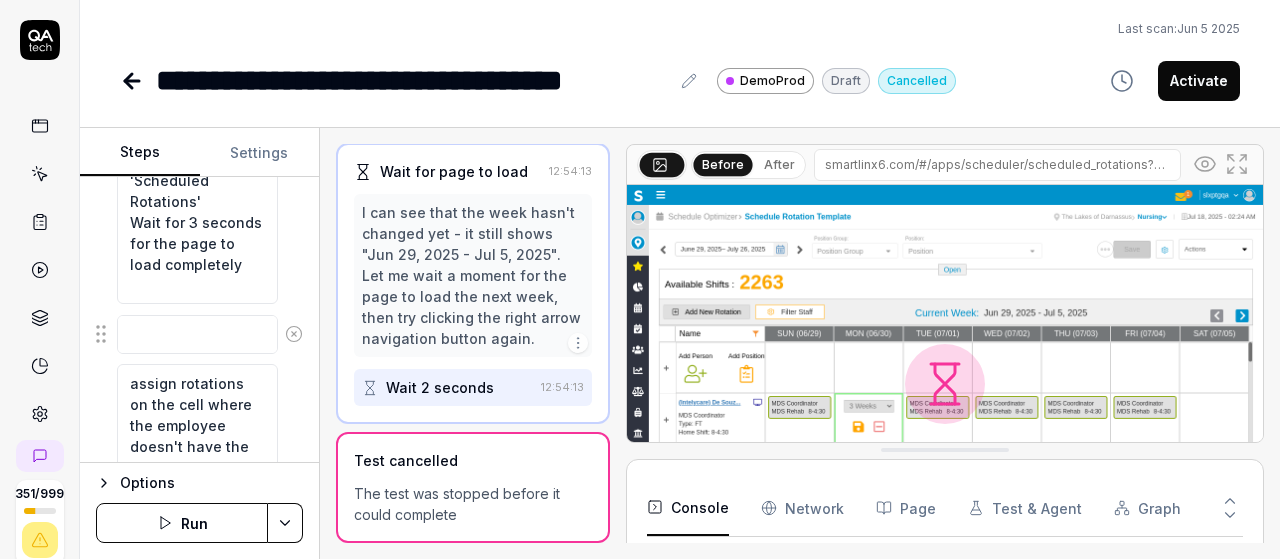 click 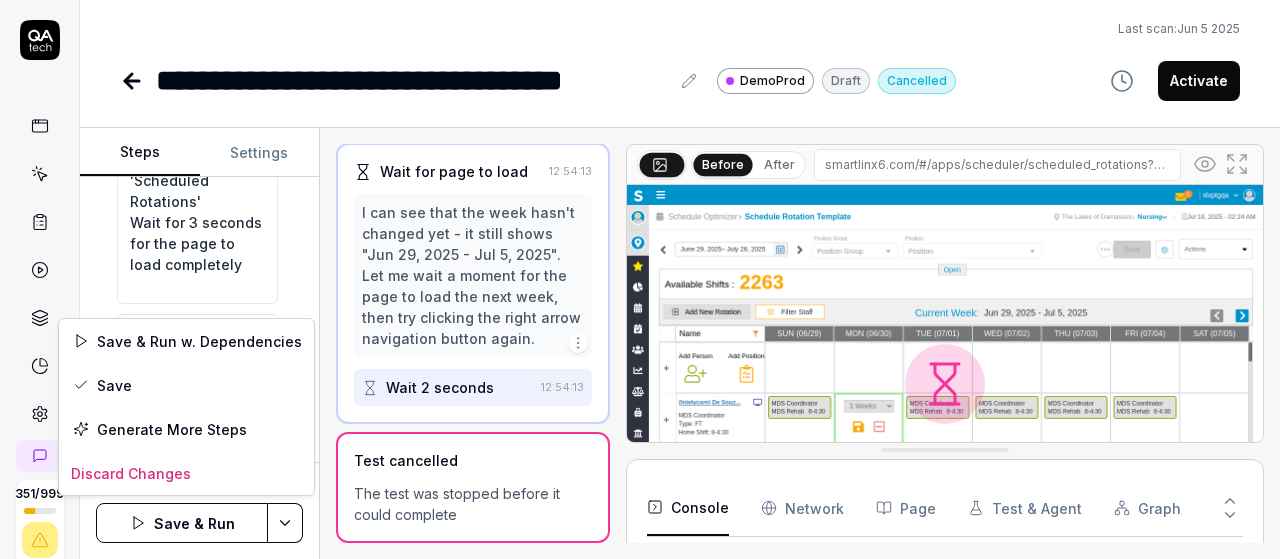 click on "**********" at bounding box center [640, 279] 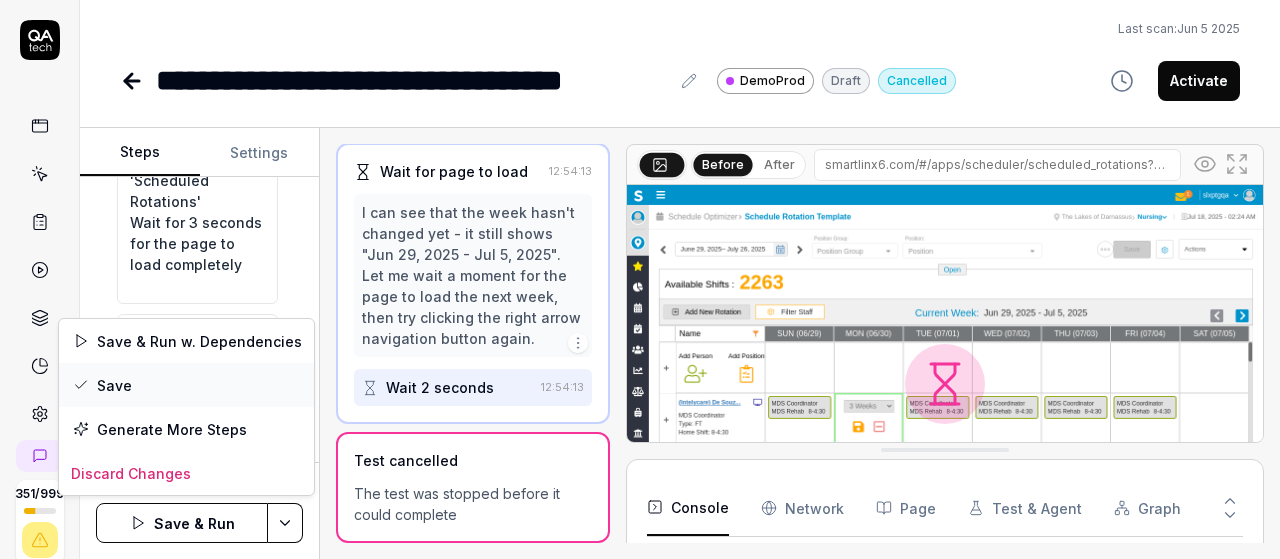 click on "Save" at bounding box center (186, 385) 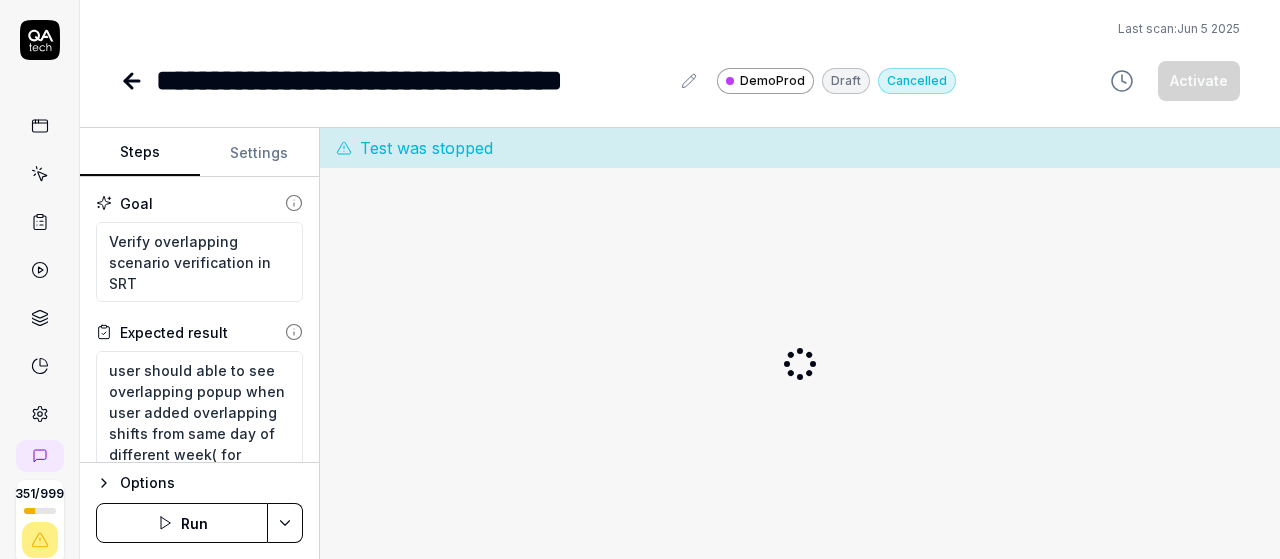 scroll, scrollTop: 0, scrollLeft: 0, axis: both 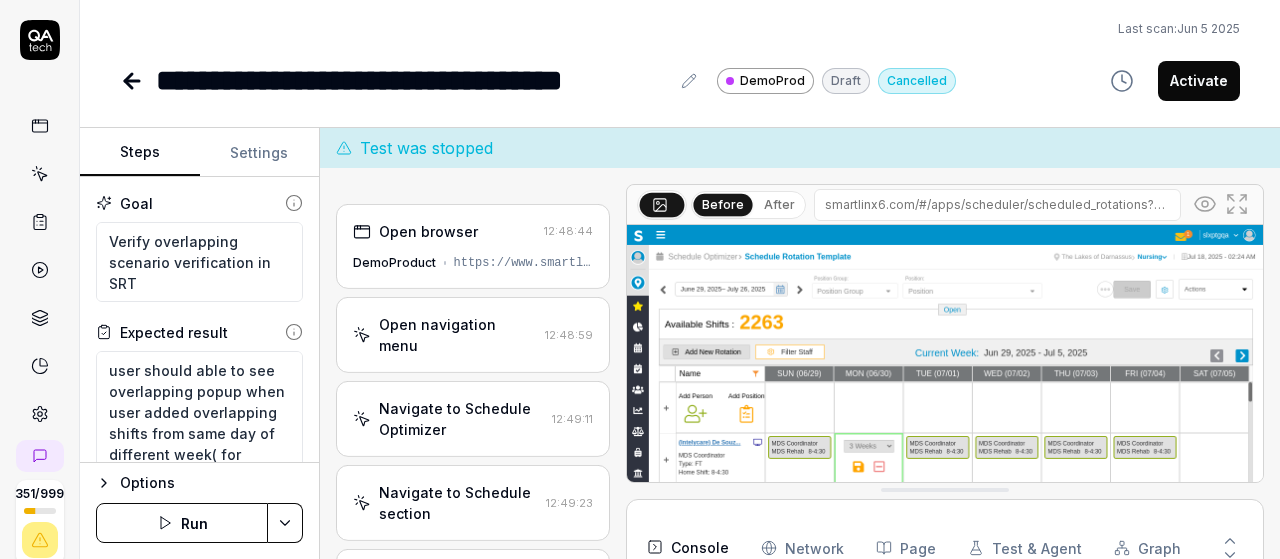 click on "Run" at bounding box center (182, 523) 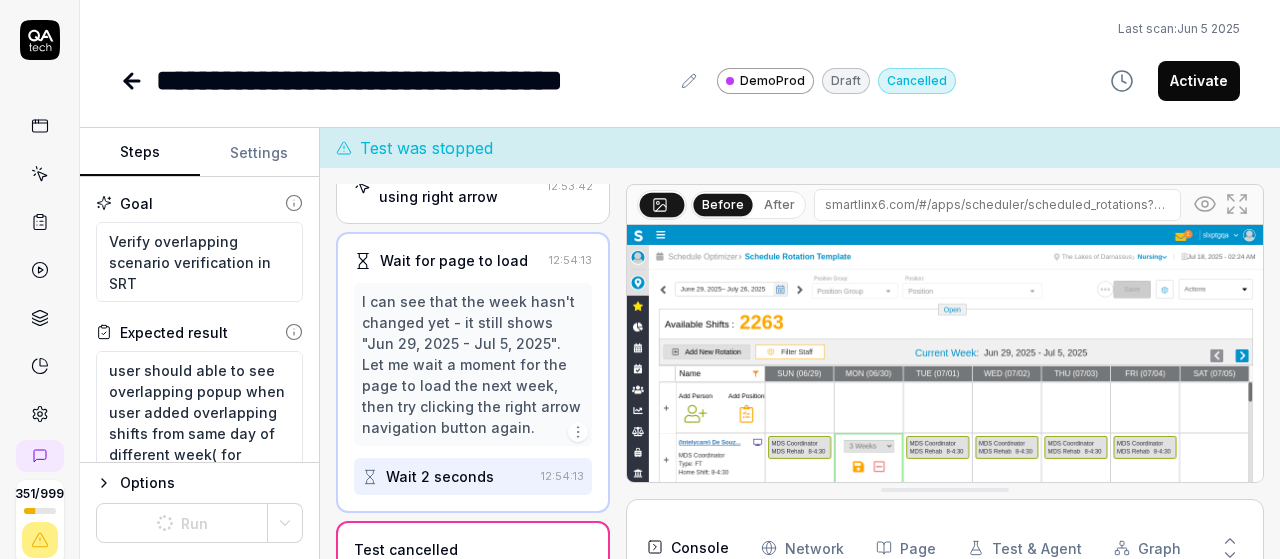 scroll, scrollTop: 994, scrollLeft: 0, axis: vertical 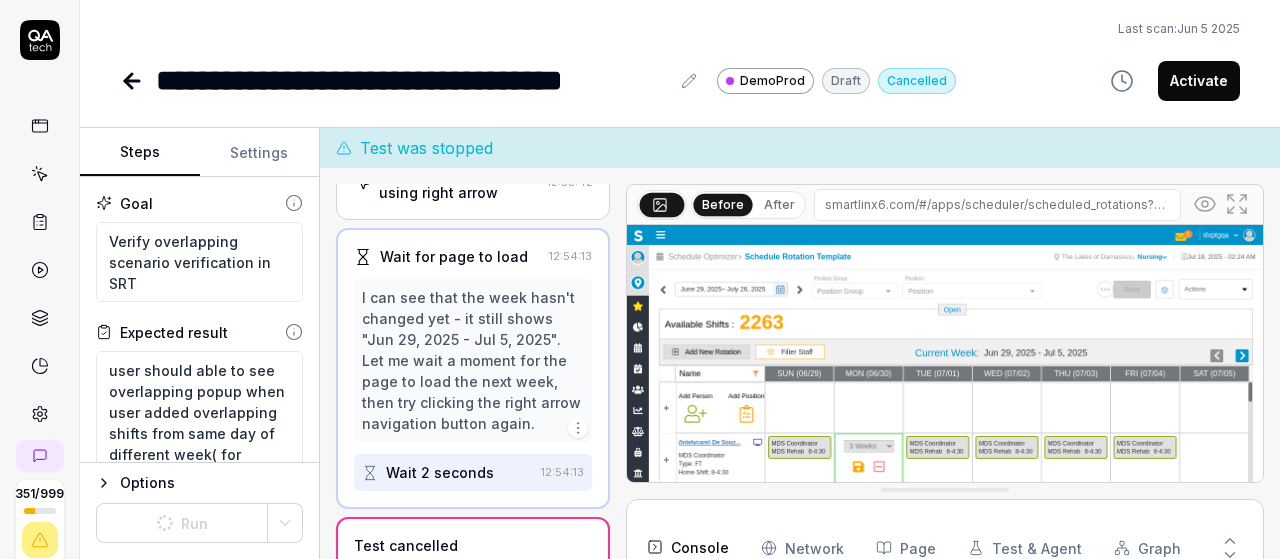 type on "*" 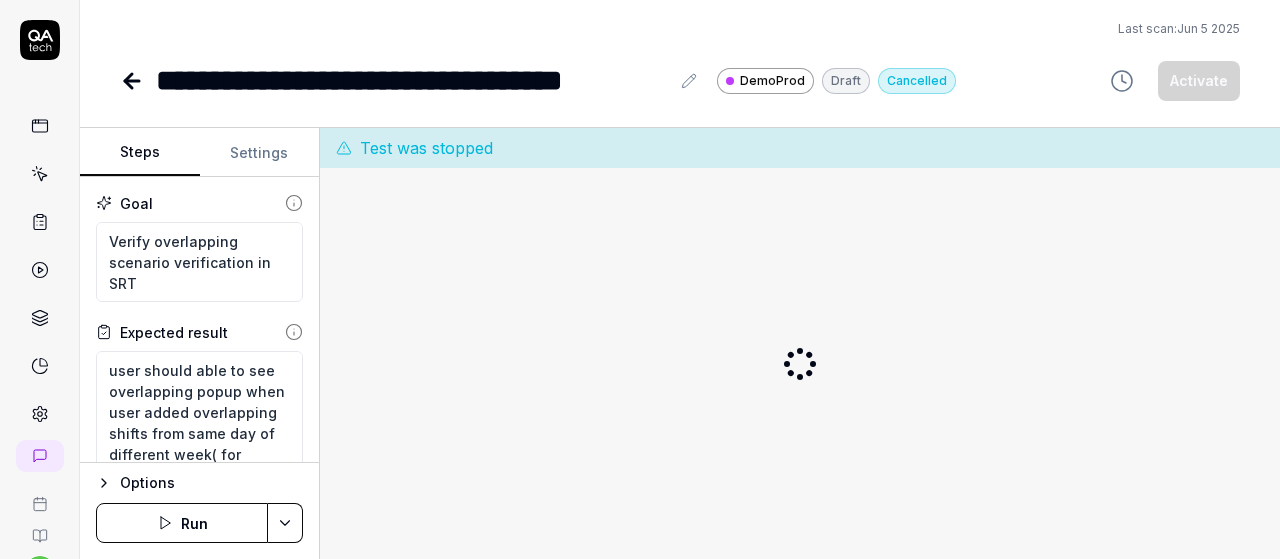 scroll, scrollTop: 0, scrollLeft: 0, axis: both 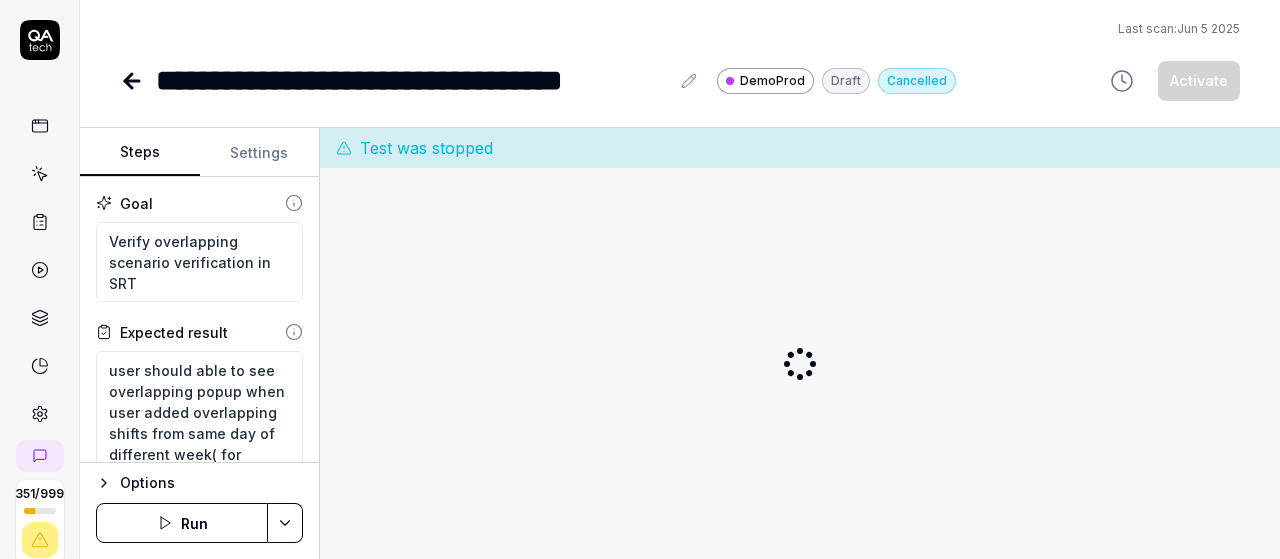 type on "*" 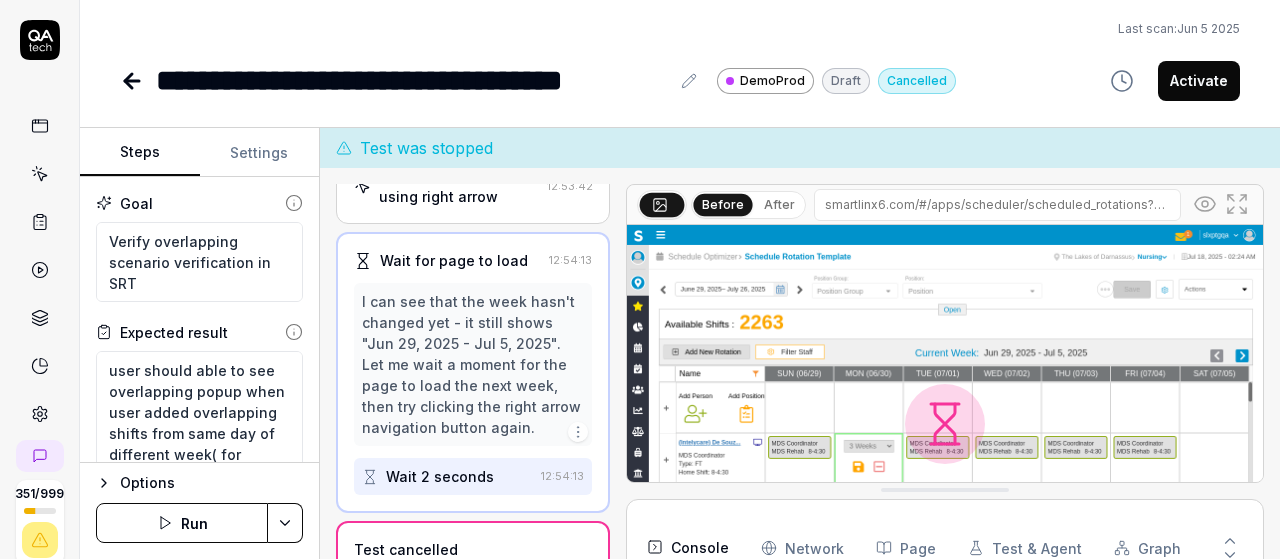scroll, scrollTop: 994, scrollLeft: 0, axis: vertical 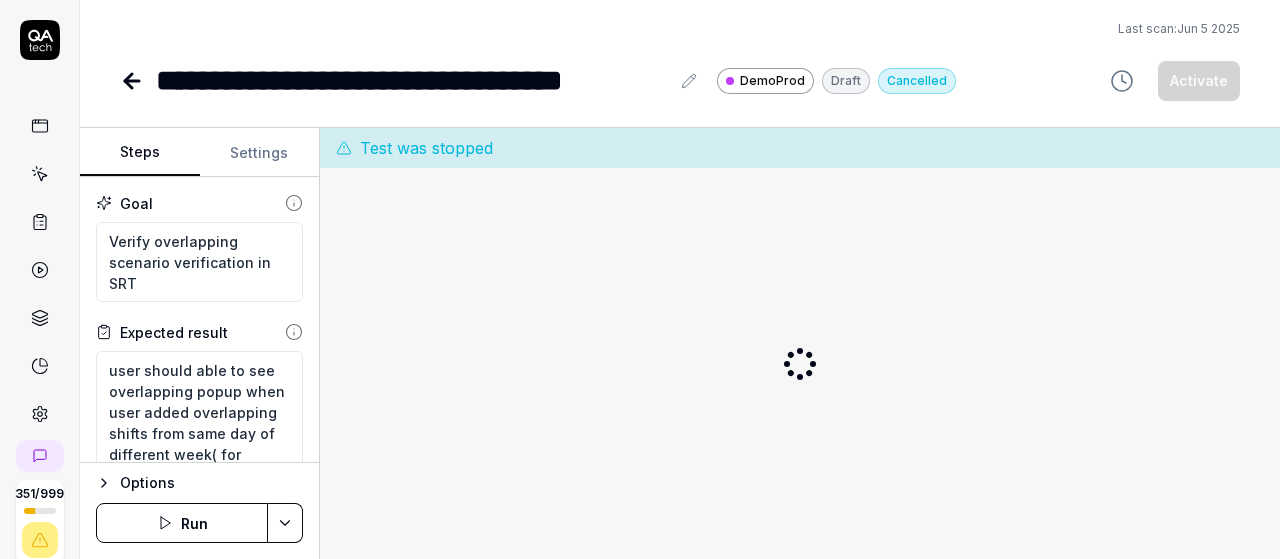 type on "*" 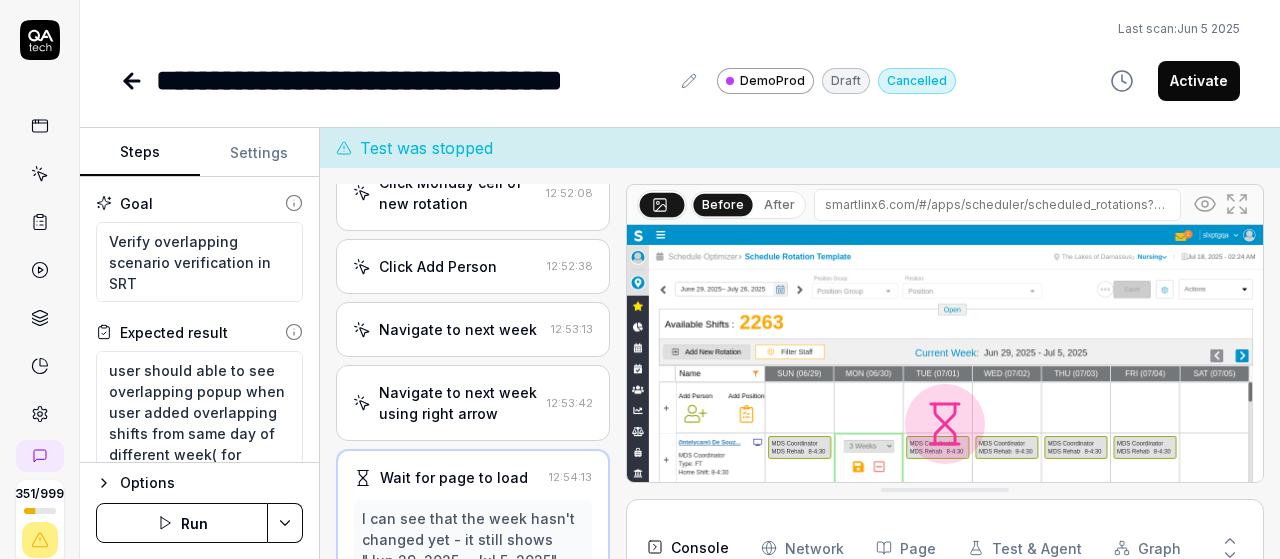 scroll, scrollTop: 994, scrollLeft: 0, axis: vertical 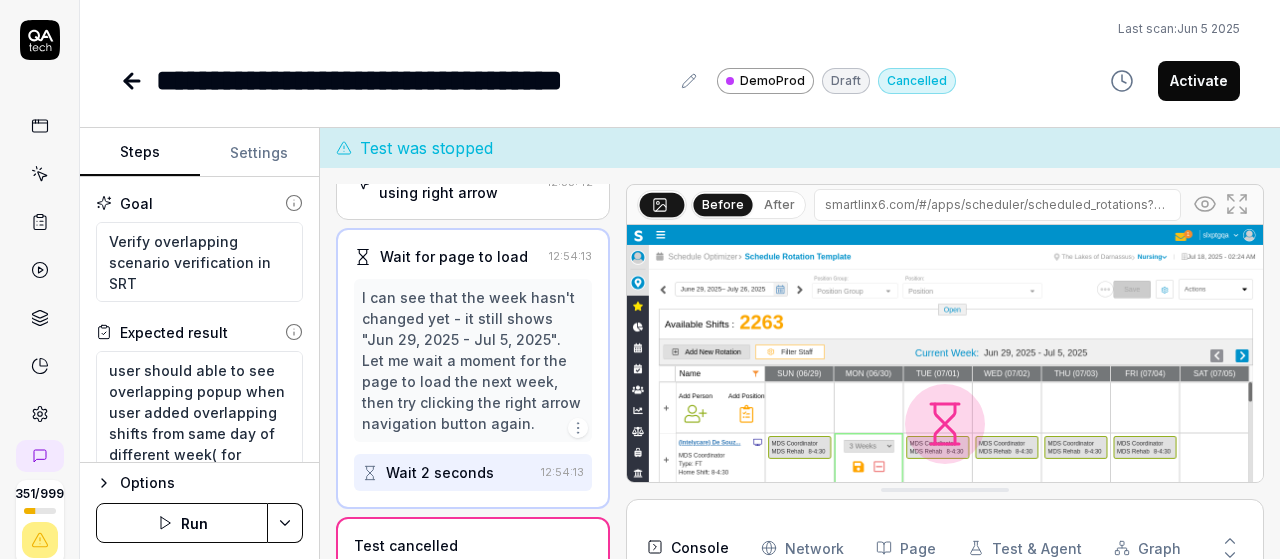 click 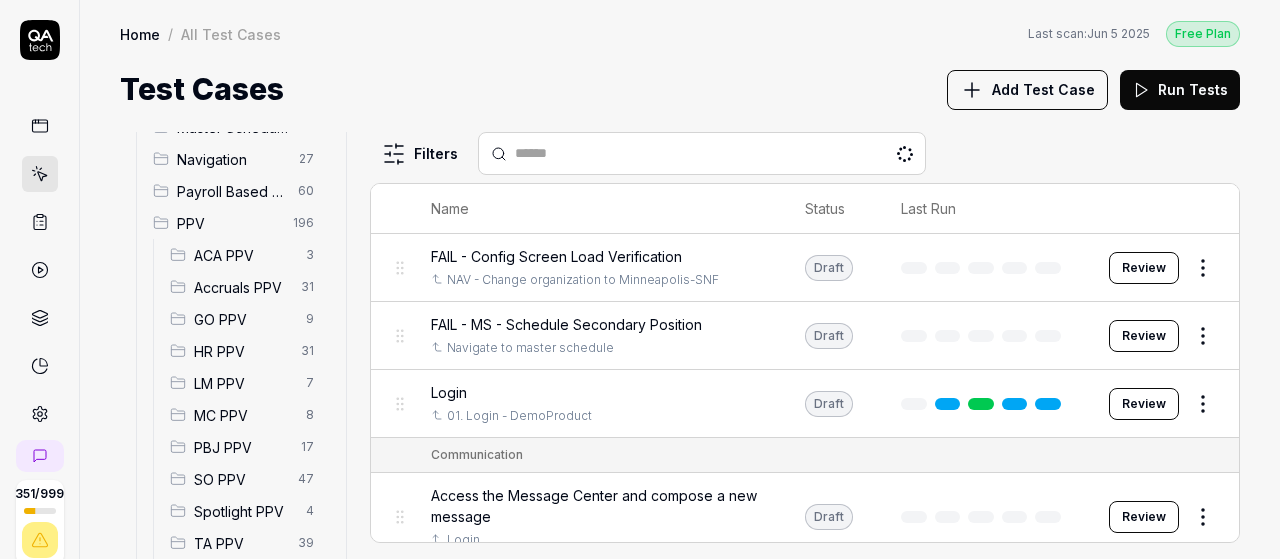 scroll, scrollTop: 254, scrollLeft: 0, axis: vertical 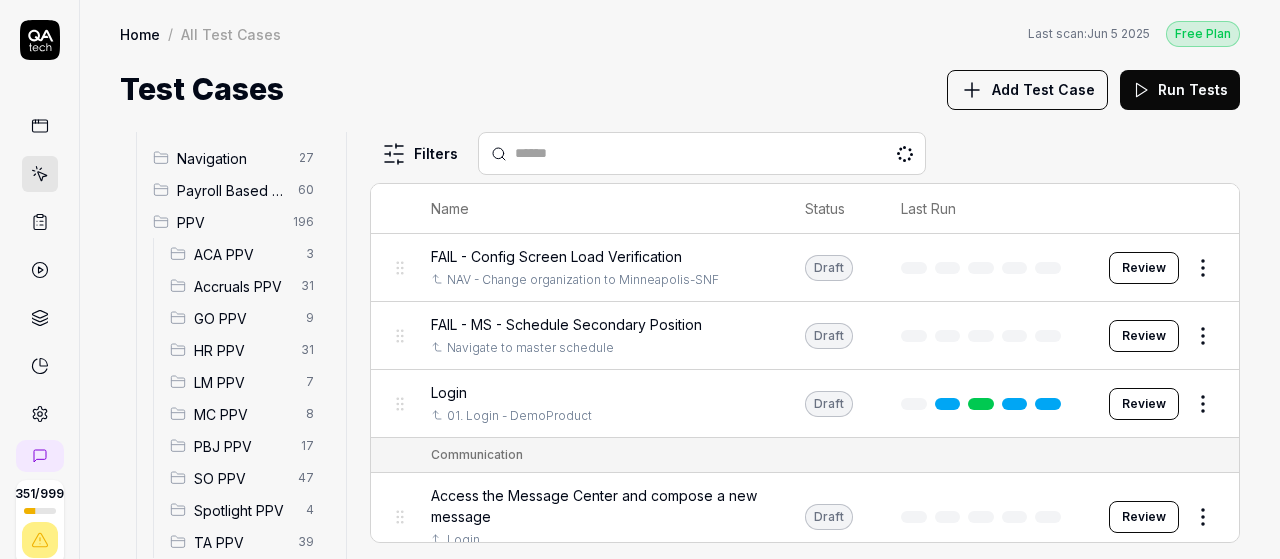 click on "SO PPV" at bounding box center [240, 478] 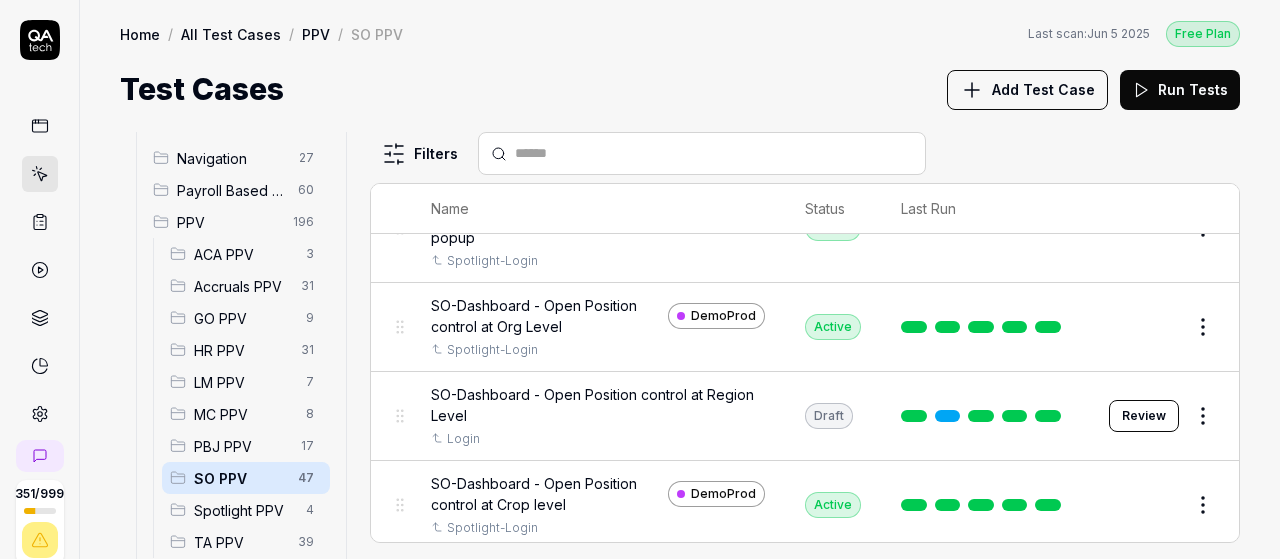 scroll, scrollTop: 1201, scrollLeft: 0, axis: vertical 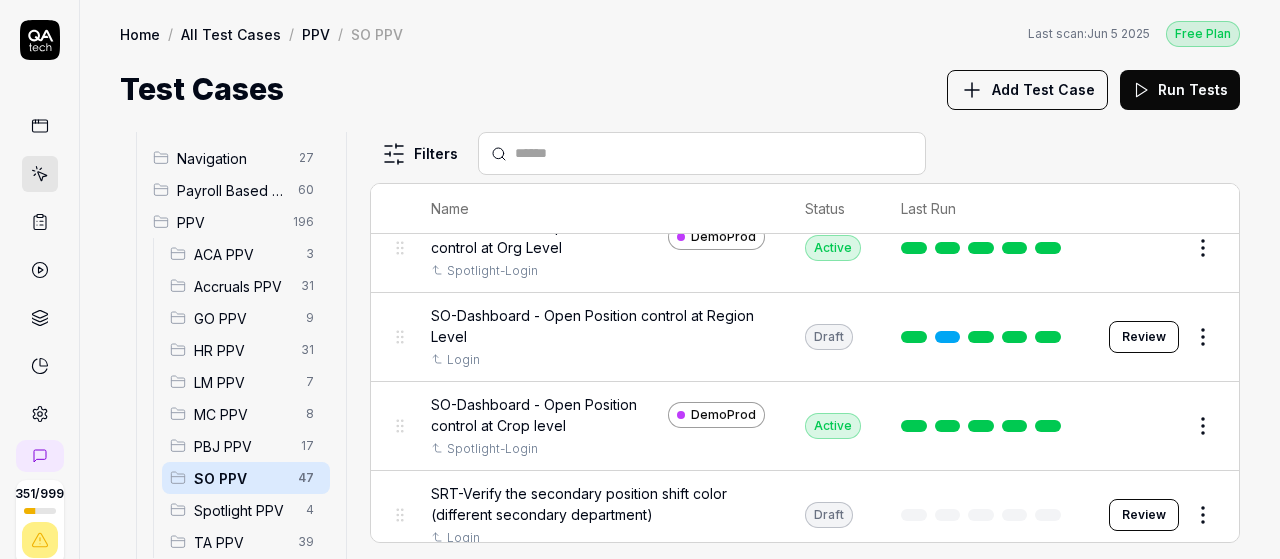 click at bounding box center [714, 153] 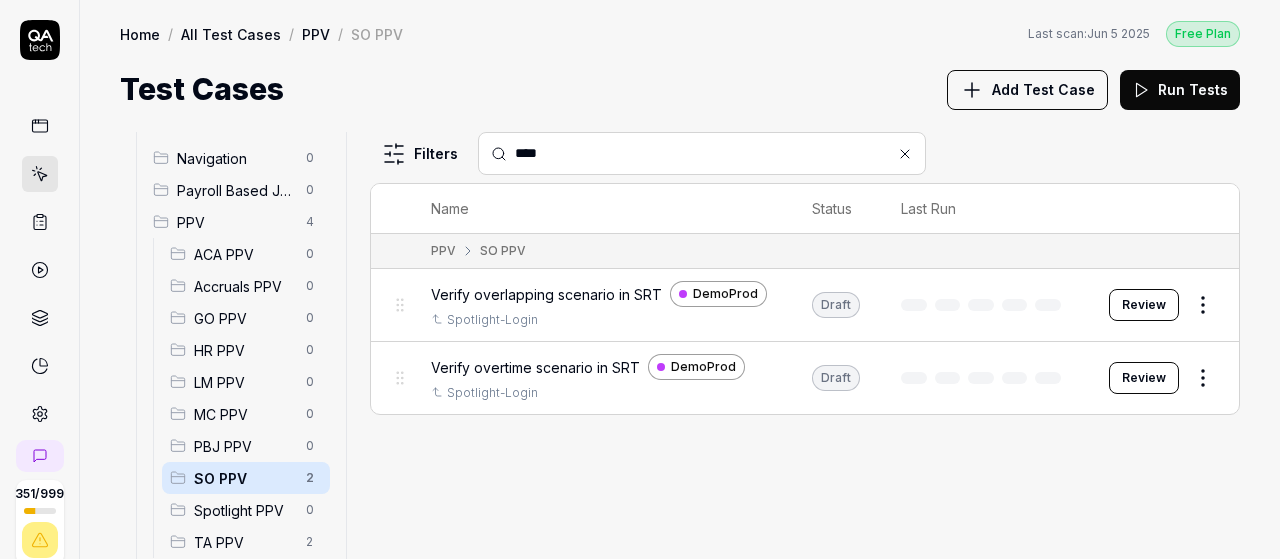 scroll, scrollTop: 0, scrollLeft: 0, axis: both 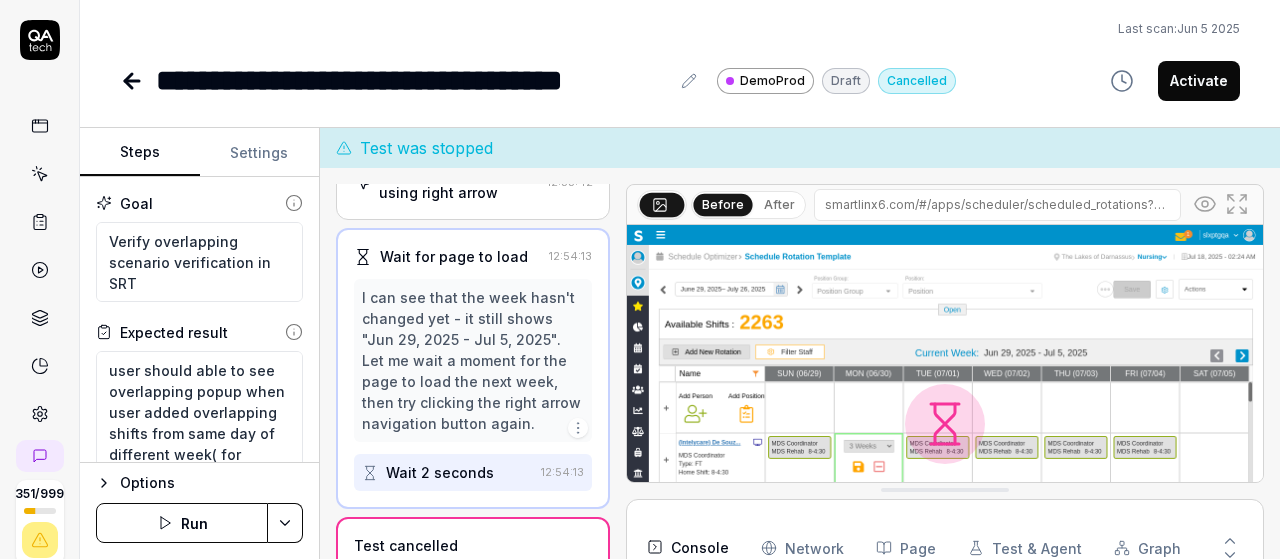type on "*" 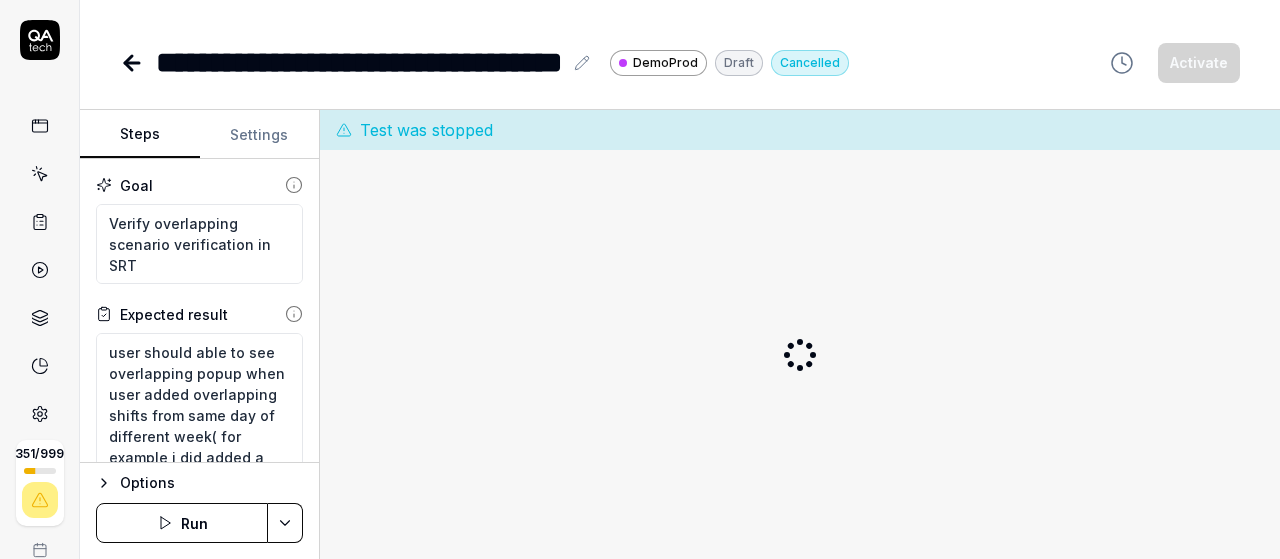 scroll, scrollTop: 0, scrollLeft: 0, axis: both 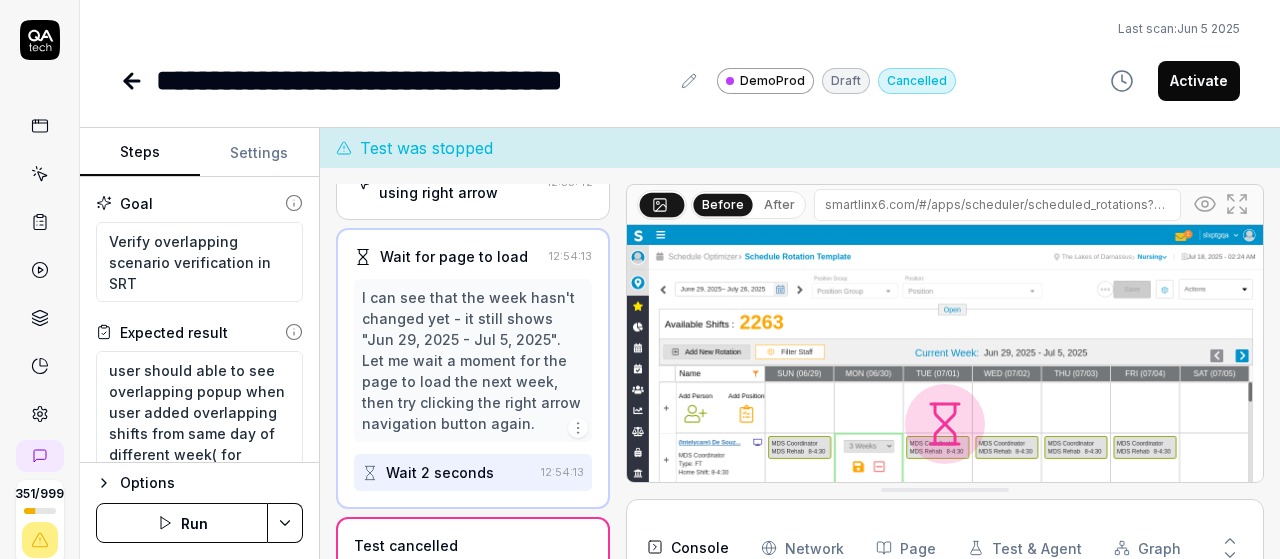 type on "*" 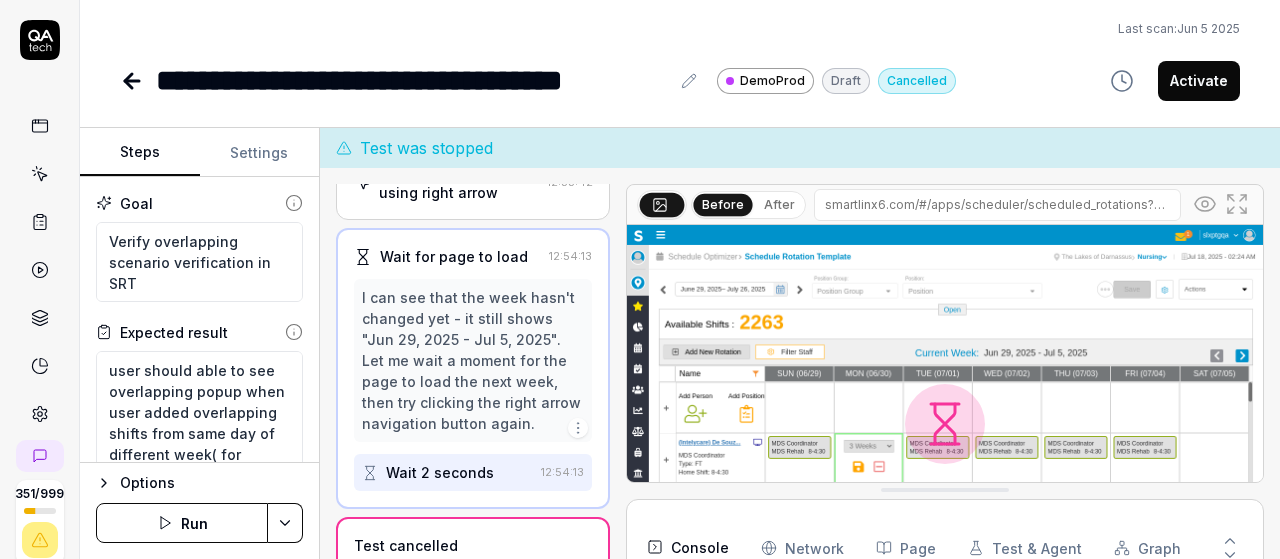 click 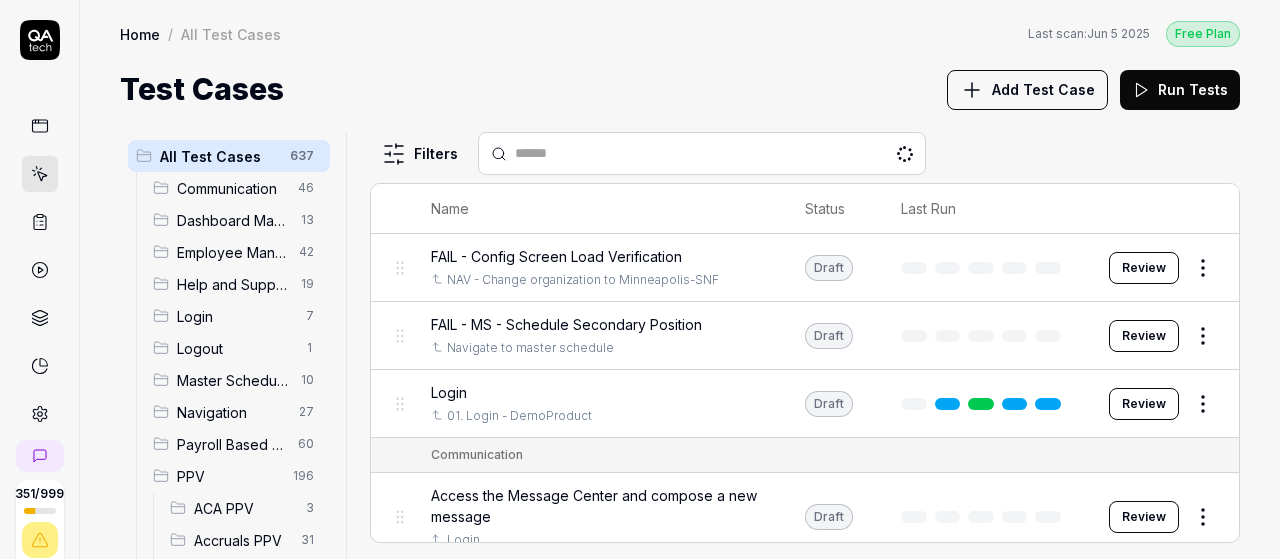 scroll, scrollTop: 452, scrollLeft: 0, axis: vertical 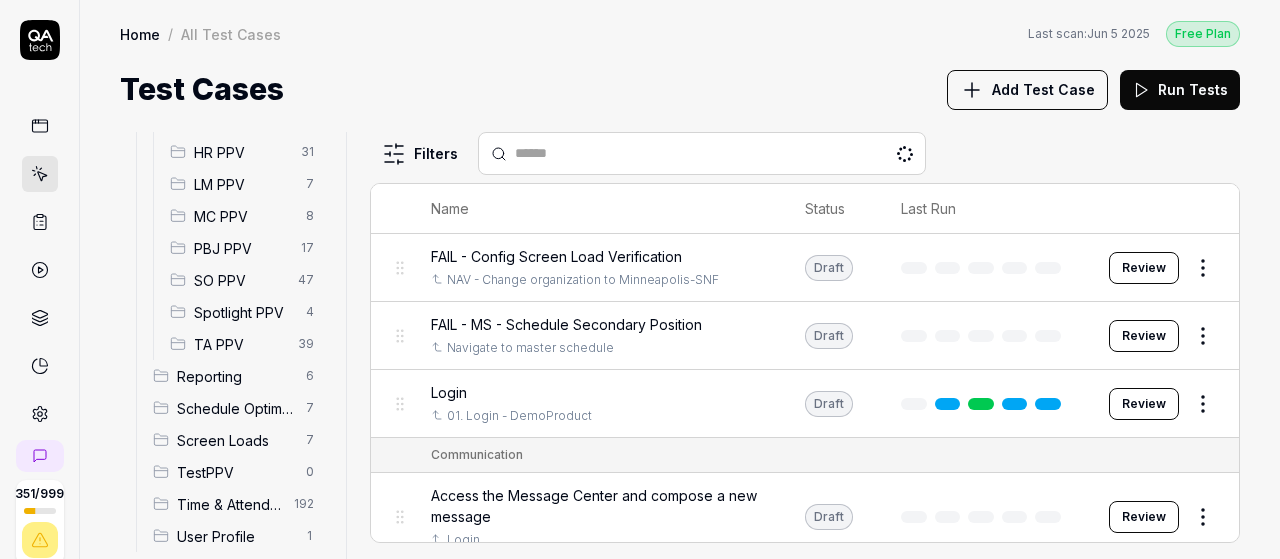 click on "SO PPV" at bounding box center [240, 280] 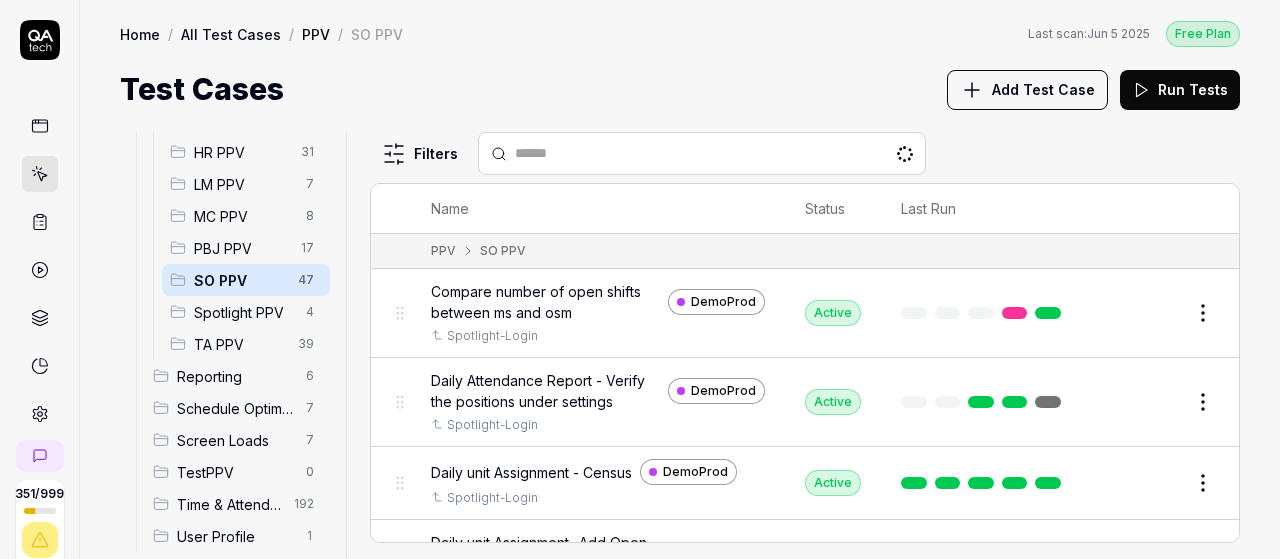 click on "Add Test Case" at bounding box center (1043, 89) 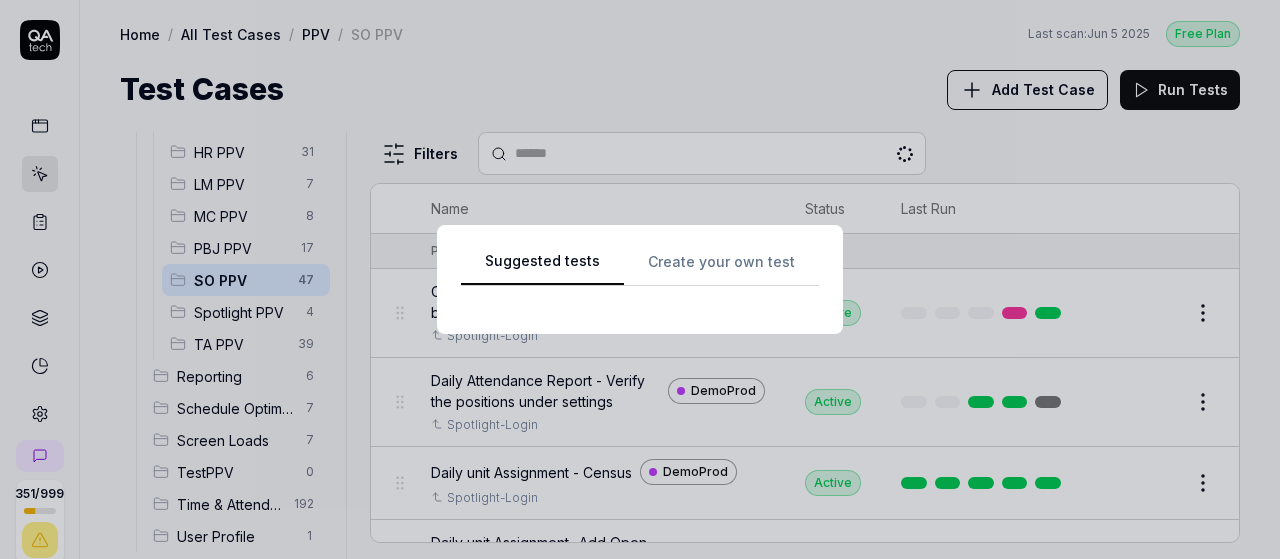 scroll, scrollTop: 0, scrollLeft: 0, axis: both 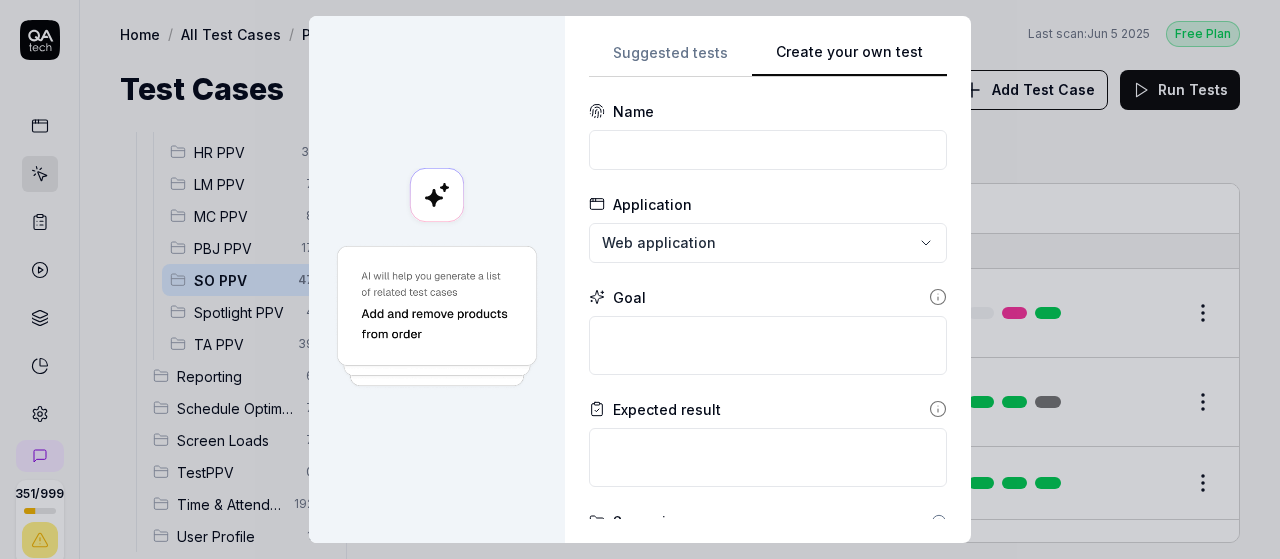 click on "Suggested tests Create your own test Name Application Web application Goal Expected result Scenario Default scenario Dependency No test case Configs Add config Advanced Cancel Generate test" at bounding box center (768, 279) 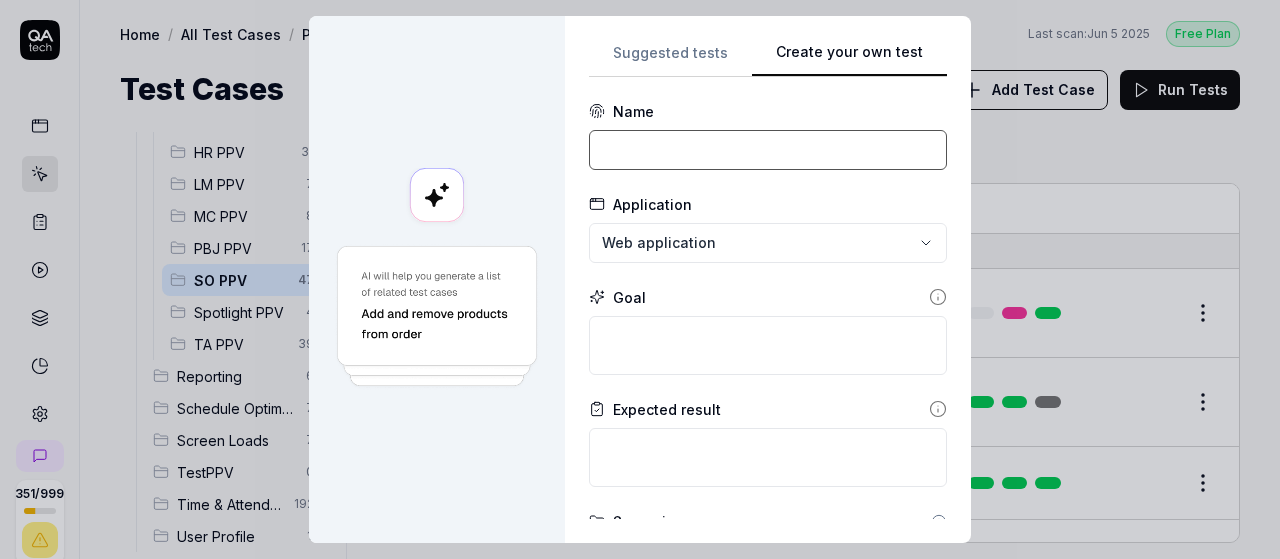 click at bounding box center [768, 150] 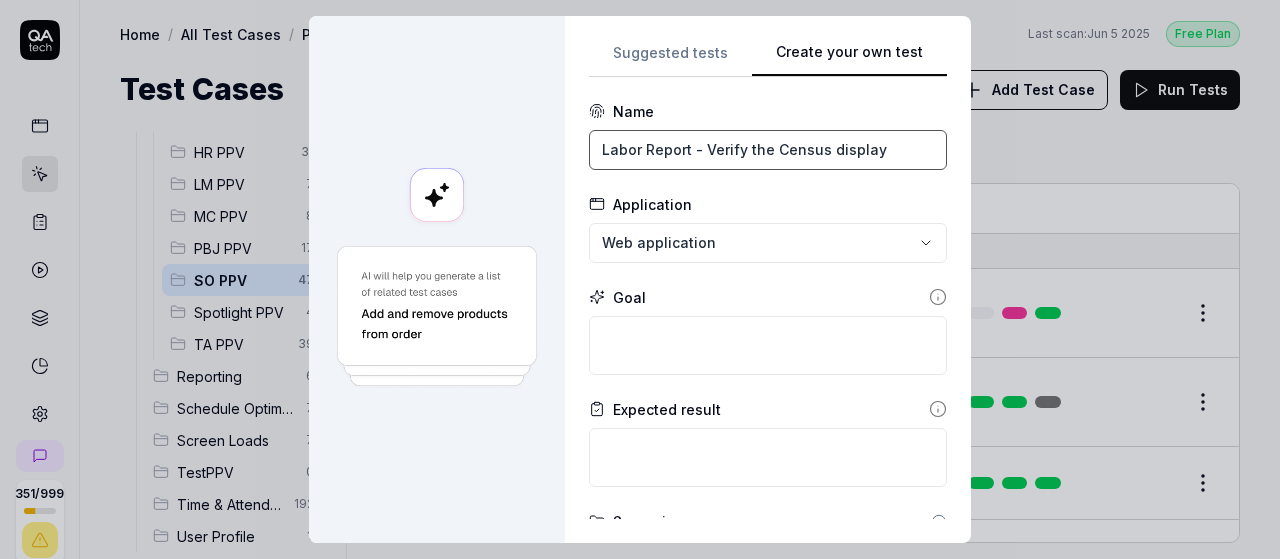 type on "Labor Report - Verify the Census display" 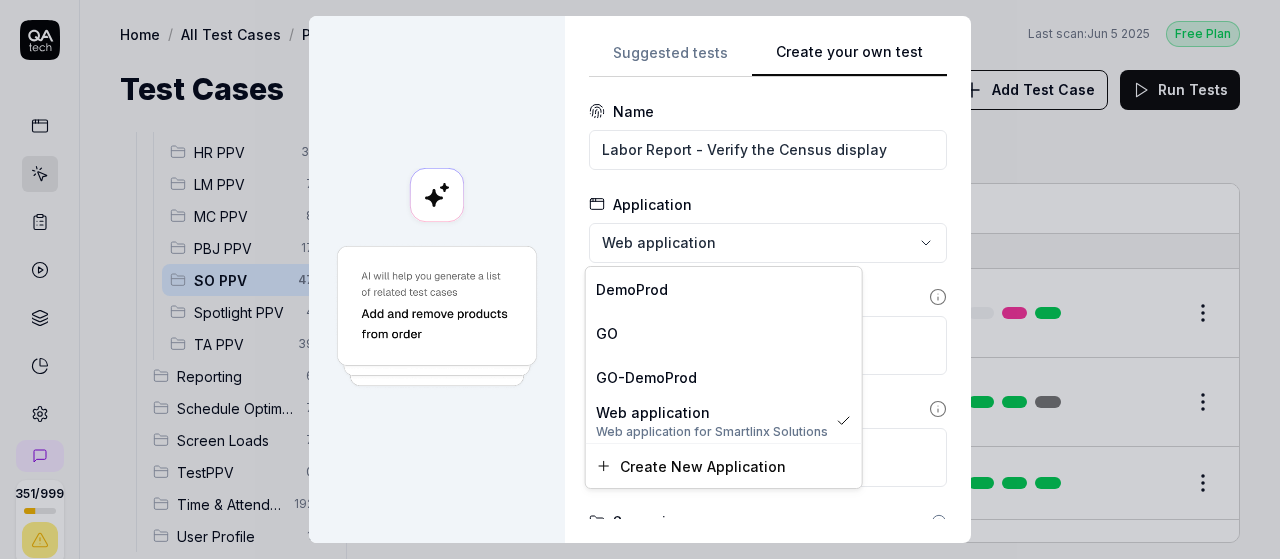 click on "**********" at bounding box center [640, 279] 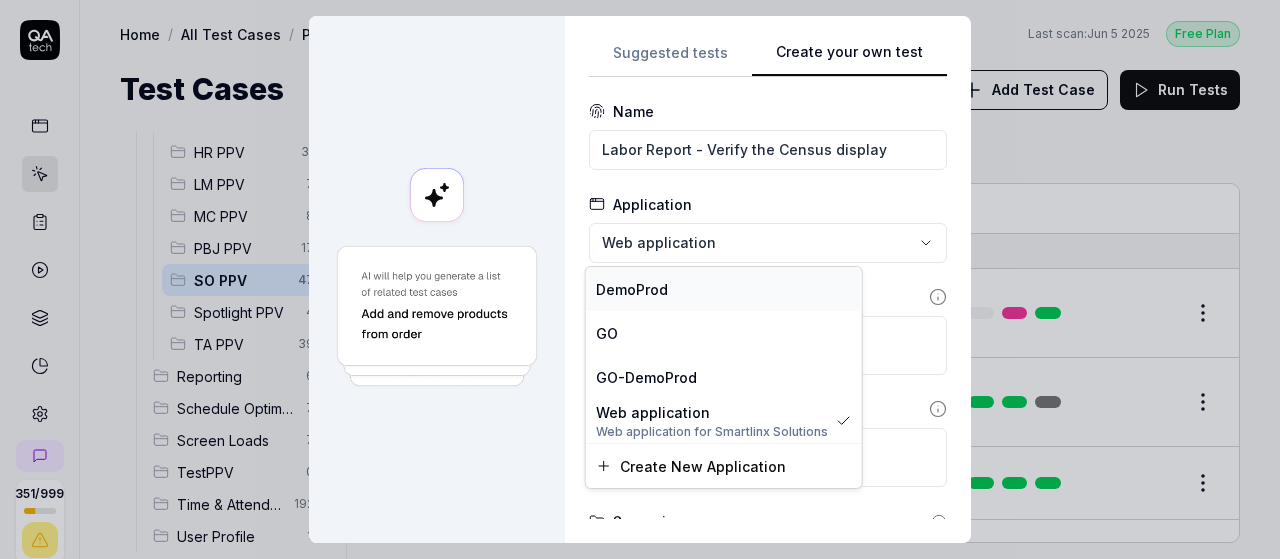 click on "DemoProd" at bounding box center (724, 289) 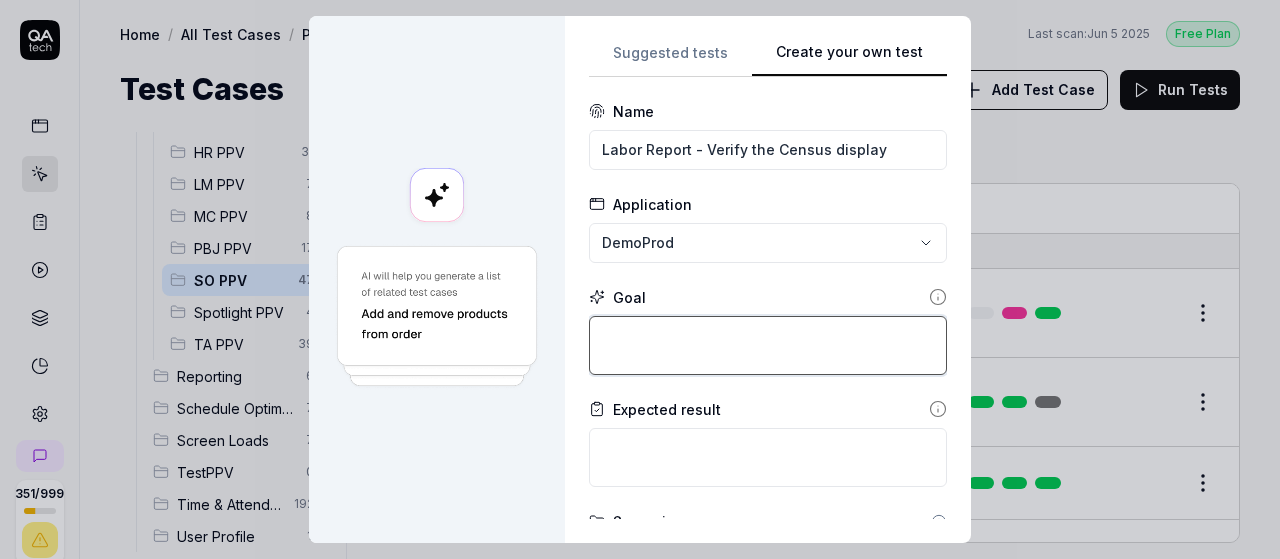 click at bounding box center (768, 345) 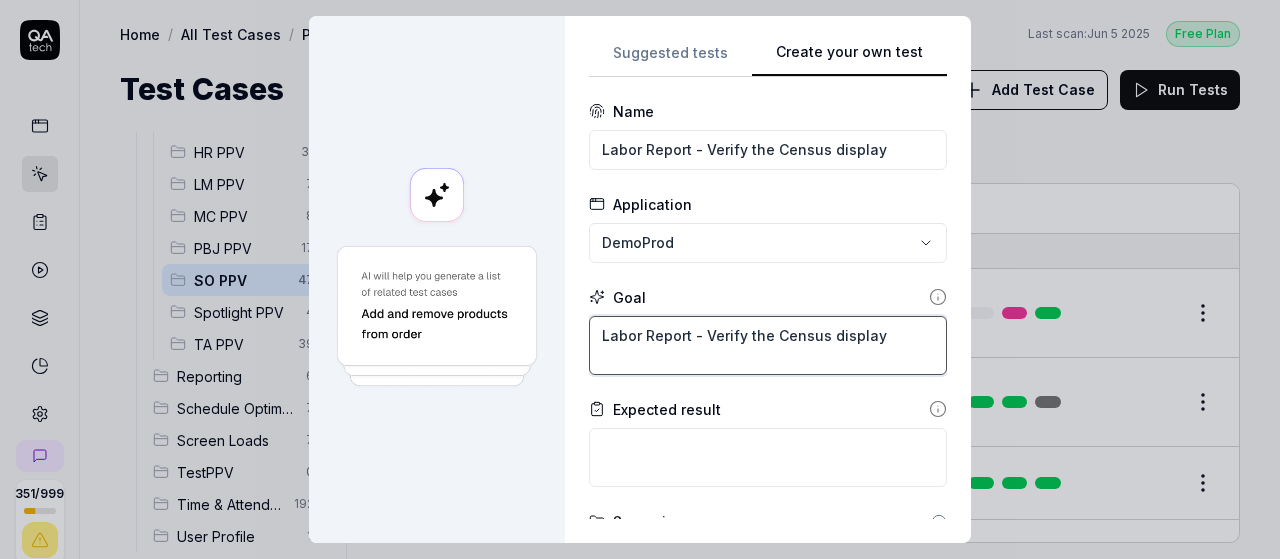 scroll, scrollTop: 42, scrollLeft: 0, axis: vertical 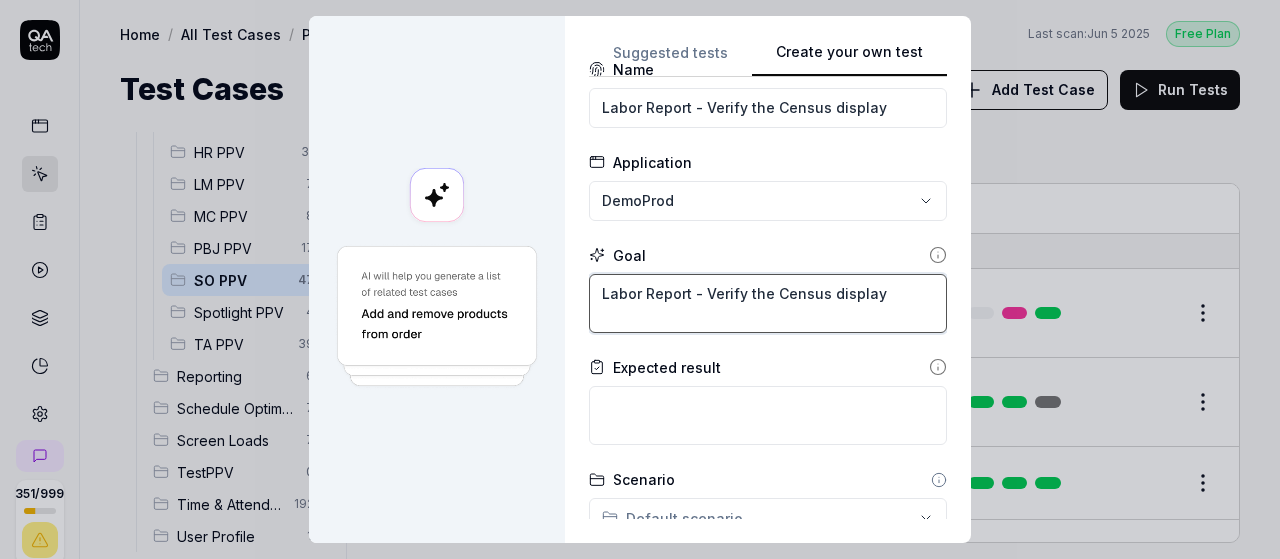 type on "Labor Report - Verify the Census display" 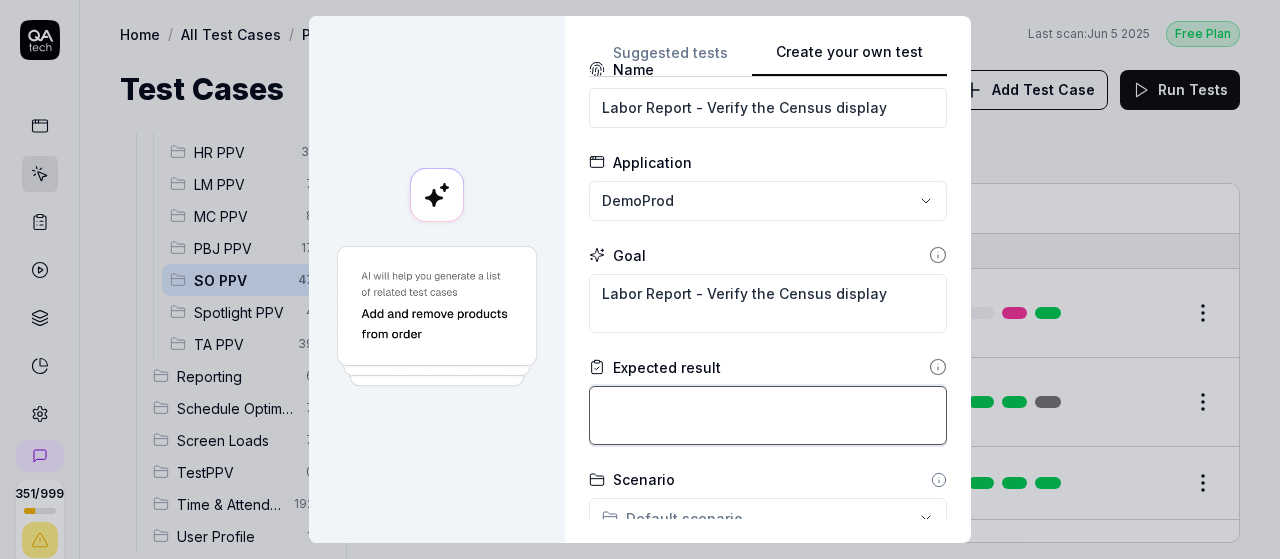 click at bounding box center (768, 415) 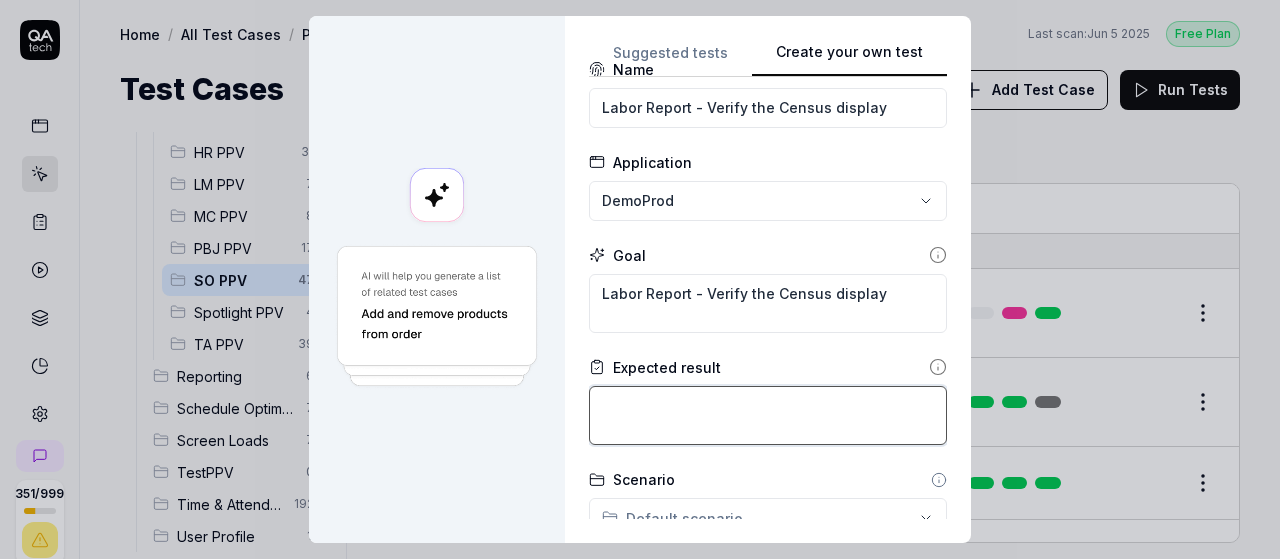 type on "*" 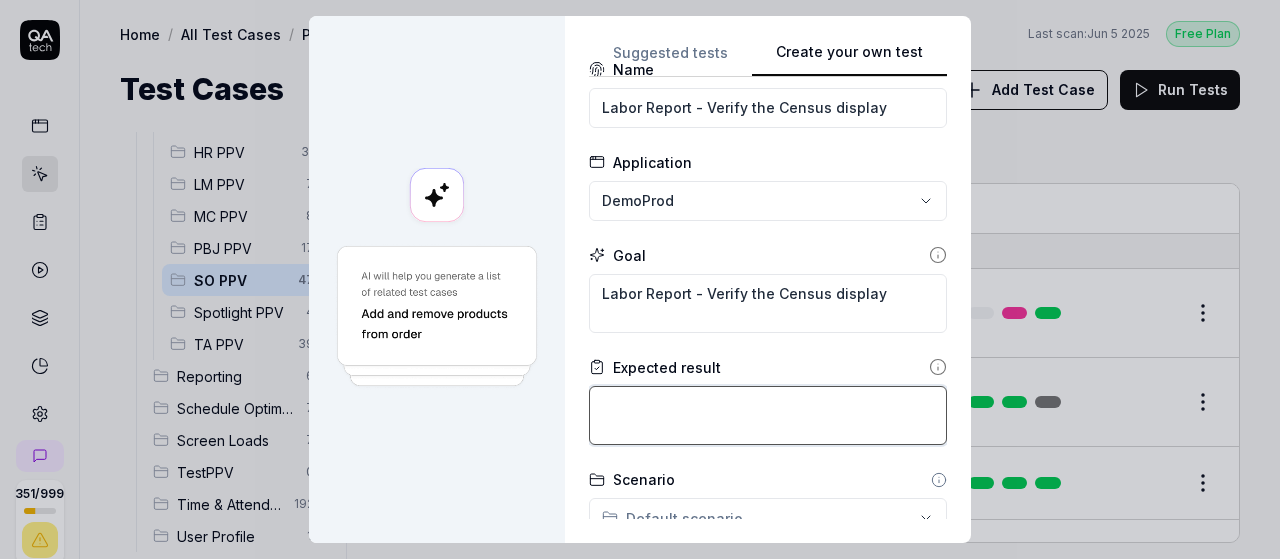 type on "u" 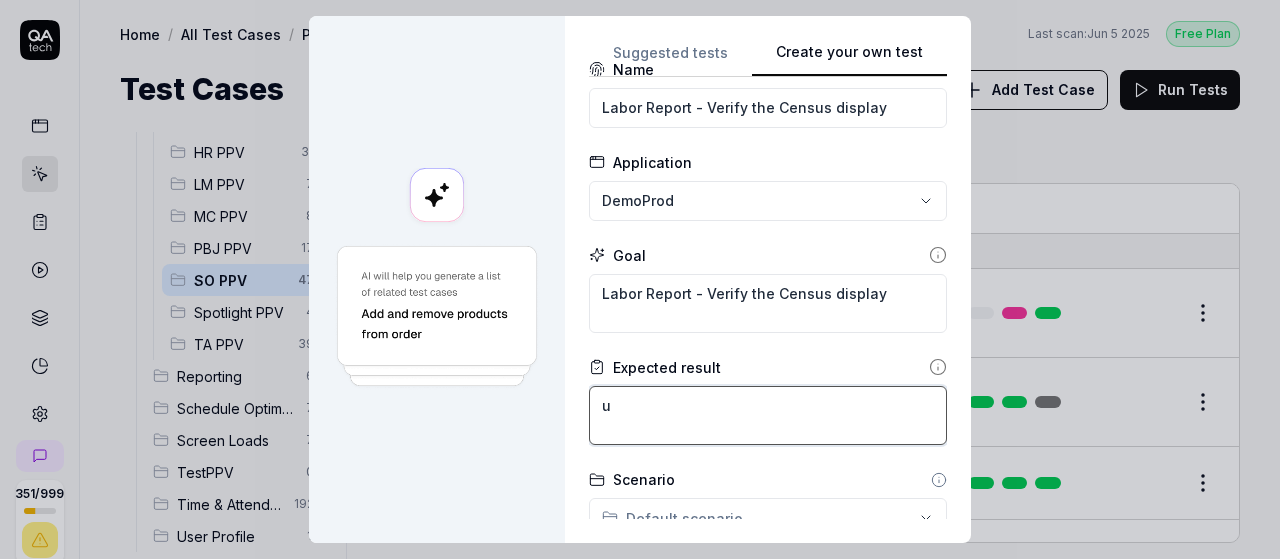 type on "*" 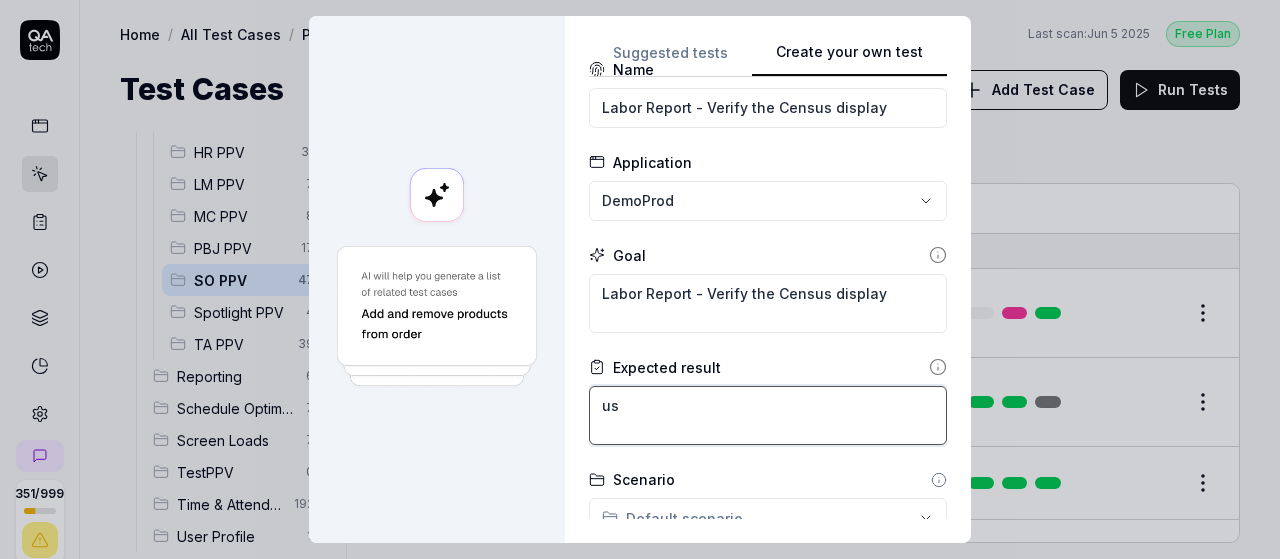 type on "*" 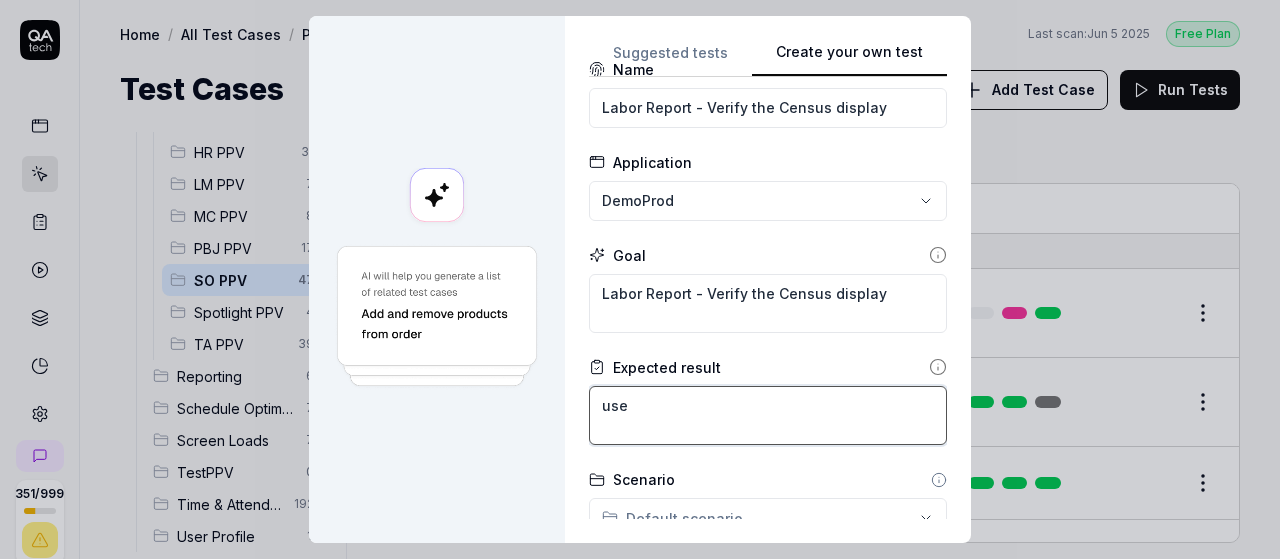 type on "*" 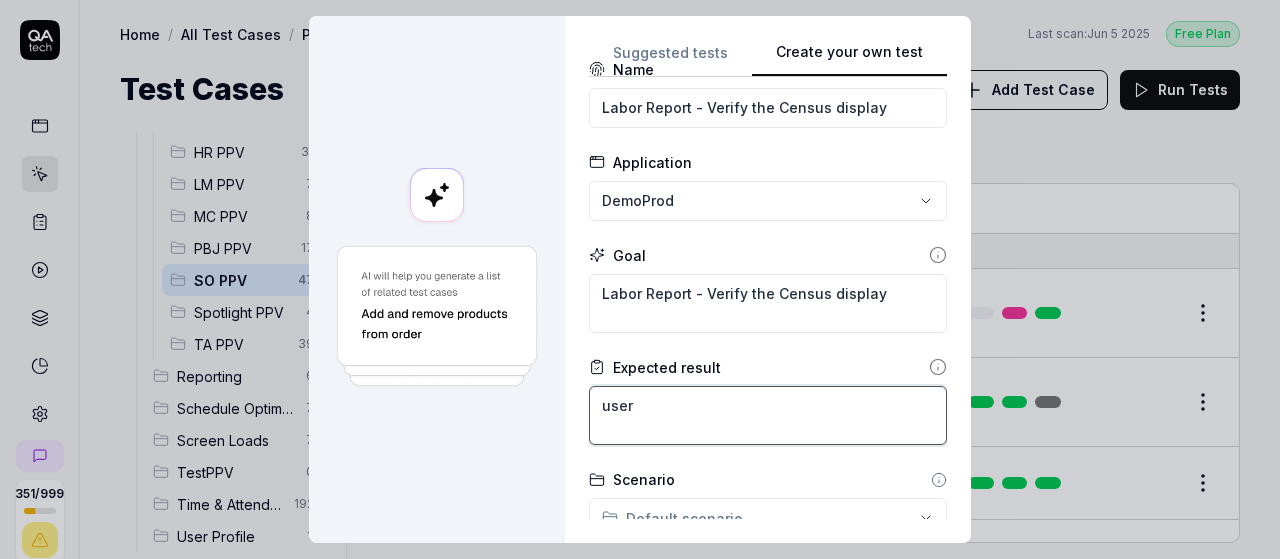 type on "*" 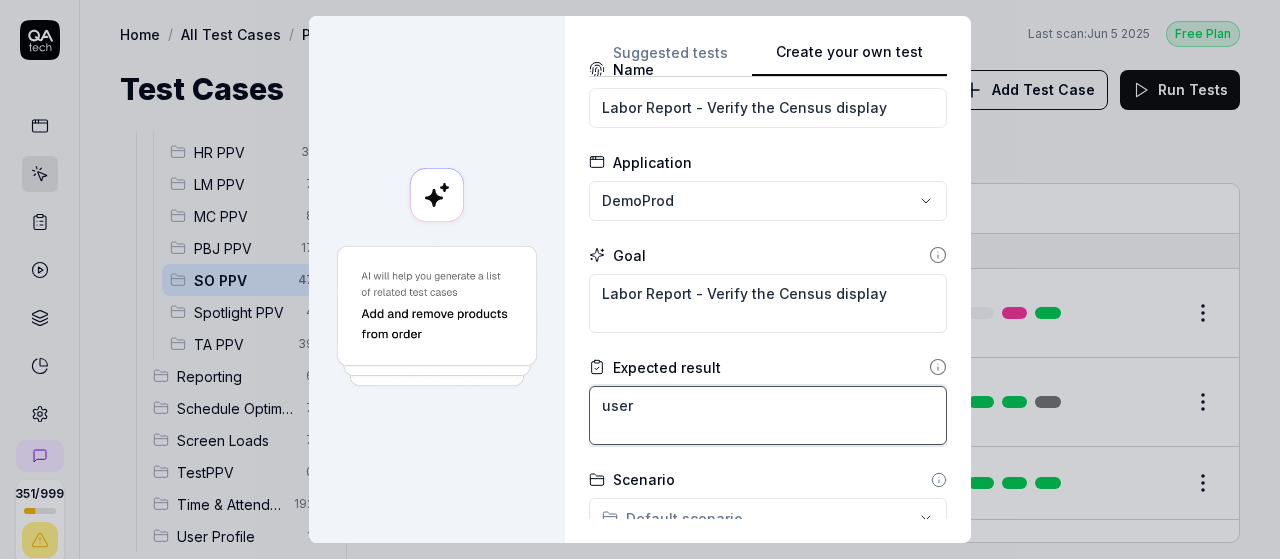 type on "user" 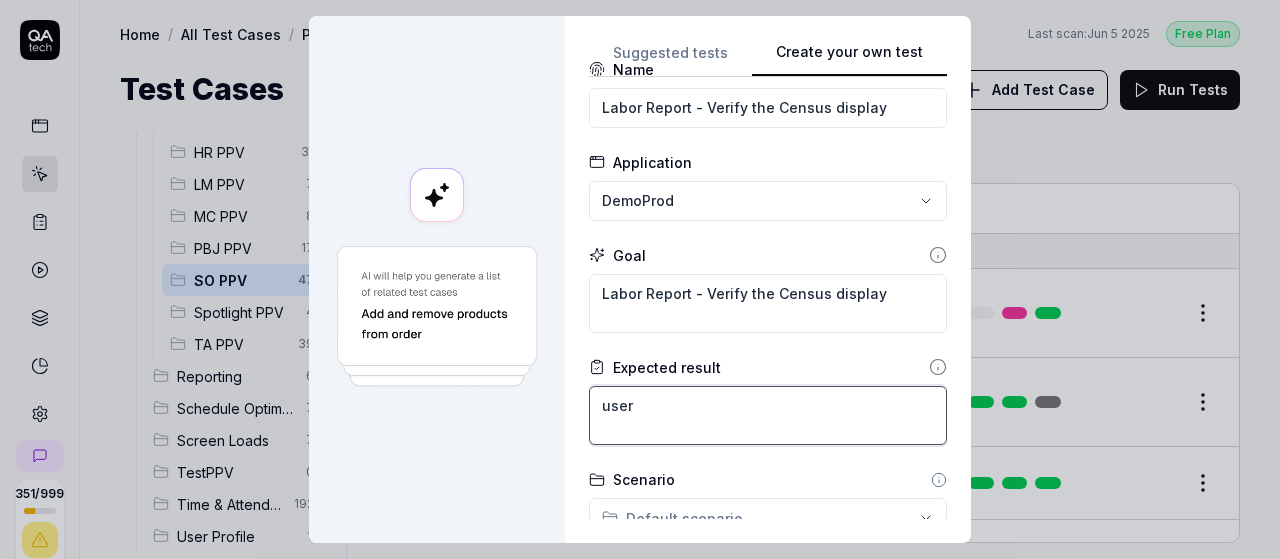 type on "user s" 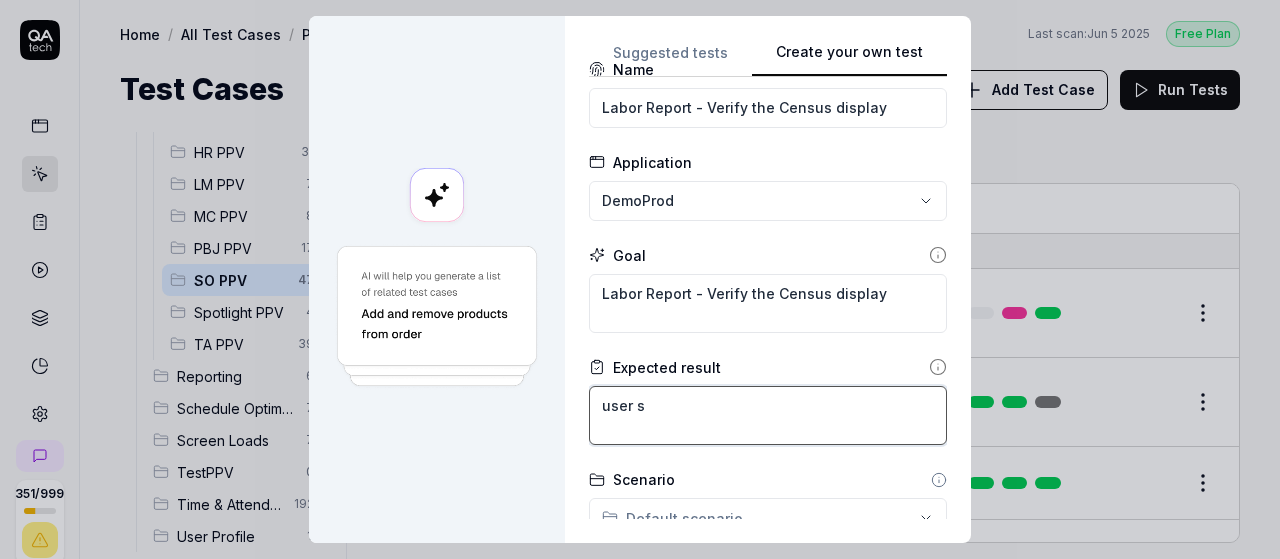 type on "*" 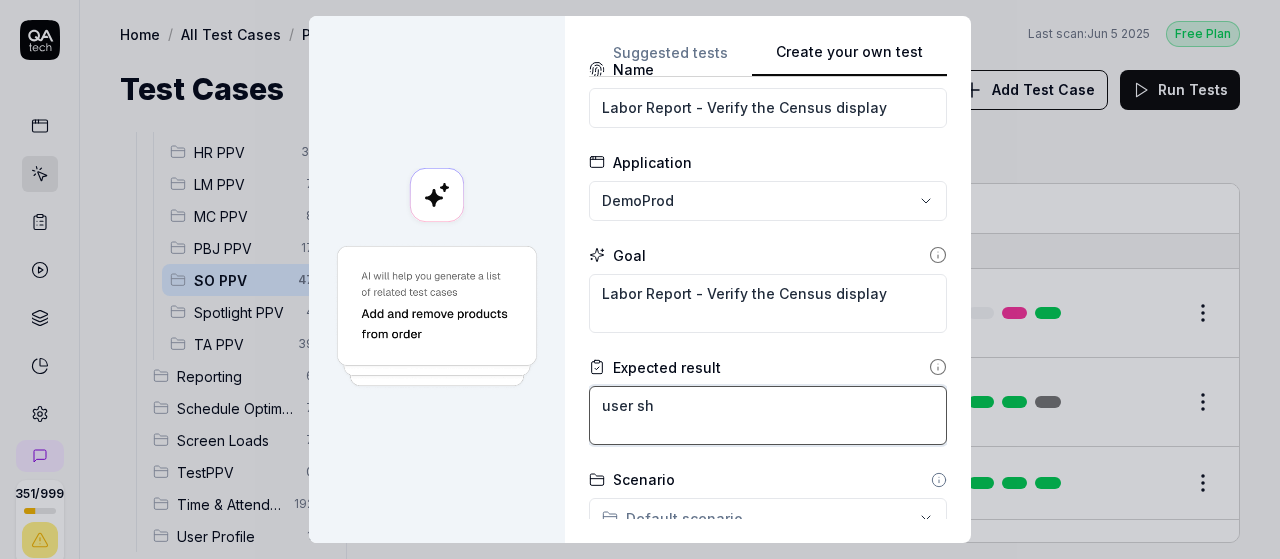 type on "*" 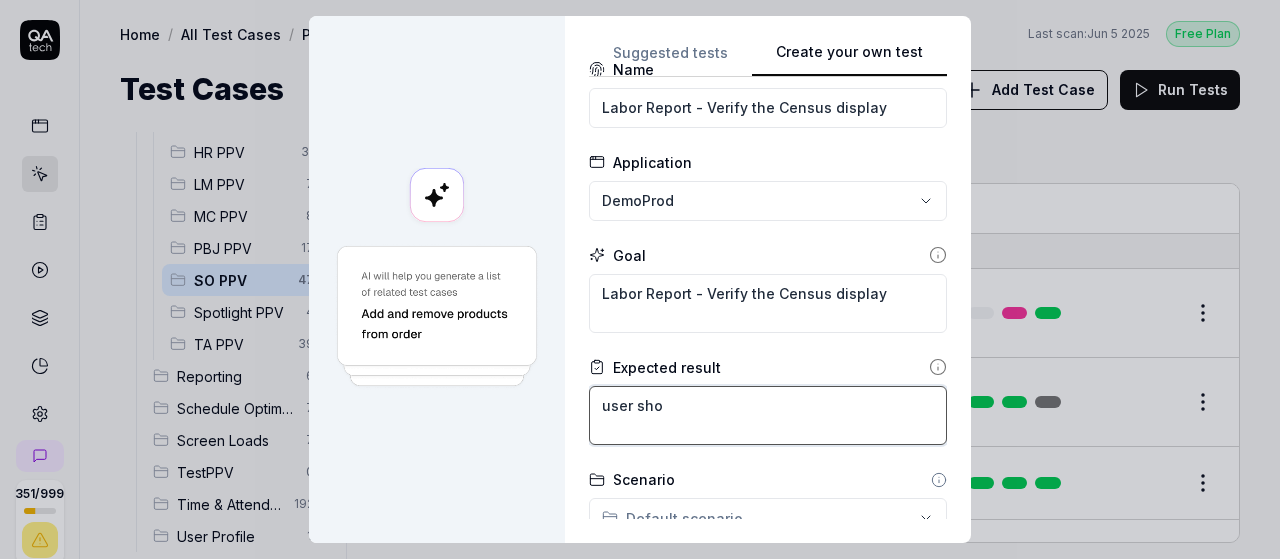 type on "*" 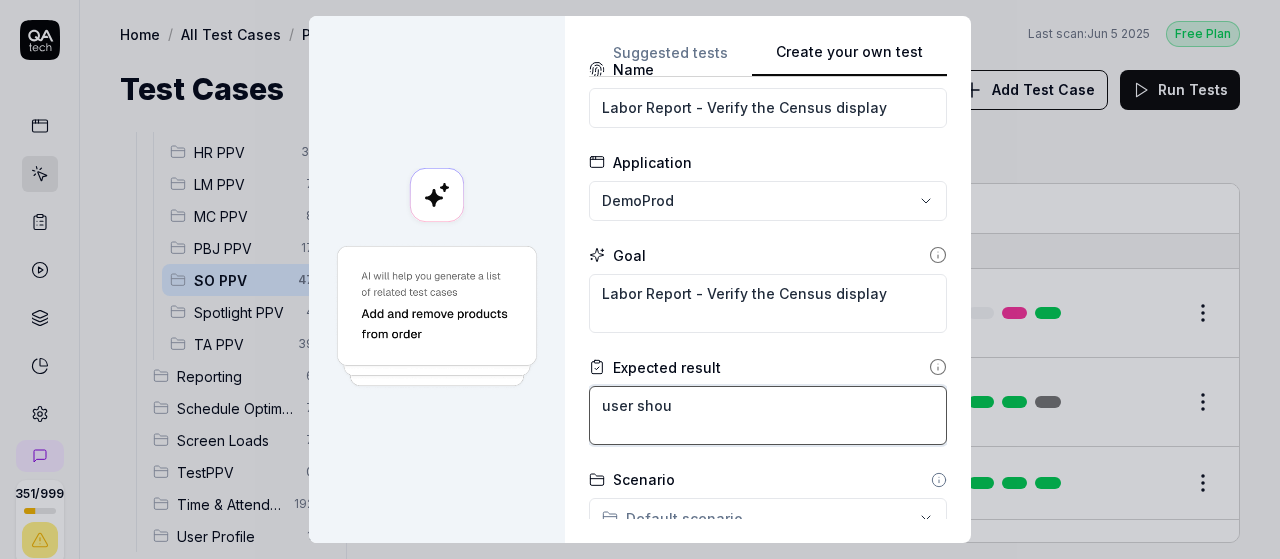type on "*" 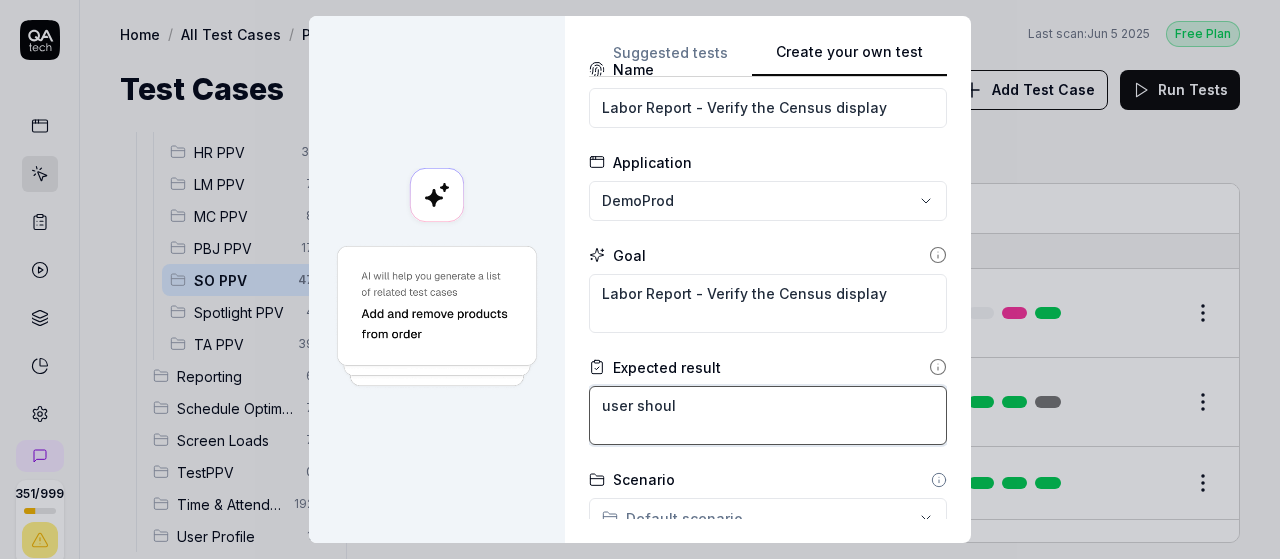 type on "*" 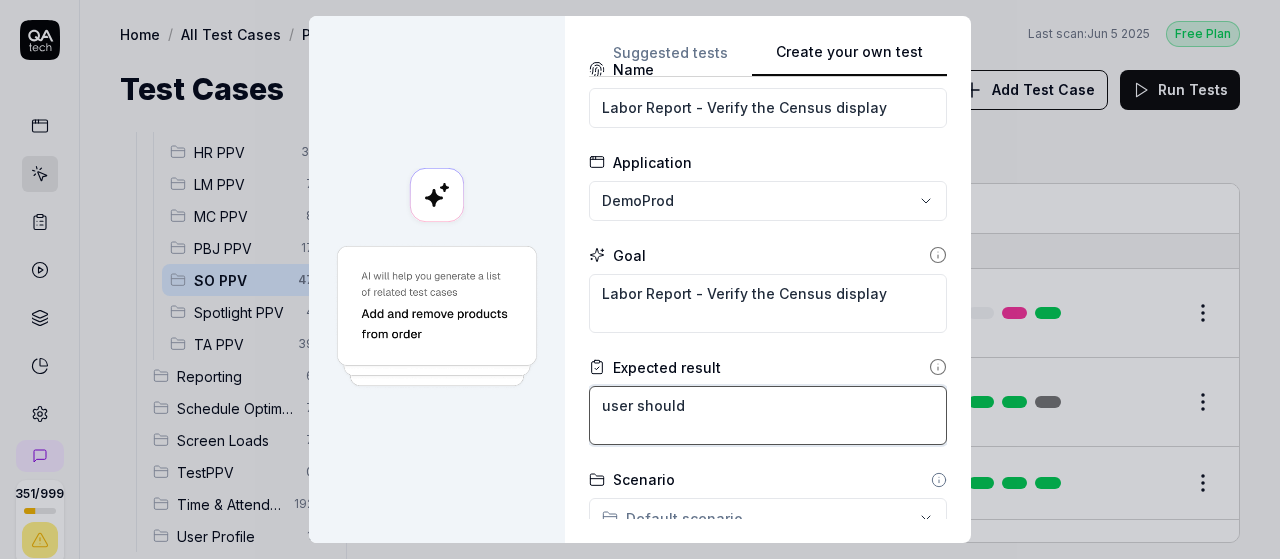 type on "*" 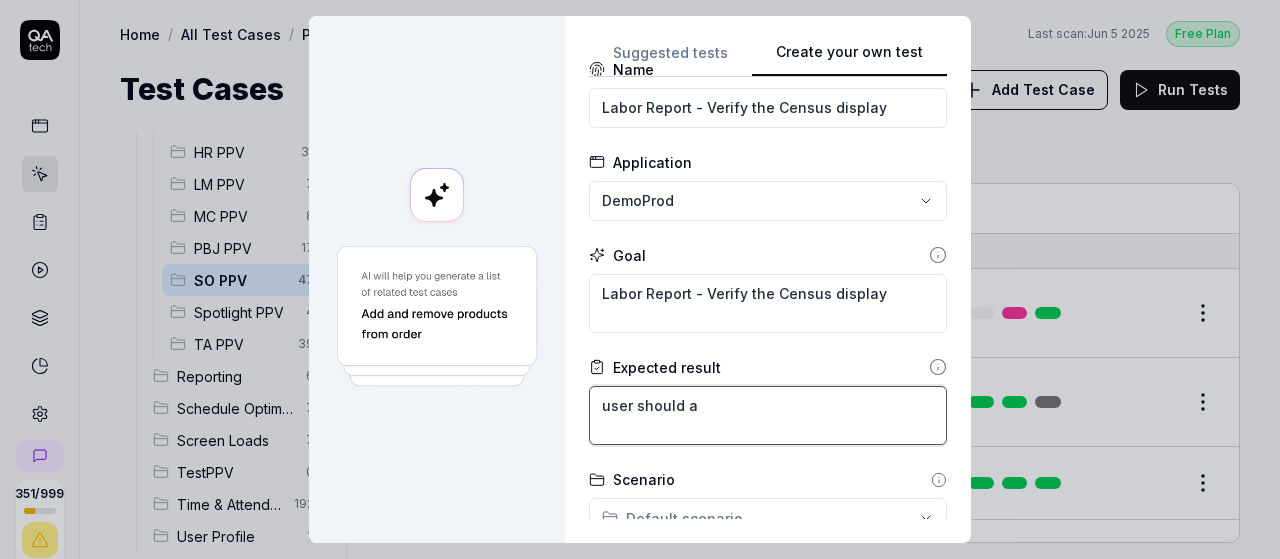 type on "*" 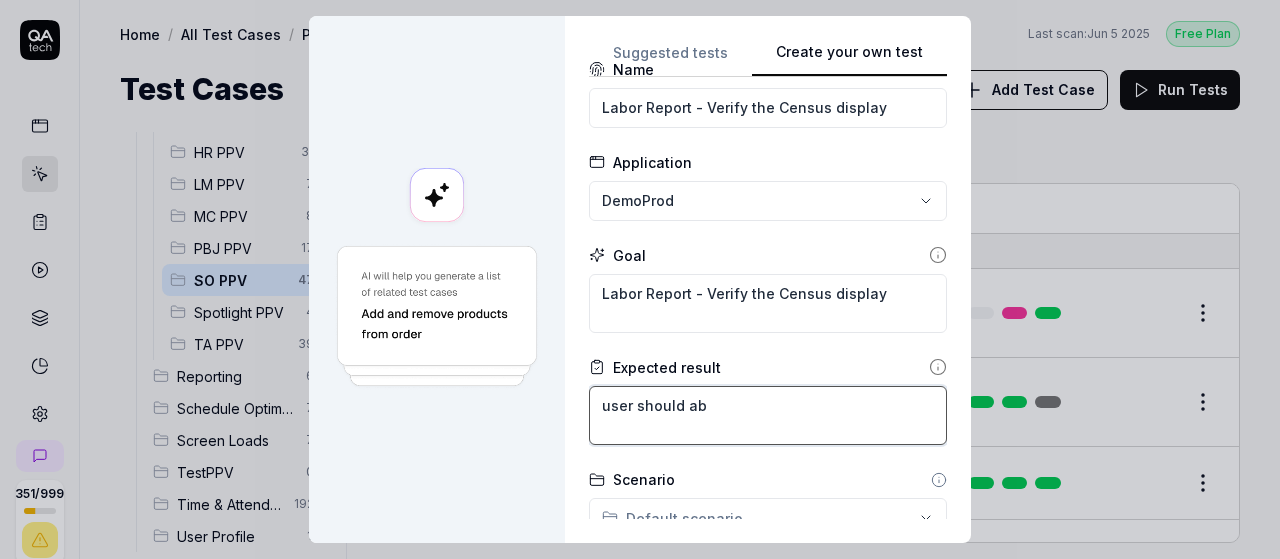 type on "*" 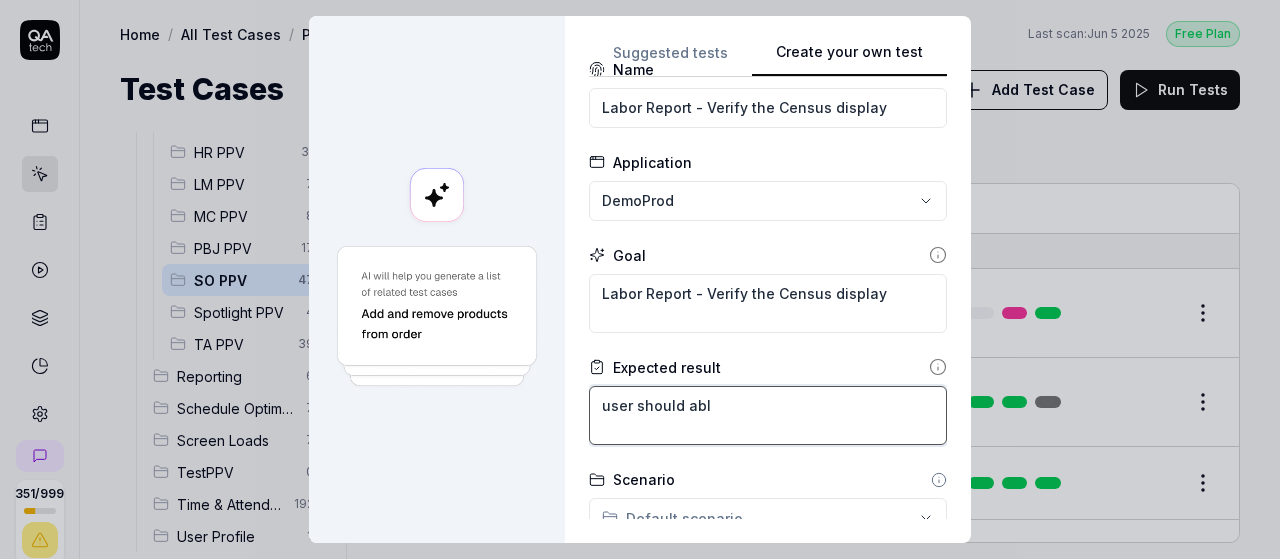 type on "*" 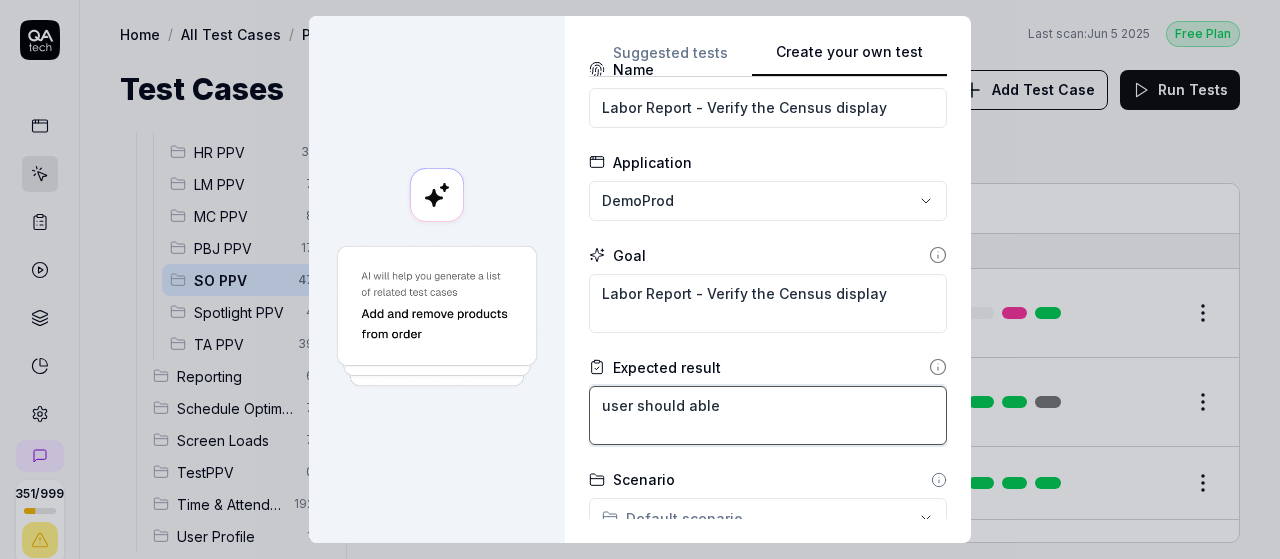 type on "*" 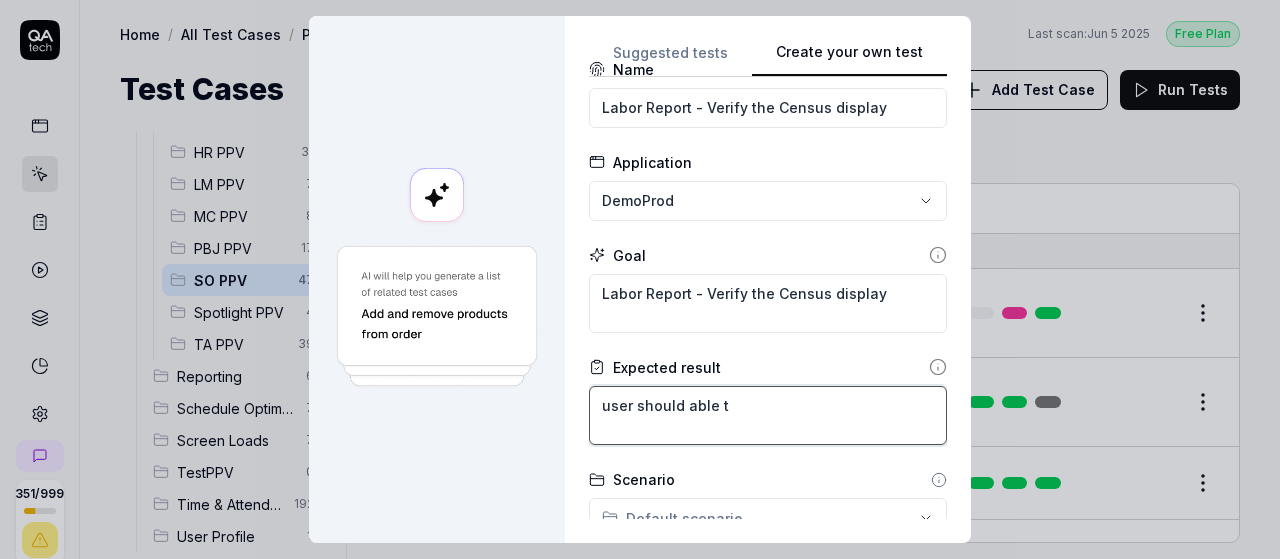 type on "*" 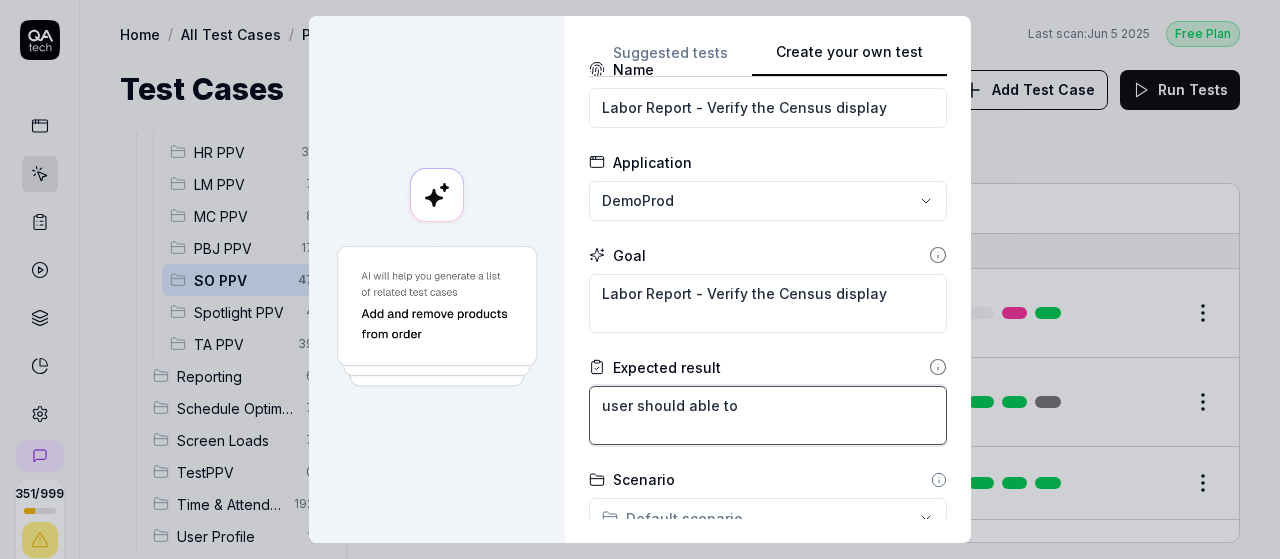 type on "*" 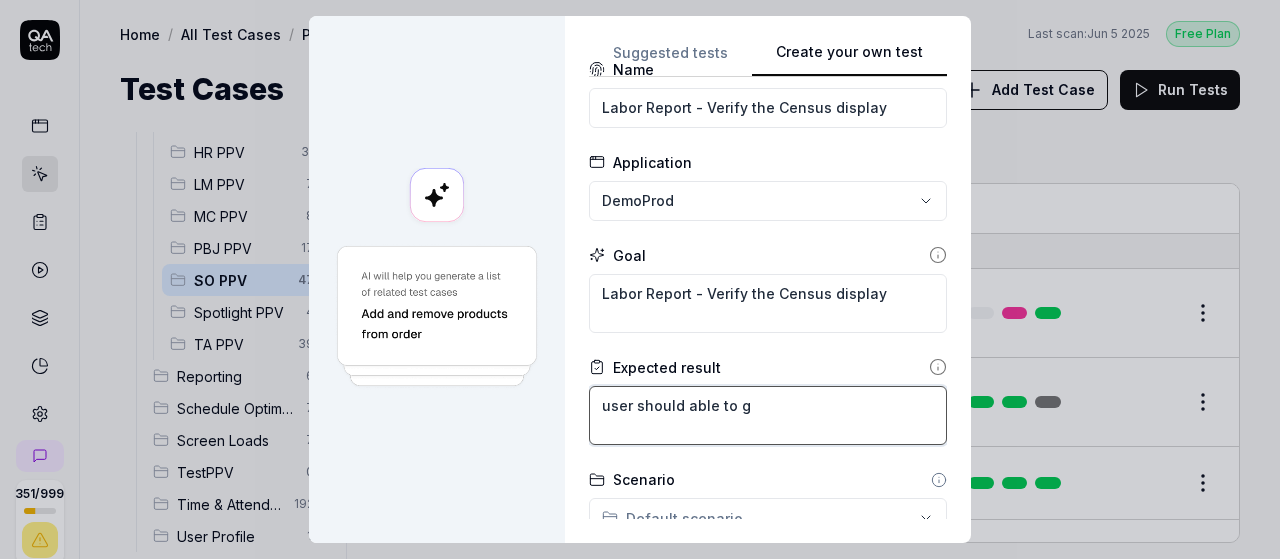 type on "*" 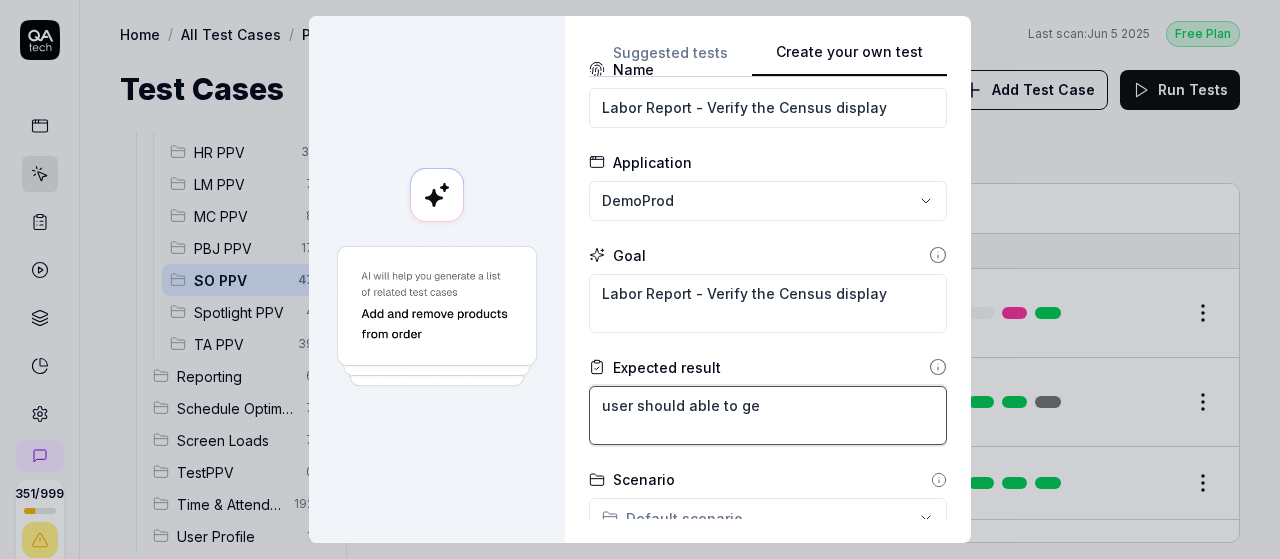 type on "*" 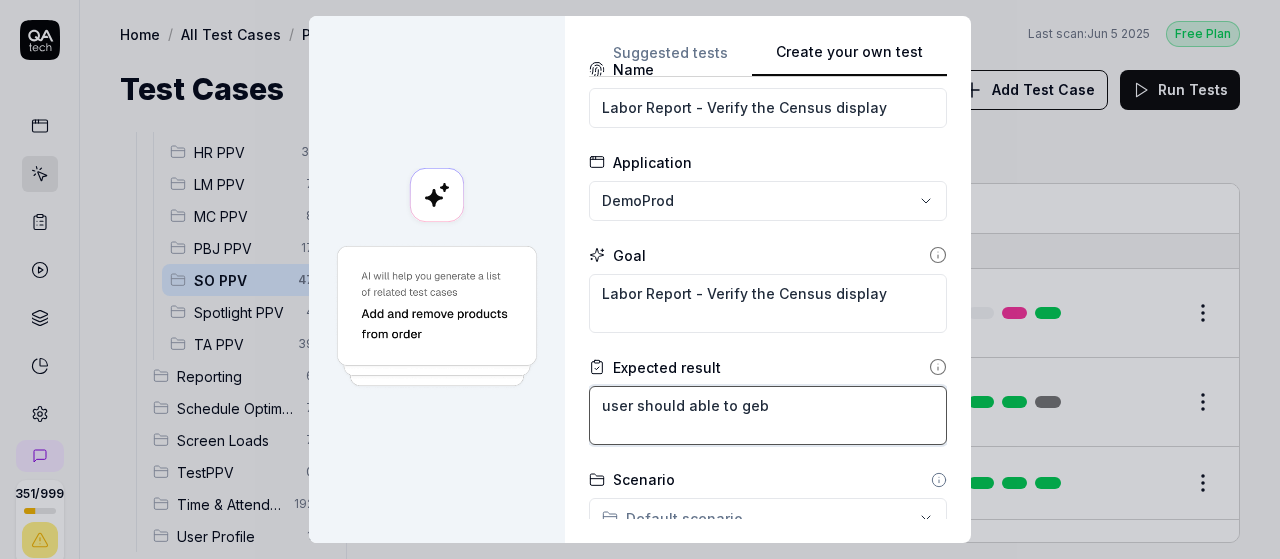 type on "*" 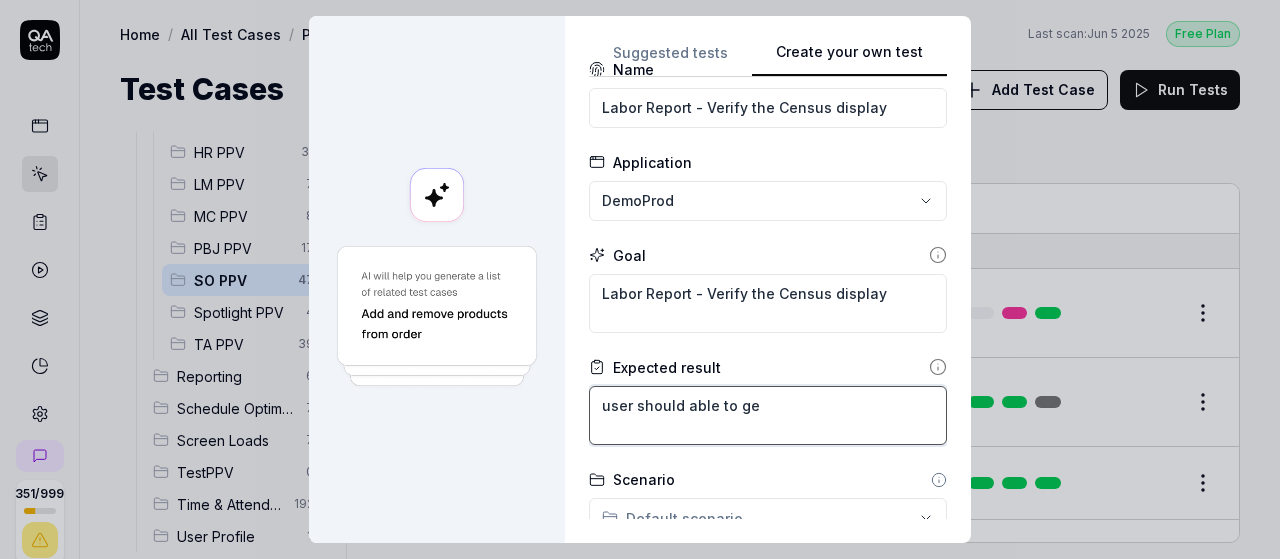 type on "*" 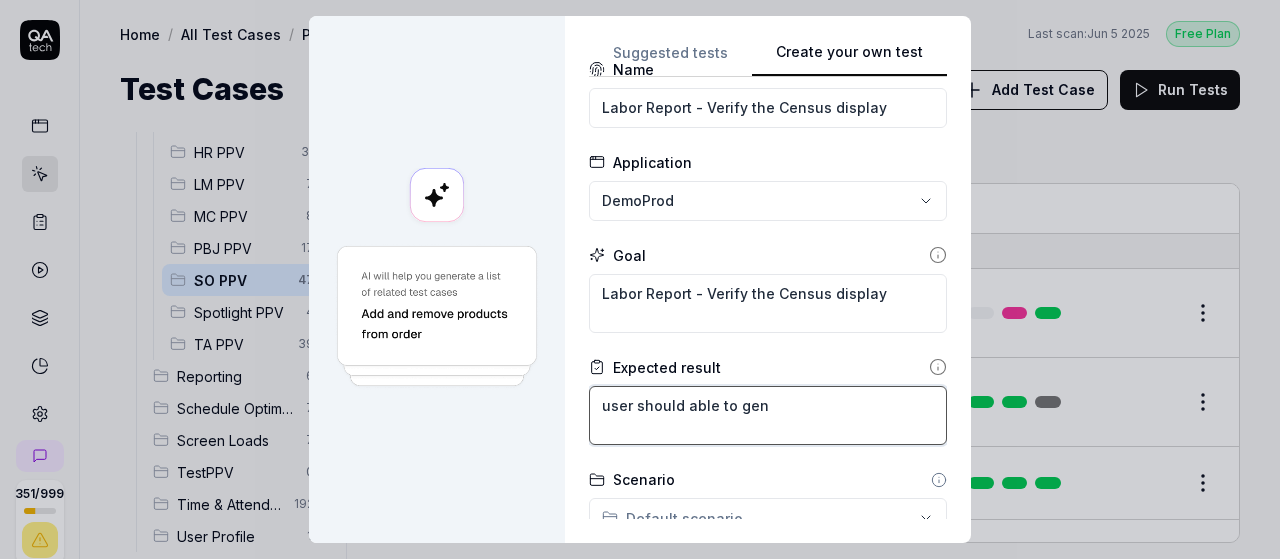 type on "*" 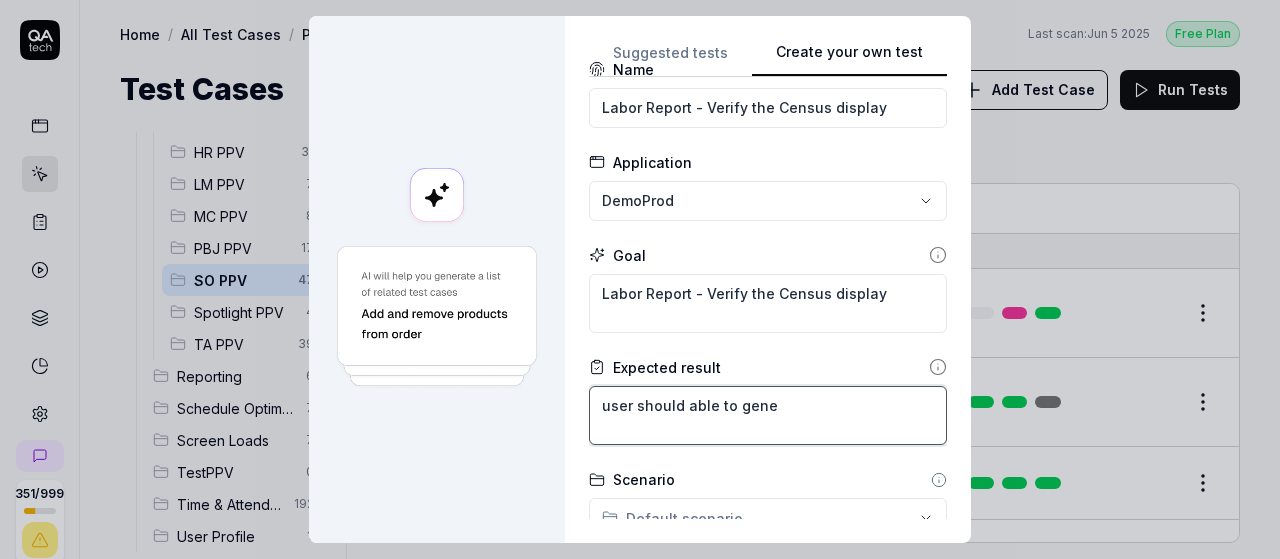 type on "*" 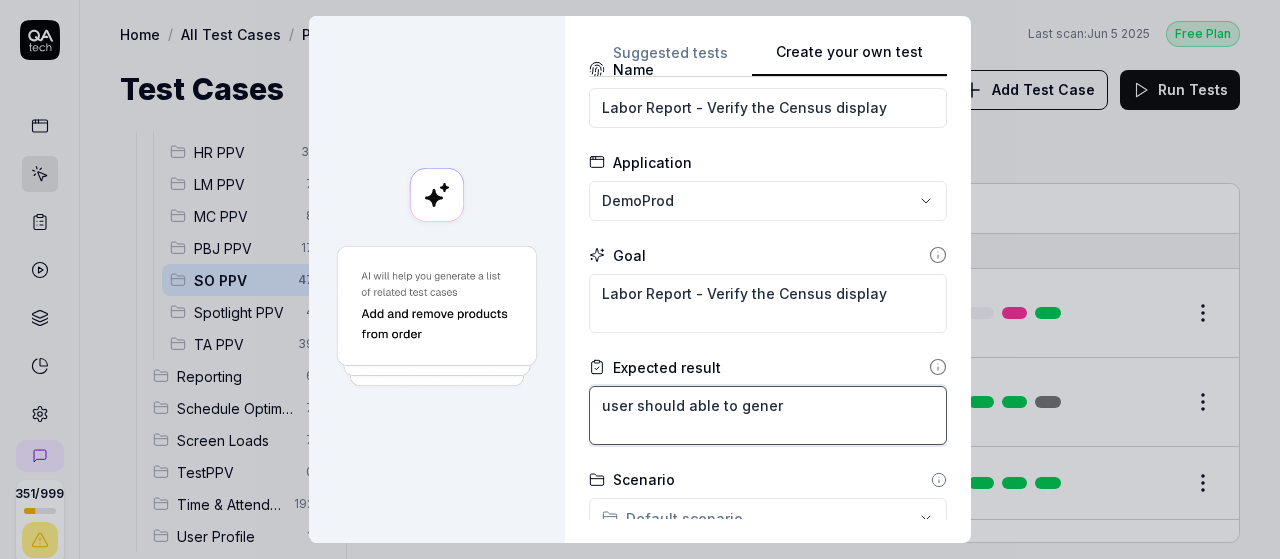 type on "*" 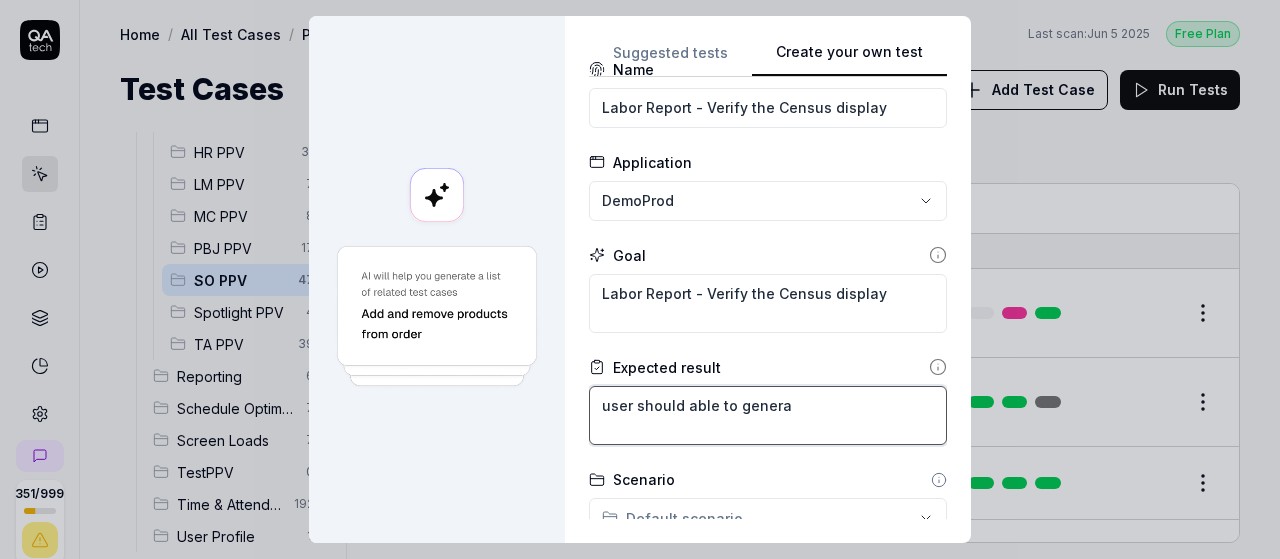 type on "*" 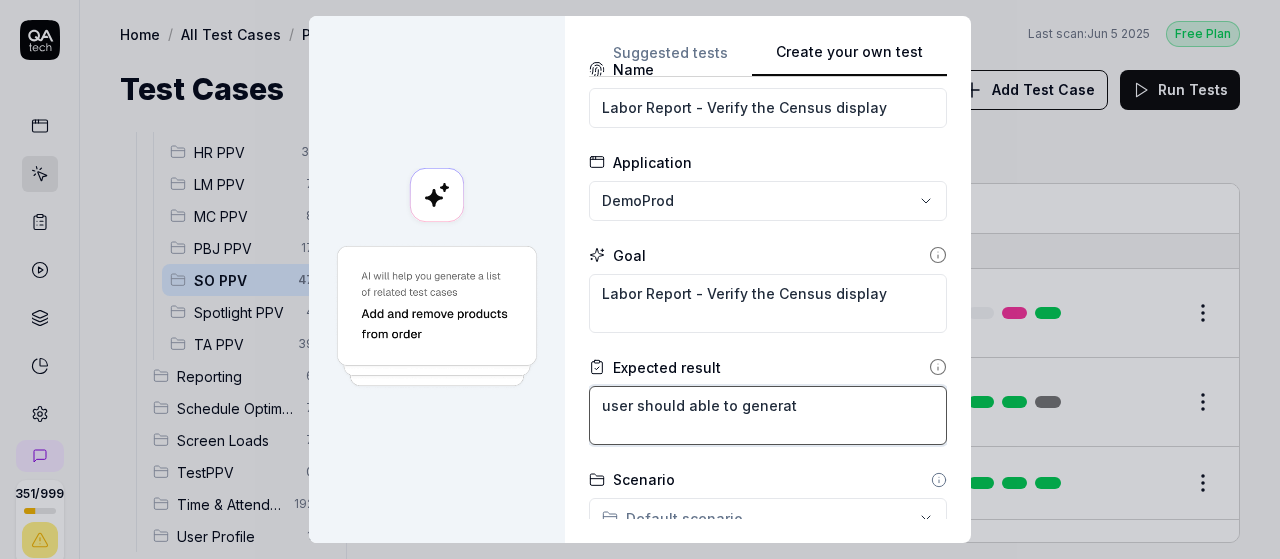 type on "*" 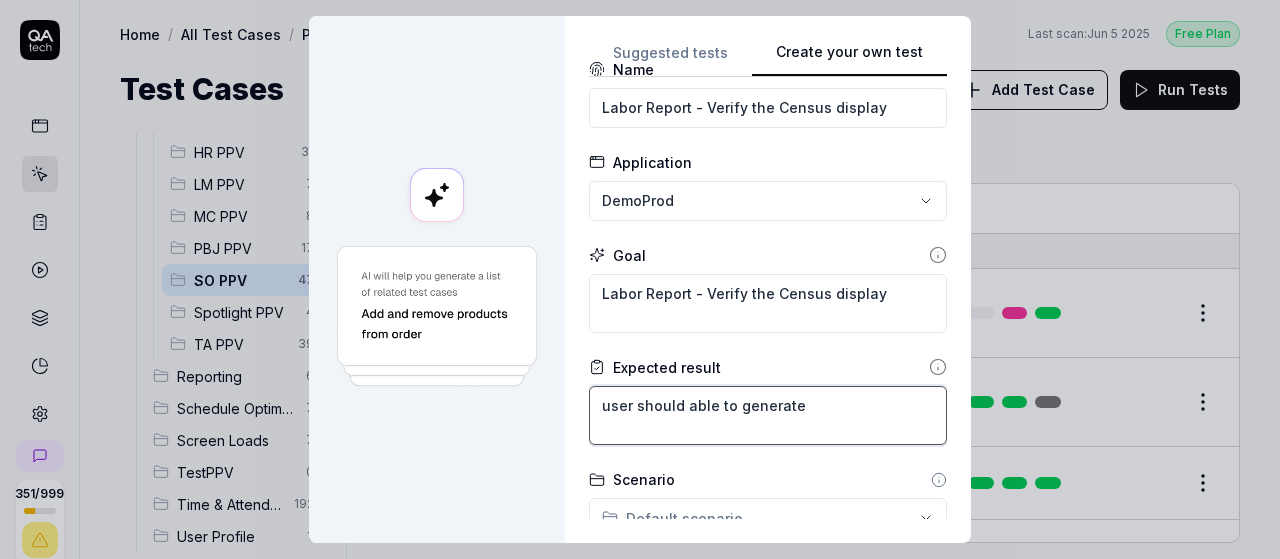 type on "*" 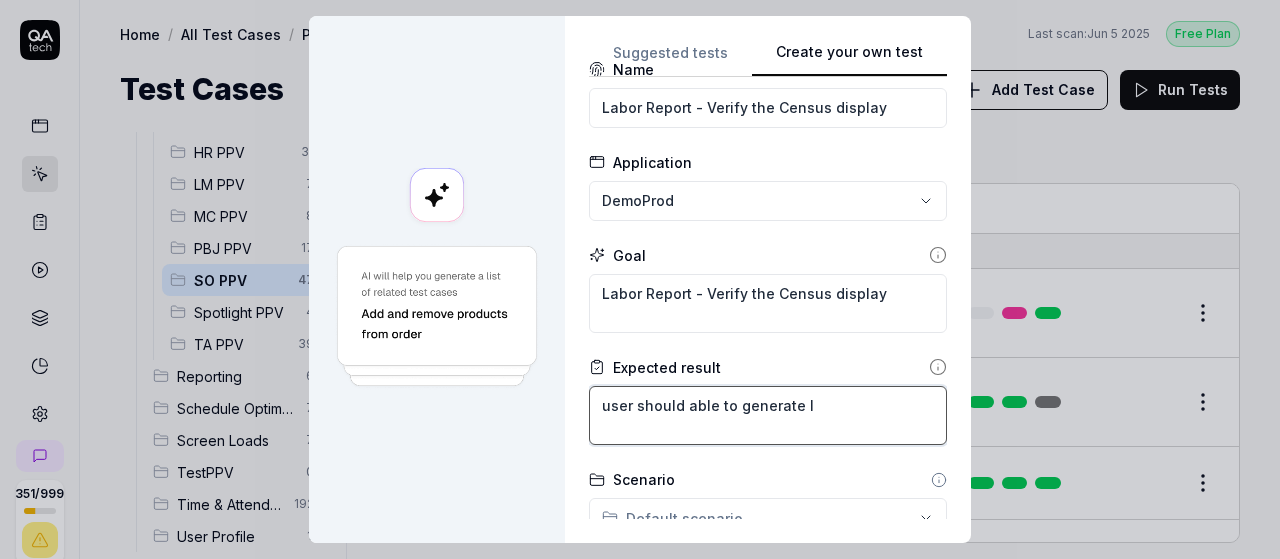 type on "*" 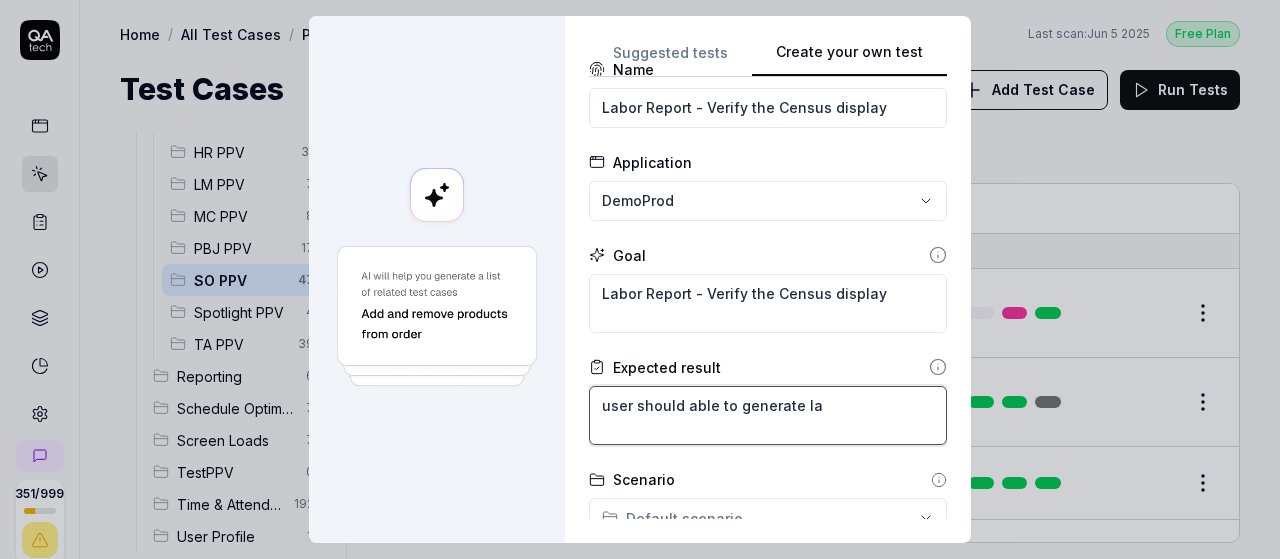 type on "*" 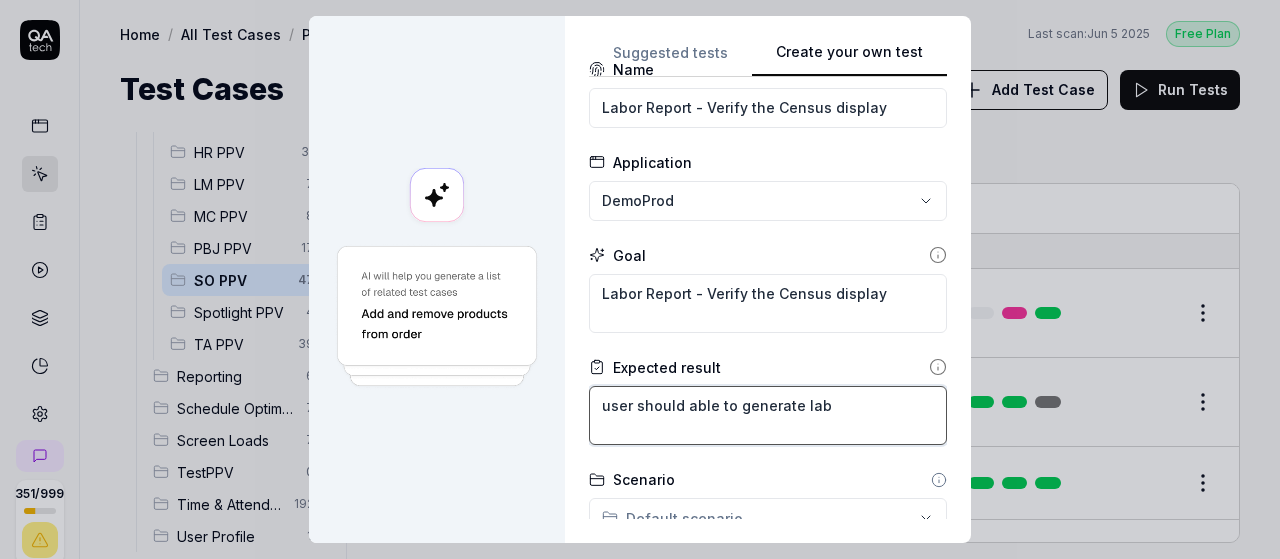 type on "*" 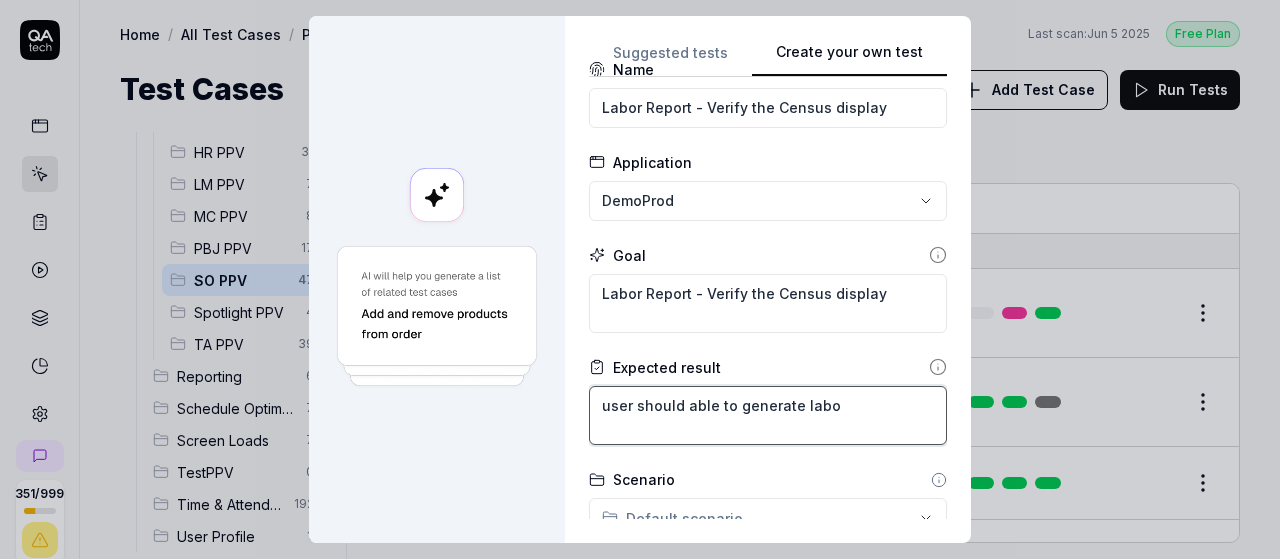 type on "*" 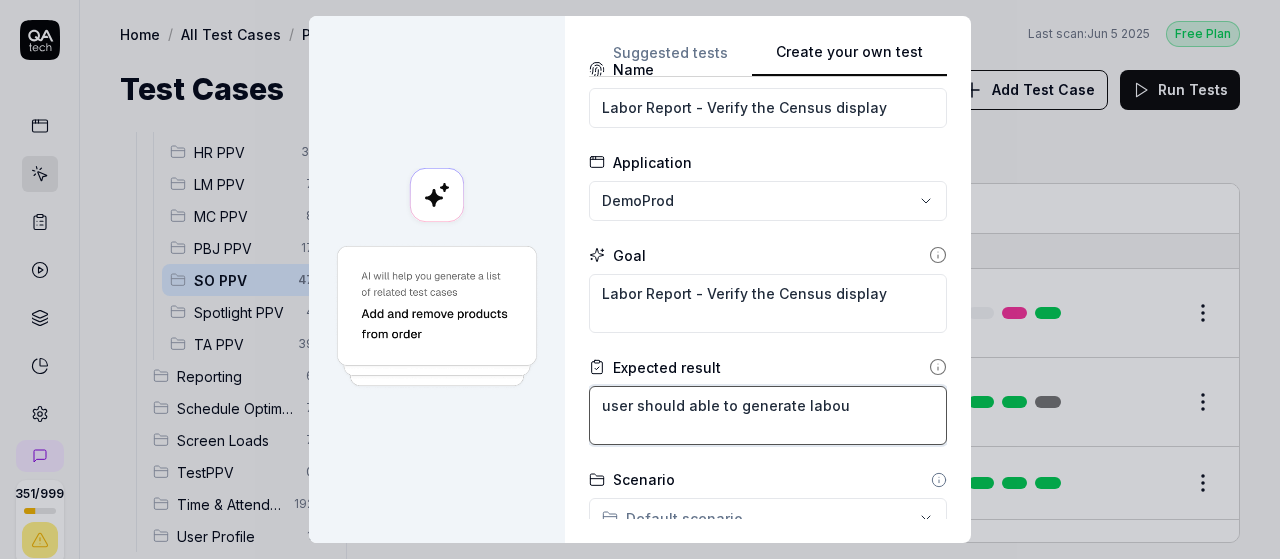 type on "*" 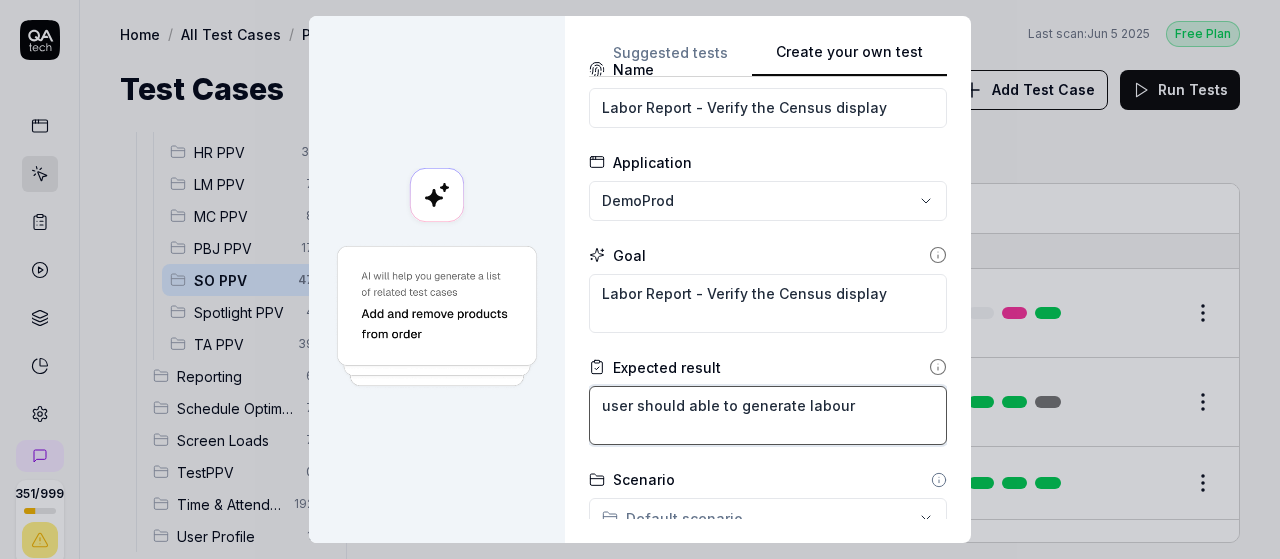 type on "*" 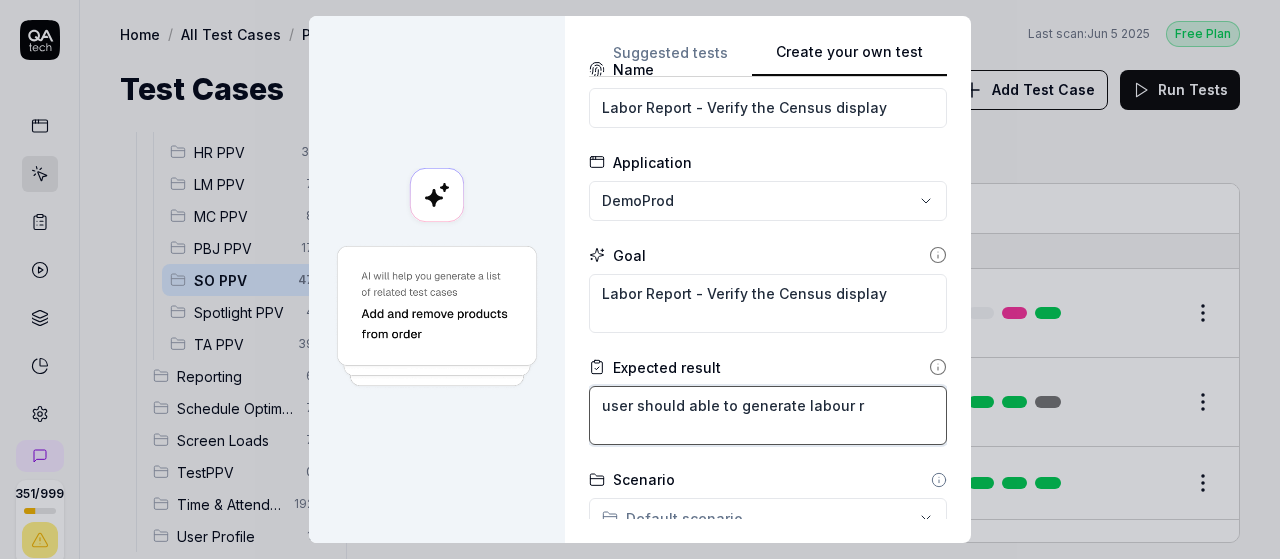 type on "*" 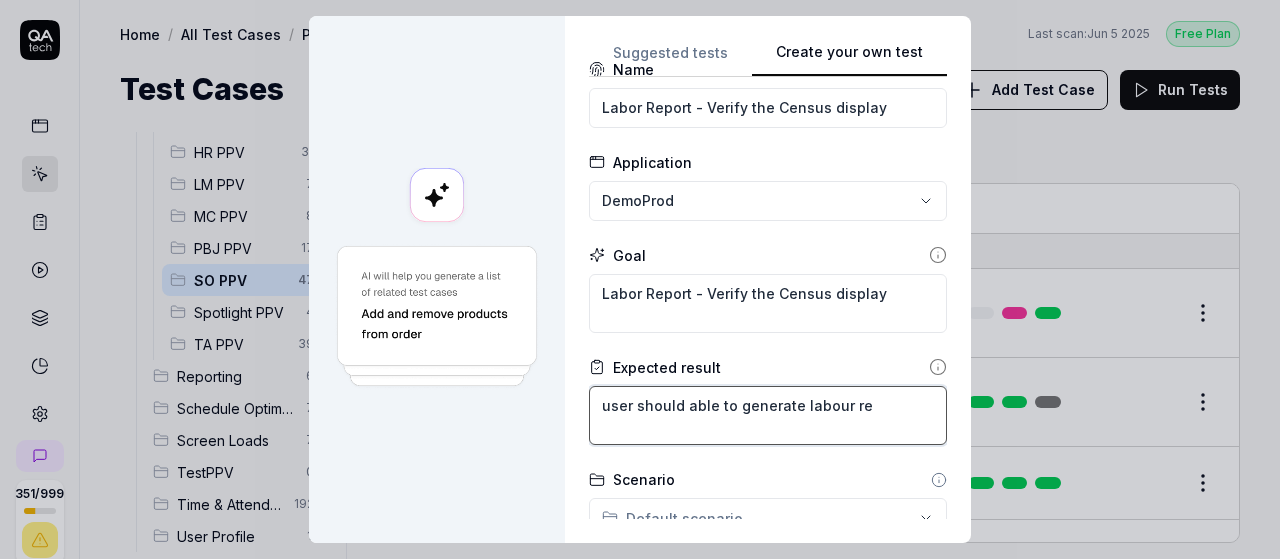 type on "*" 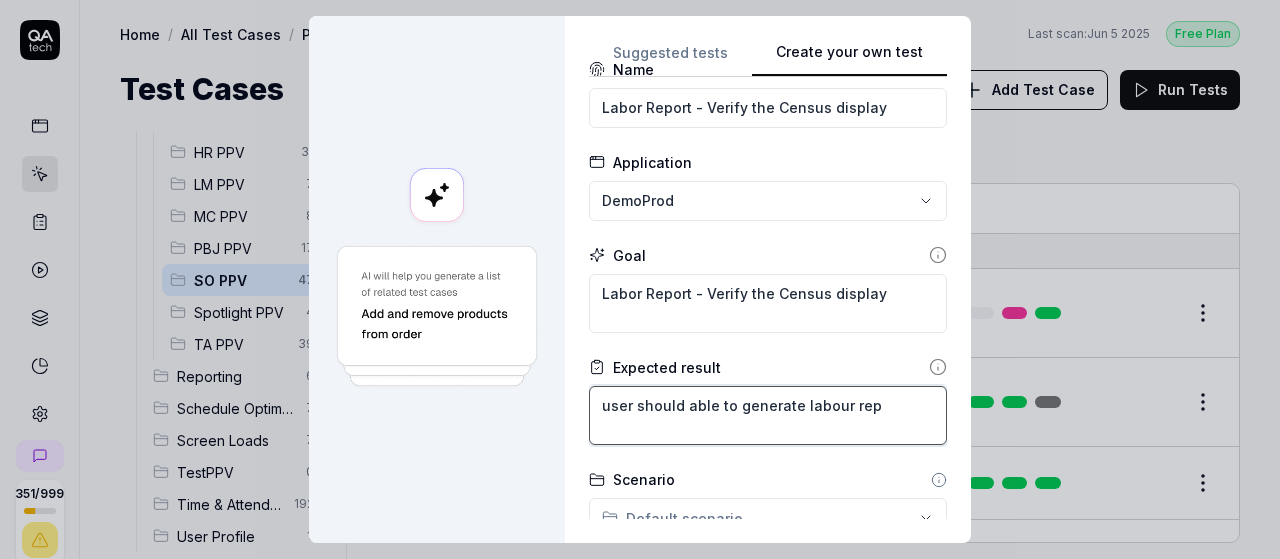 type on "*" 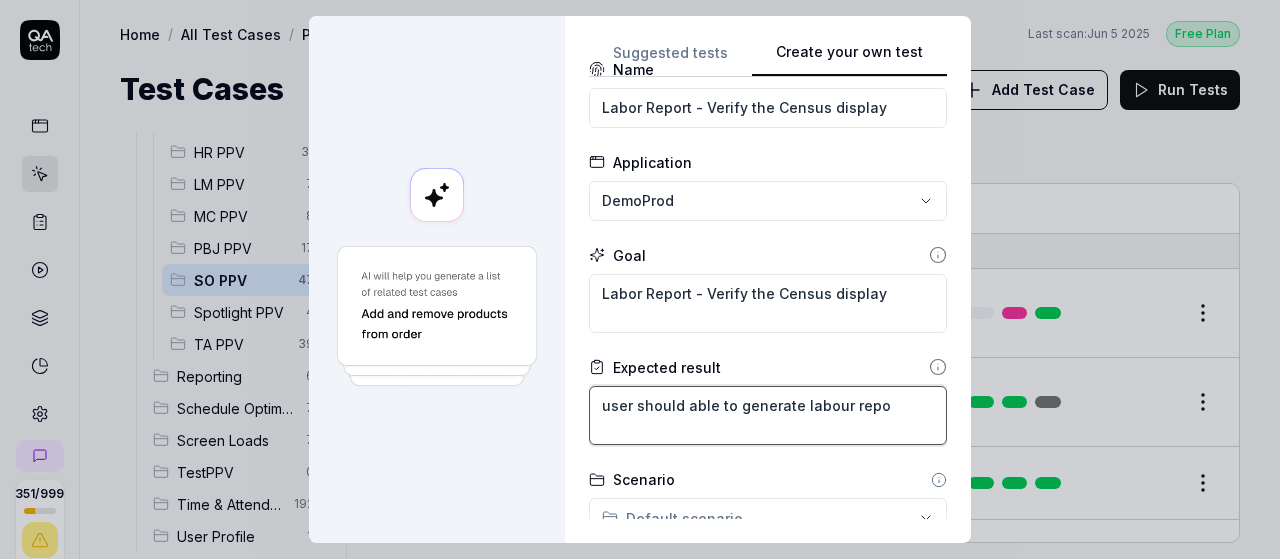 type on "*" 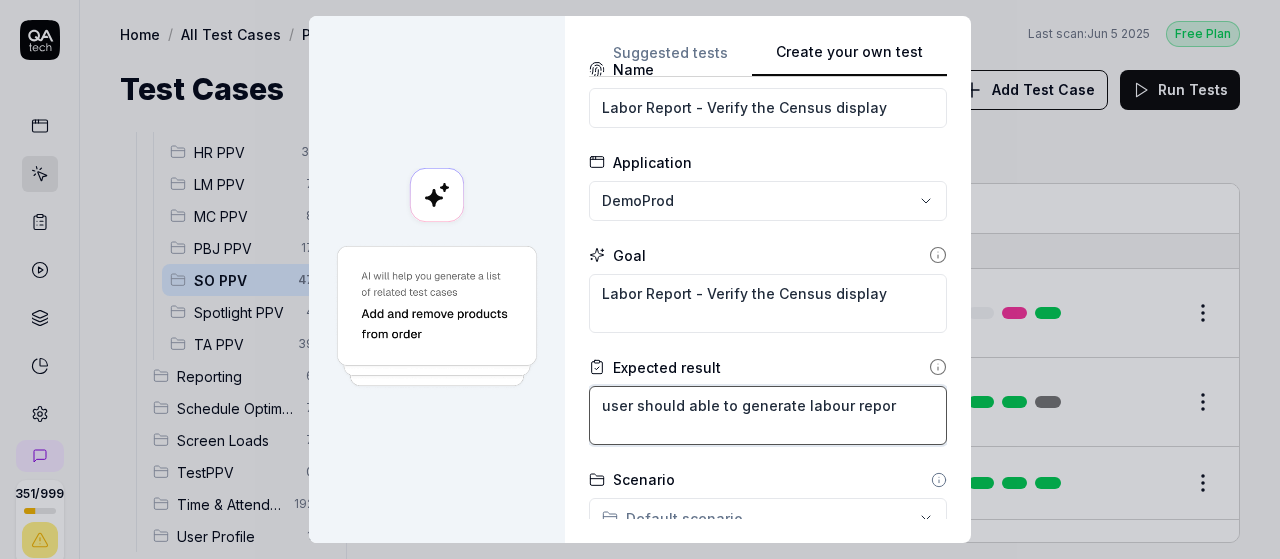 type on "*" 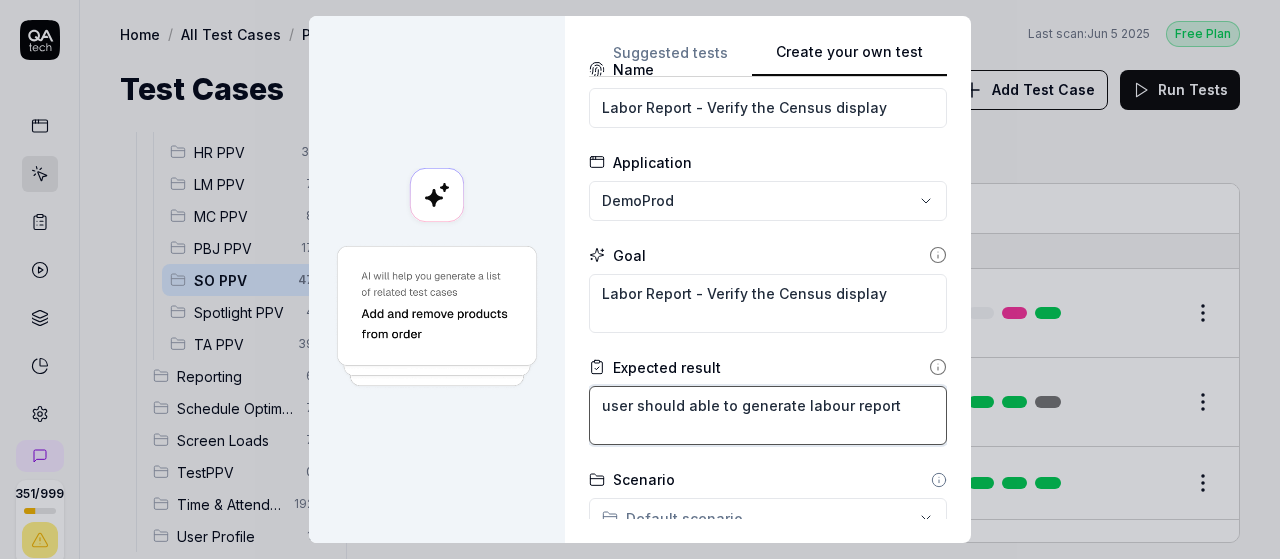 type on "*" 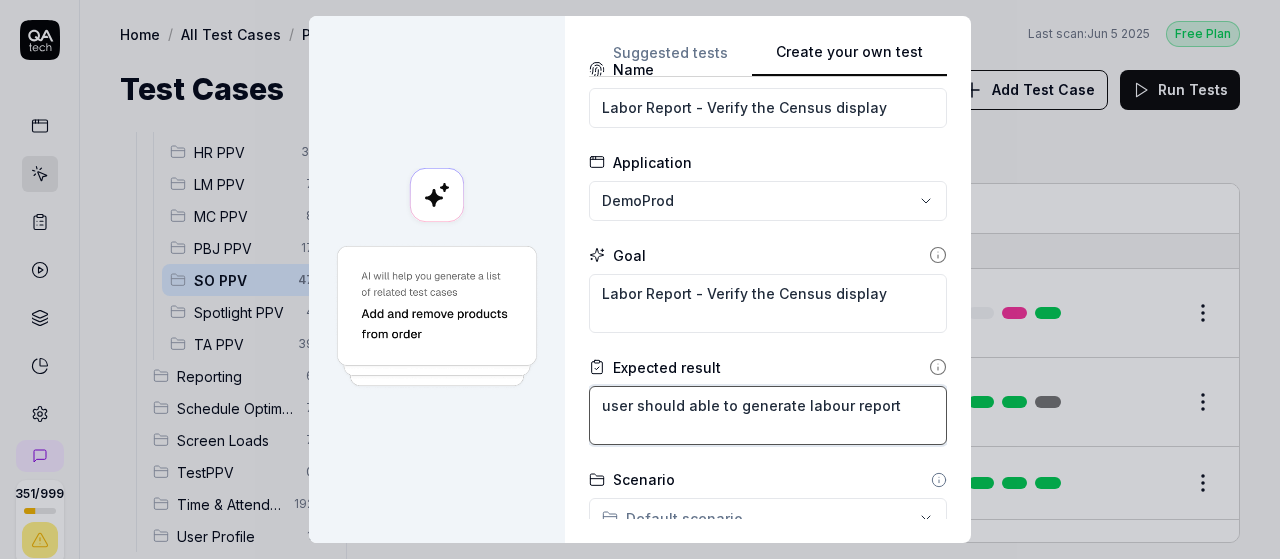 type on "*" 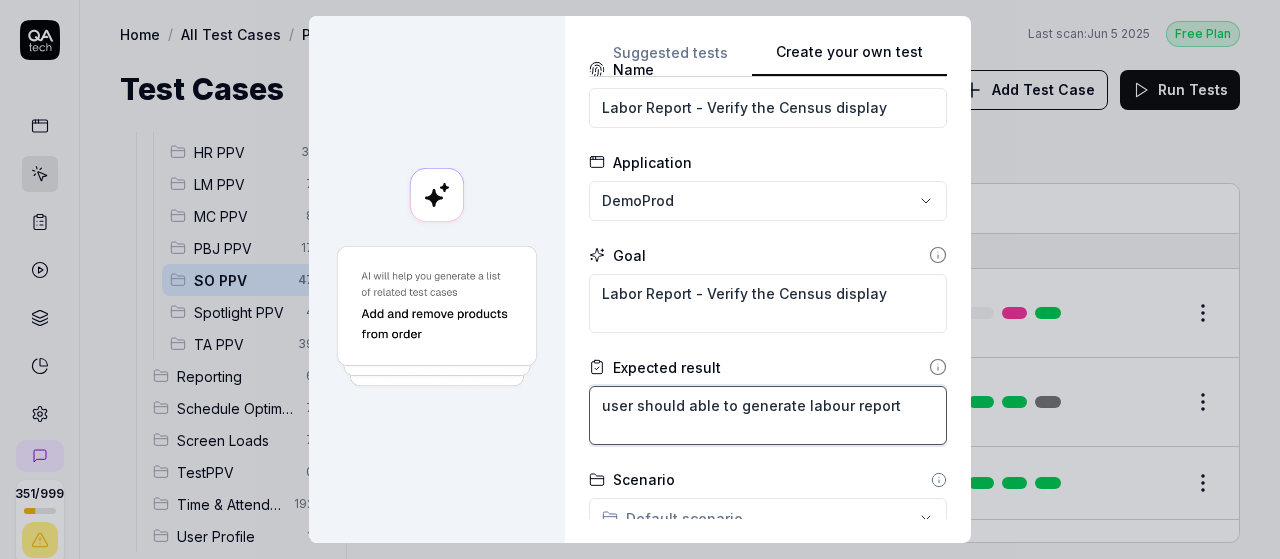 type on "user should able to generate labour report i" 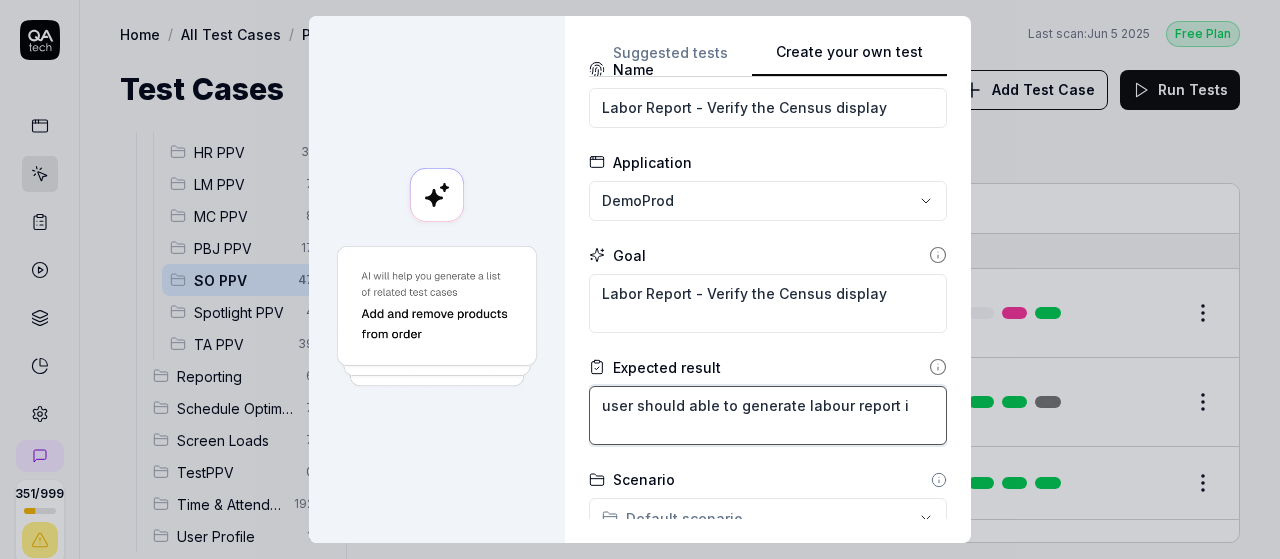 type on "*" 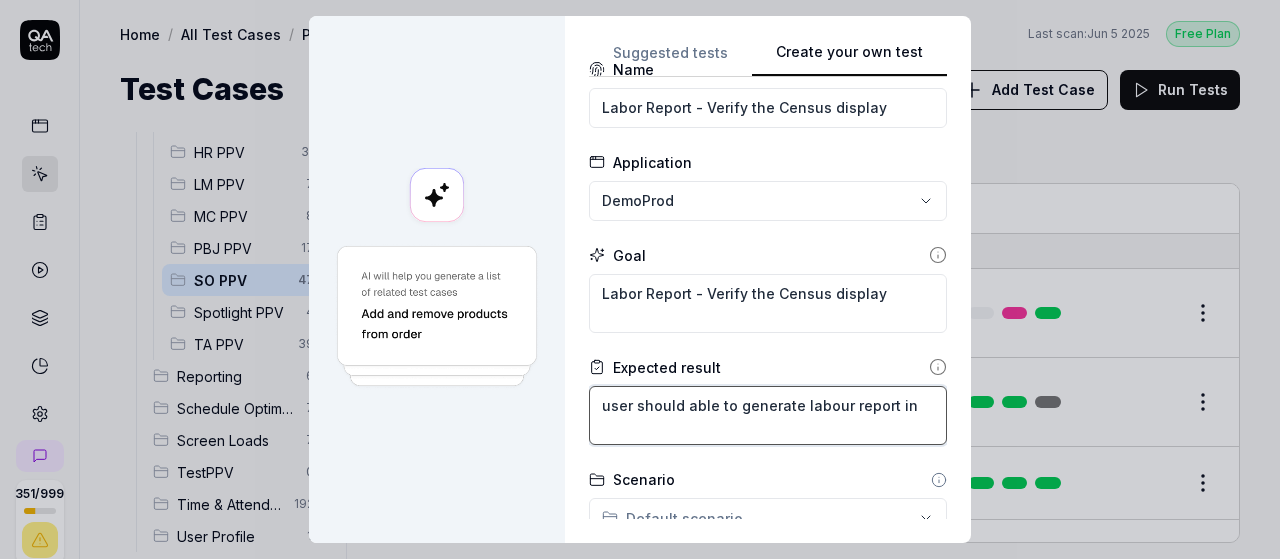 type on "*" 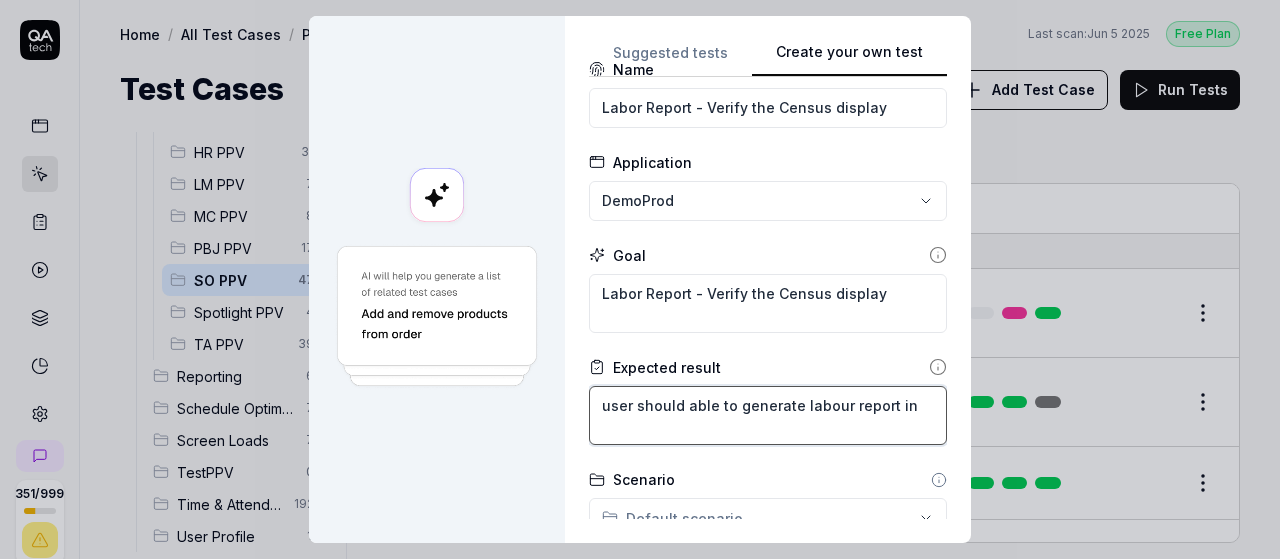 type on "*" 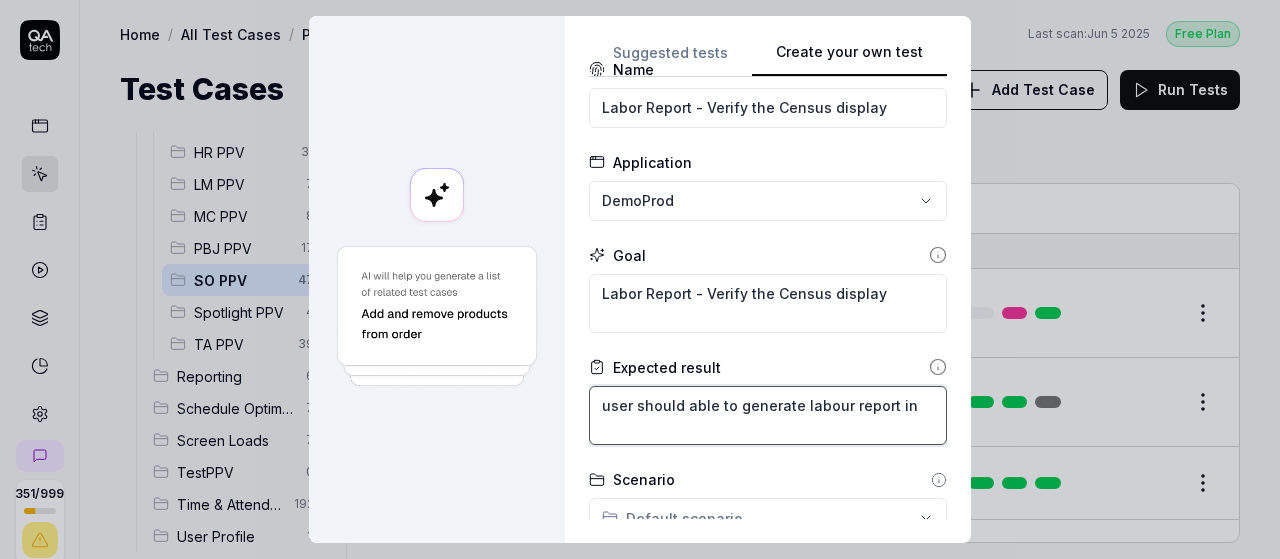type on "user should able to generate labour report in s" 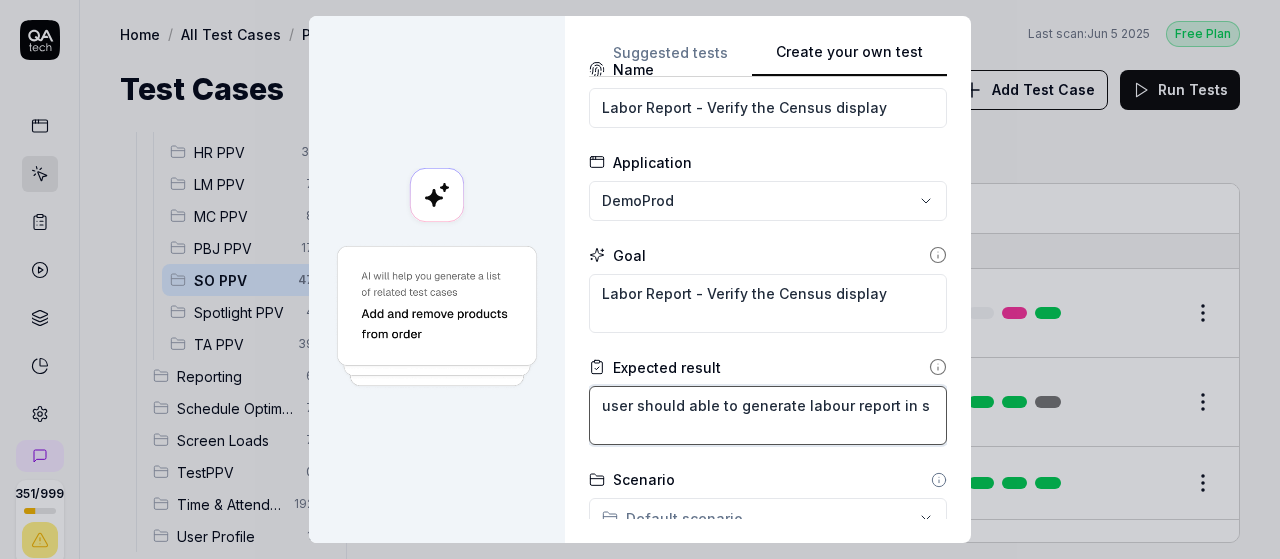 type on "*" 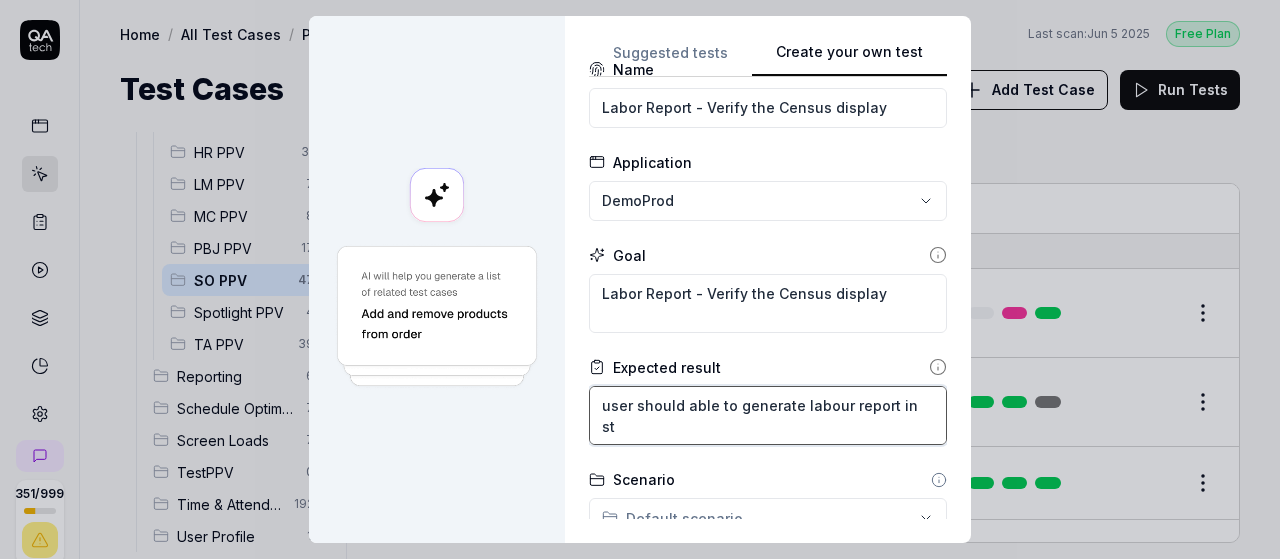 type on "*" 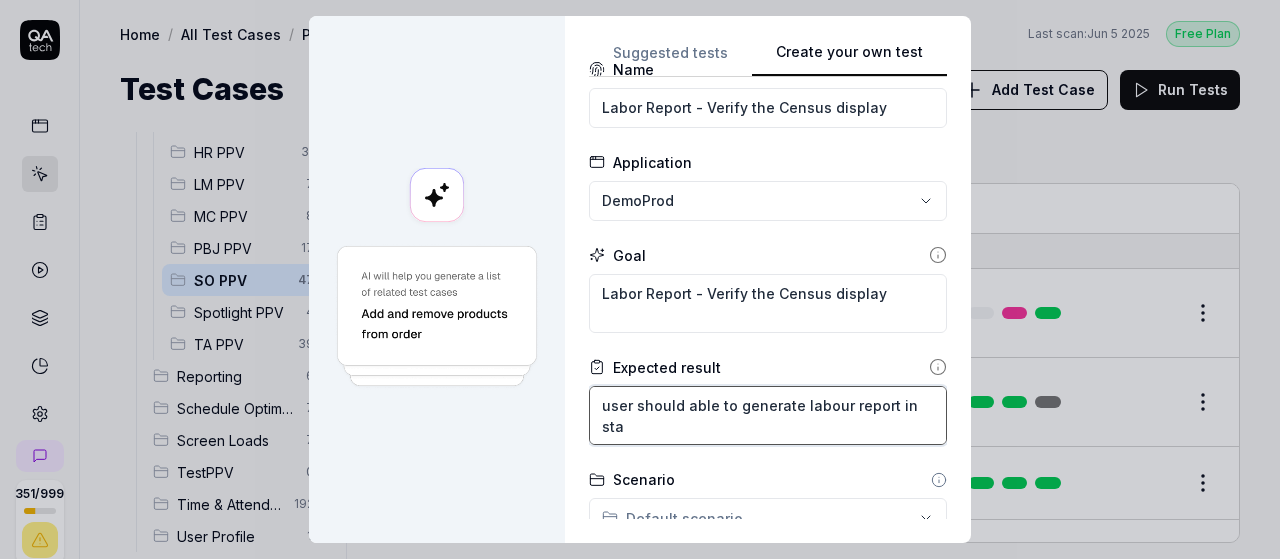 type on "*" 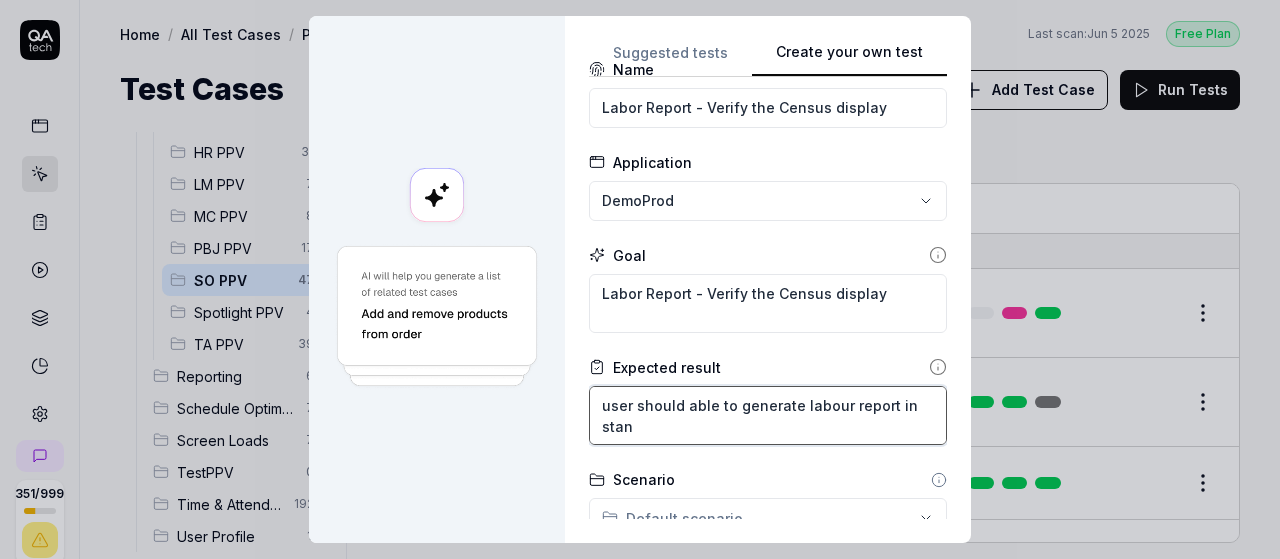 type on "*" 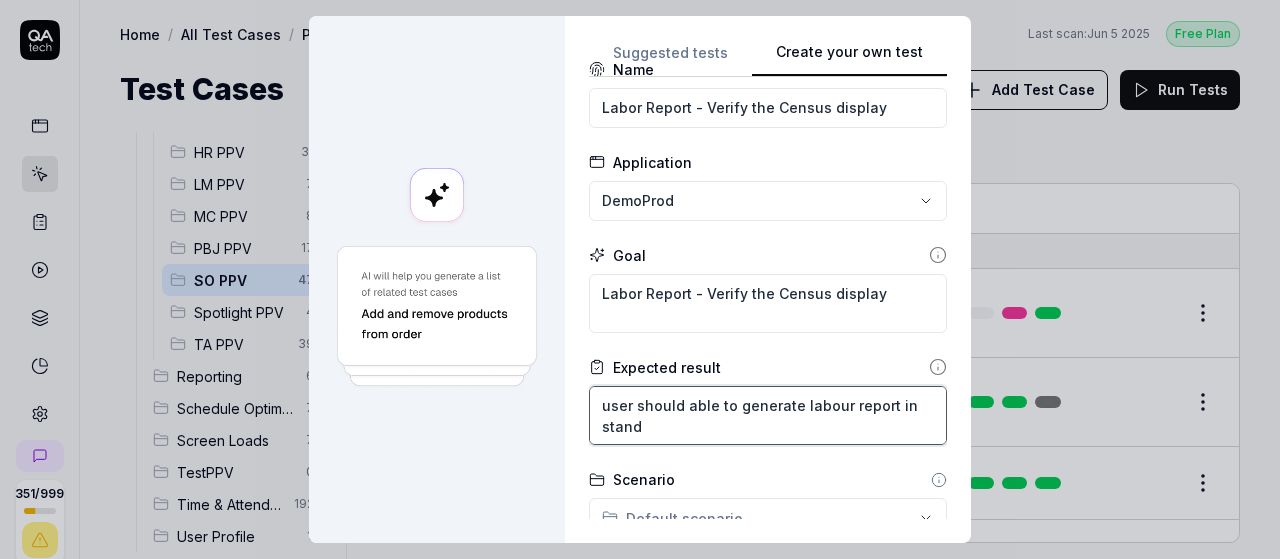 type on "*" 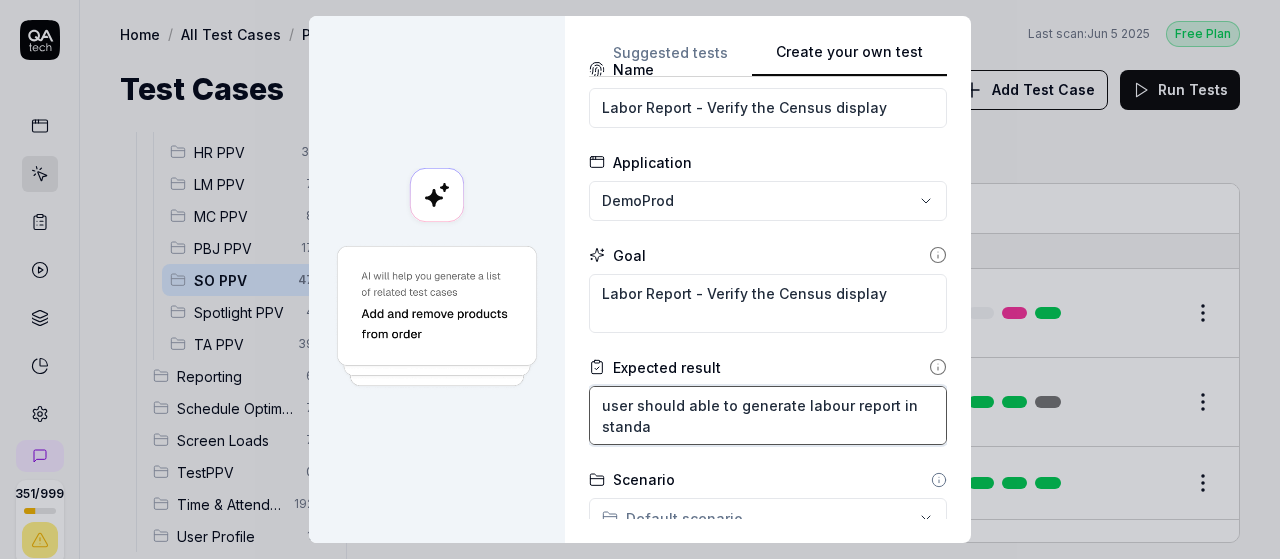 type on "*" 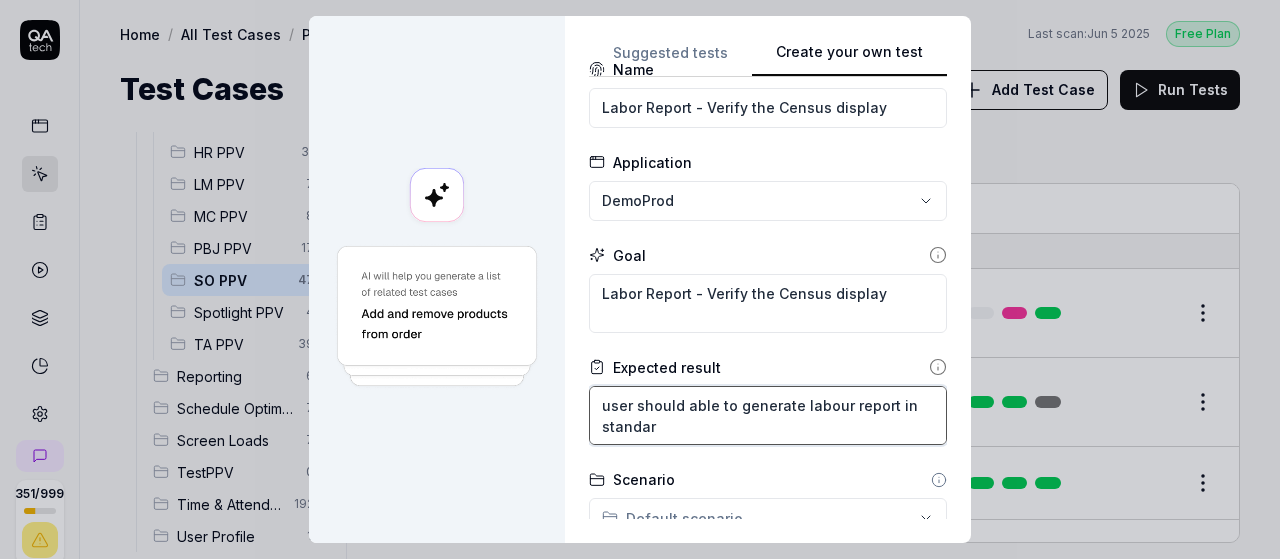 type on "*" 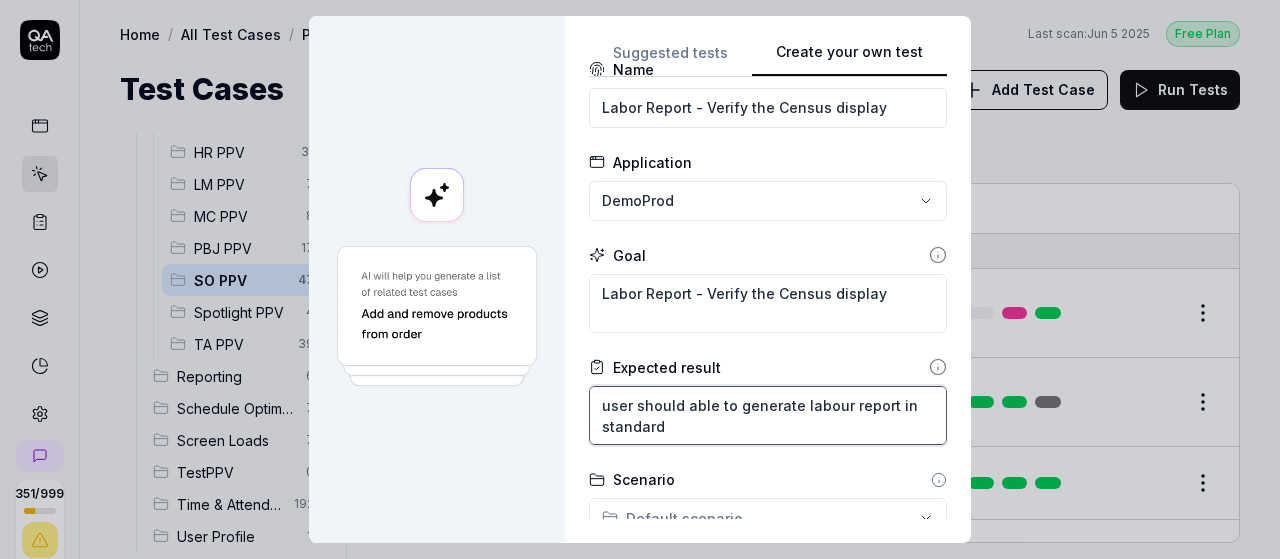type on "*" 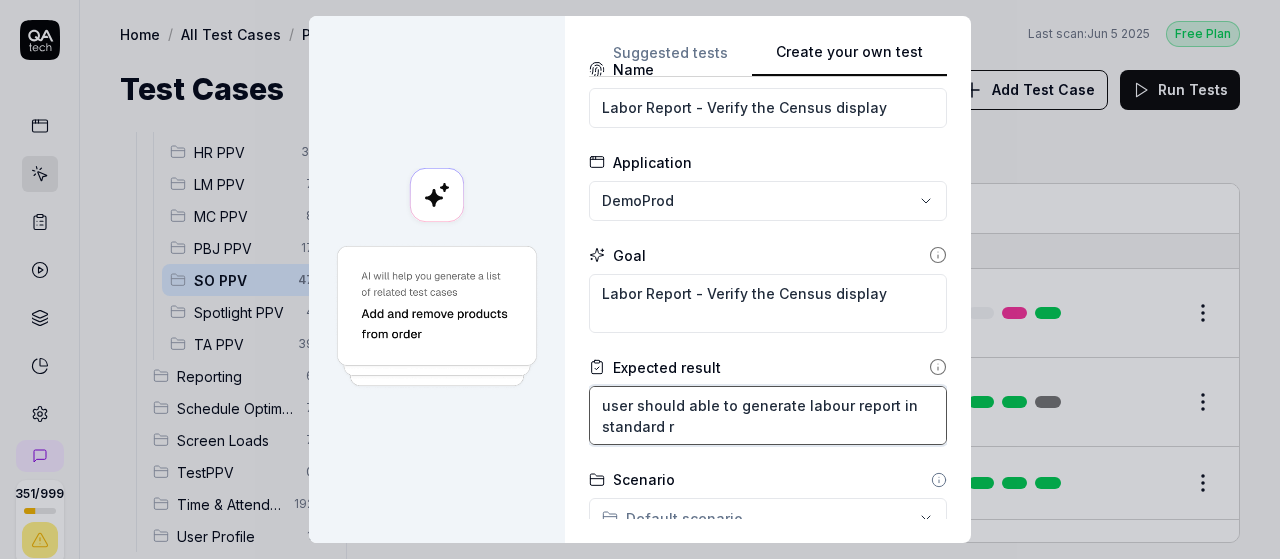 type on "*" 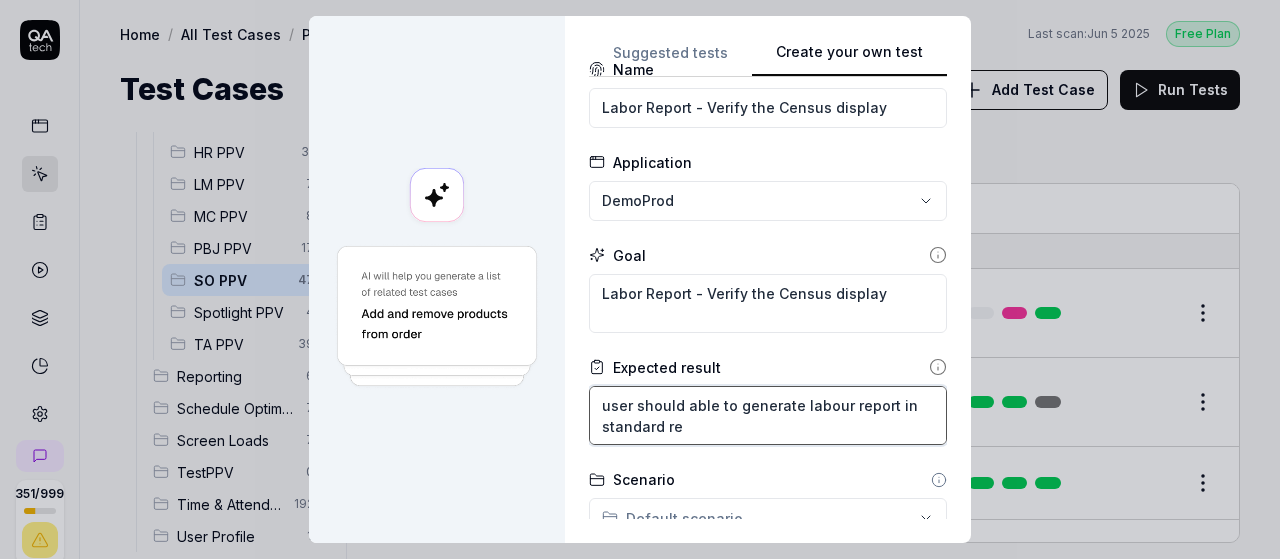 type on "*" 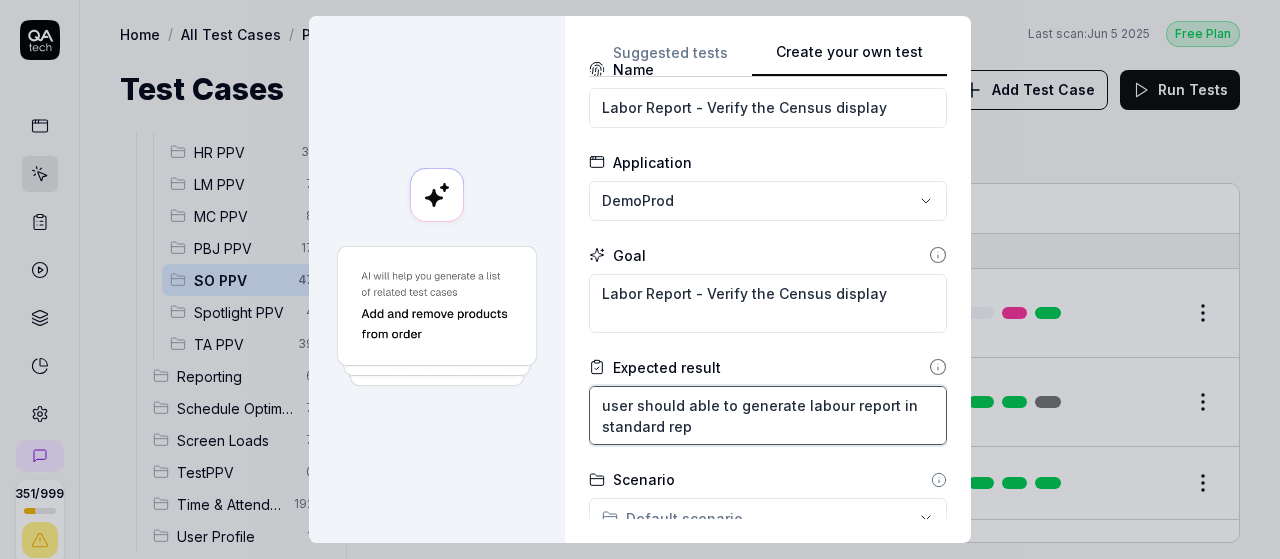 type on "*" 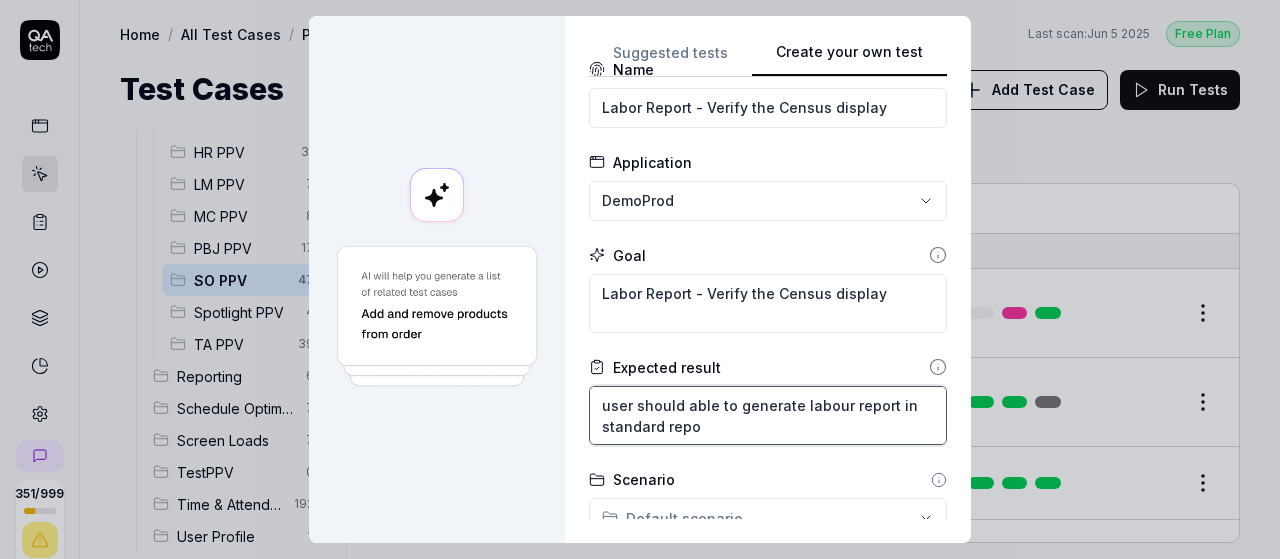 type on "*" 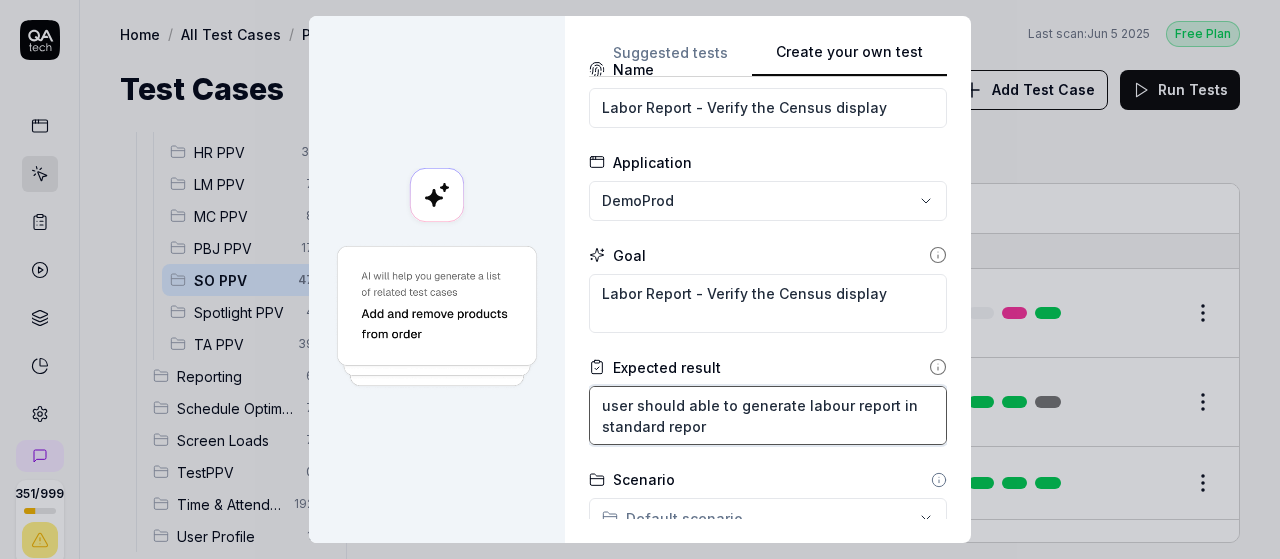 type on "*" 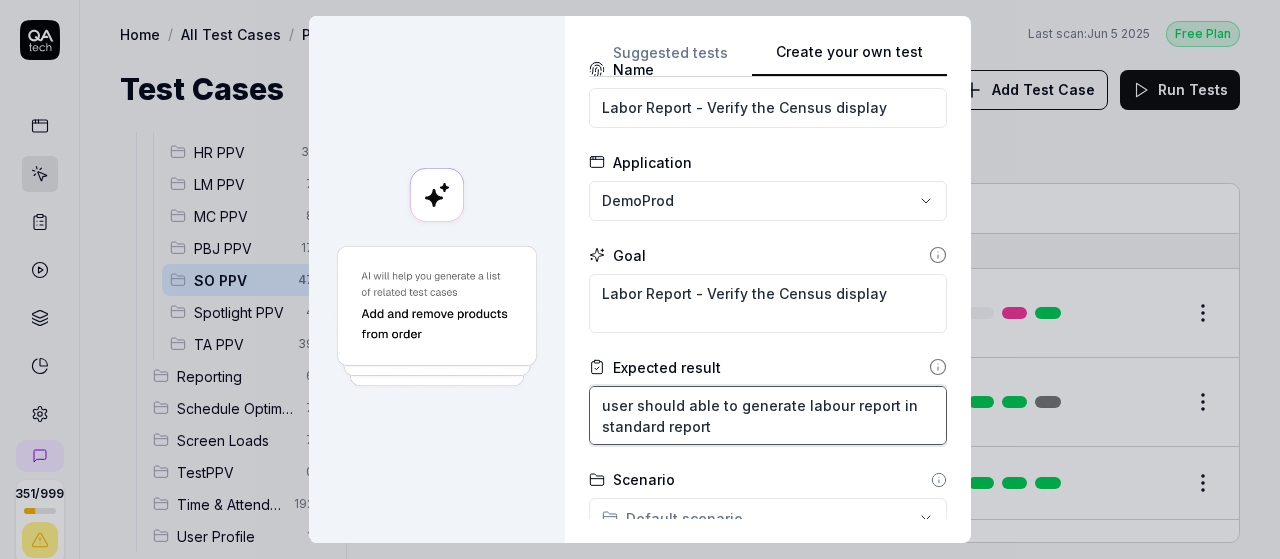 type on "*" 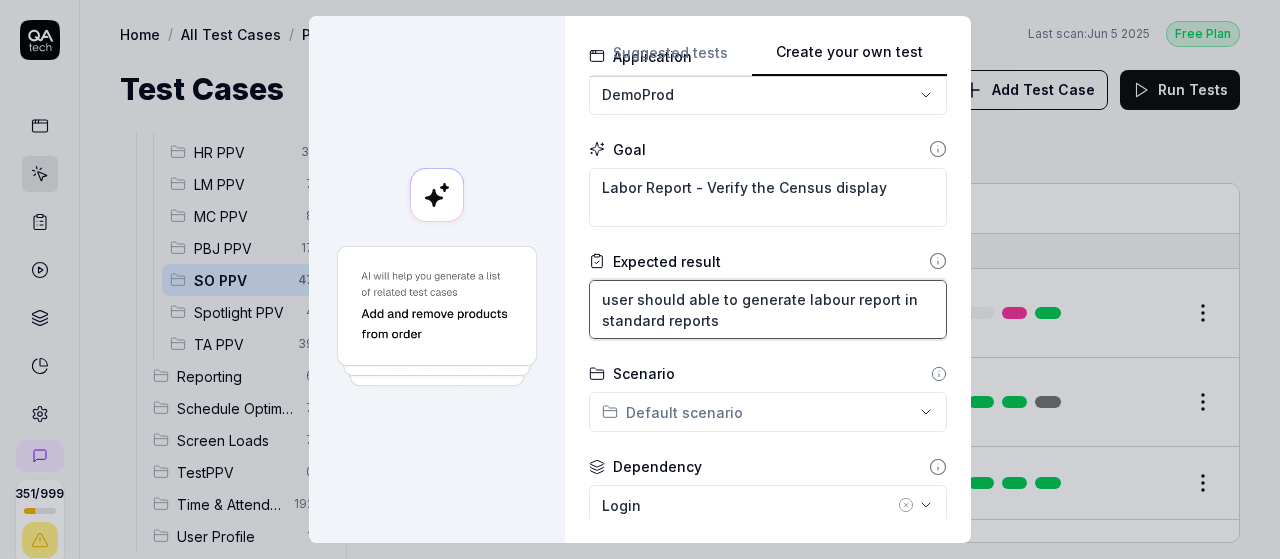 scroll, scrollTop: 160, scrollLeft: 0, axis: vertical 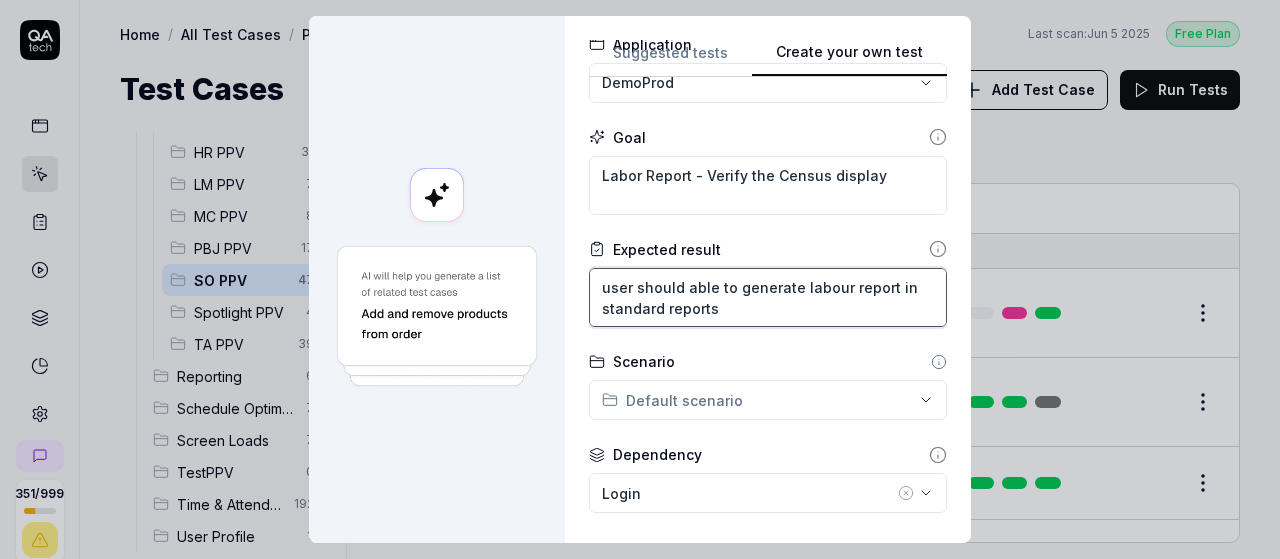 click on "user should able to generate labour report in standard reports" at bounding box center (768, 297) 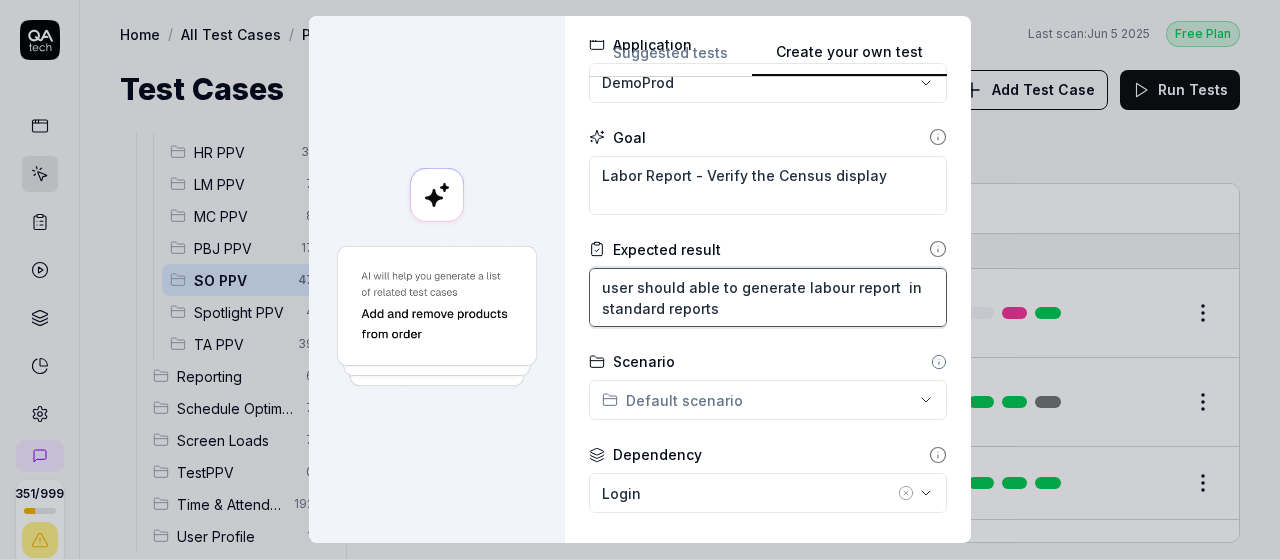 type on "*" 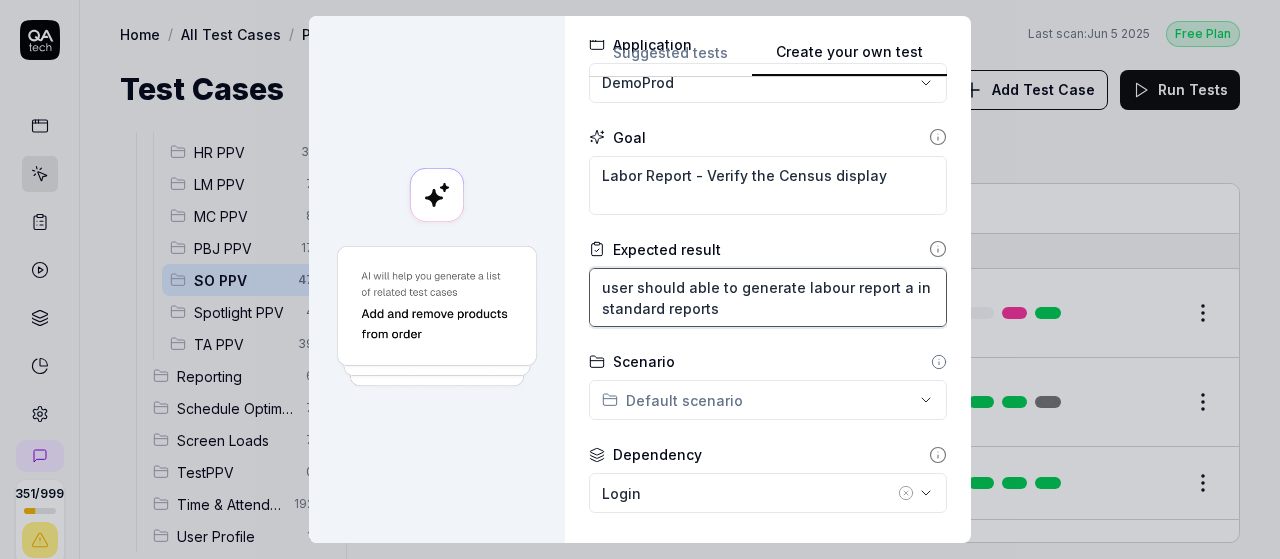 type on "*" 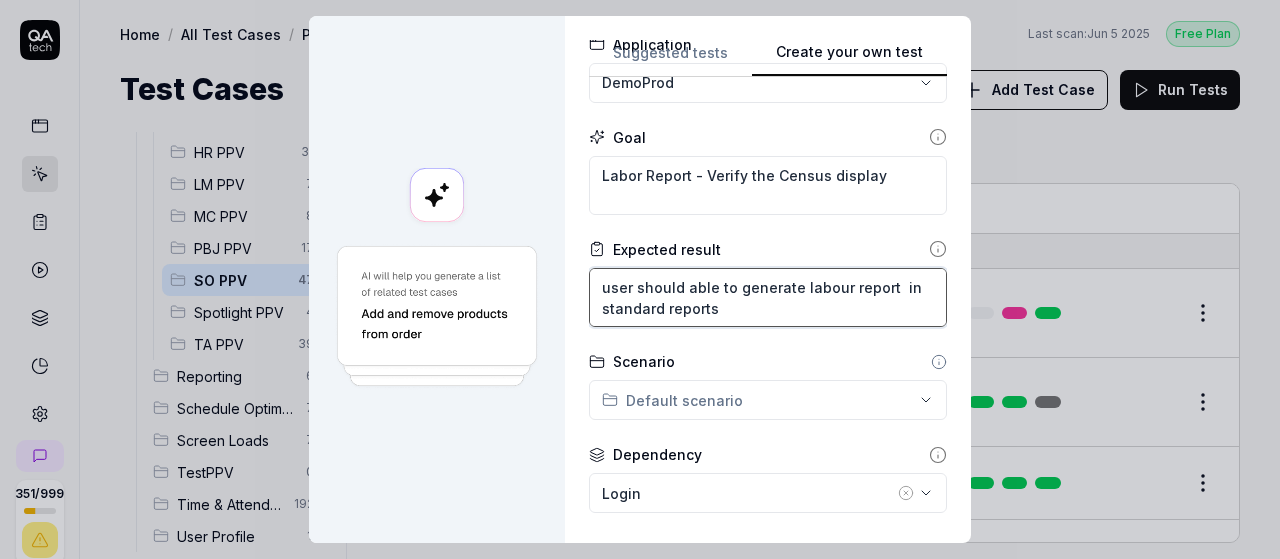 type on "*" 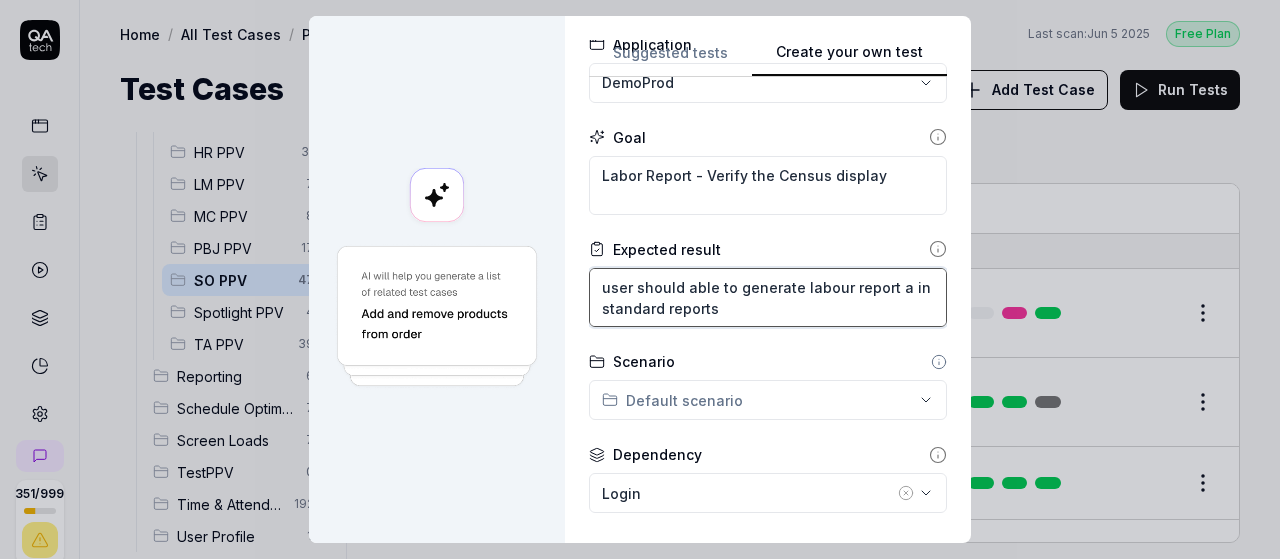 type on "*" 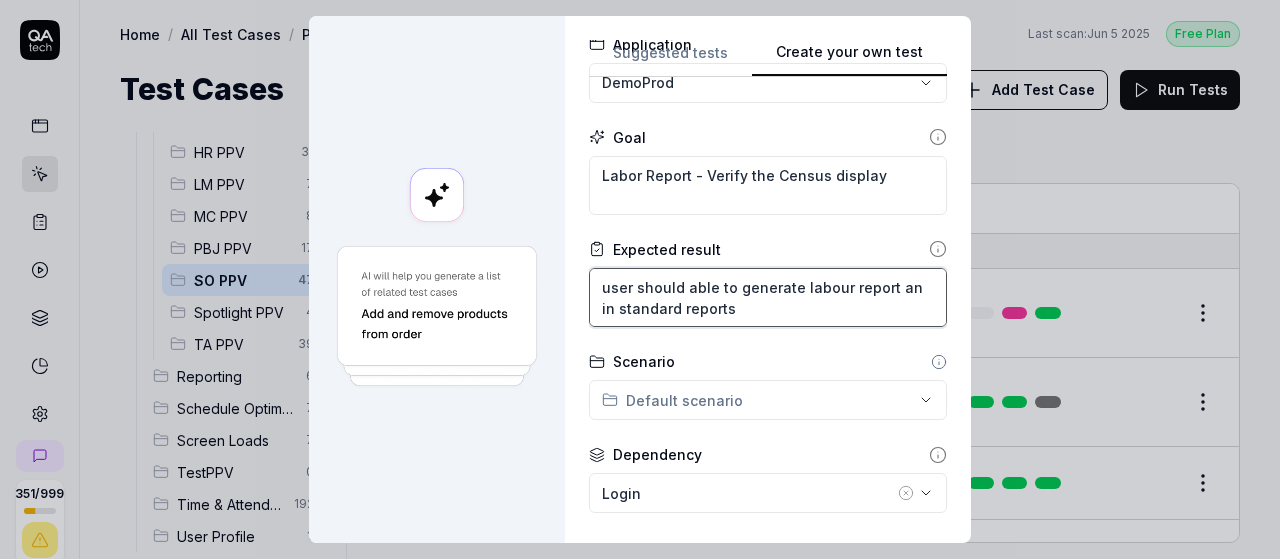 type on "*" 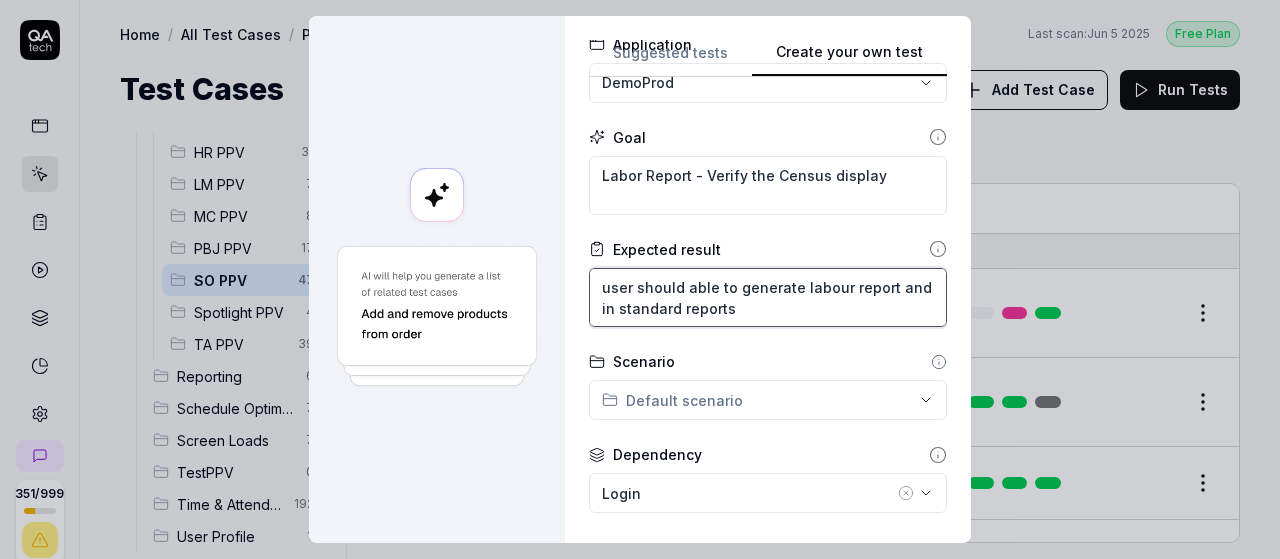 type on "*" 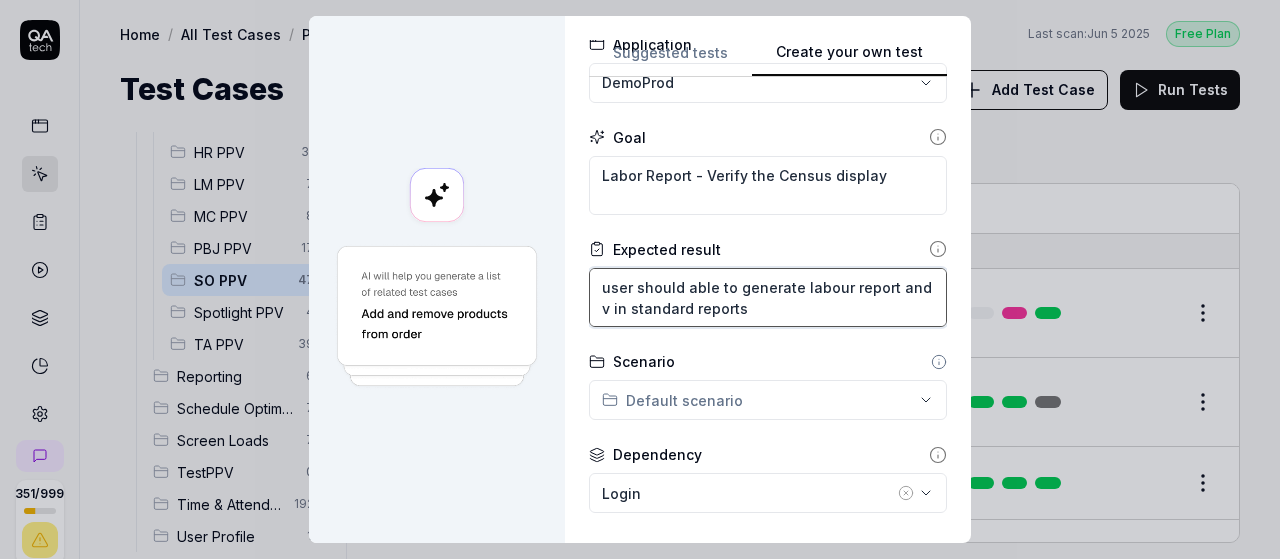 type on "*" 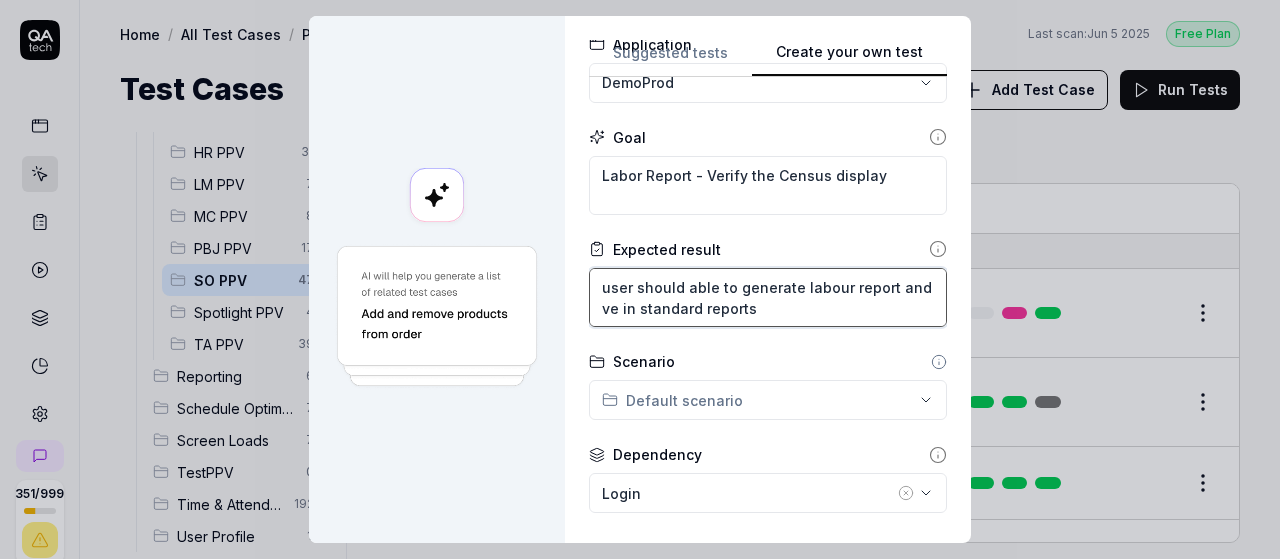 type on "*" 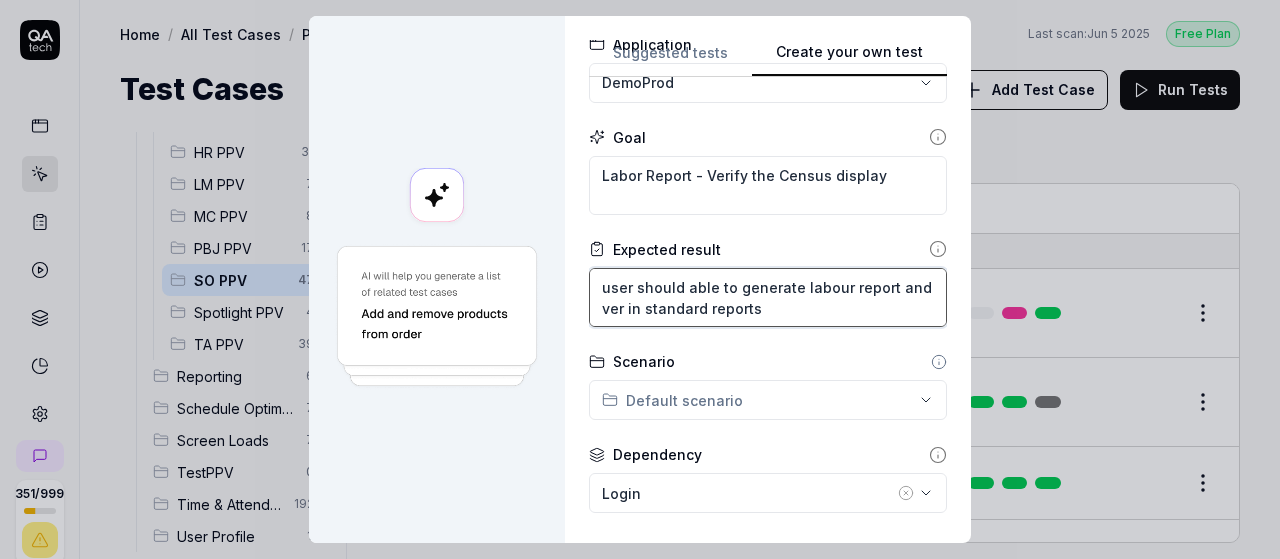 type on "*" 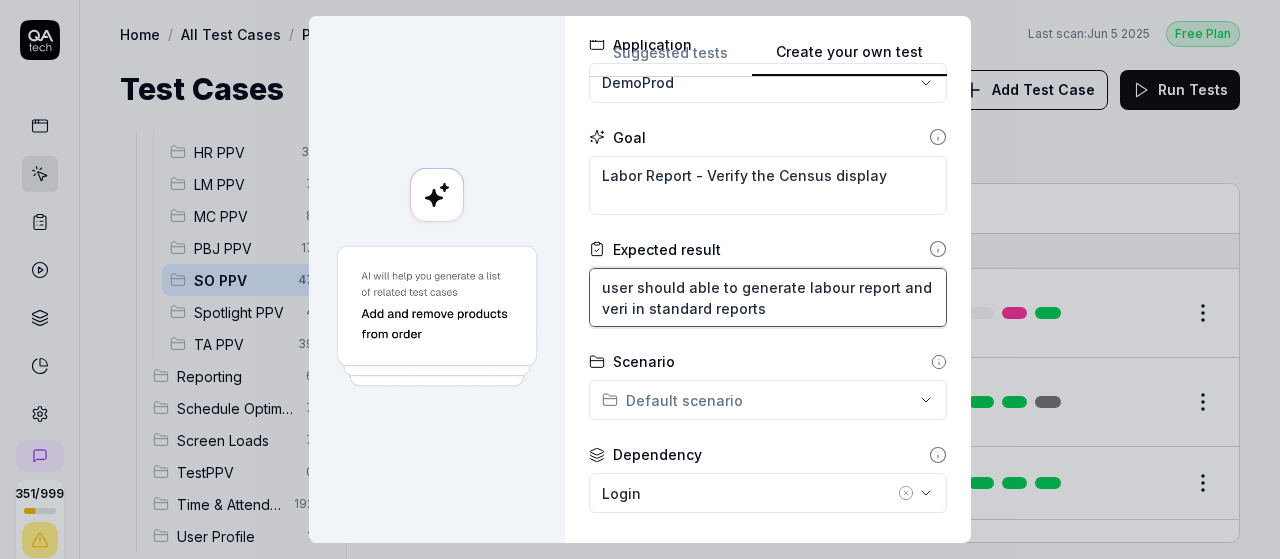 type on "*" 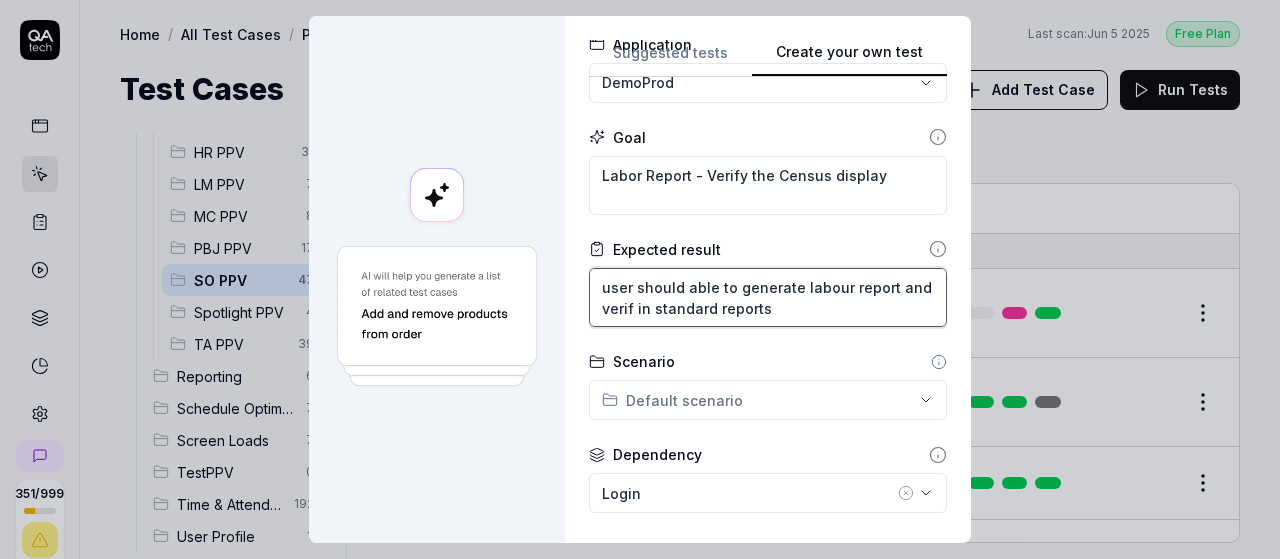 type on "*" 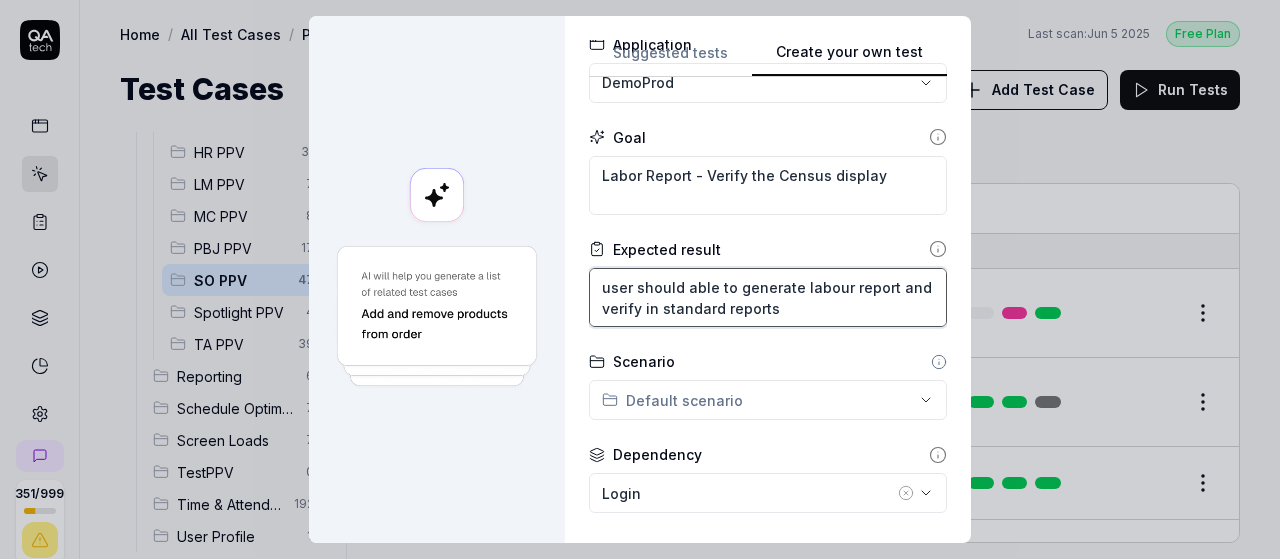 type on "*" 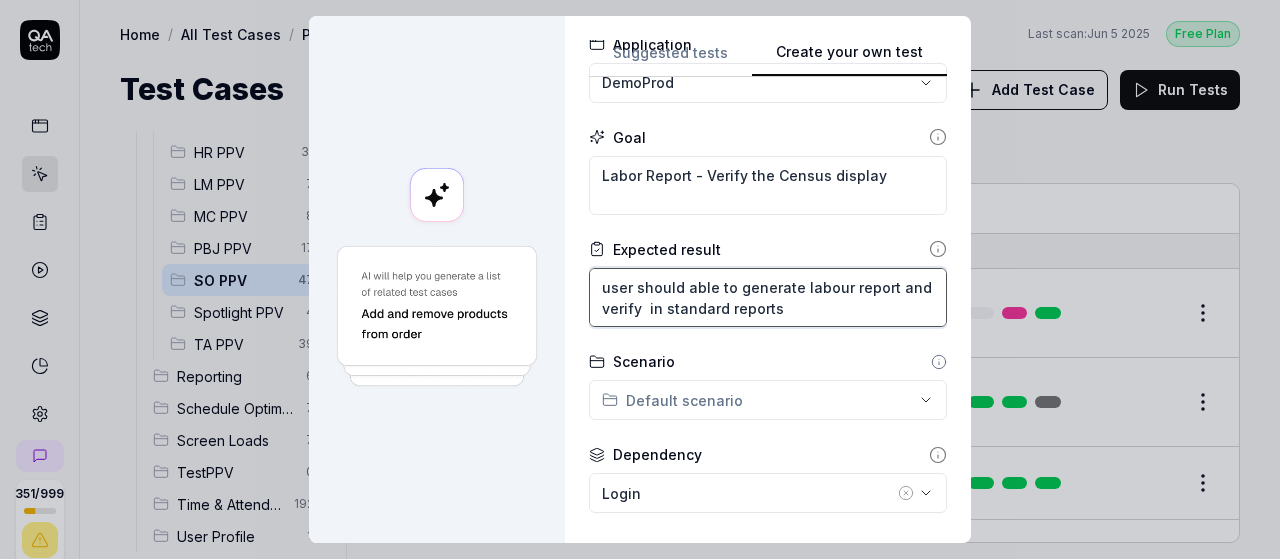 type on "*" 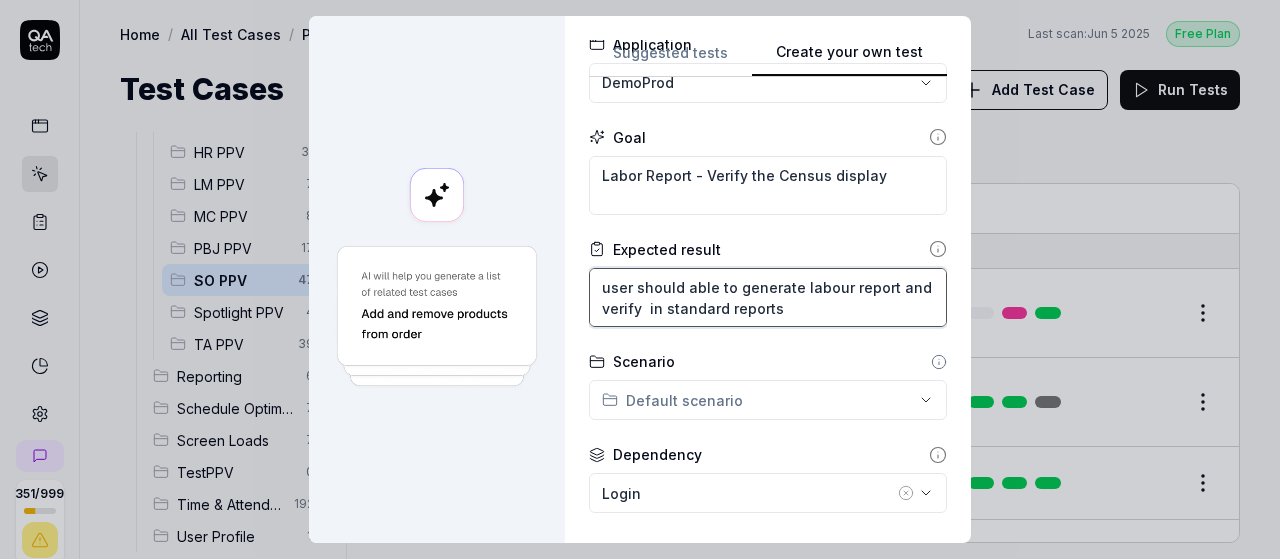 type on "user should able to generate labour report and verify M in standard reports" 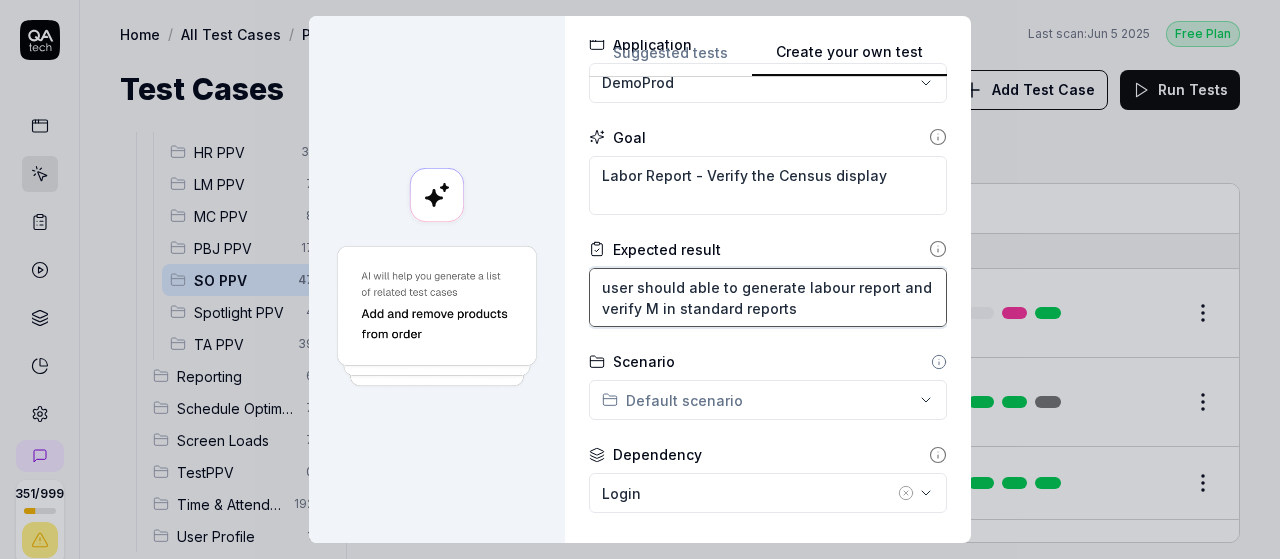 type on "*" 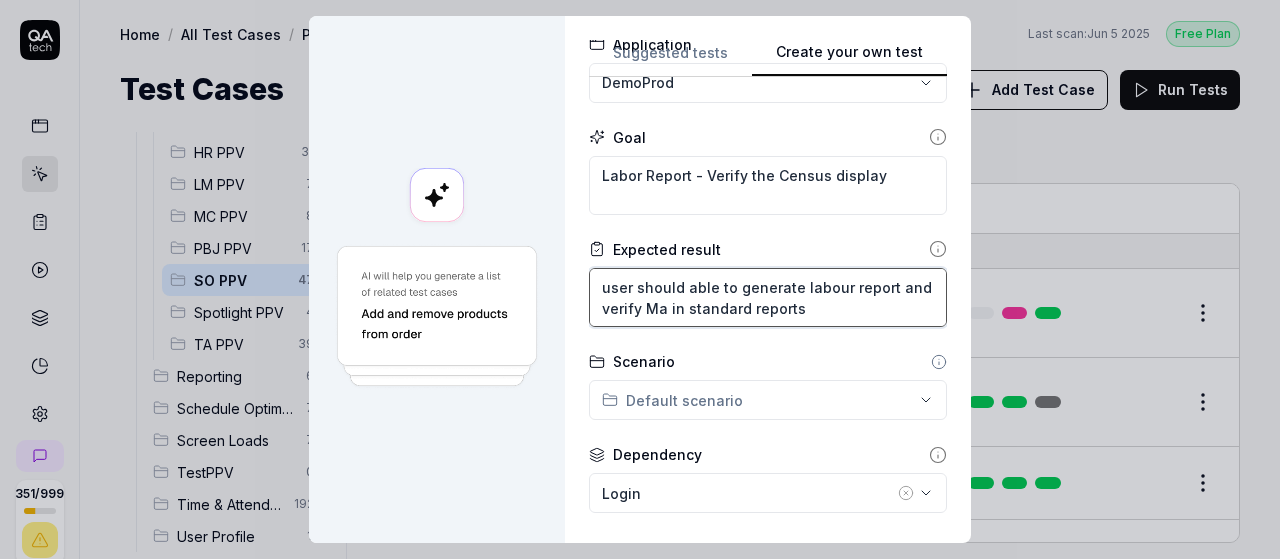 type on "*" 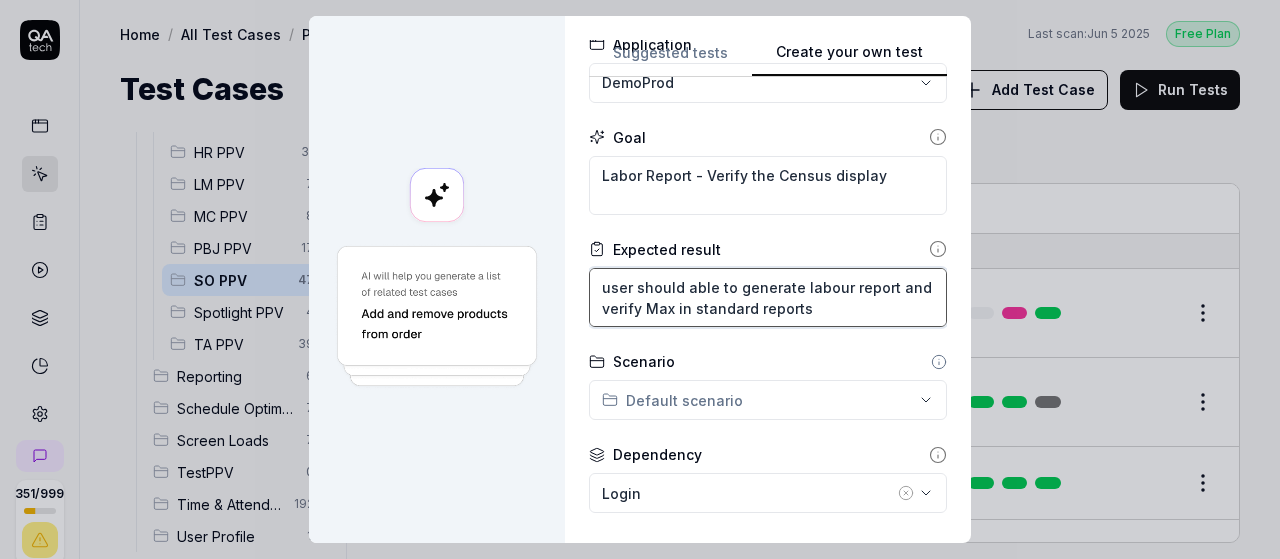 type on "*" 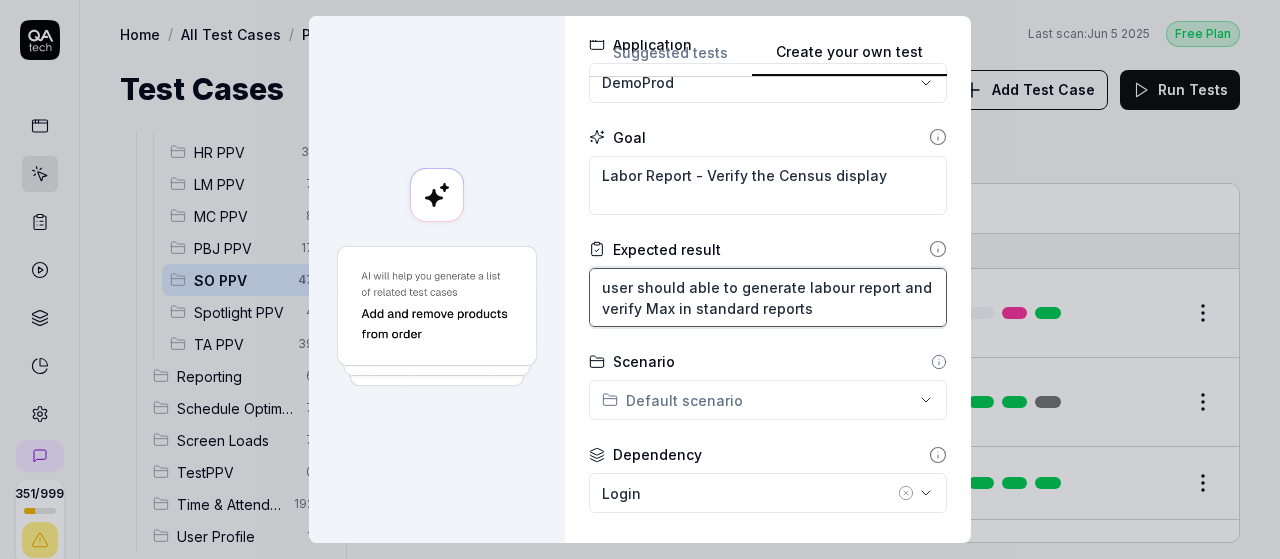 type on "user should able to generate labour report and verify Maxi in standard reports" 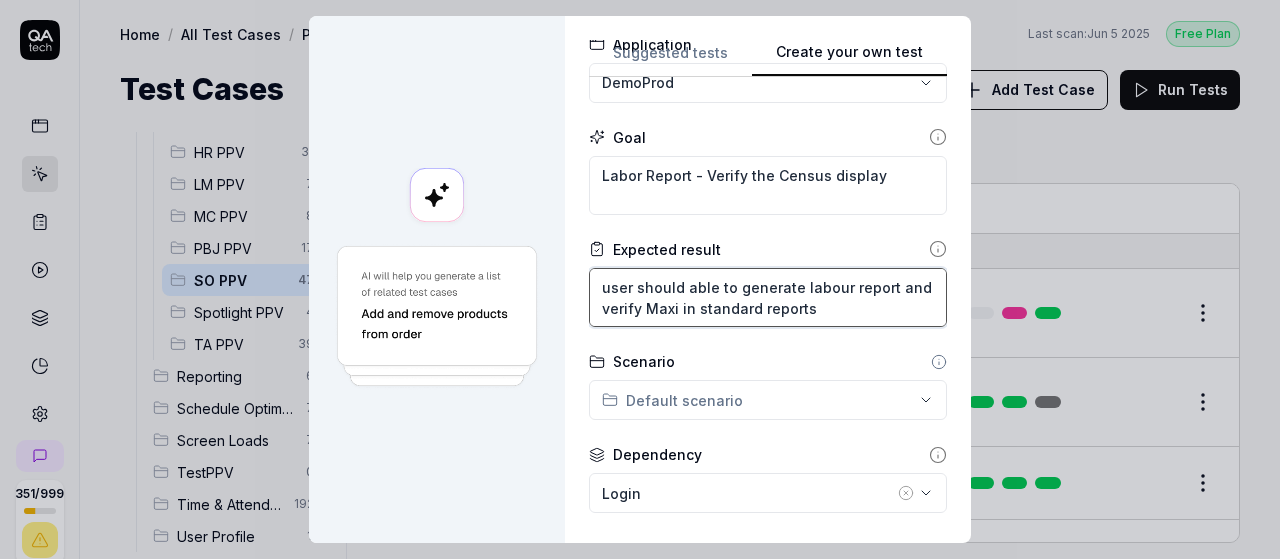 type on "*" 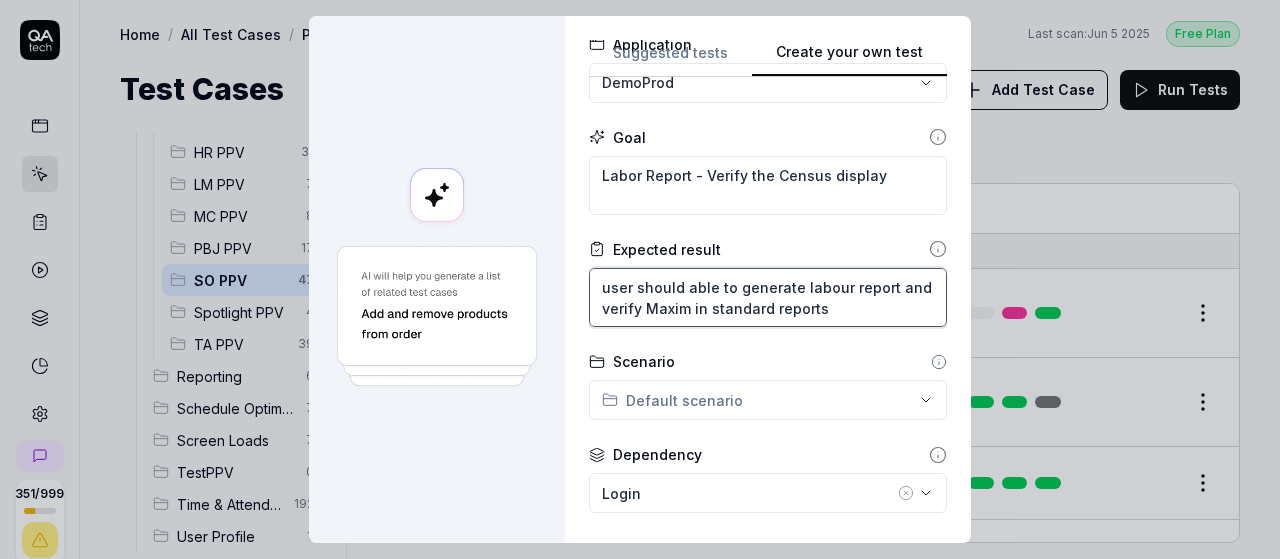 type on "*" 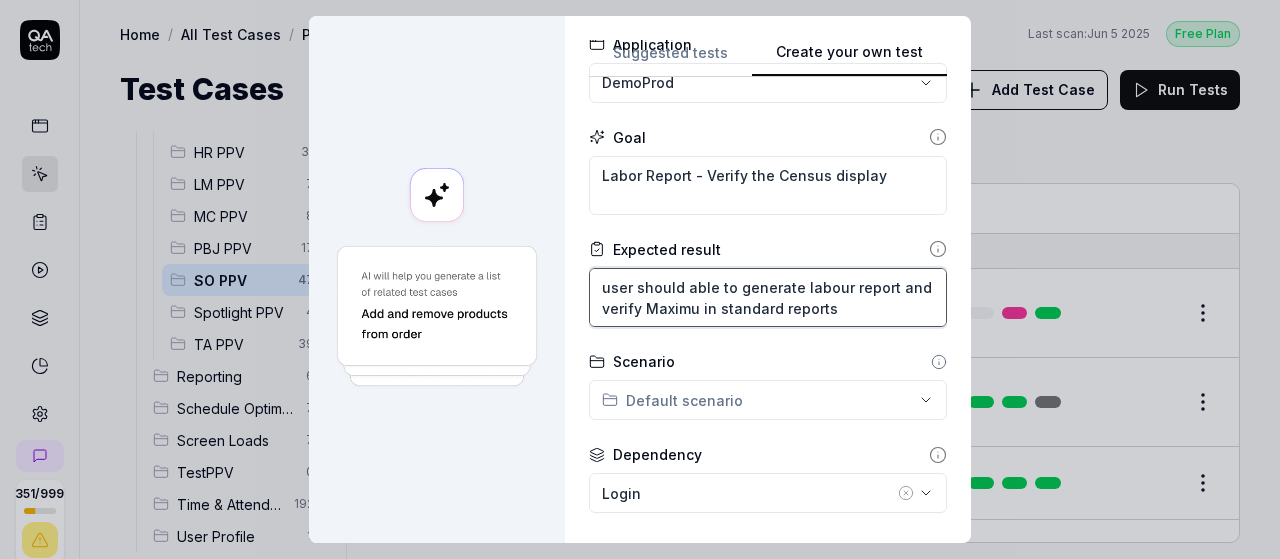 type on "*" 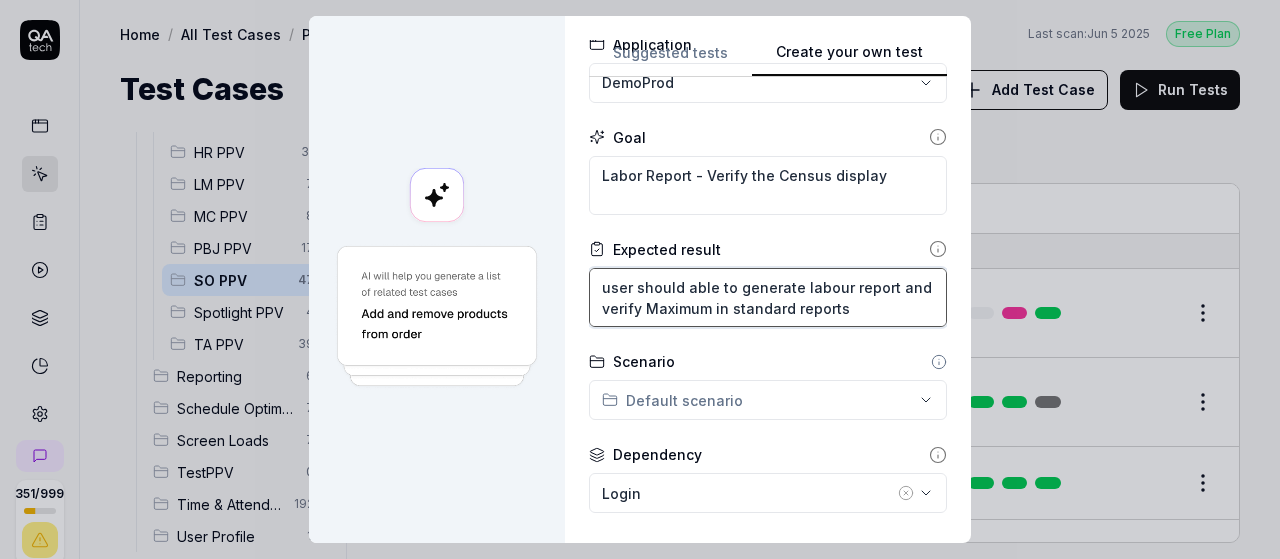 type on "*" 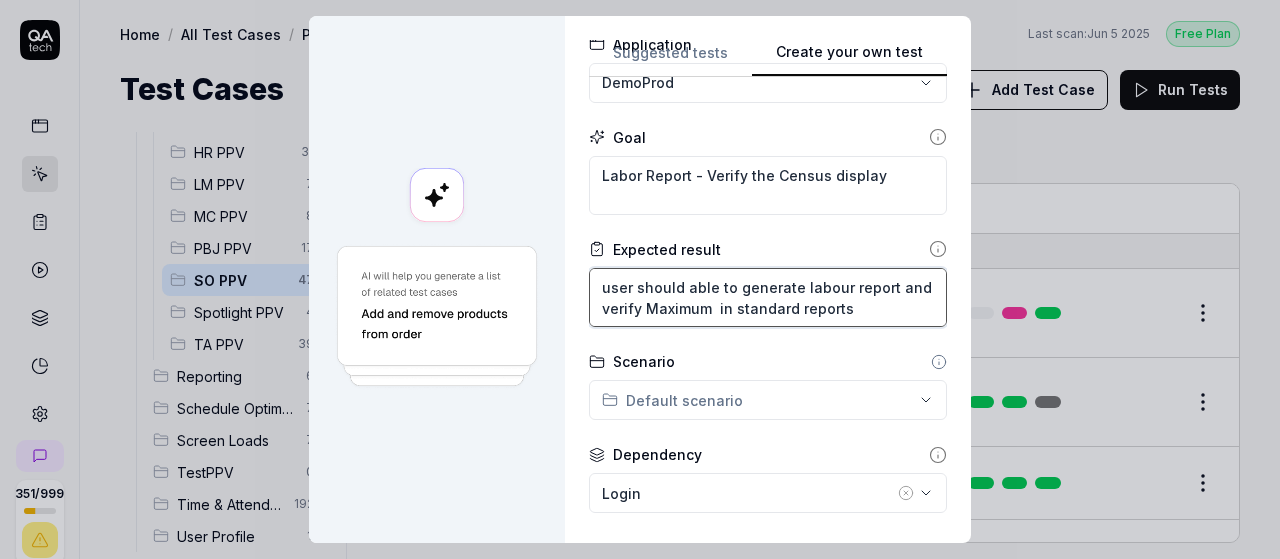 type on "*" 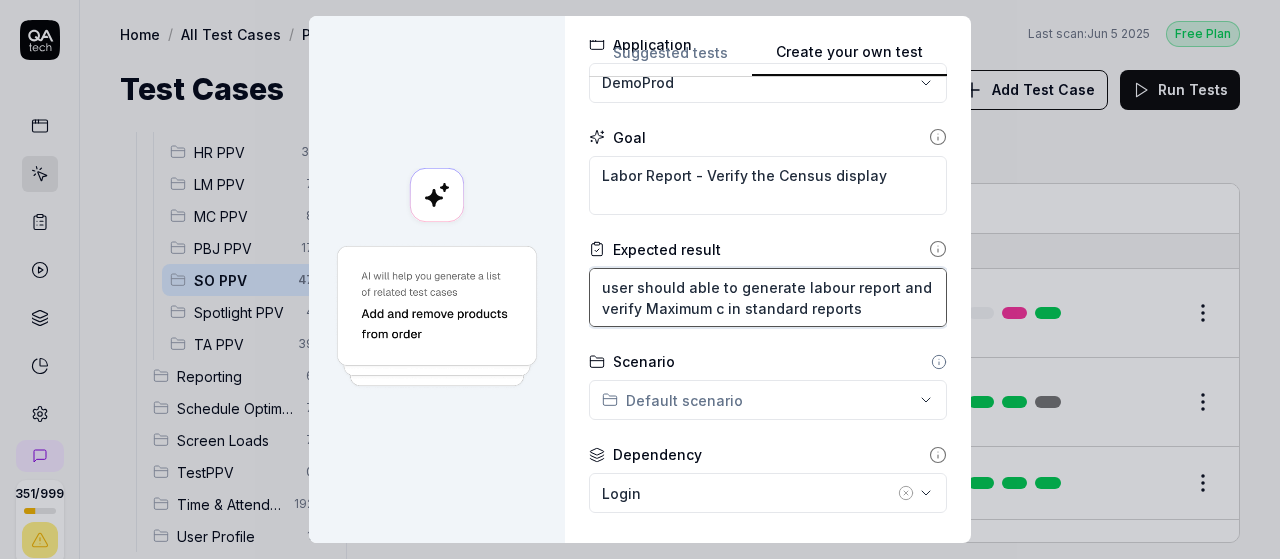 type on "*" 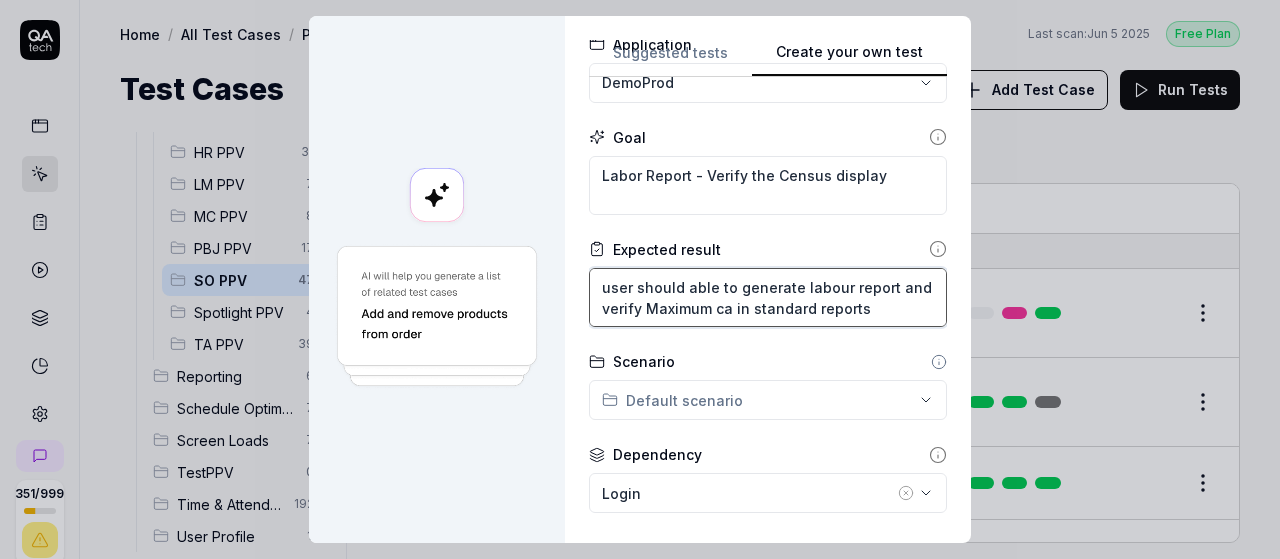 type on "*" 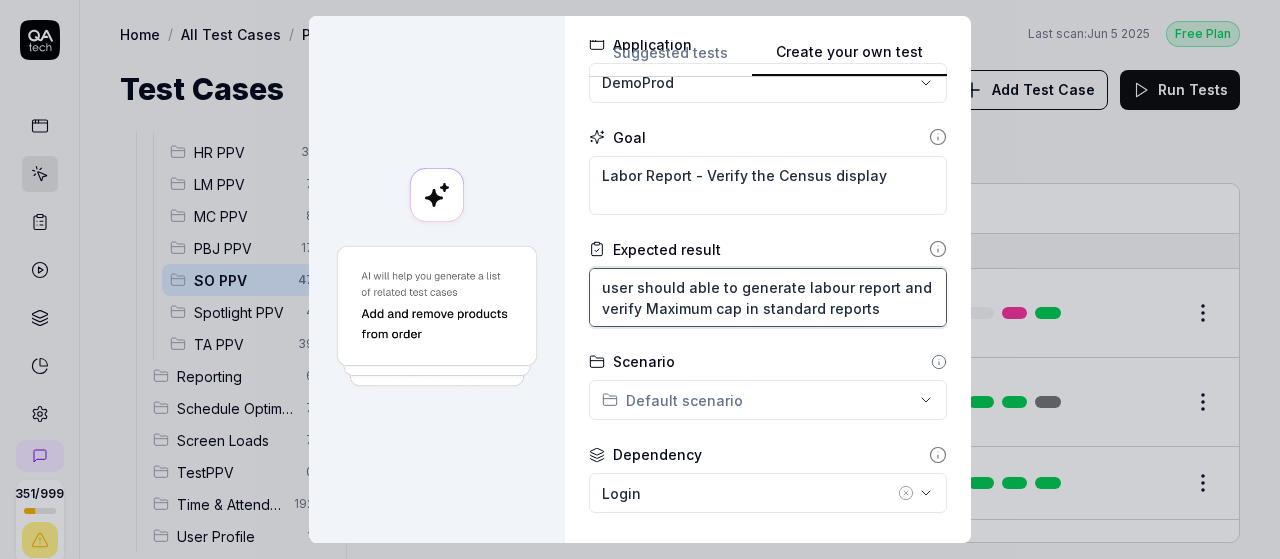 type on "*" 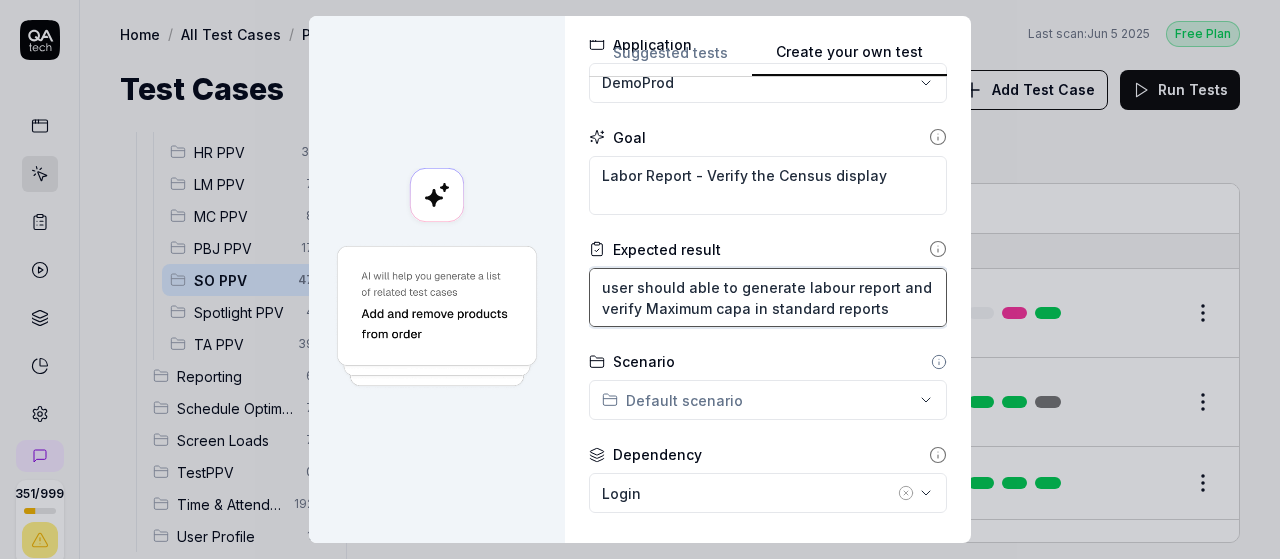 type on "*" 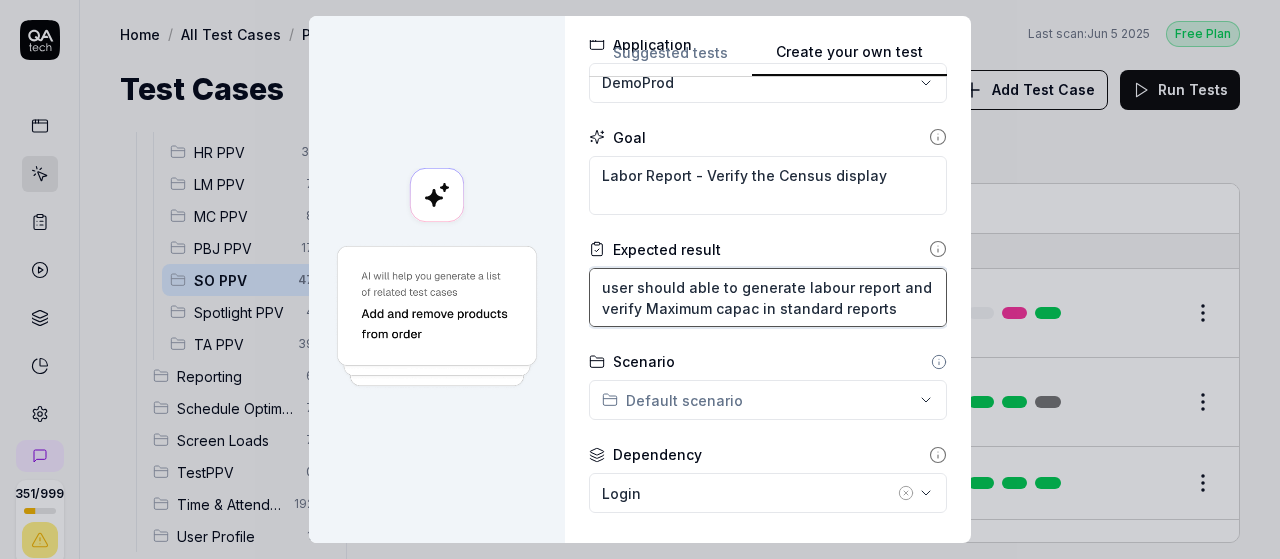 type on "*" 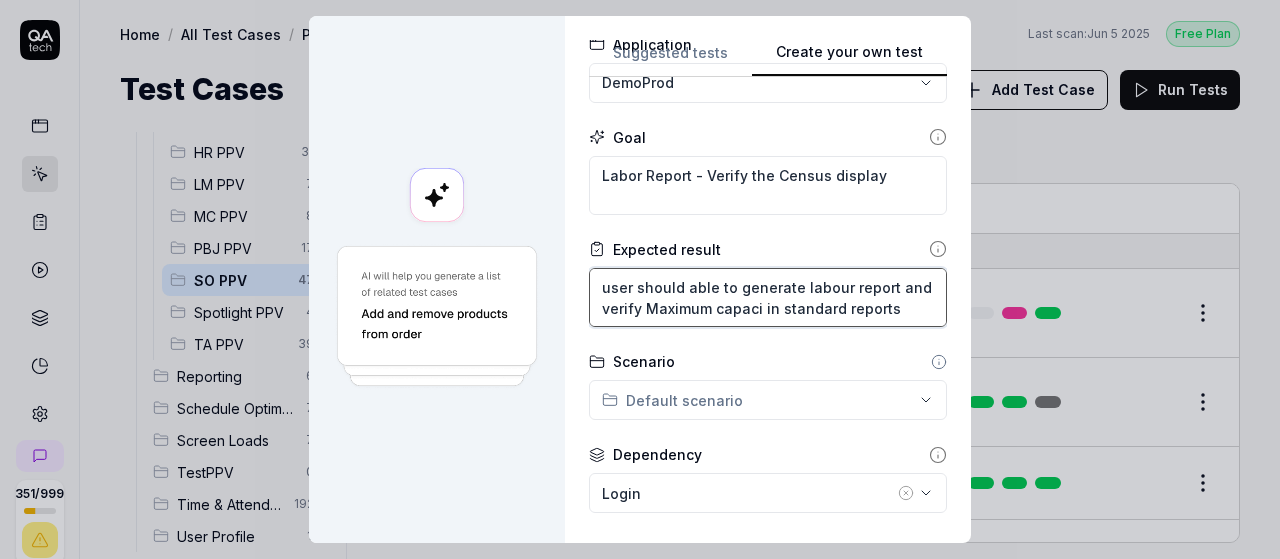 type on "*" 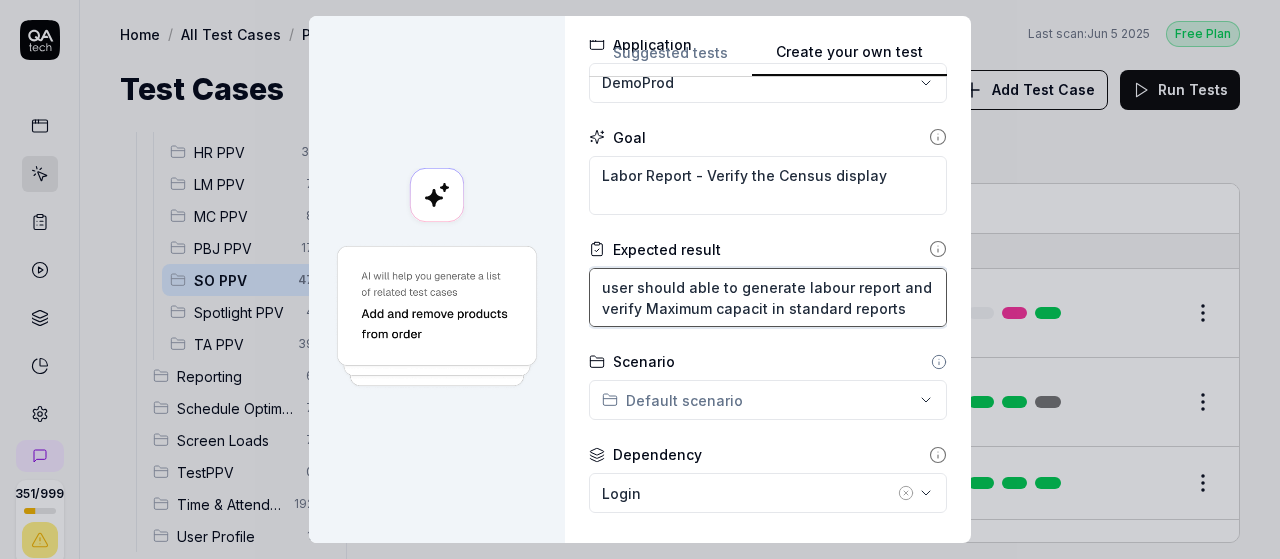 type on "*" 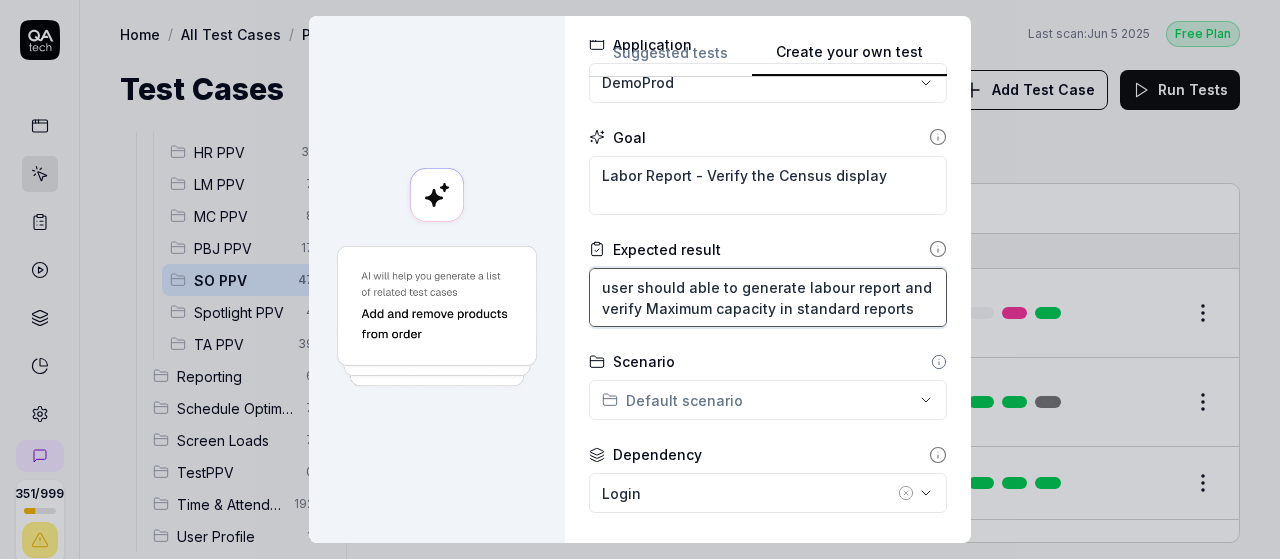type on "*" 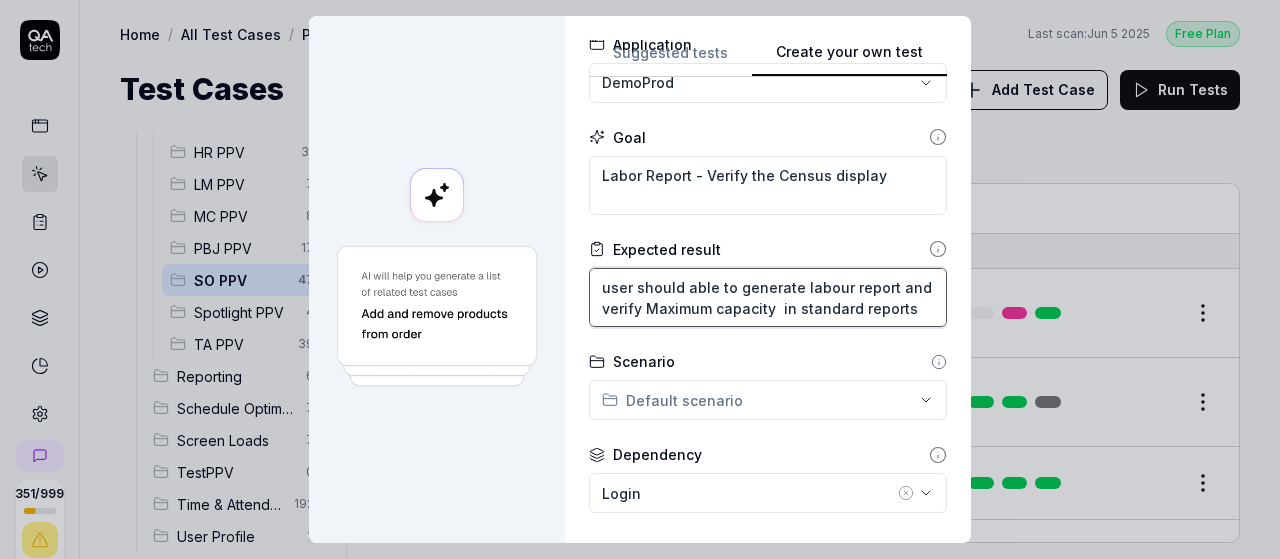 type on "*" 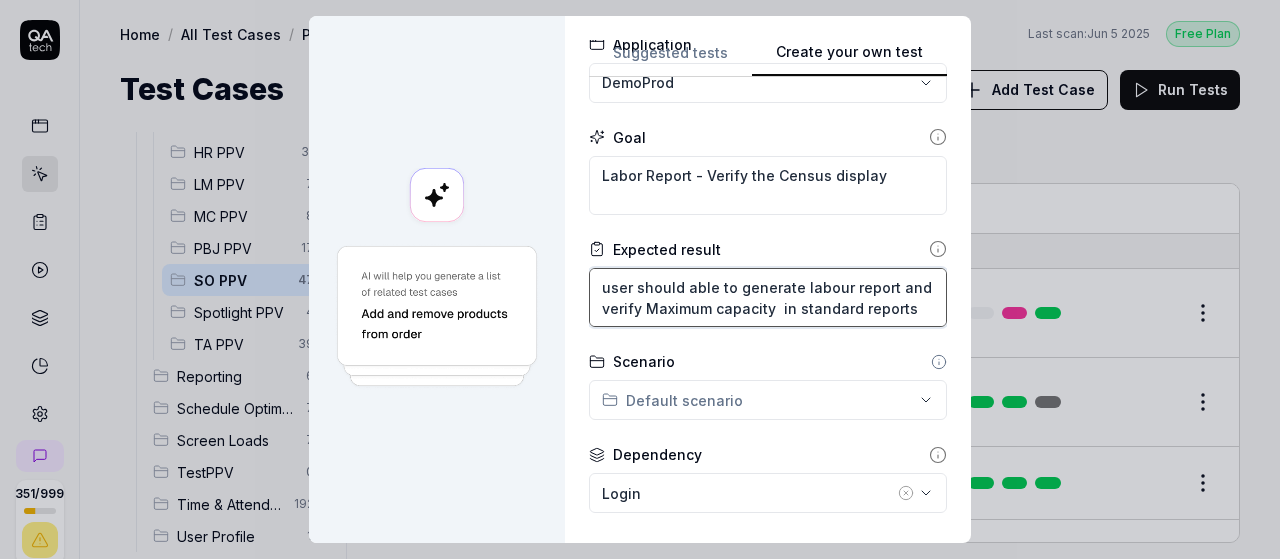 type on "user should able to generate labour report and verify Maximum capacity , in standard reports" 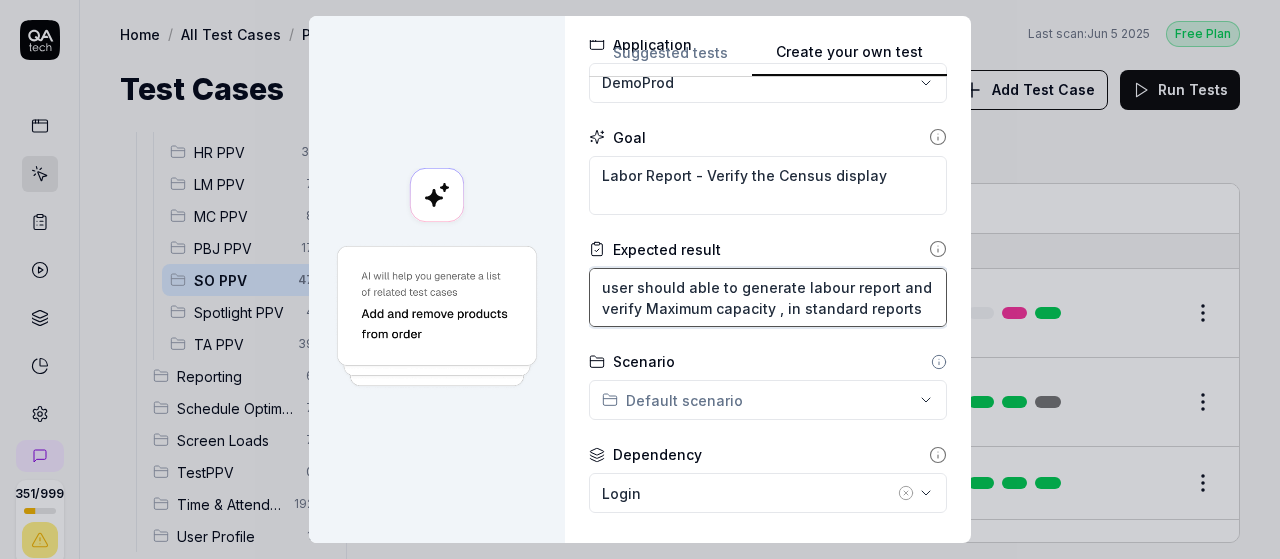type on "*" 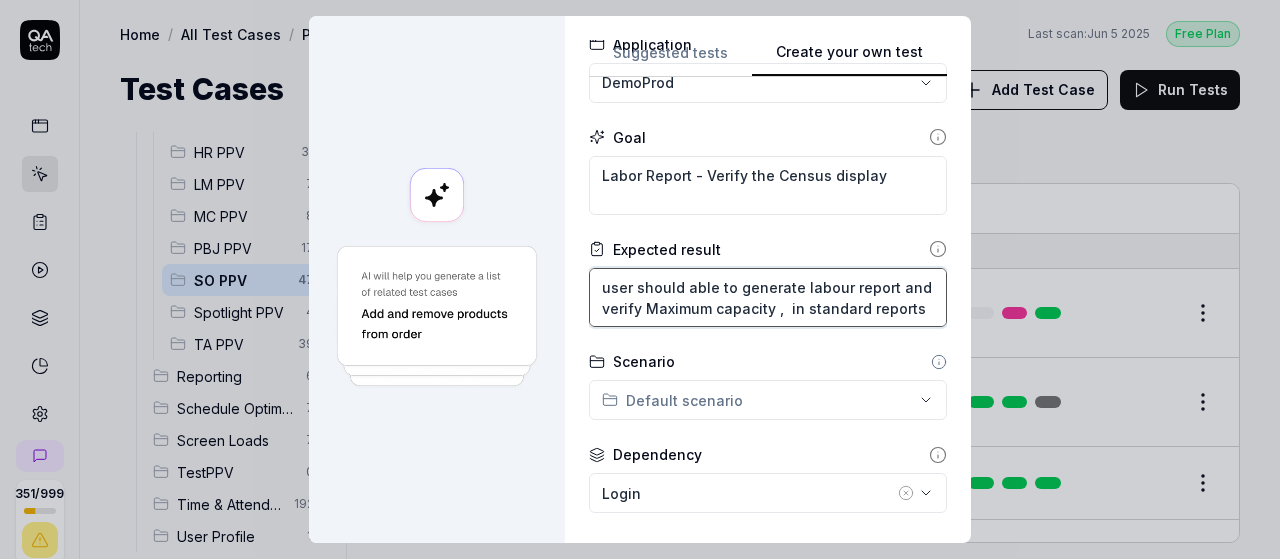 type on "*" 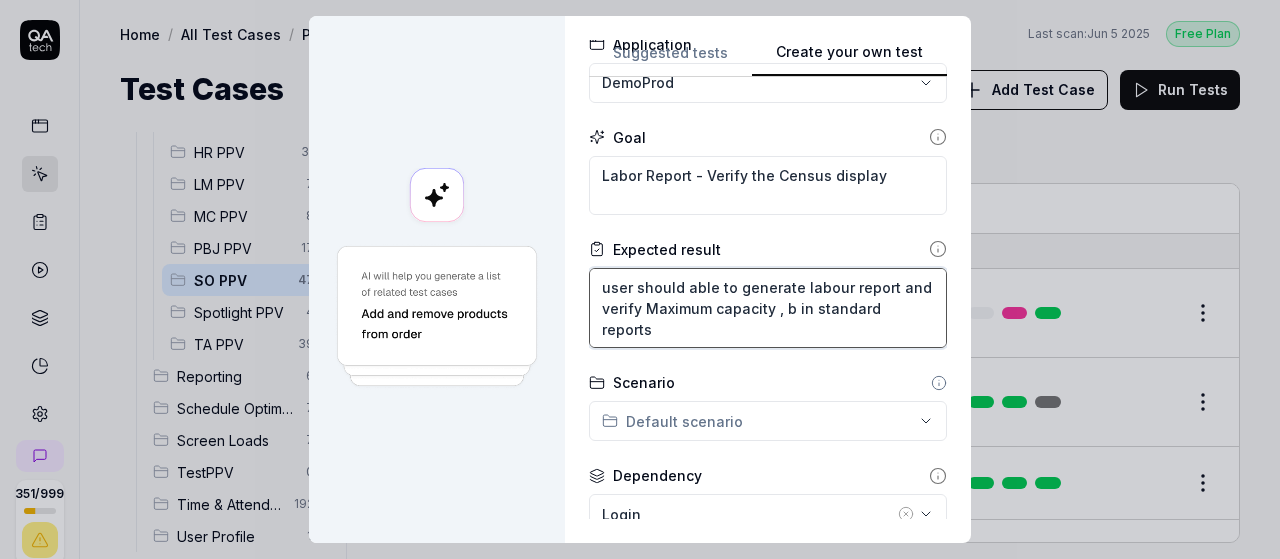 type 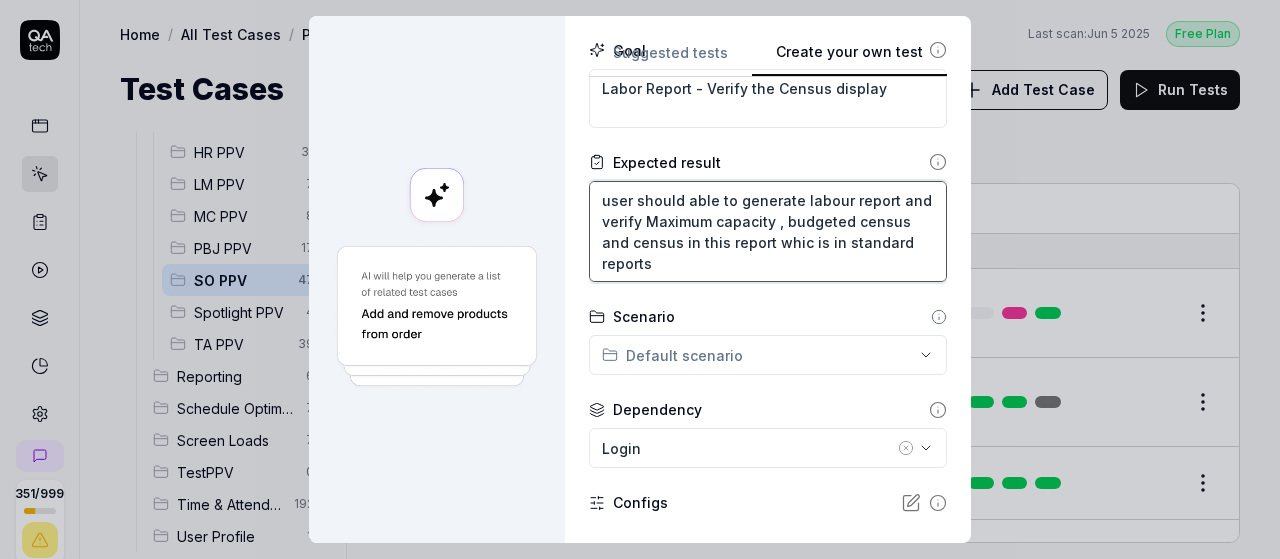 scroll, scrollTop: 246, scrollLeft: 0, axis: vertical 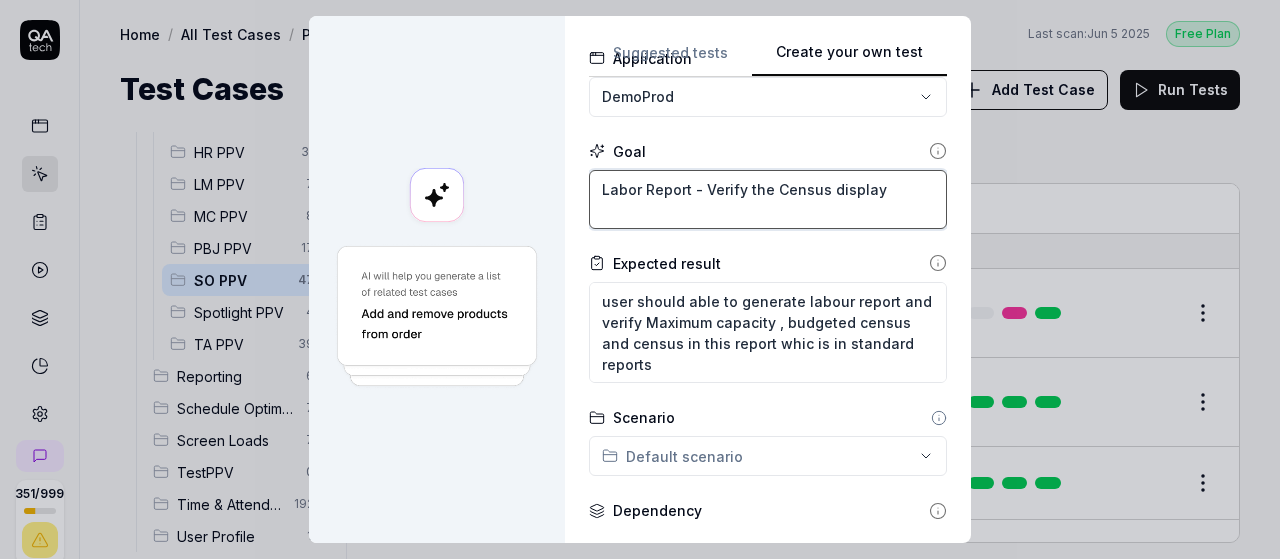 click on "Labor Report - Verify the Census display" at bounding box center [768, 199] 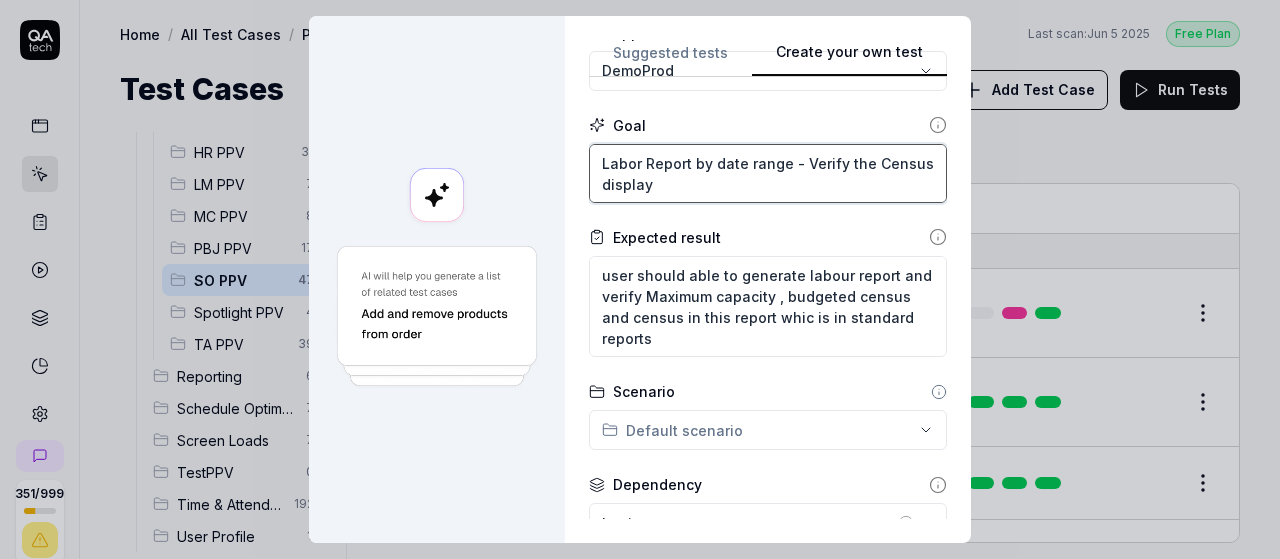 scroll, scrollTop: 173, scrollLeft: 0, axis: vertical 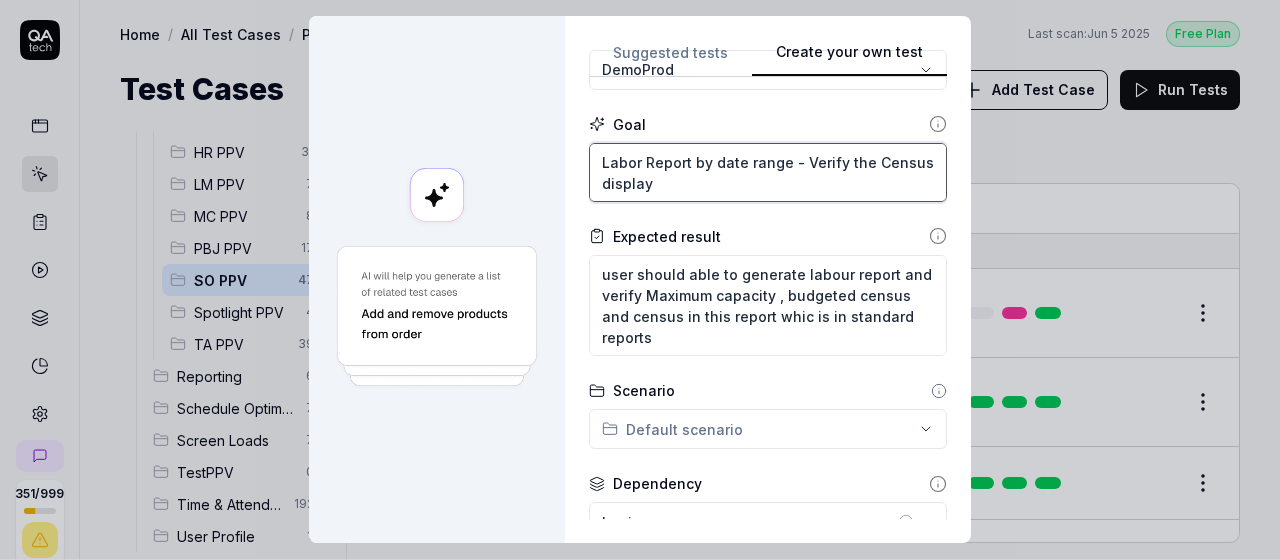 click on "Labor Report by date range - Verify the Census display" at bounding box center [768, 172] 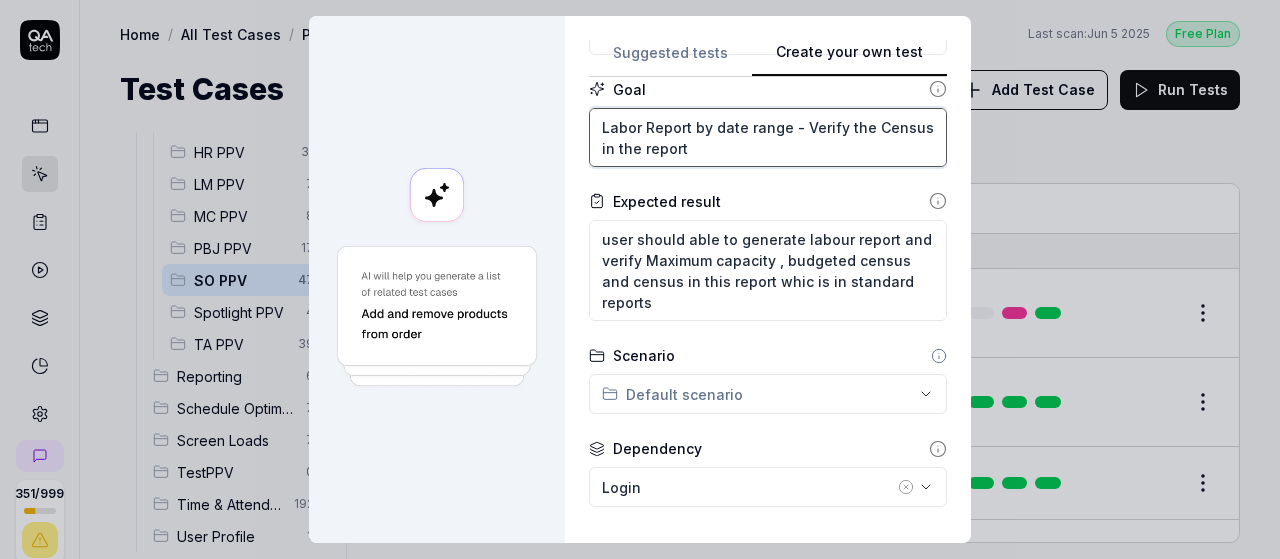 scroll, scrollTop: 209, scrollLeft: 0, axis: vertical 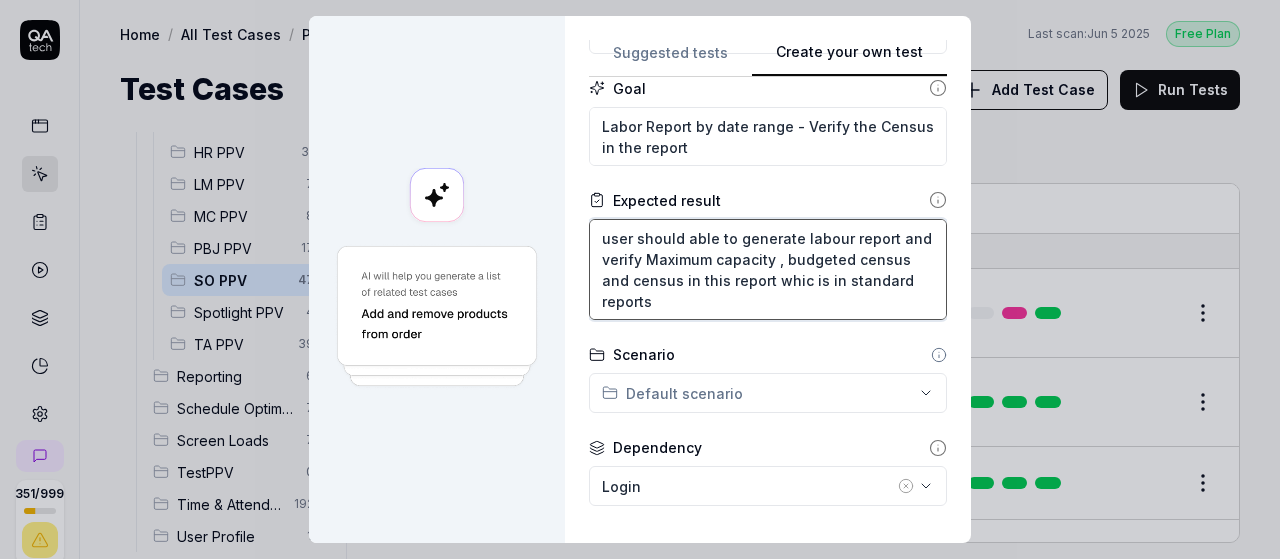 click on "user should able to generate labour report and verify Maximum capacity , budgeted census and census in this report whic is in standard reports" at bounding box center [768, 269] 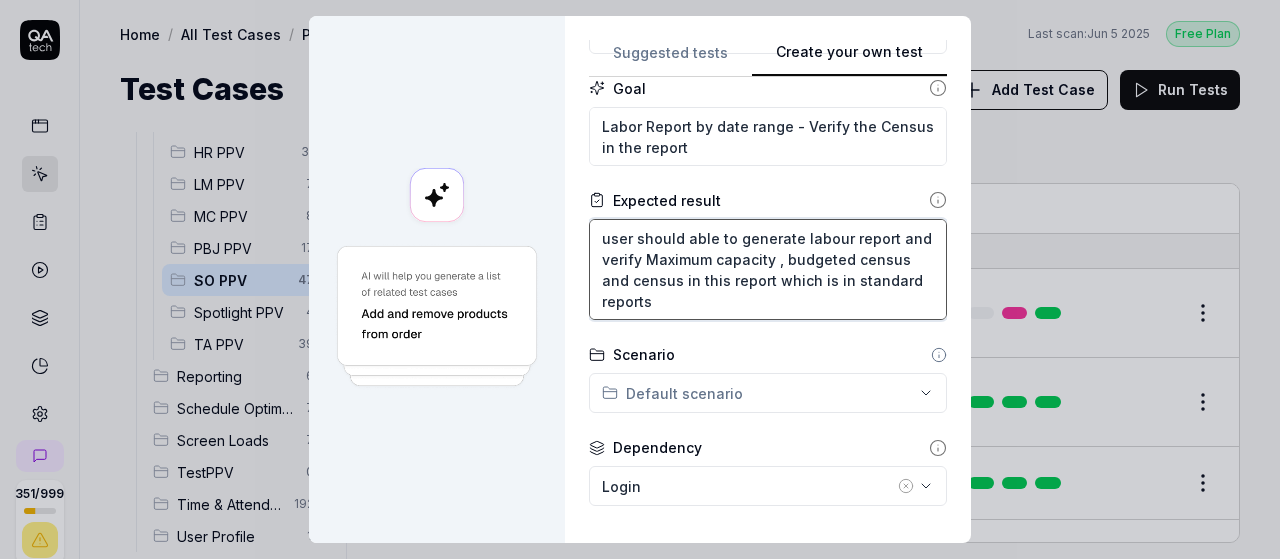 drag, startPoint x: 633, startPoint y: 256, endPoint x: 893, endPoint y: 254, distance: 260.0077 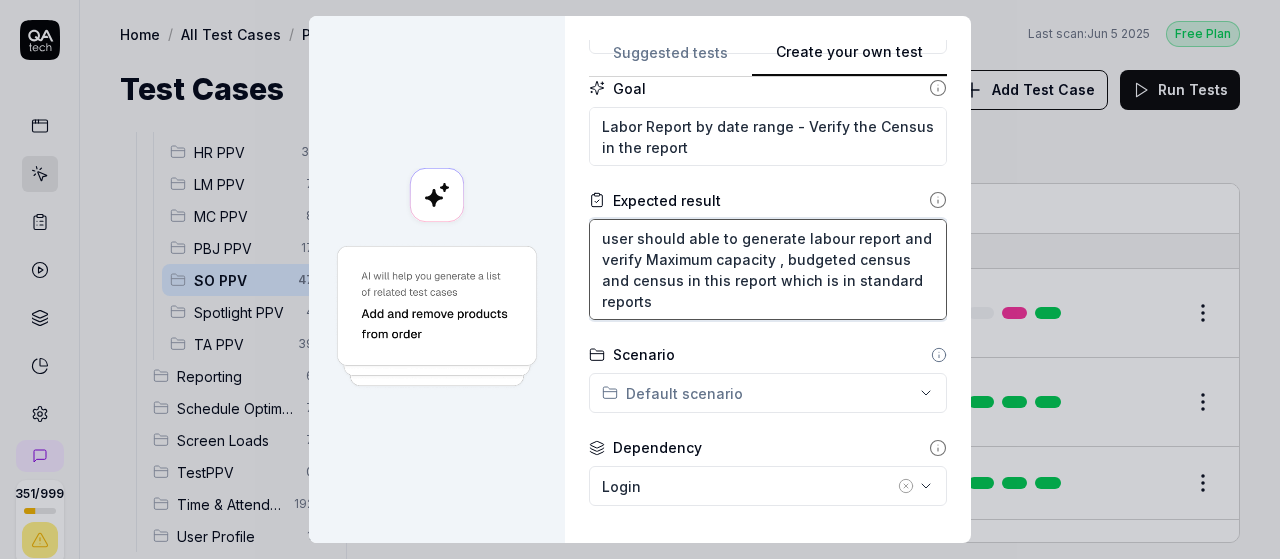click on "user should able to generate labour report and verify Maximum capacity , budgeted census and census in this report which is in standard reports" at bounding box center [768, 269] 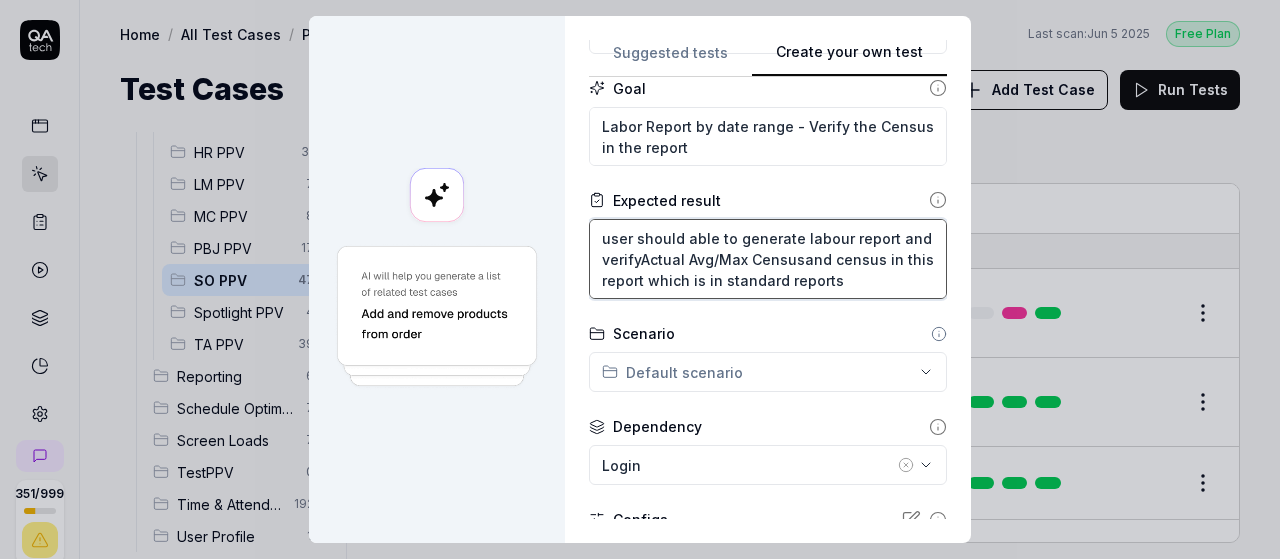 click on "user should able to generate labour report and verifyActual Avg/Max Censusand census in this report which is in standard reports" at bounding box center [768, 259] 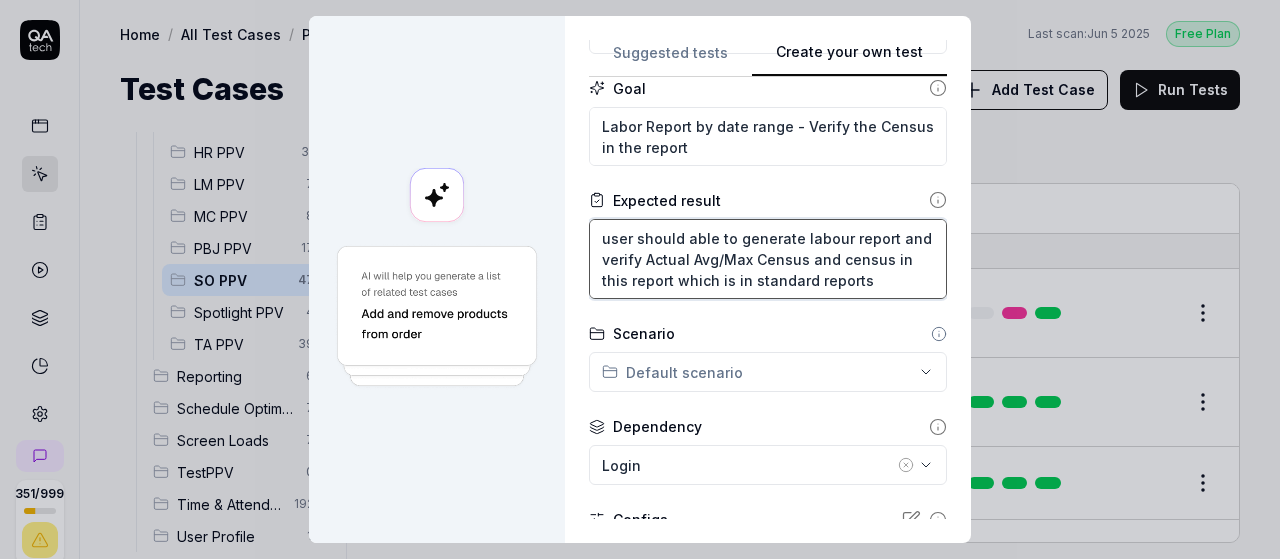 click on "user should able to generate labour report and verify Actual Avg/Max Census and census in this report which is in standard reports" at bounding box center (768, 259) 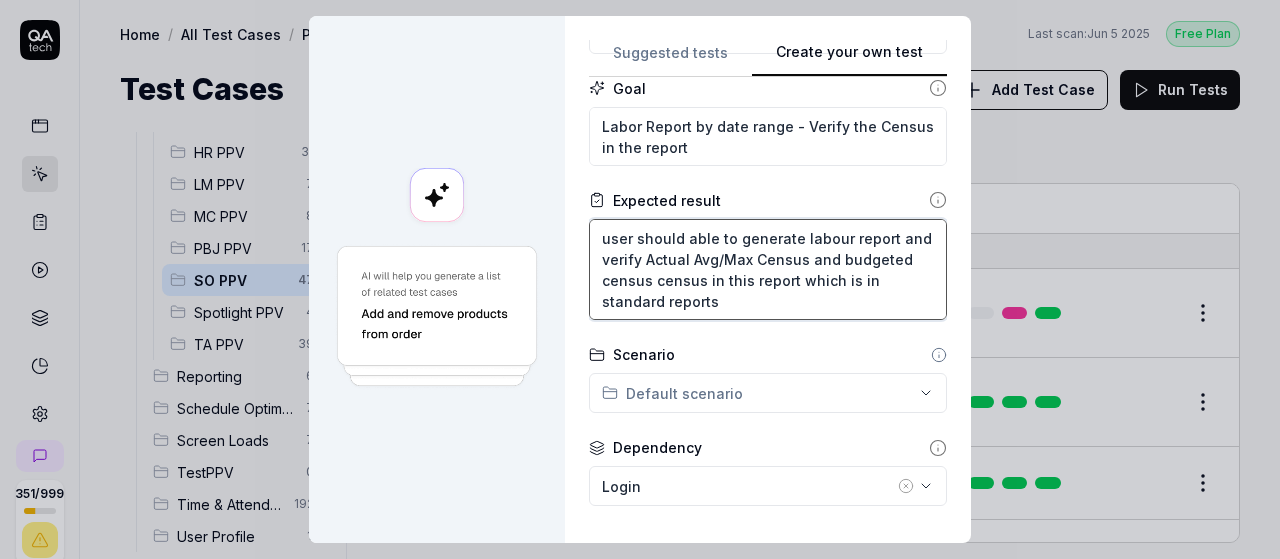 click on "user should able to generate labour report and verify Actual Avg/Max Census and budgeted census census in this report which is in standard reports" at bounding box center (768, 269) 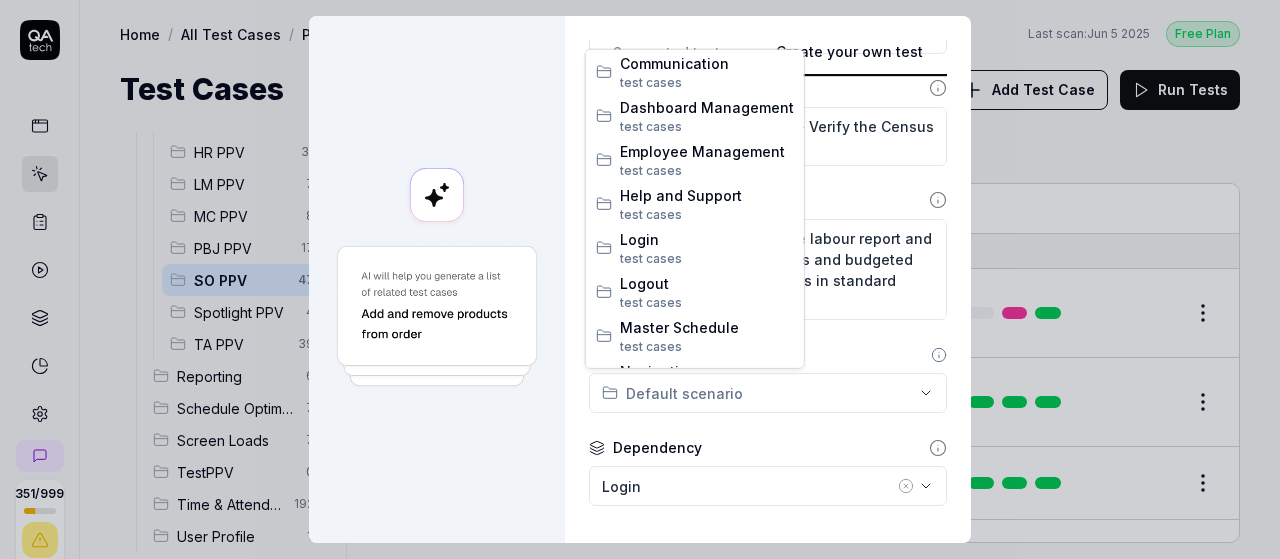 click on "**********" at bounding box center [640, 279] 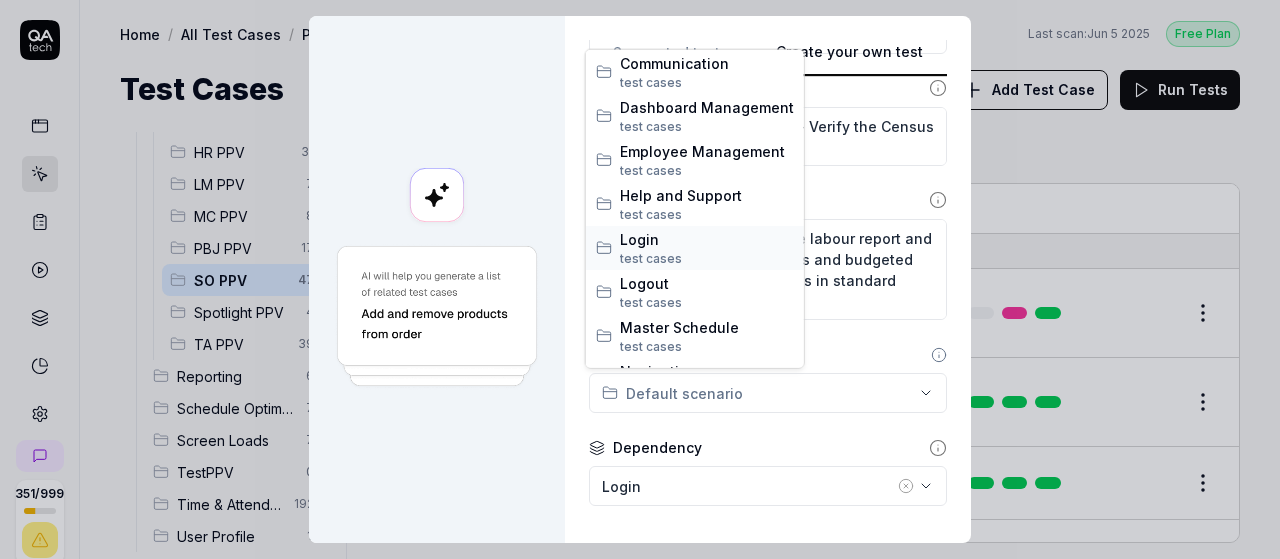 click on "Login" at bounding box center (707, 238) 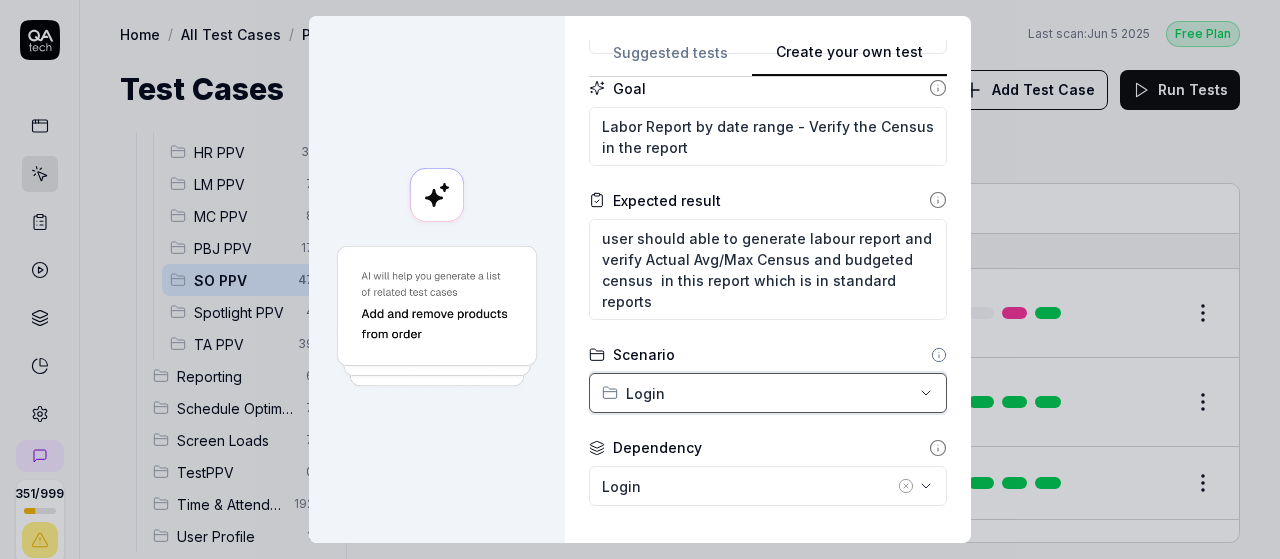 scroll, scrollTop: 400, scrollLeft: 0, axis: vertical 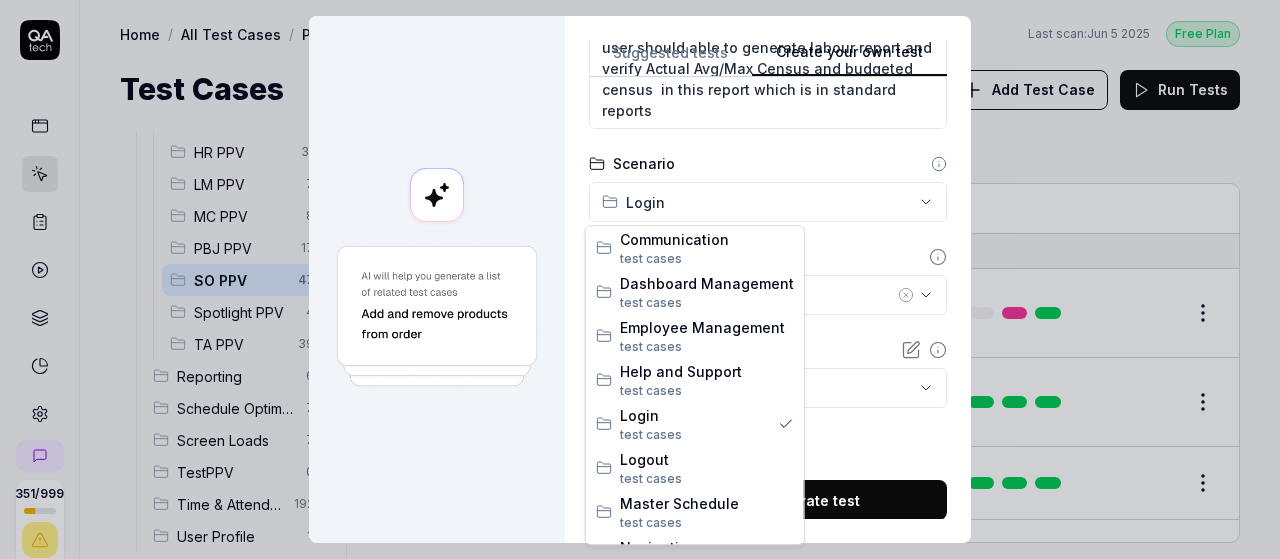 click on "**********" at bounding box center [640, 279] 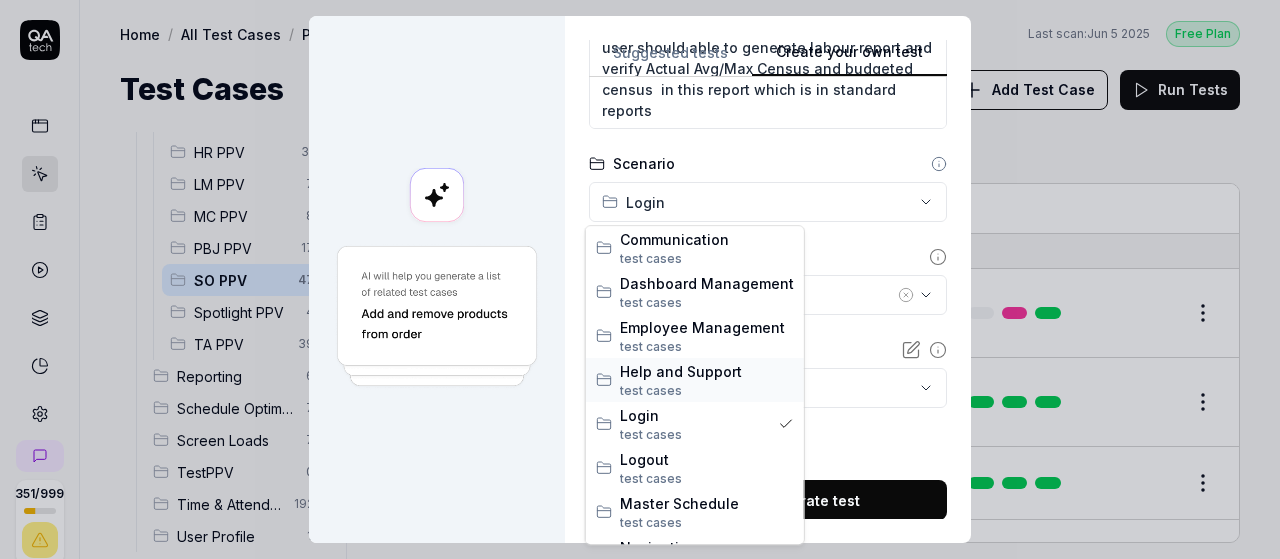 scroll, scrollTop: 825, scrollLeft: 0, axis: vertical 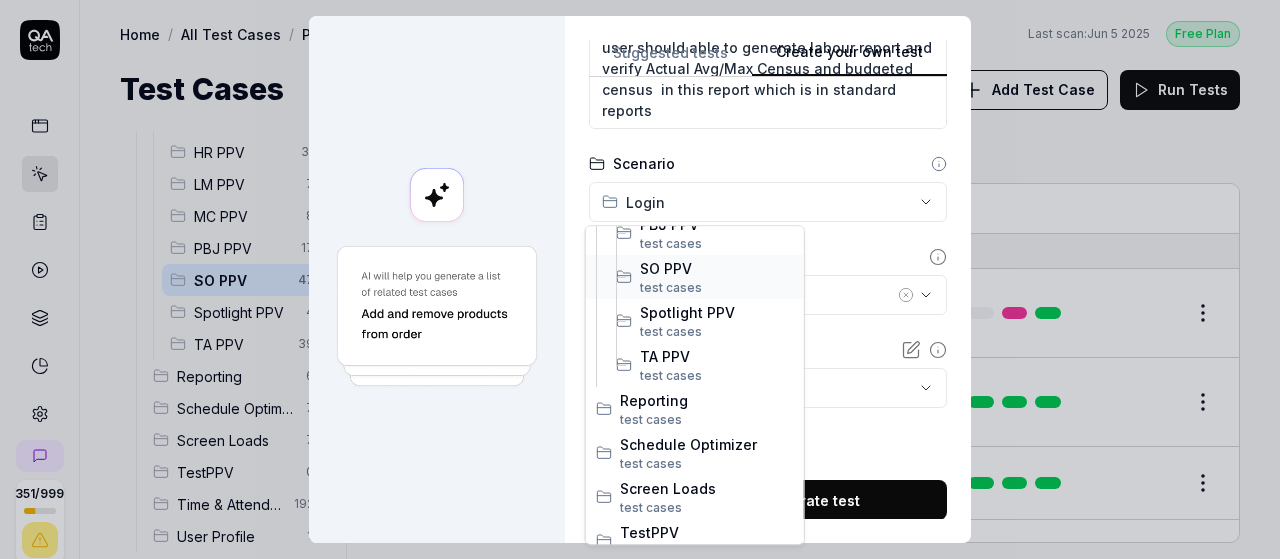click on "SO PPV" at bounding box center [717, 268] 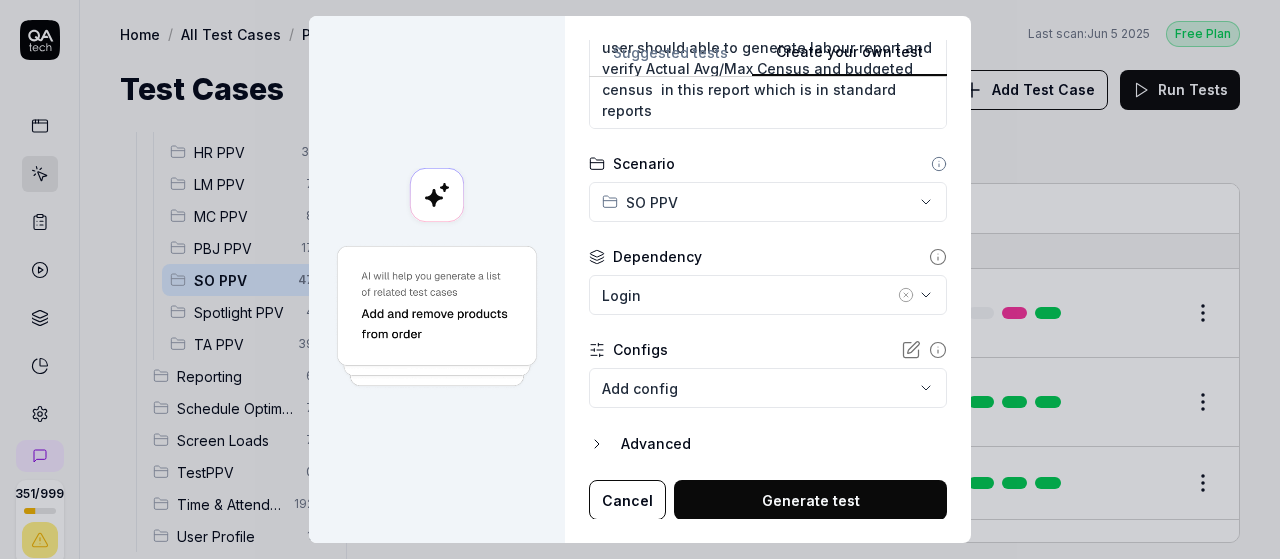 click 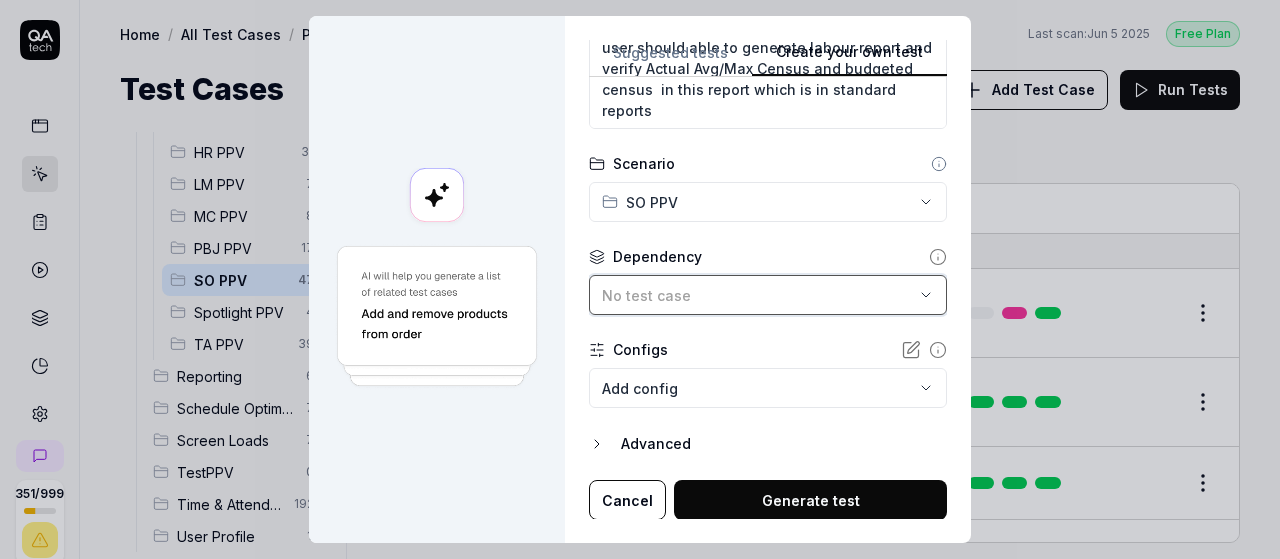 click on "No test case" at bounding box center [758, 295] 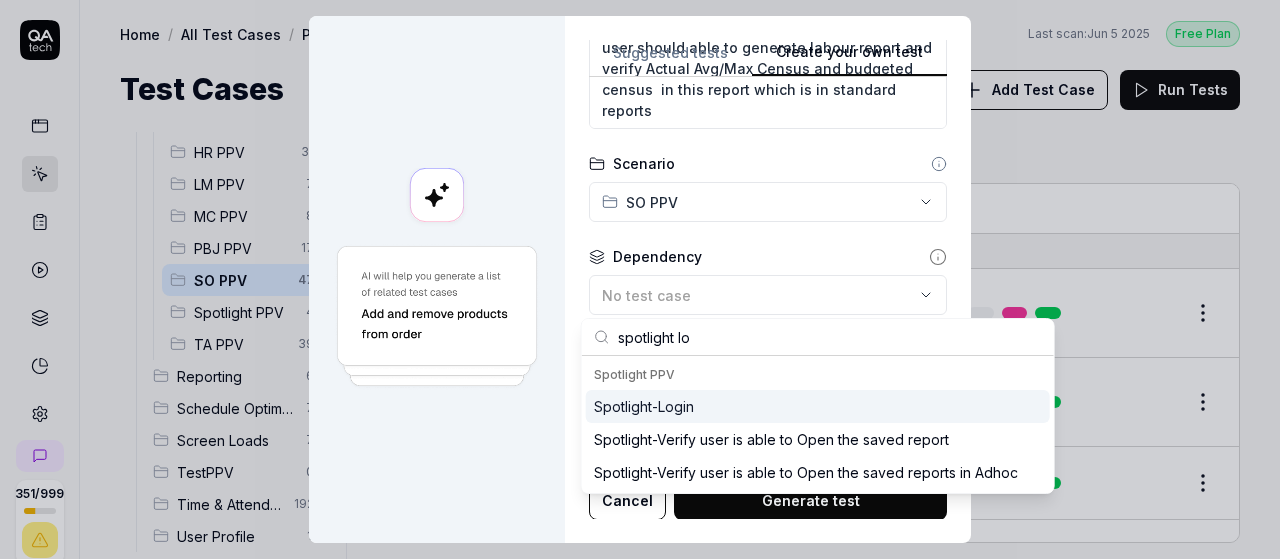 click on "Spotlight-Login" at bounding box center [644, 406] 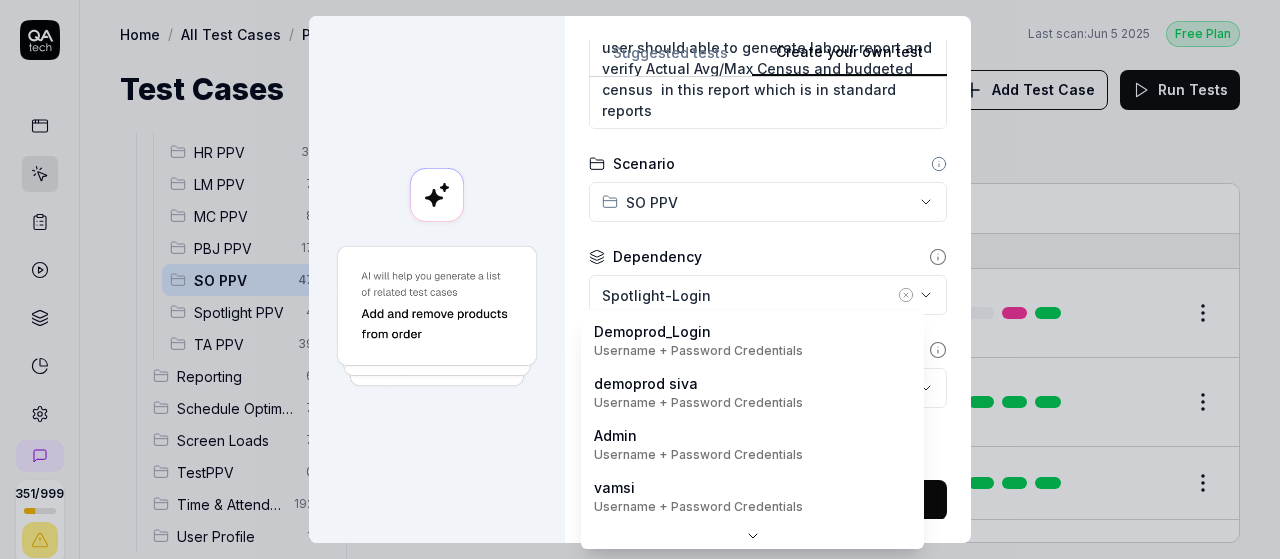 click on "351  /  999 s S Home / All Test Cases / PPV / SO PPV Free Plan Home / All Test Cases / PPV / SO PPV Last scan:  Jun 5 2025 Free Plan Test Cases Add Test Case Run Tests All Test Cases 637 Communication 46 Dashboard Management 13 Employee Management 42 Help and Support 19 Login 7 Logout 1 Master Schedule 10 Navigation 27 Payroll Based Journal 60 PPV 196 ACA PPV 3 Accruals PPV 31 GO PPV 9 HR PPV 31 LM PPV 7 MC PPV 8 PBJ PPV 17 SO PPV 47 Spotlight PPV 4 TA PPV 39 Reporting 6 Schedule Optimizer 7 Screen Loads 7 TestPPV 0 Time & Attendance 192 User Profile 1 Filters Name Status Last Run PPV SO PPV Compare number of open shifts between ms and osm DemoProd Spotlight-Login Active Edit Daily Attendance Report - Verify the positions under settings DemoProd Spotlight-Login Active Edit Daily unit Assignment - Census DemoProd Spotlight-Login Active Edit Daily unit Assignment -Add Open shift (Shift on Fly)from Daily unit assigment DemoProd Spotlight-Login Active Edit Daily unit Assignment -Assign the employee to shift Draft" at bounding box center (640, 279) 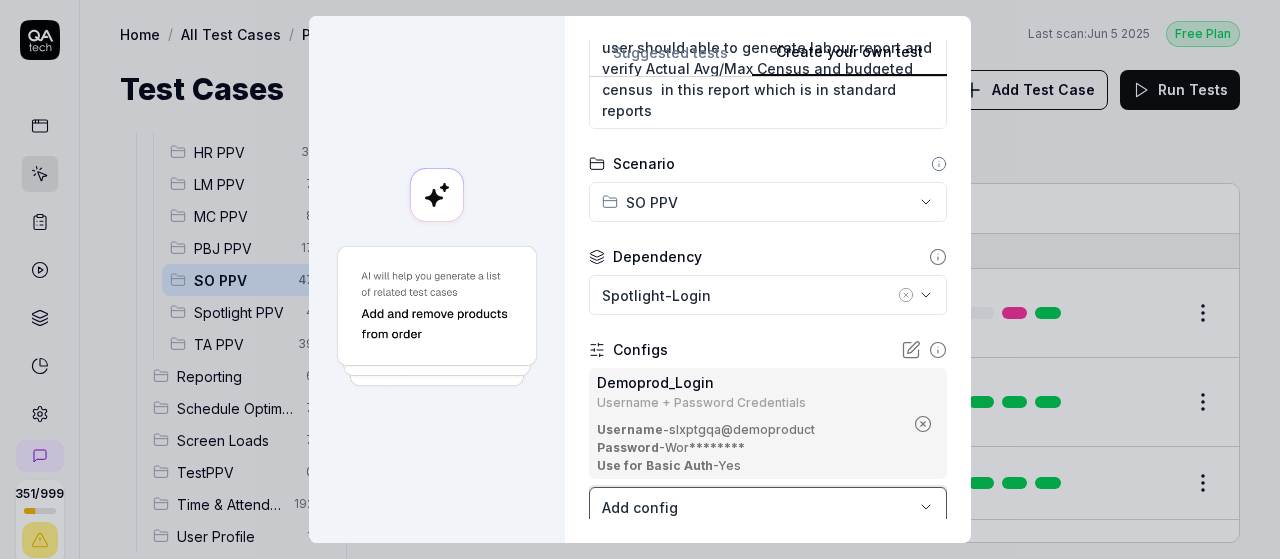 scroll, scrollTop: 519, scrollLeft: 0, axis: vertical 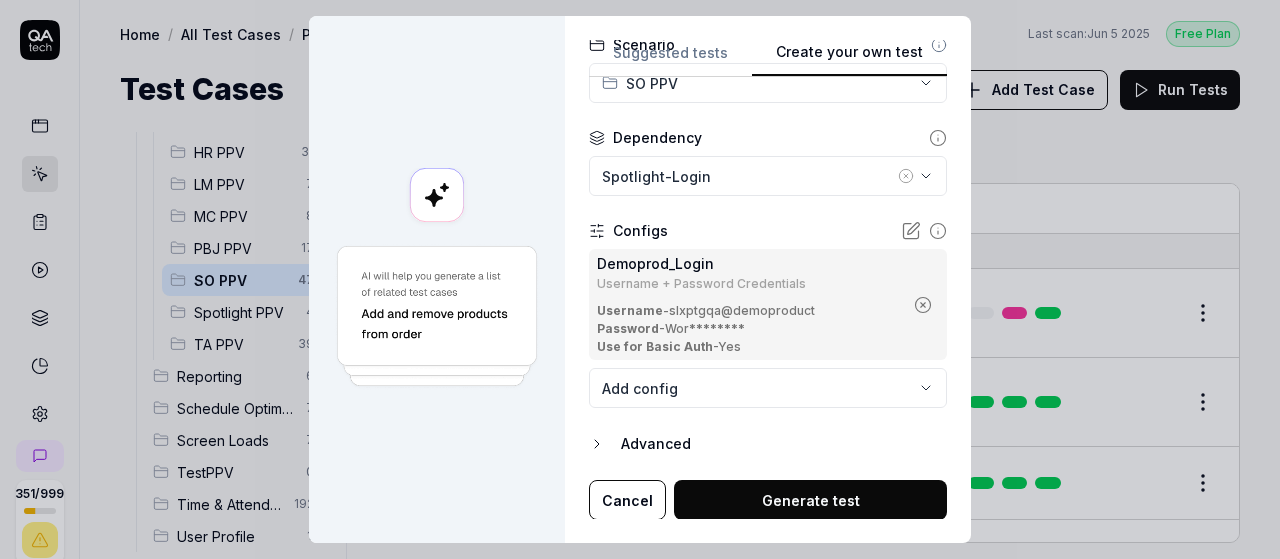 click on "Generate test" at bounding box center (810, 500) 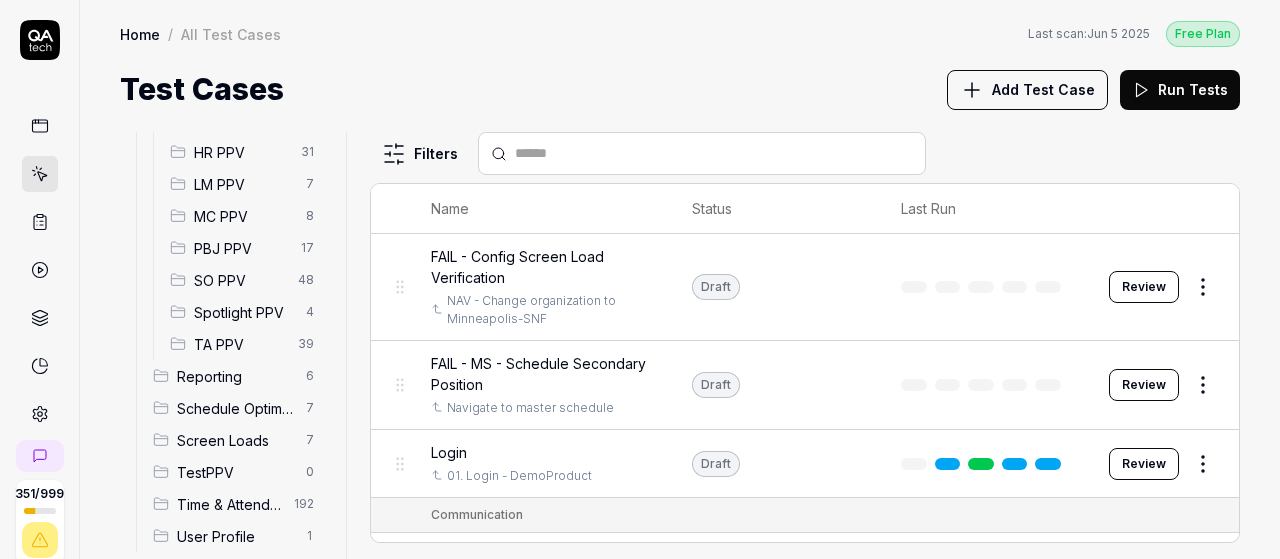 click on "SO PPV" at bounding box center [240, 280] 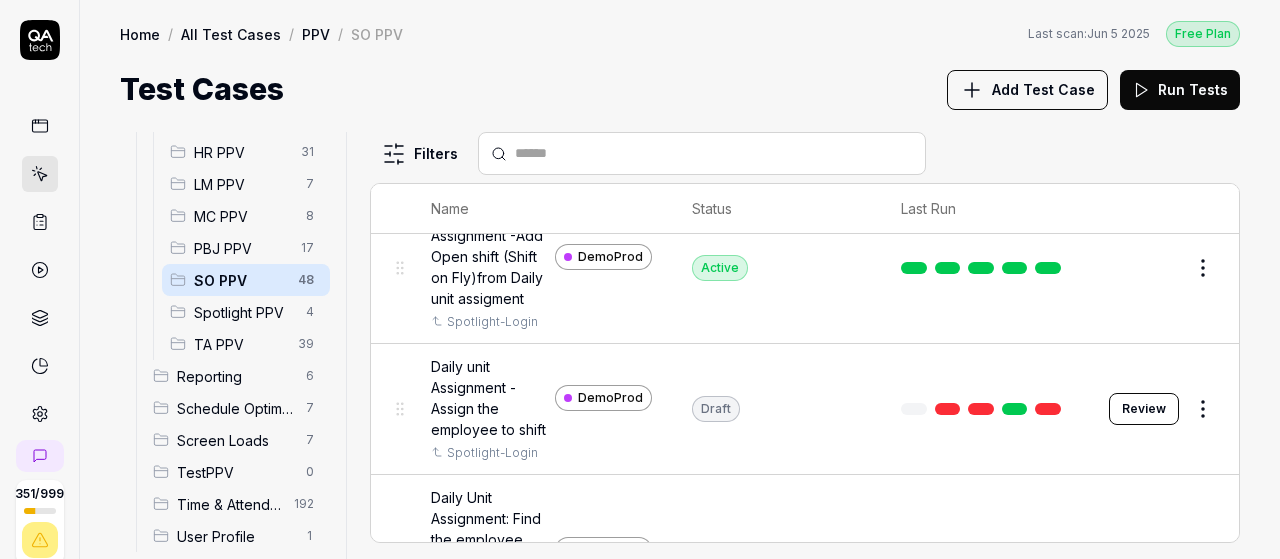 scroll, scrollTop: 0, scrollLeft: 0, axis: both 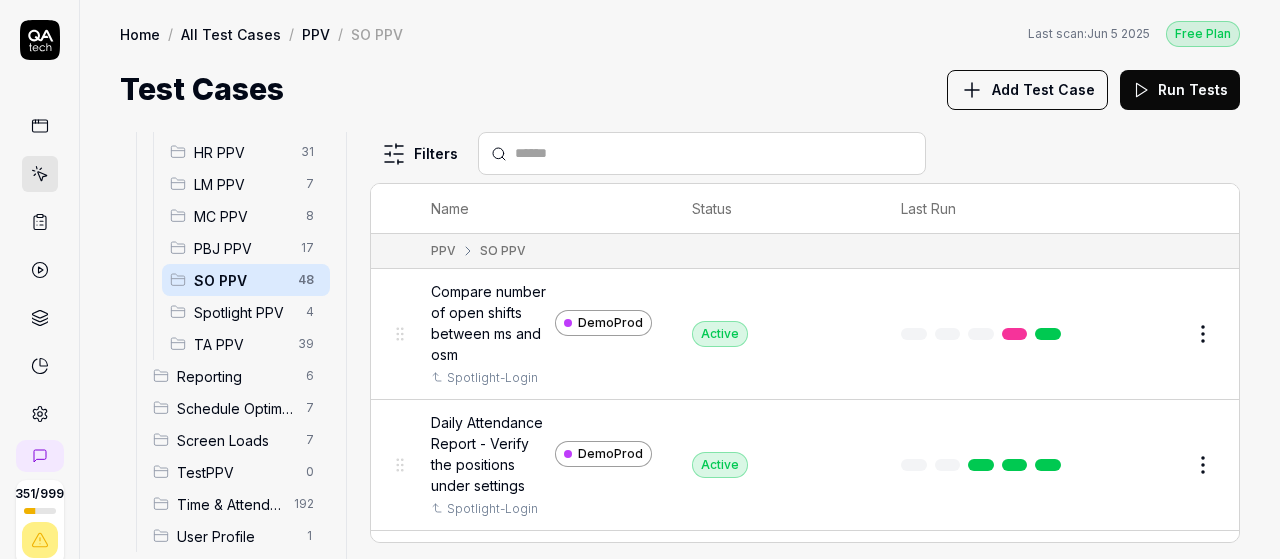 click at bounding box center [714, 153] 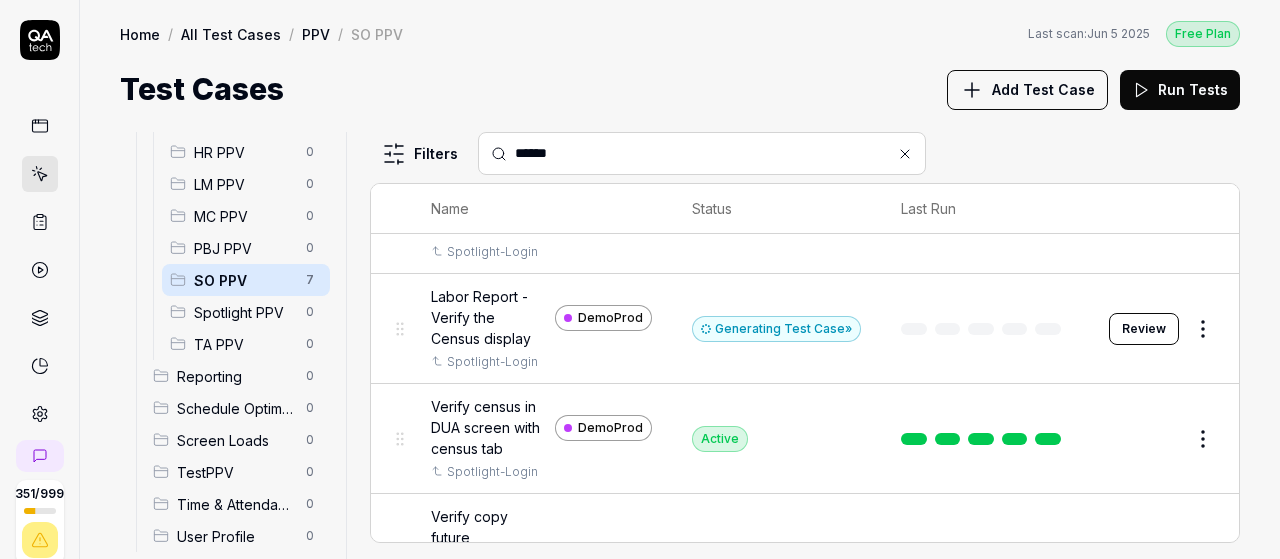 scroll, scrollTop: 104, scrollLeft: 0, axis: vertical 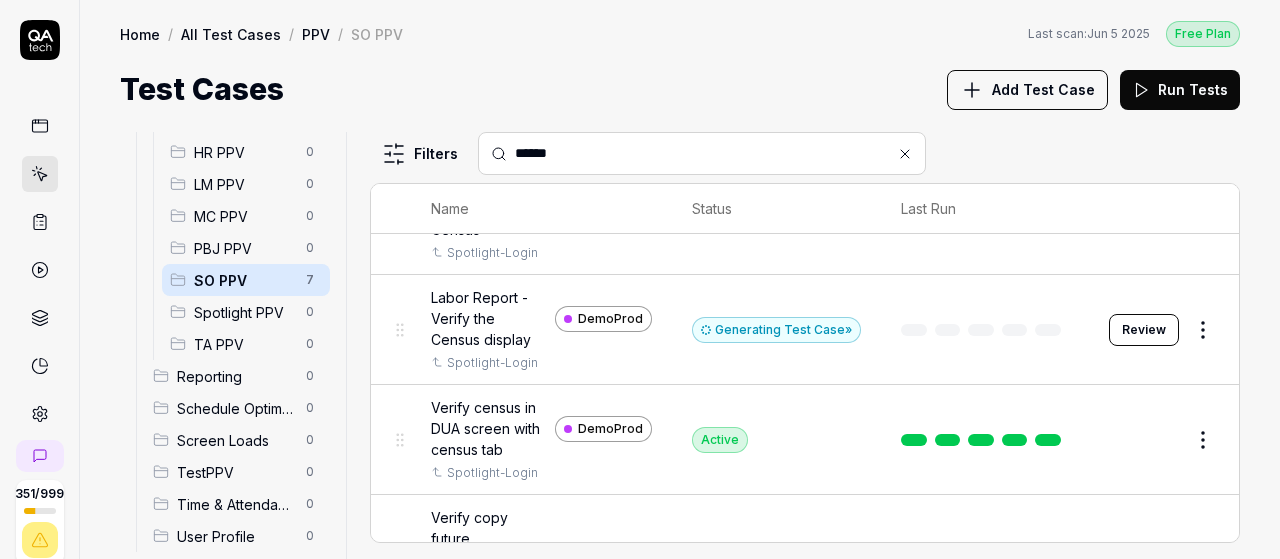 click on "Review" at bounding box center [1144, 330] 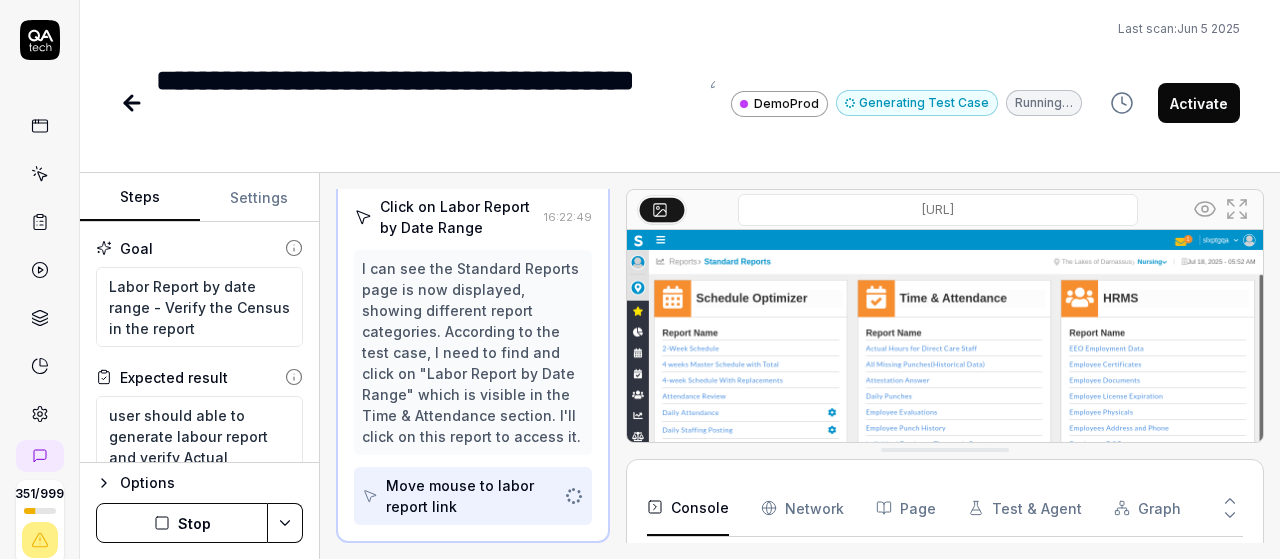 scroll, scrollTop: 394, scrollLeft: 0, axis: vertical 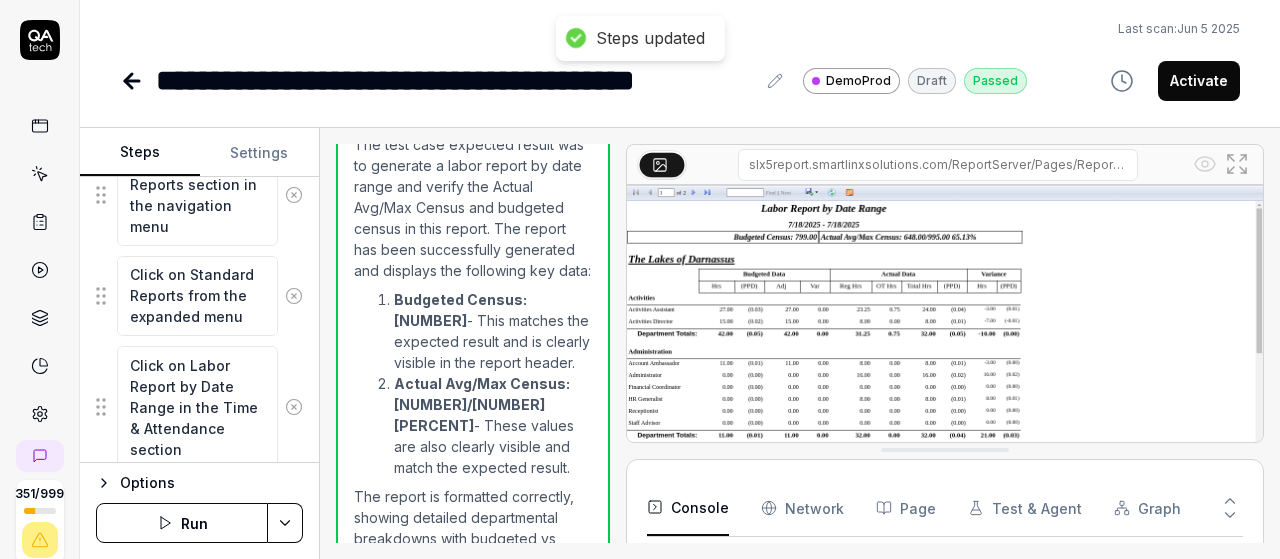 click on "**********" at bounding box center (640, 279) 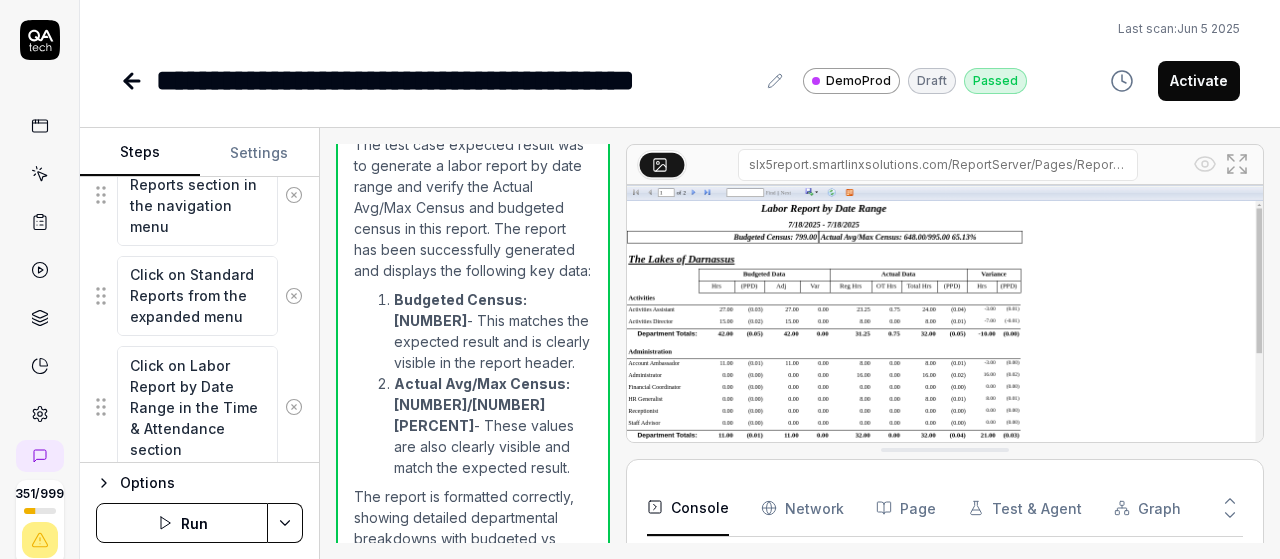 click on "**********" at bounding box center (640, 279) 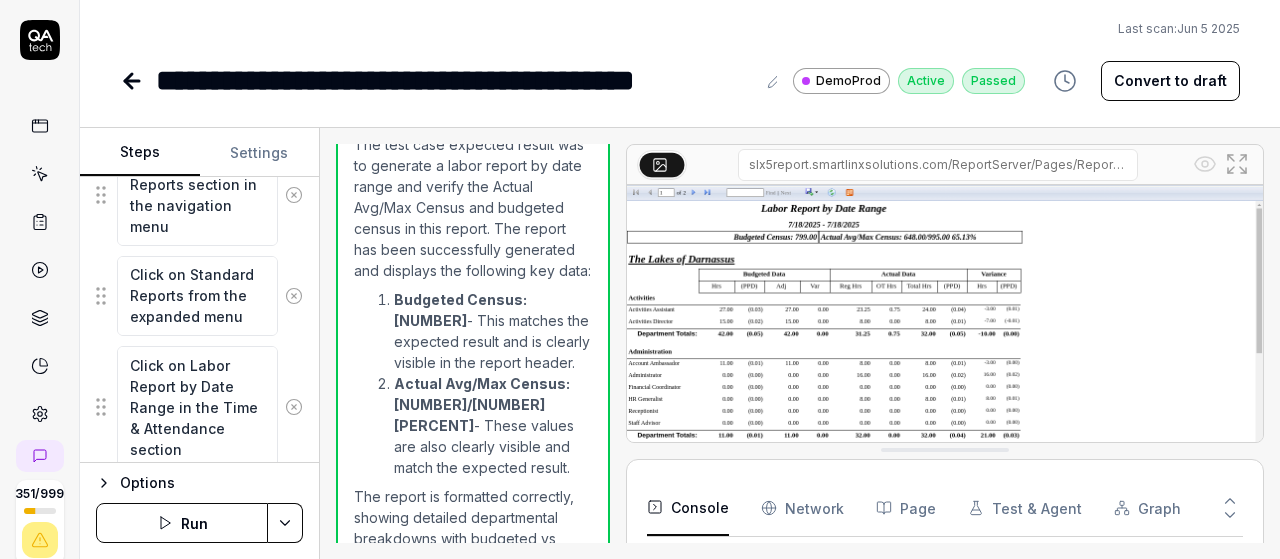 click 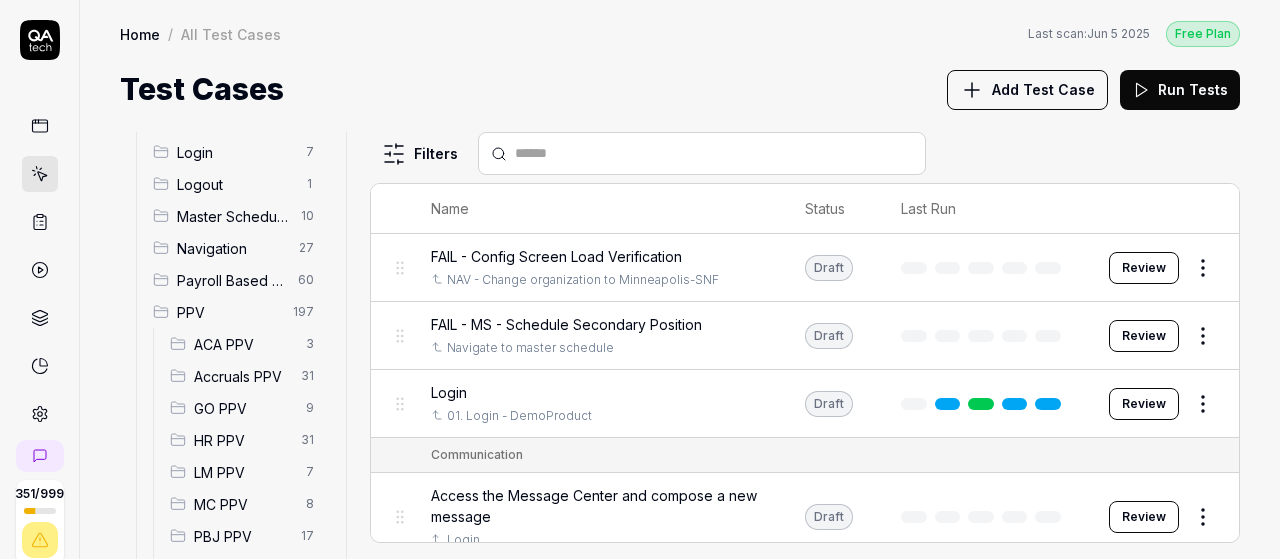 scroll, scrollTop: 181, scrollLeft: 0, axis: vertical 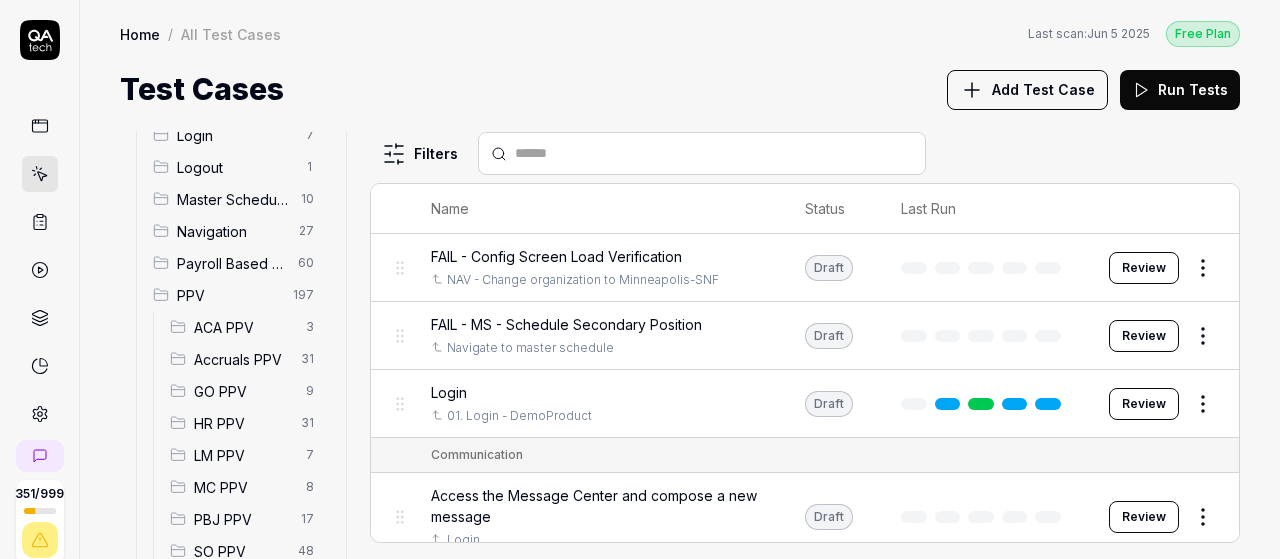 click on "SO PPV" at bounding box center (240, 551) 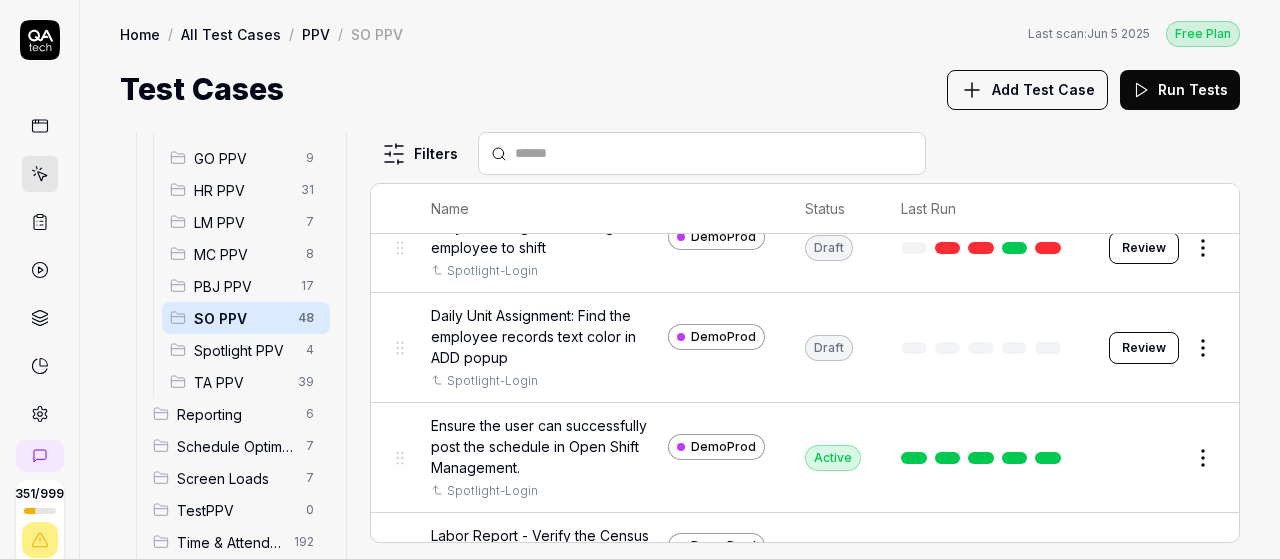 scroll, scrollTop: 0, scrollLeft: 0, axis: both 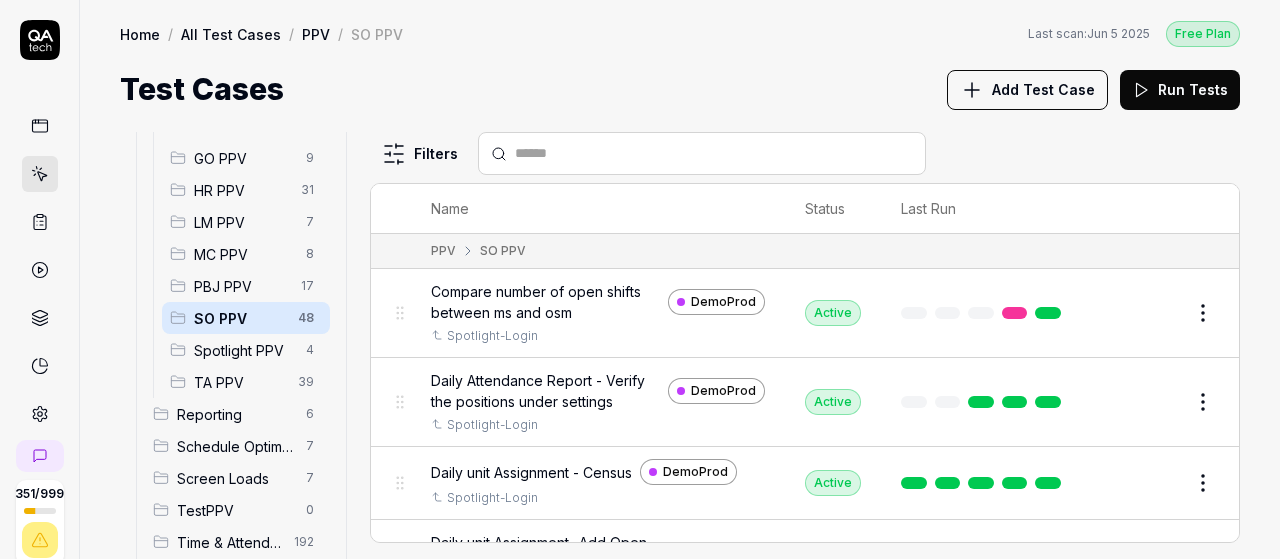 click at bounding box center [714, 153] 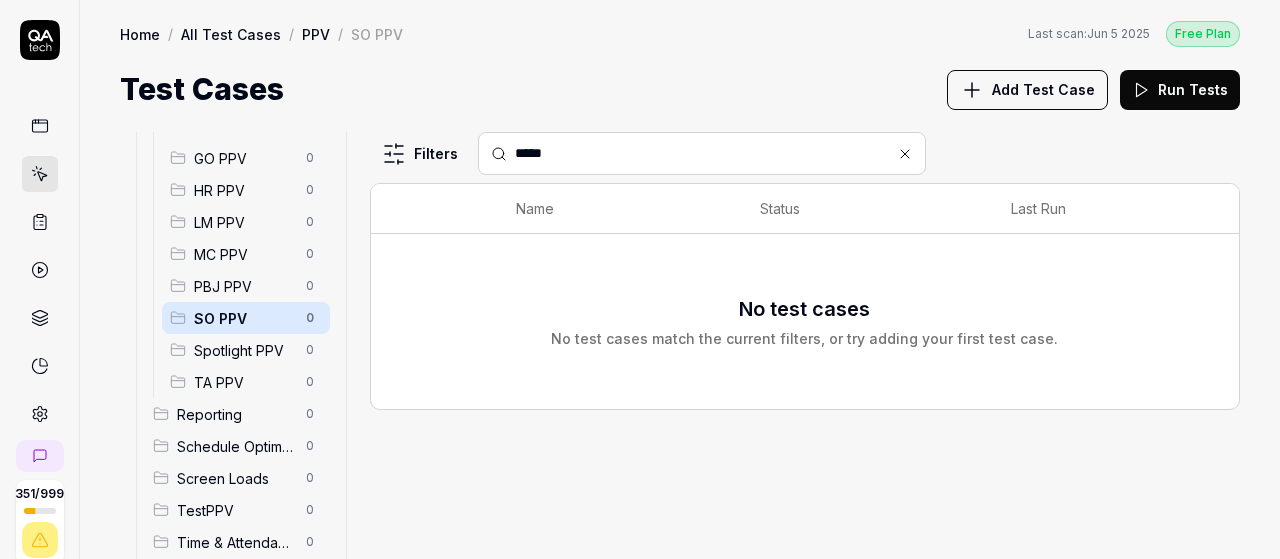 click on "Add Test Case" at bounding box center (1043, 89) 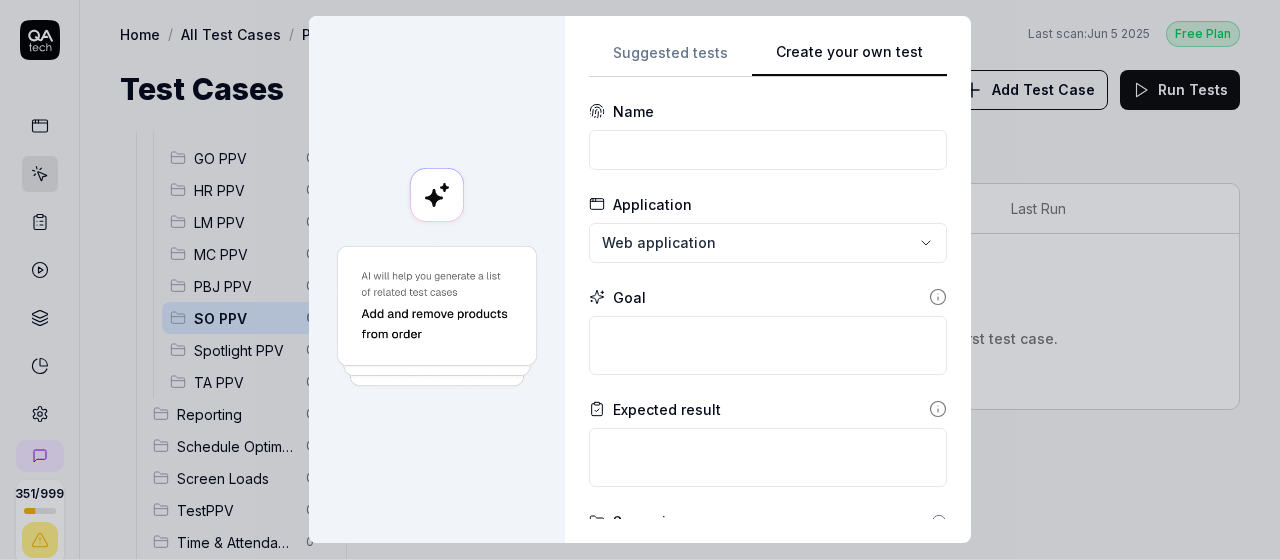 click on "Suggested tests Create your own test" at bounding box center [768, 58] 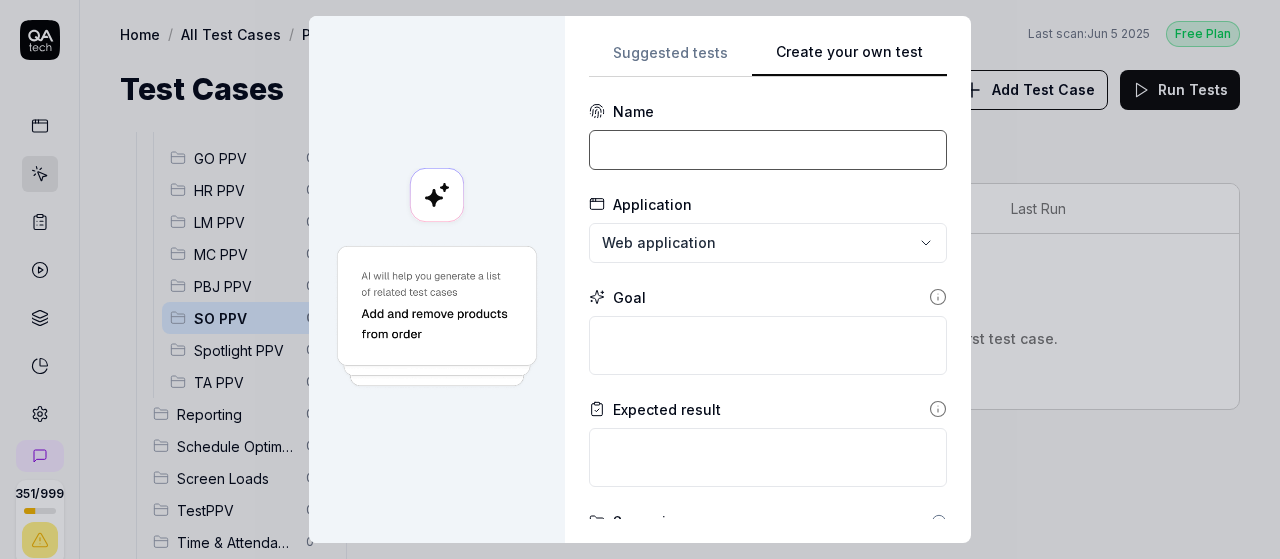 click at bounding box center [768, 150] 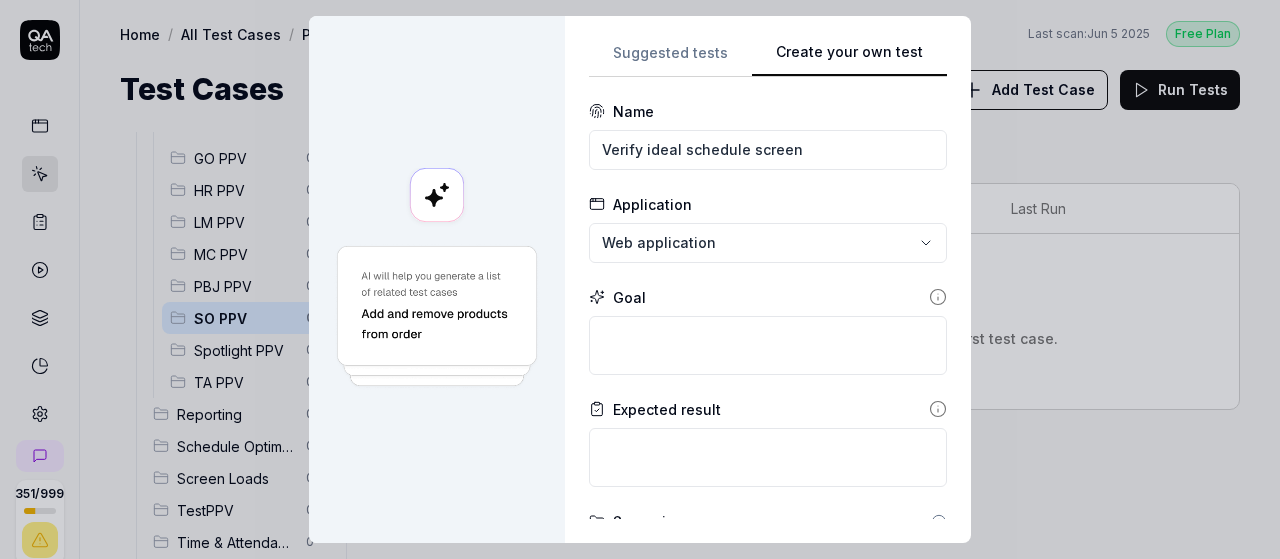 click on "**********" at bounding box center (640, 279) 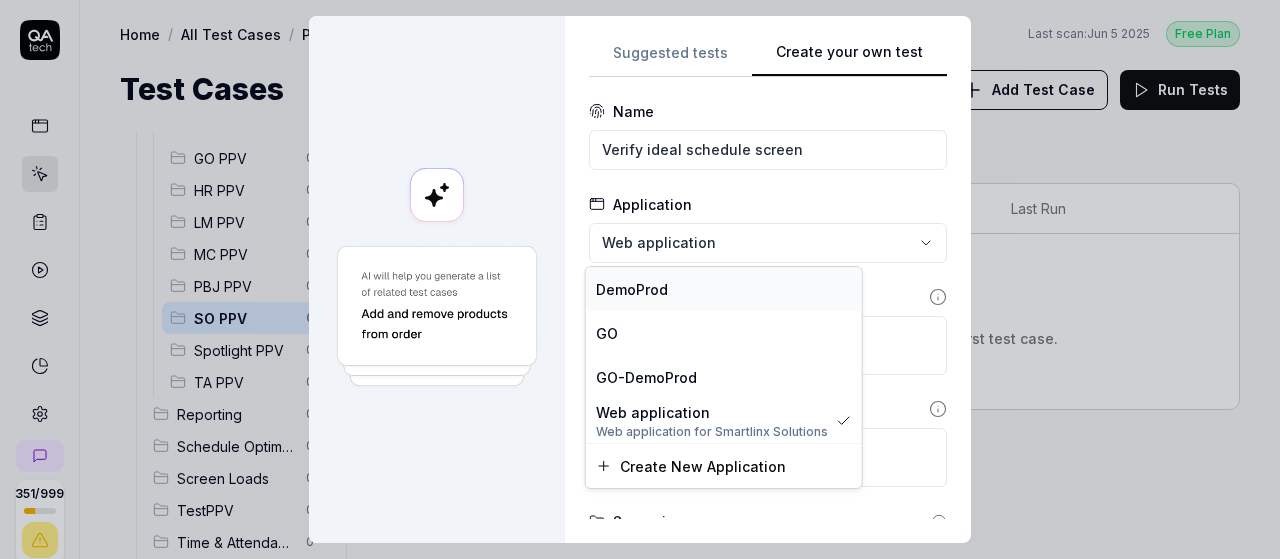 click on "DemoProd" at bounding box center [724, 289] 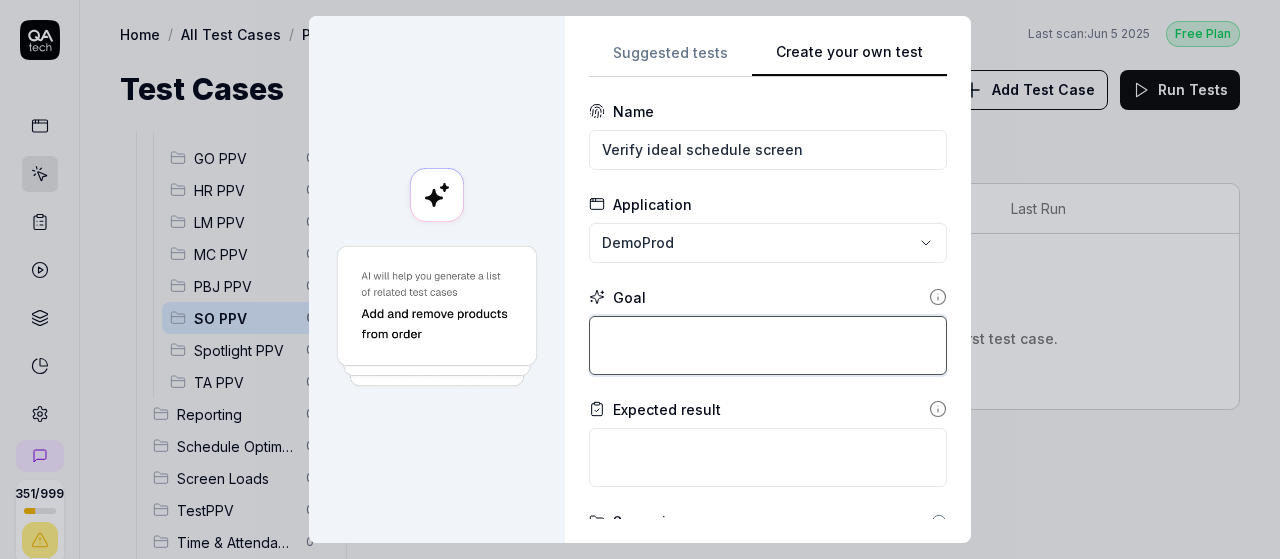 click at bounding box center [768, 345] 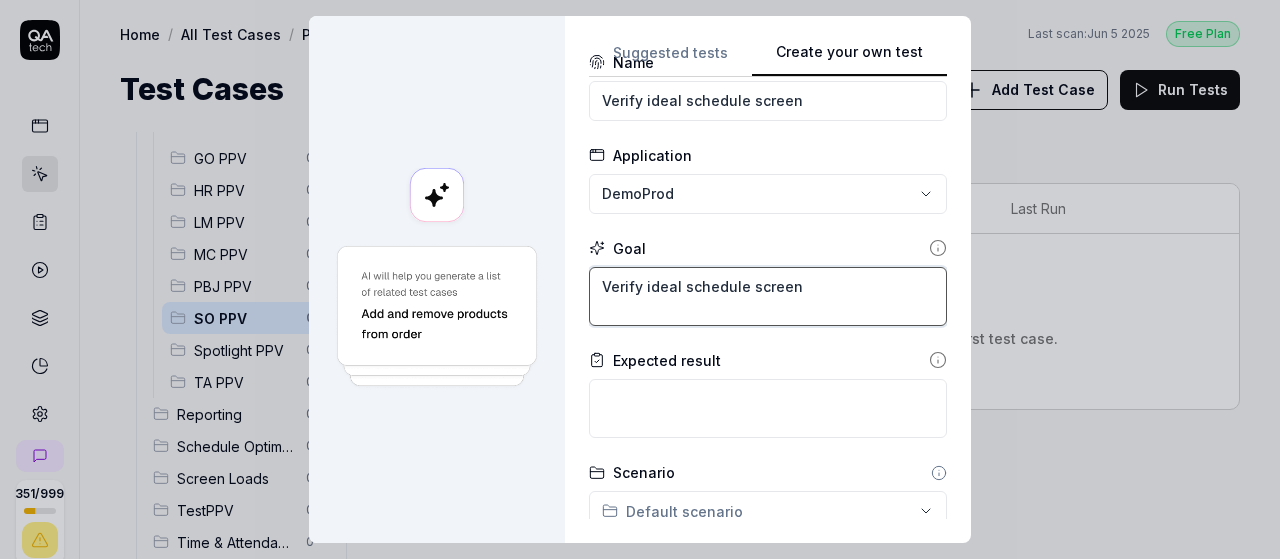 scroll, scrollTop: 50, scrollLeft: 0, axis: vertical 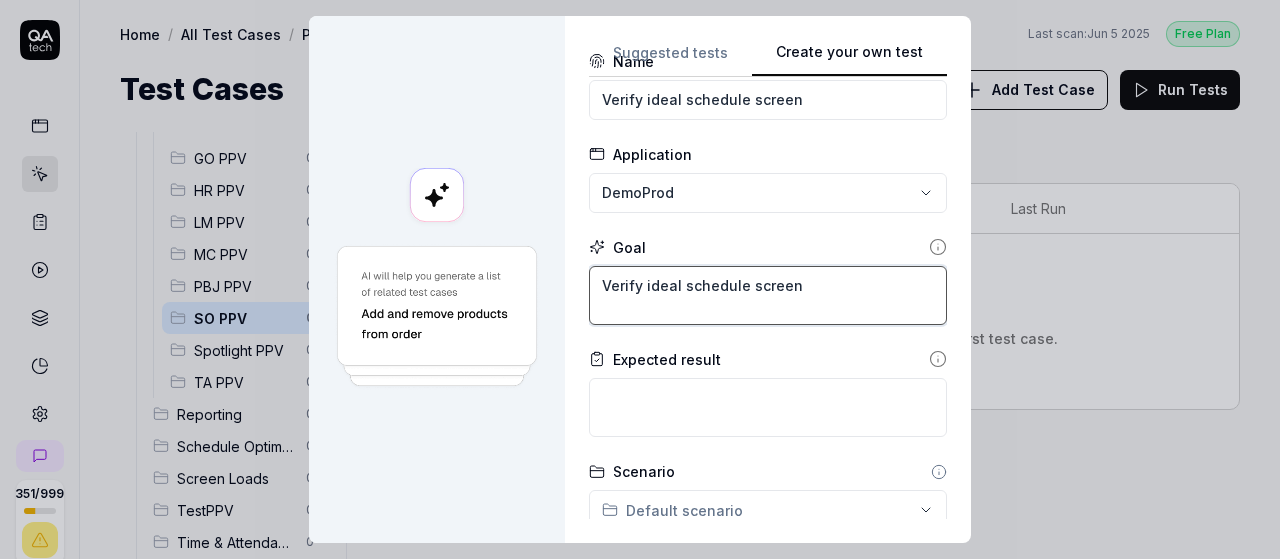 click on "Verify ideal schedule screen" at bounding box center [768, 295] 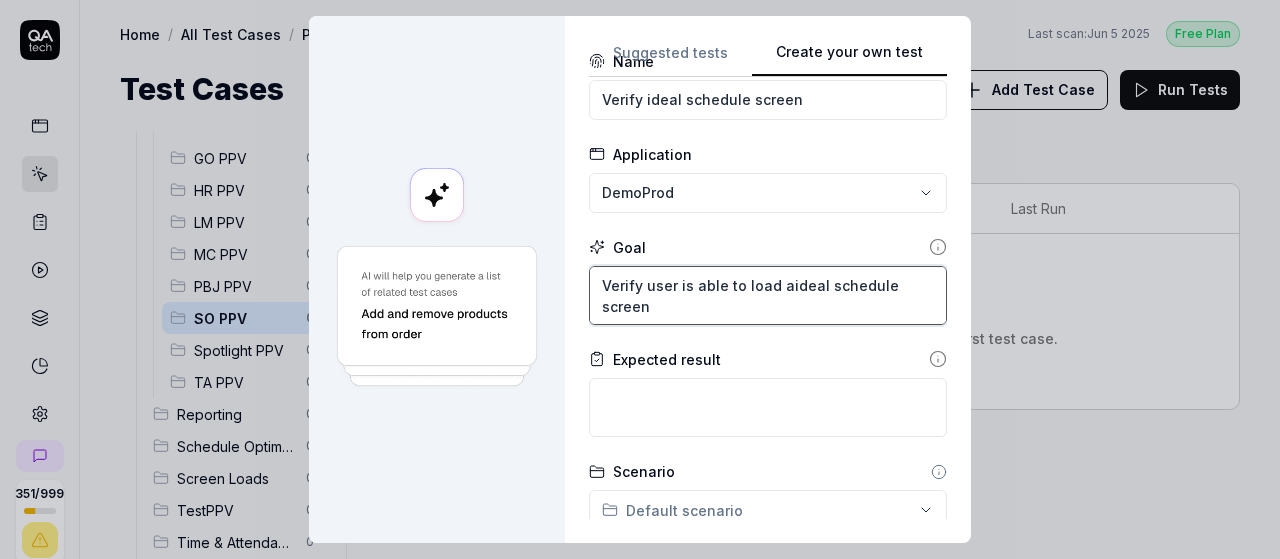 click on "Verify user is able to load aideal schedule screen" at bounding box center (768, 295) 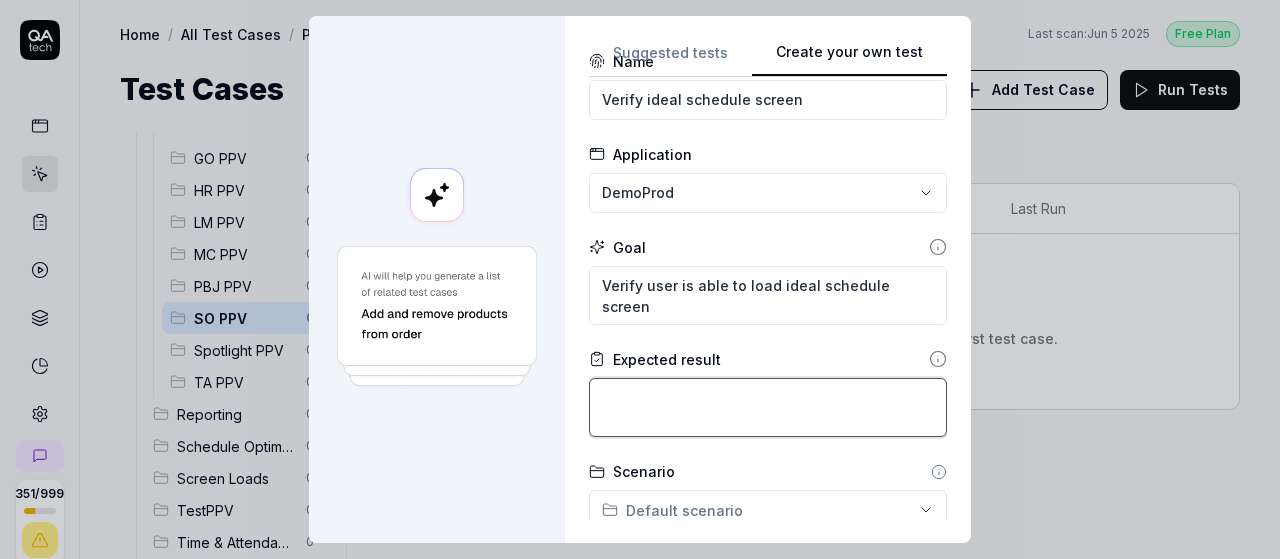 click at bounding box center (768, 407) 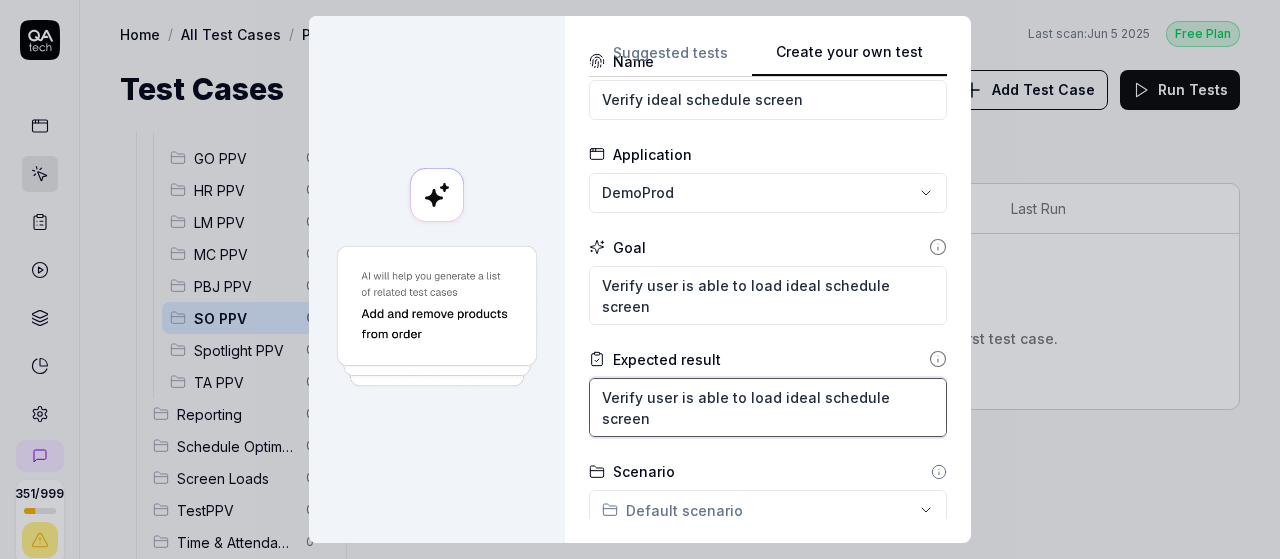 drag, startPoint x: 636, startPoint y: 398, endPoint x: 542, endPoint y: 398, distance: 94 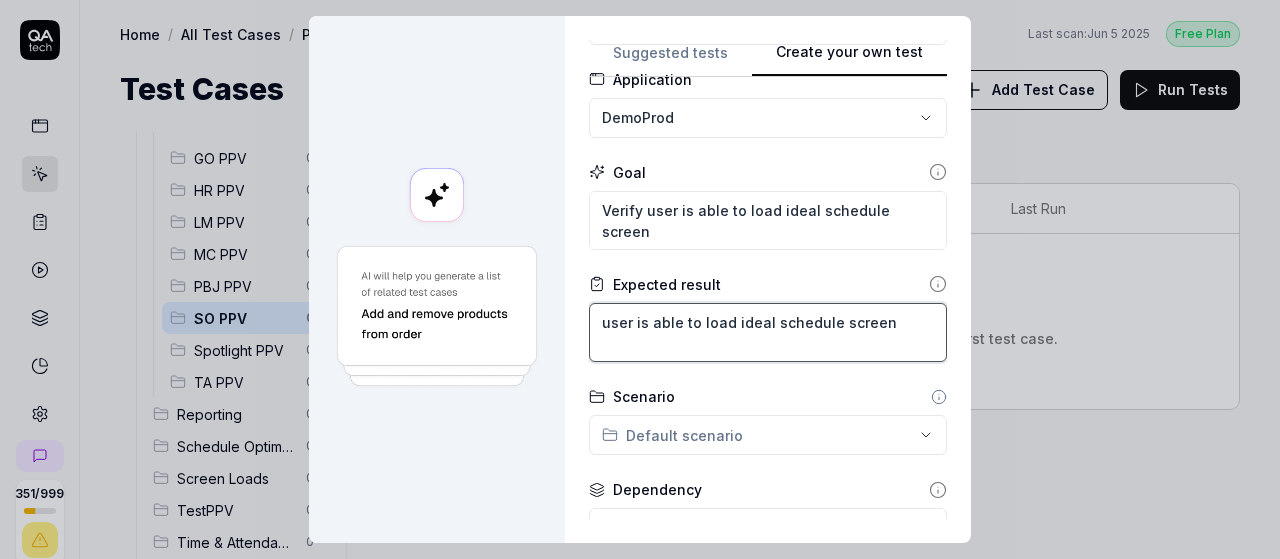 scroll, scrollTop: 188, scrollLeft: 0, axis: vertical 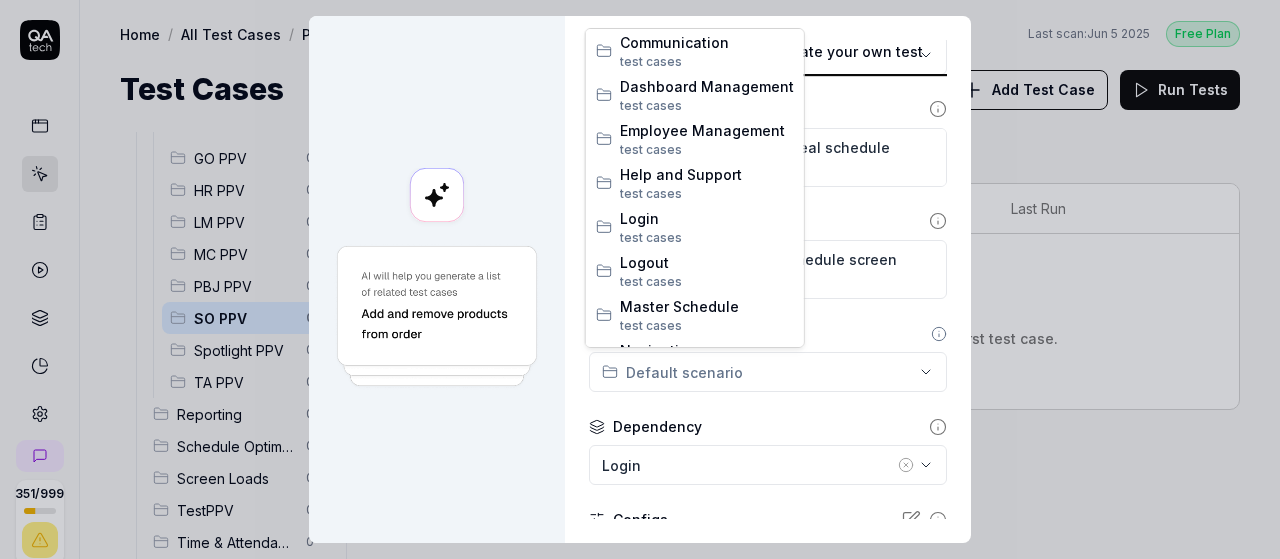 click on "**********" at bounding box center (640, 279) 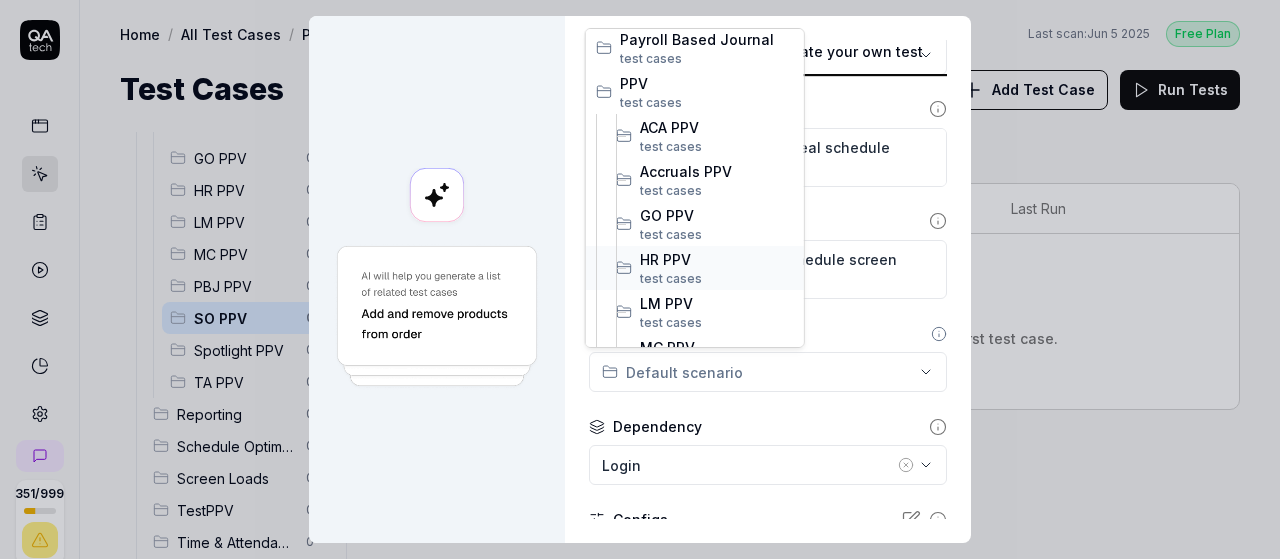 scroll, scrollTop: 524, scrollLeft: 0, axis: vertical 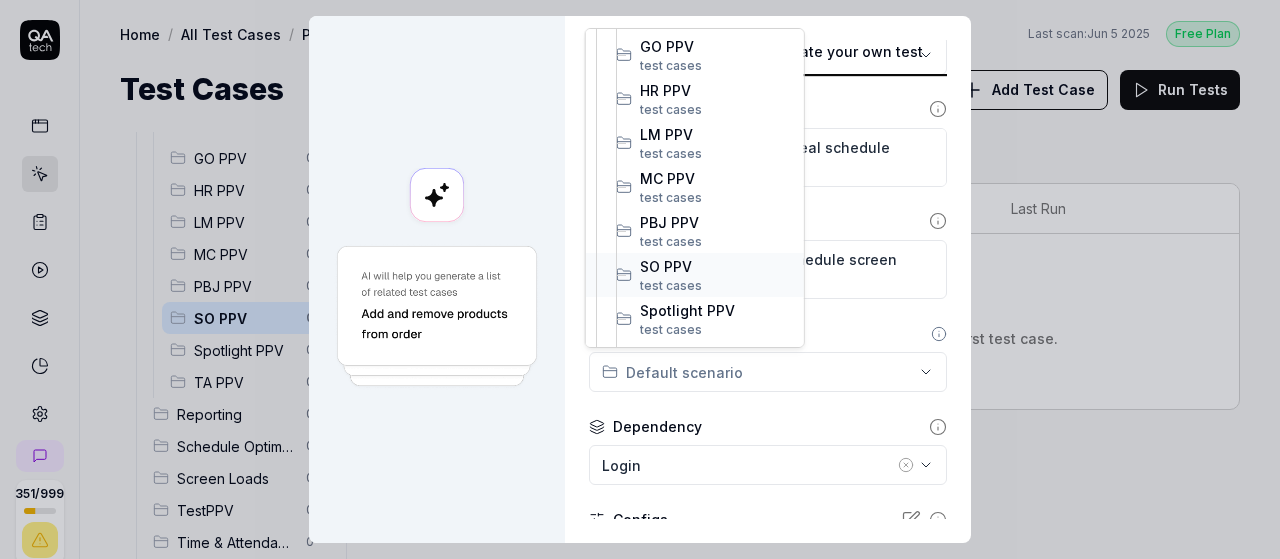 click on "SO PPV" at bounding box center [717, 266] 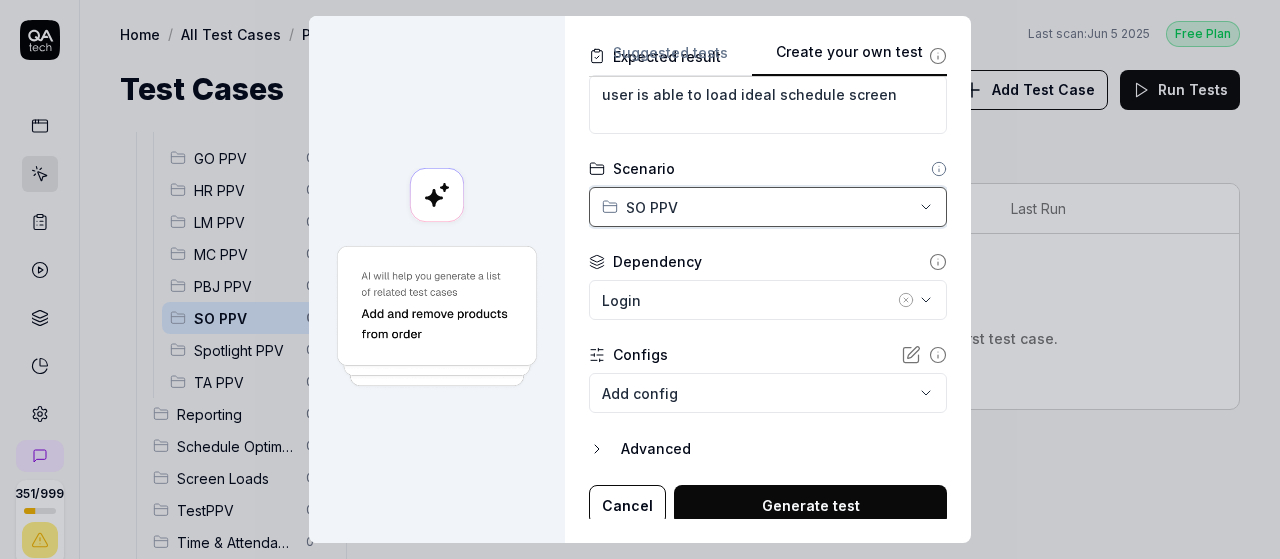 scroll, scrollTop: 358, scrollLeft: 0, axis: vertical 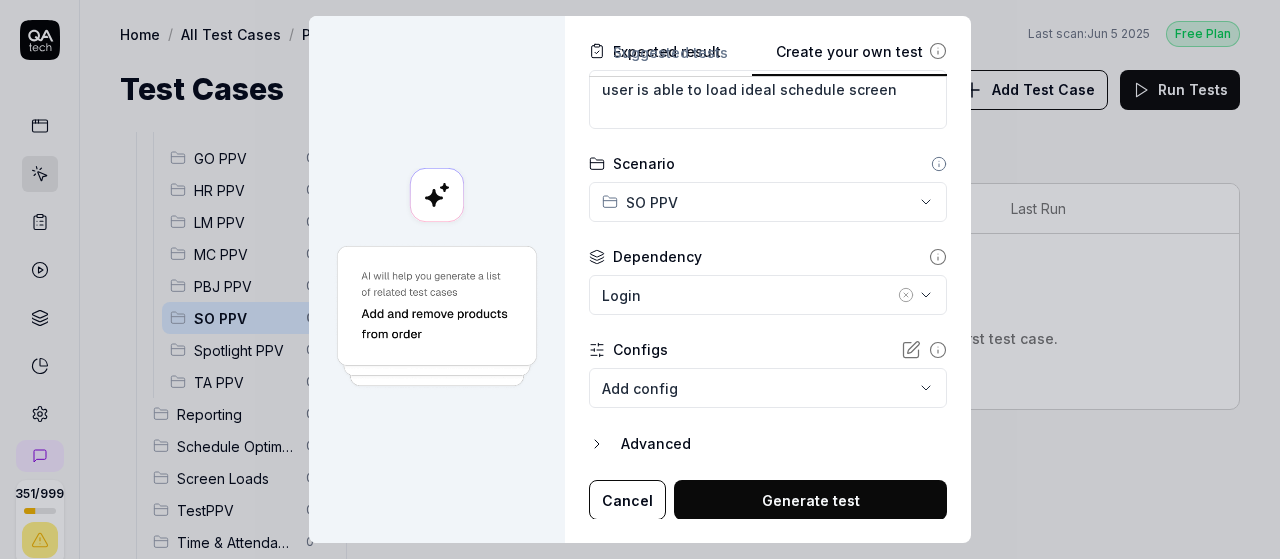 click 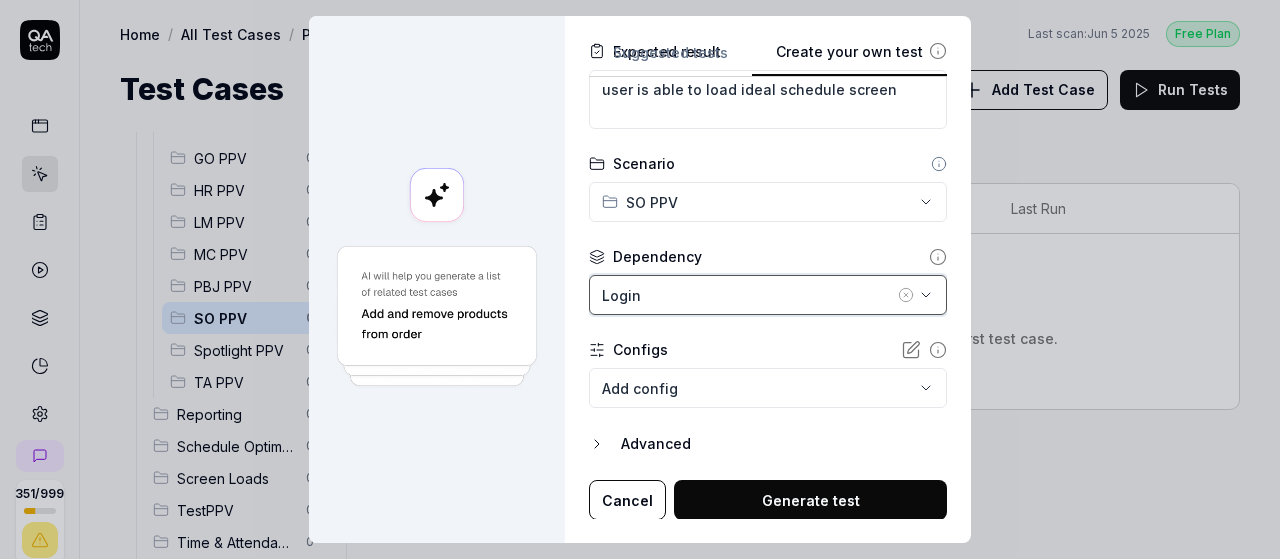 click on "Login" at bounding box center (748, 295) 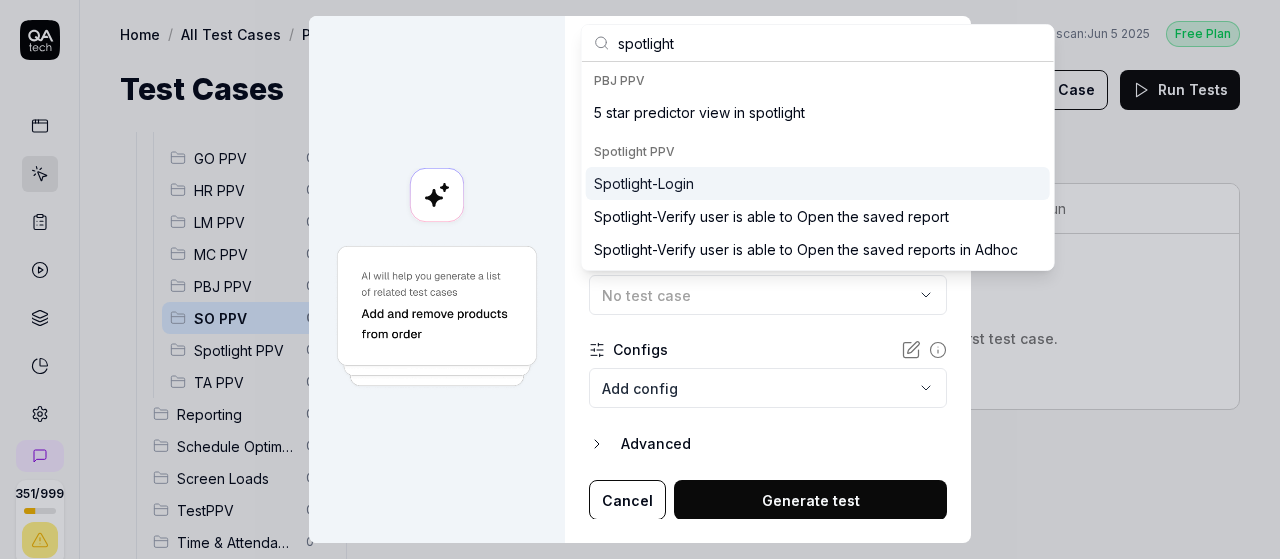 click on "Spotlight-Login" at bounding box center [644, 183] 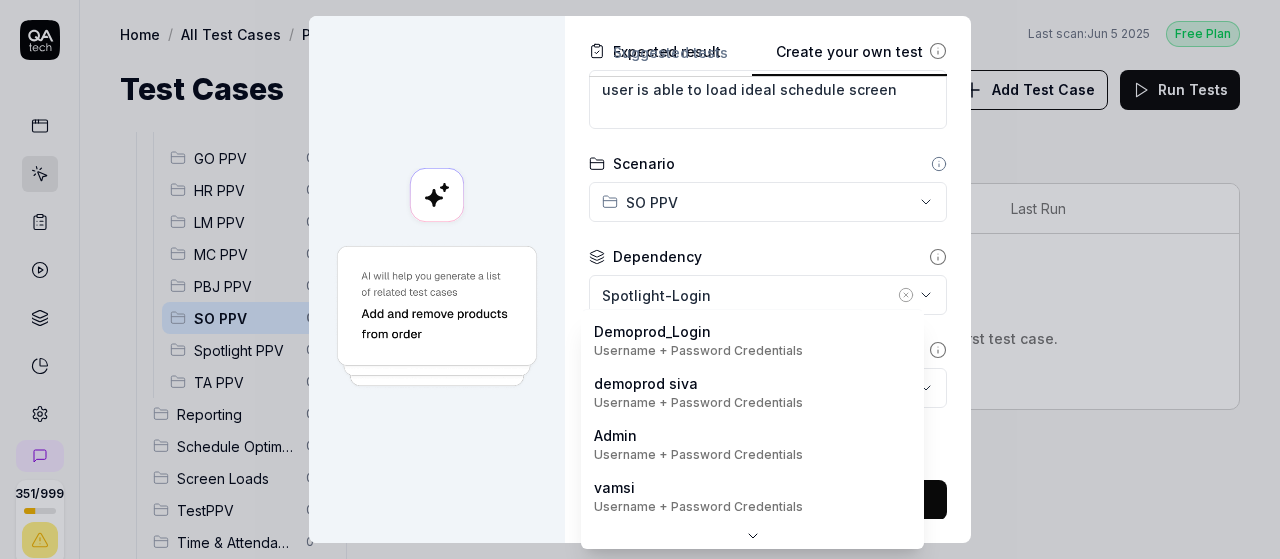click on "351  /  999 s S Home / All Test Cases / PPV / SO PPV Free Plan Home / All Test Cases / PPV / SO PPV Last scan:  Jun 5 2025 Free Plan Test Cases Add Test Case Run Tests All Test Cases 1 Communication 0 Dashboard Management 0 Employee Management 0 Help and Support 0 Login 0 Logout 0 Master Schedule 1 Navigation 0 Payroll Based Journal 0 PPV 0 ACA PPV 0 Accruals PPV 0 GO PPV 0 HR PPV 0 LM PPV 0 MC PPV 0 PBJ PPV 0 SO PPV 0 Spotlight PPV 0 TA PPV 0 Reporting 0 Schedule Optimizer 0 Screen Loads 0 TestPPV 0 Time & Attendance 0 User Profile 0 Filters ***** Name Status Last Run No test cases No test cases match the current filters, or try adding your first test case.
To pick up a draggable item, press the space bar.
While dragging, use the arrow keys to move the item.
Press space again to drop the item in its new position, or press escape to cancel.
*
Create your own test Suggested tests Create your own test Name Verify ideal schedule screen Application DemoProd Goal Expected result Scenario" at bounding box center (640, 279) 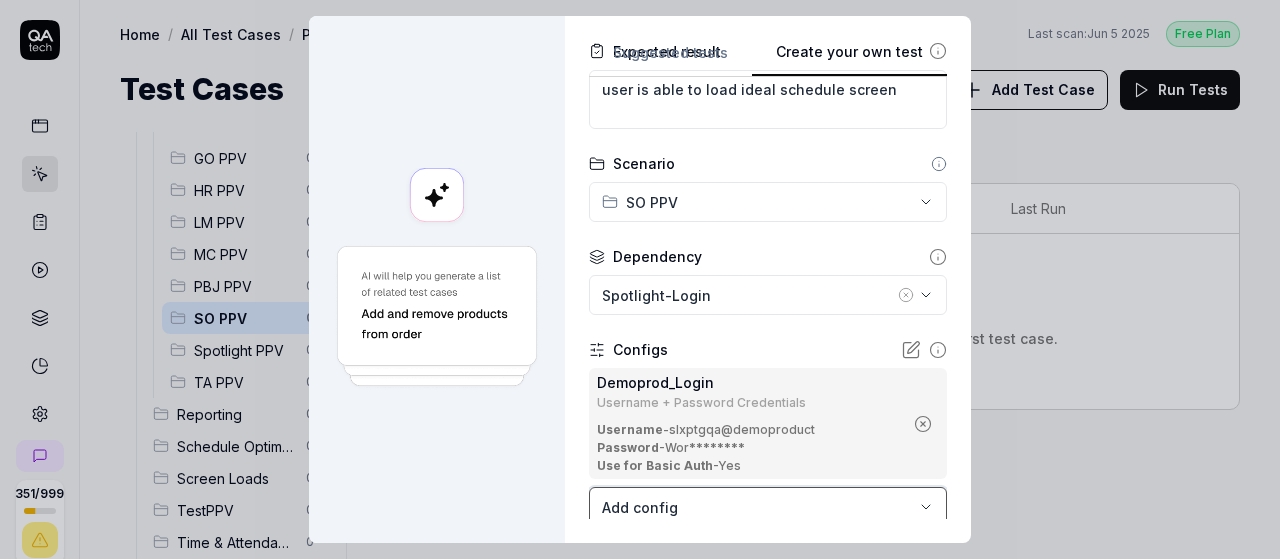 scroll, scrollTop: 477, scrollLeft: 0, axis: vertical 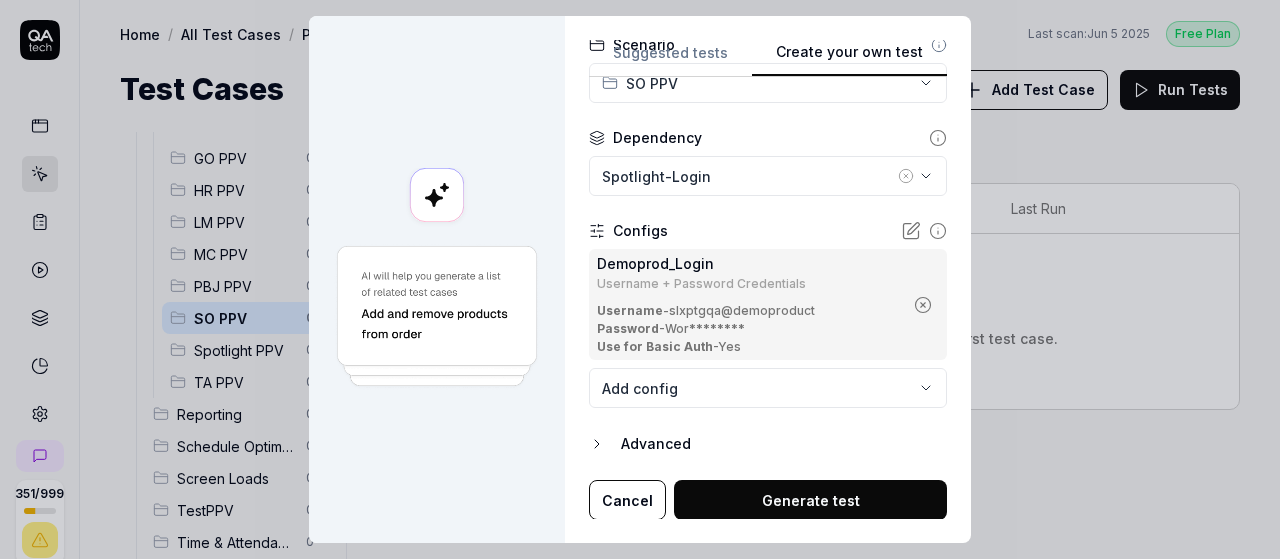 click on "Generate test" at bounding box center [810, 500] 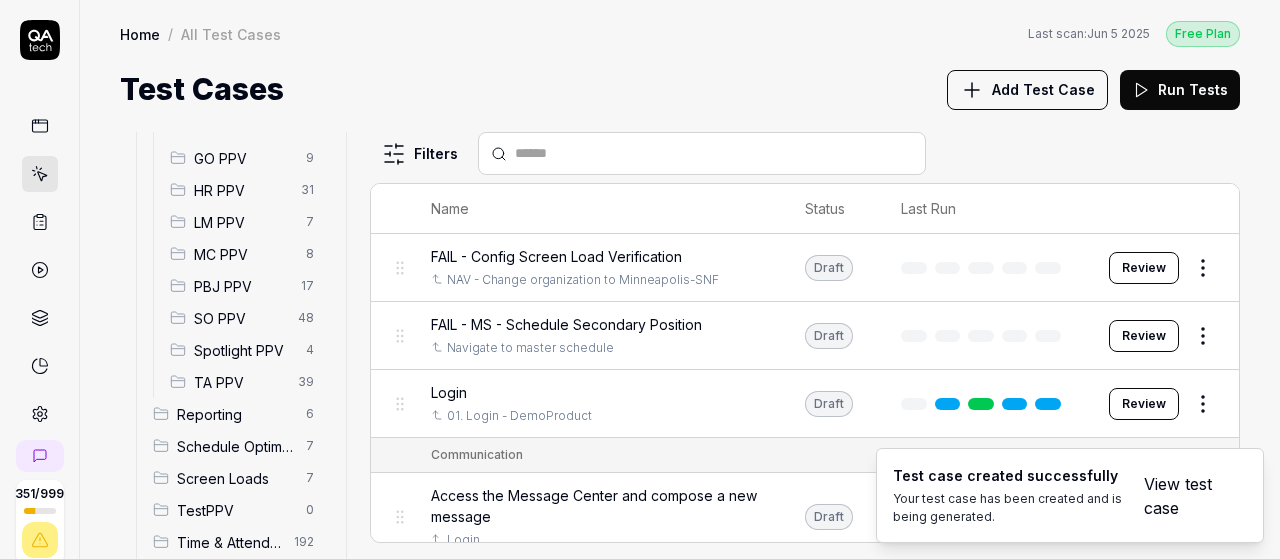 click on "View test case" at bounding box center [1183, 496] 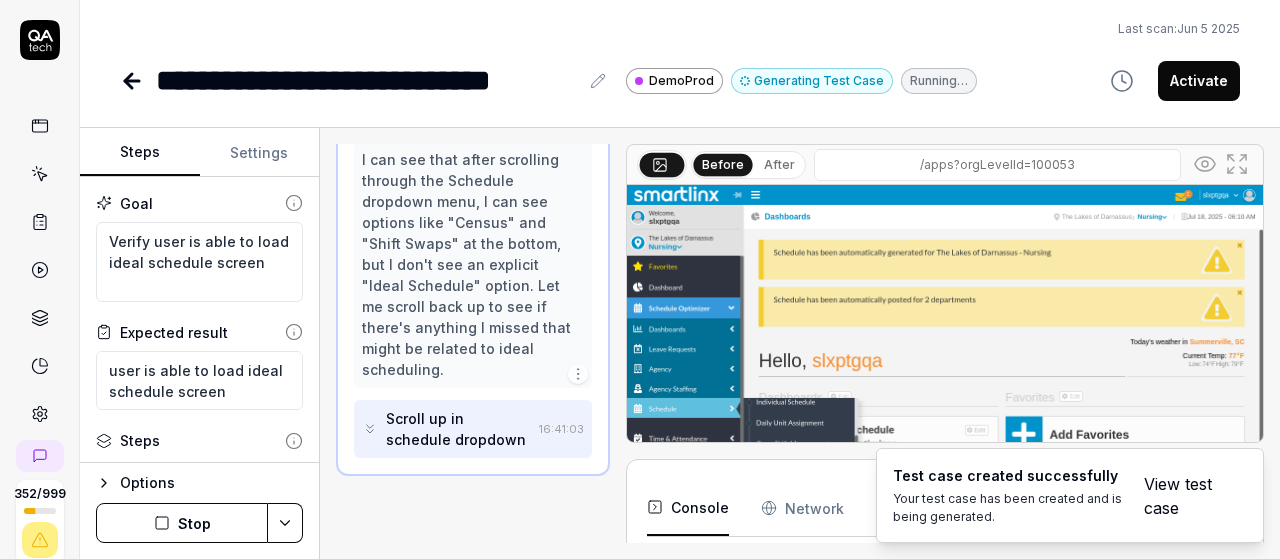 scroll, scrollTop: 518, scrollLeft: 0, axis: vertical 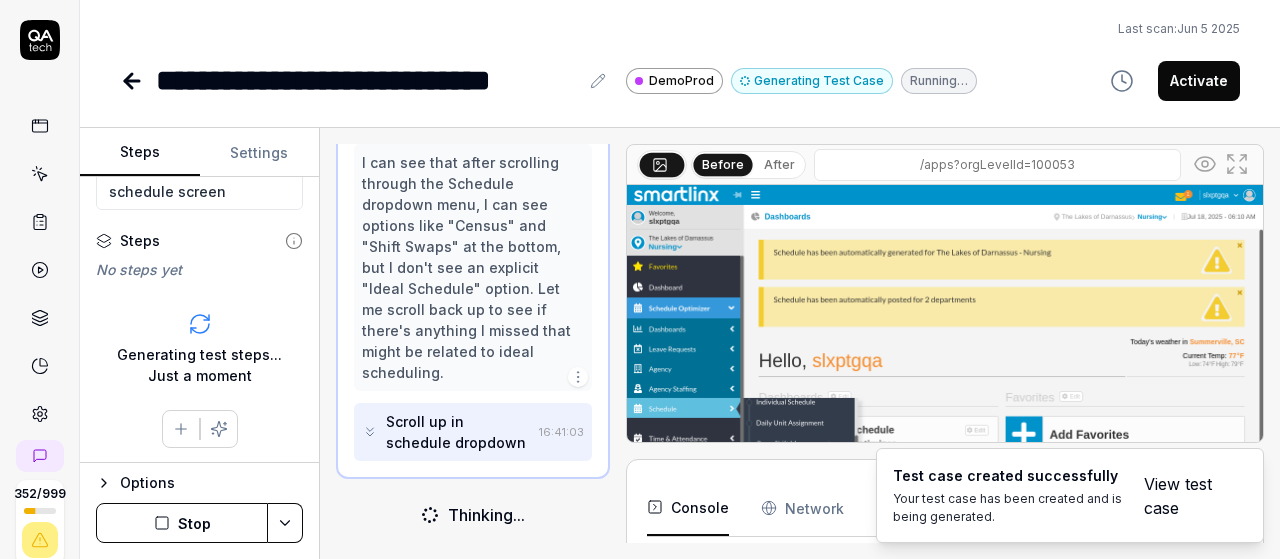 click on "Stop" at bounding box center [182, 523] 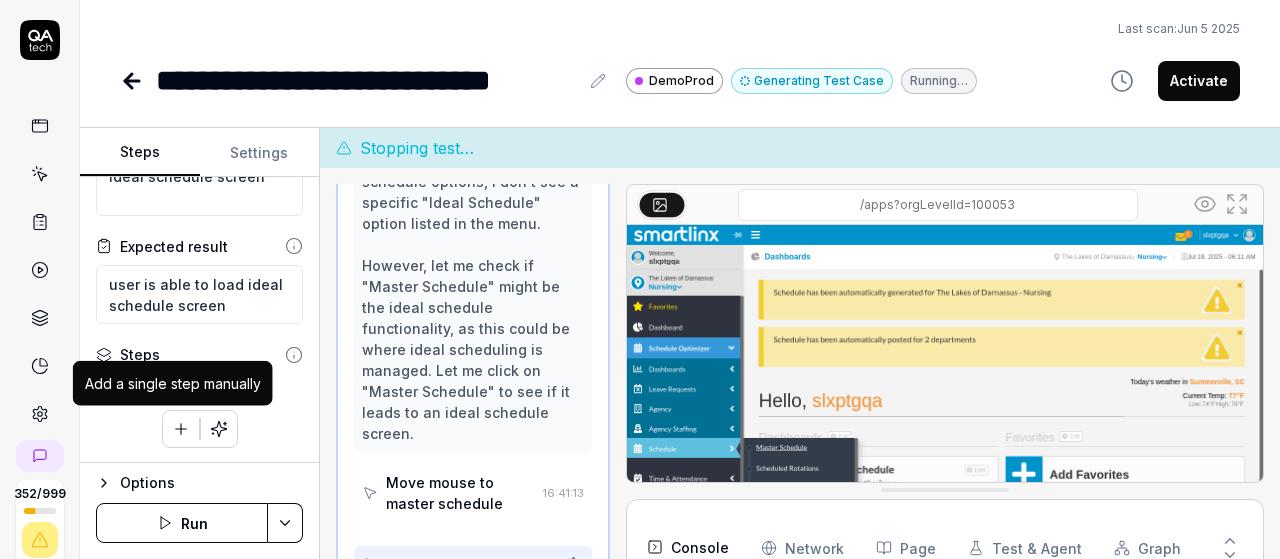 scroll, scrollTop: 767, scrollLeft: 0, axis: vertical 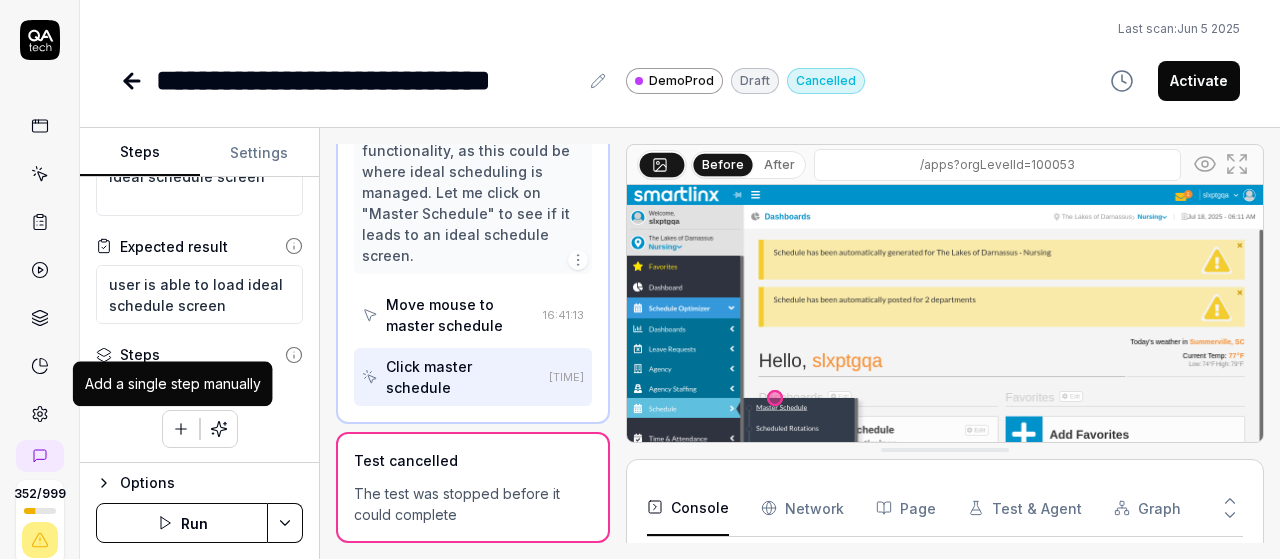 click 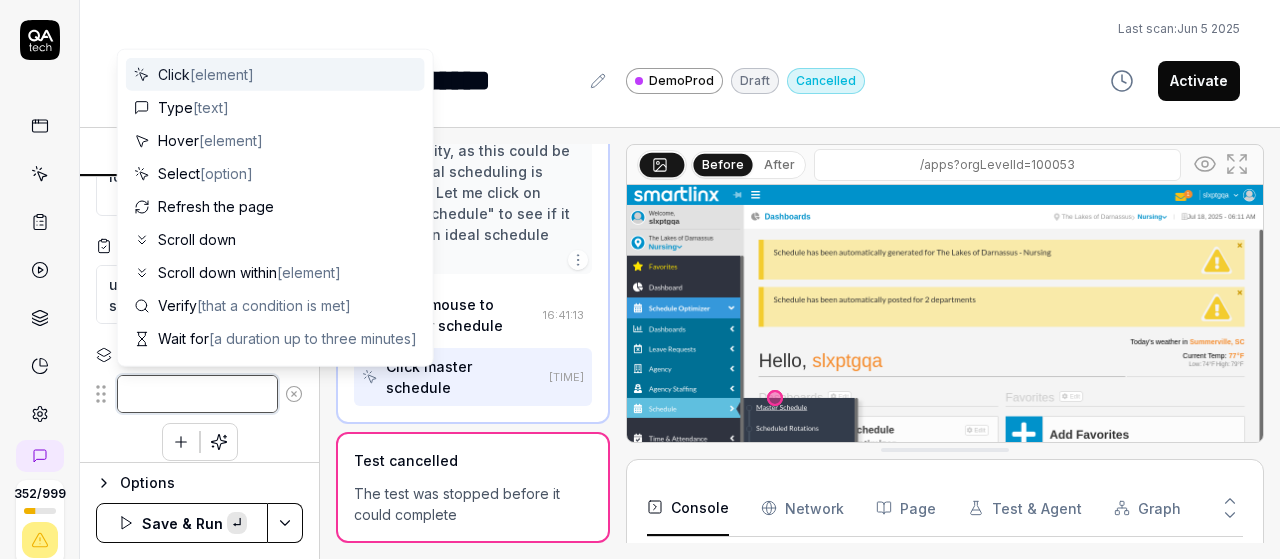 paste on "Left-click at current mouse position to open the navigation menu" 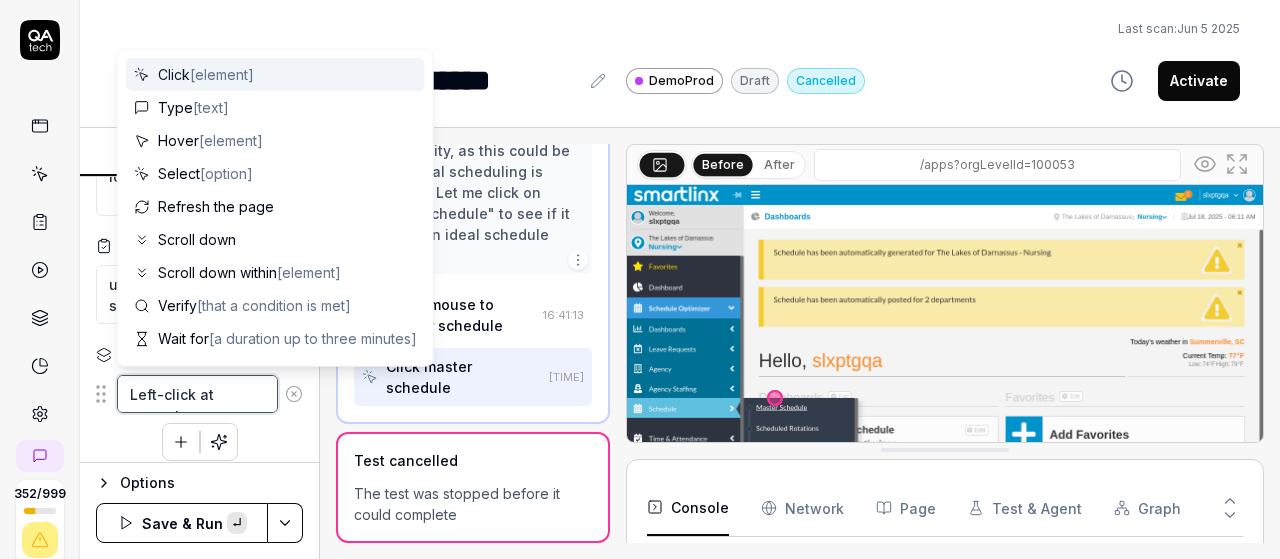 scroll, scrollTop: 11, scrollLeft: 0, axis: vertical 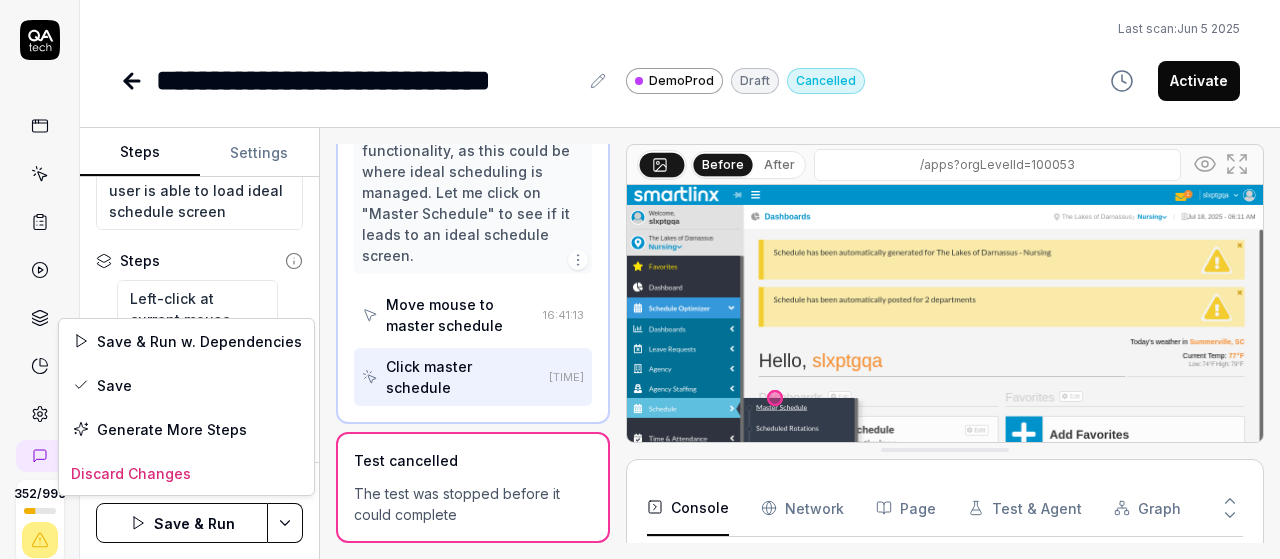 click on "**********" at bounding box center (640, 279) 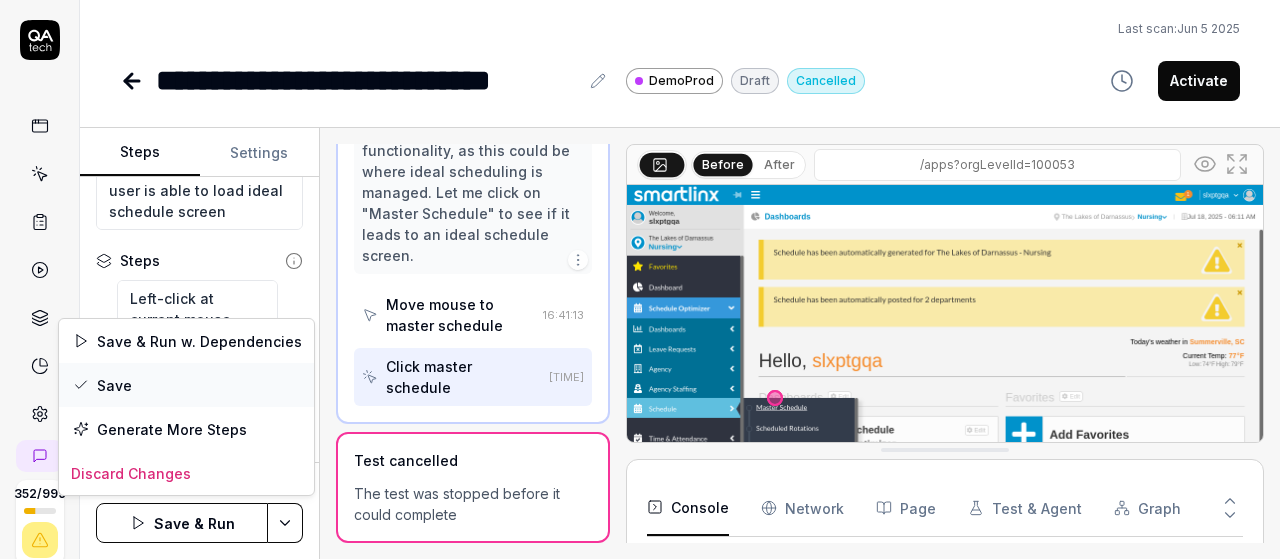 click on "Save" at bounding box center [186, 385] 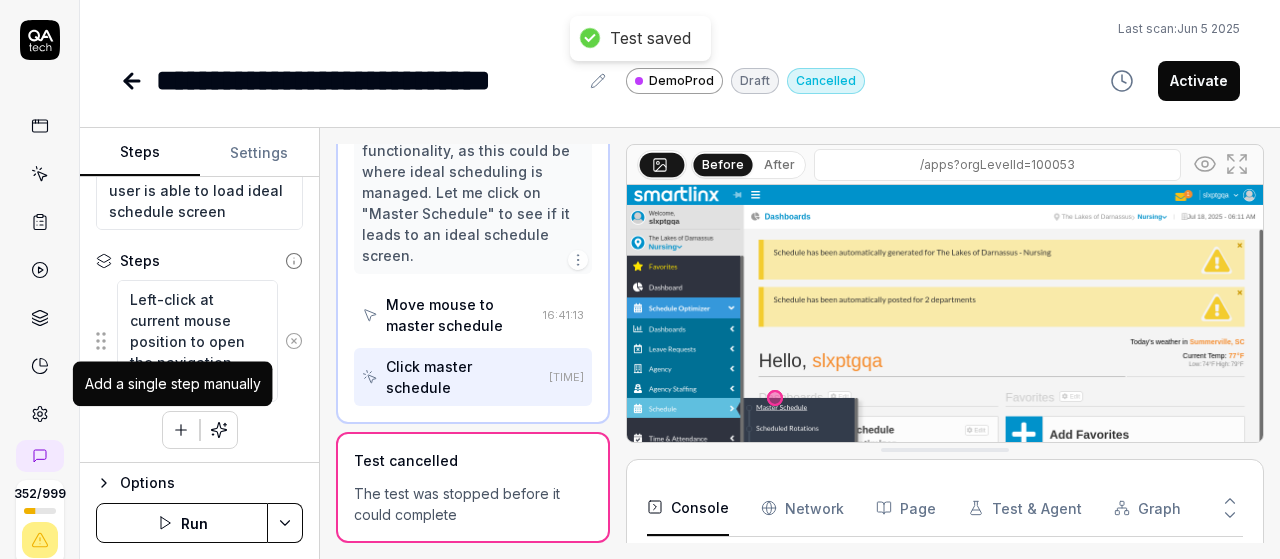 click 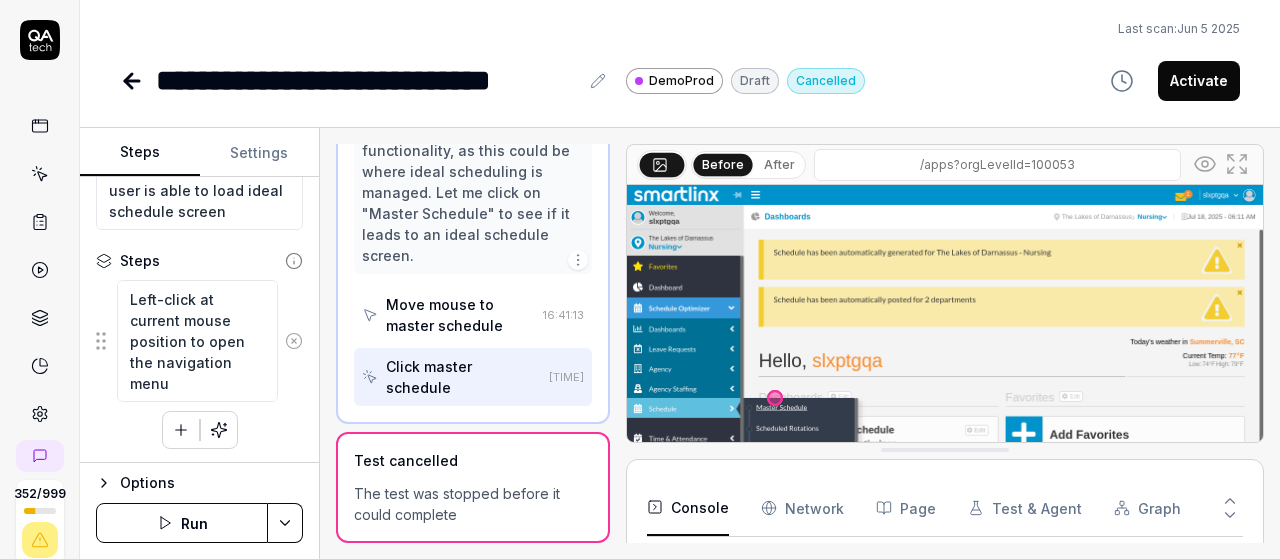 scroll, scrollTop: 20, scrollLeft: 0, axis: vertical 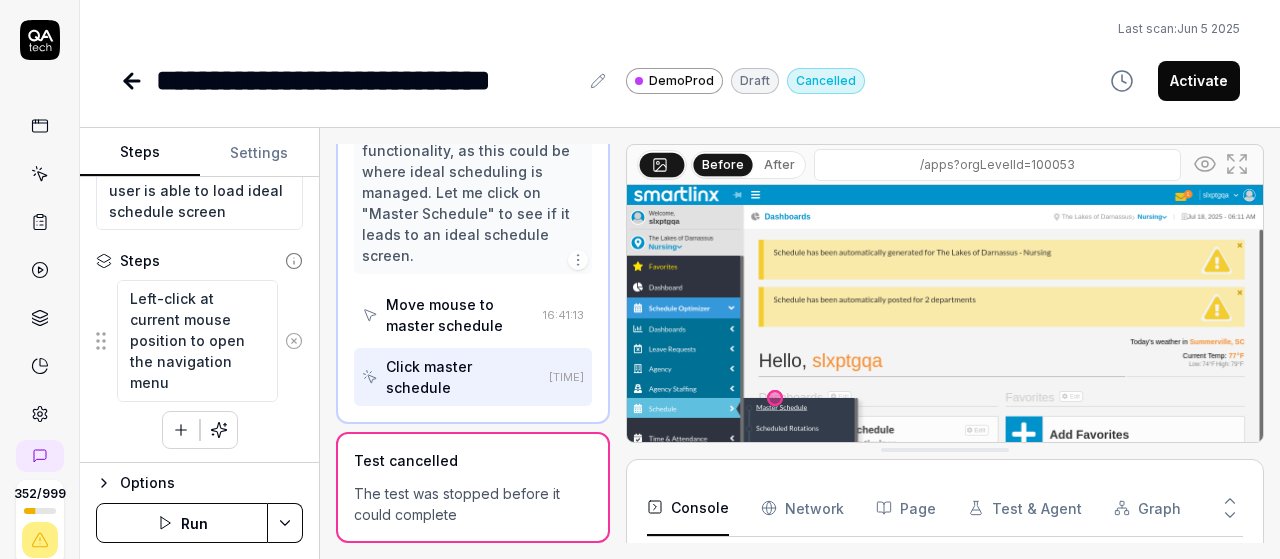 click 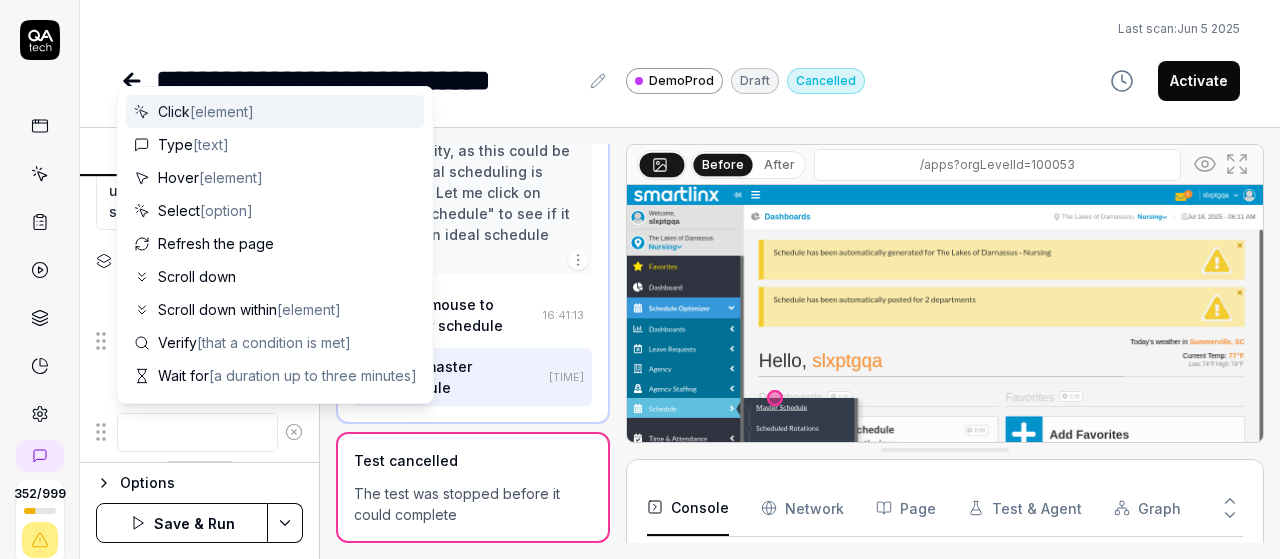 scroll, scrollTop: 0, scrollLeft: 0, axis: both 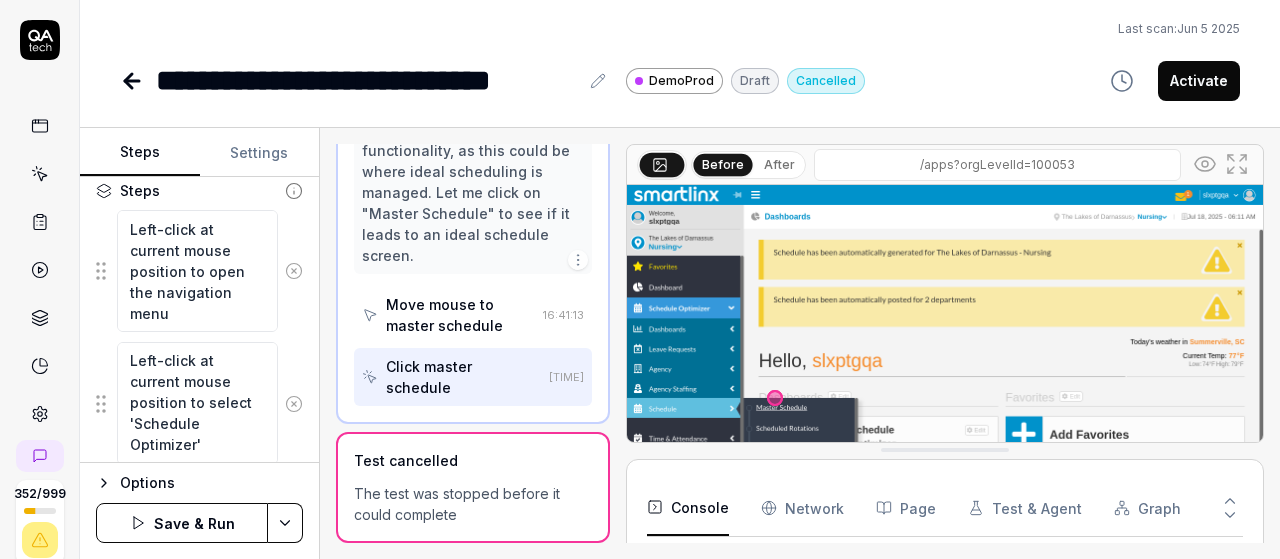 drag, startPoint x: 204, startPoint y: 447, endPoint x: 130, endPoint y: 431, distance: 75.70998 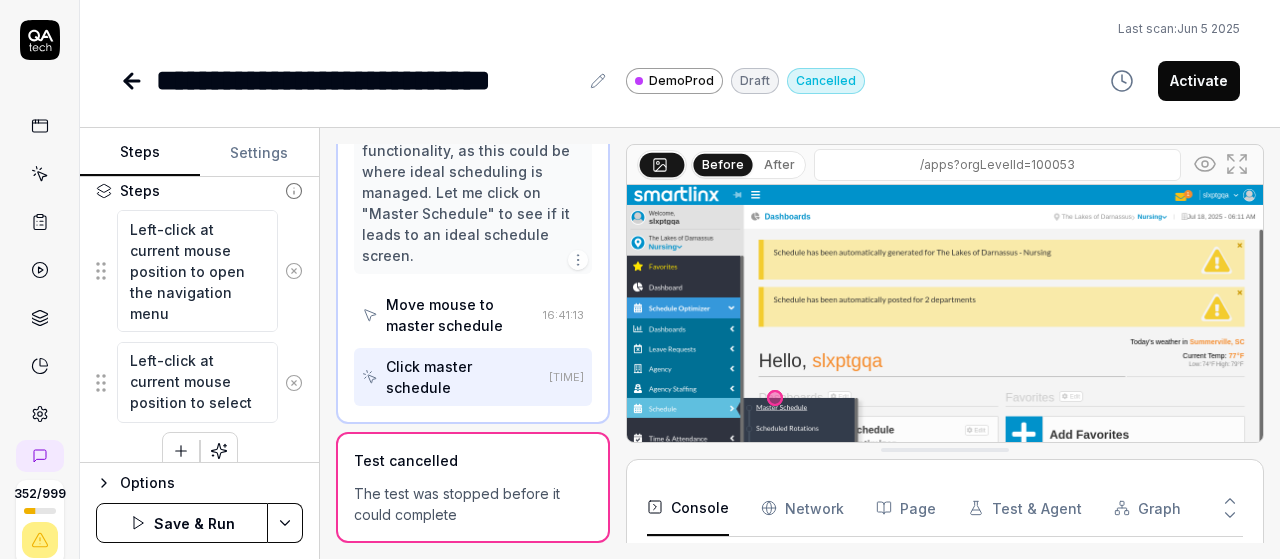 scroll, scrollTop: 0, scrollLeft: 0, axis: both 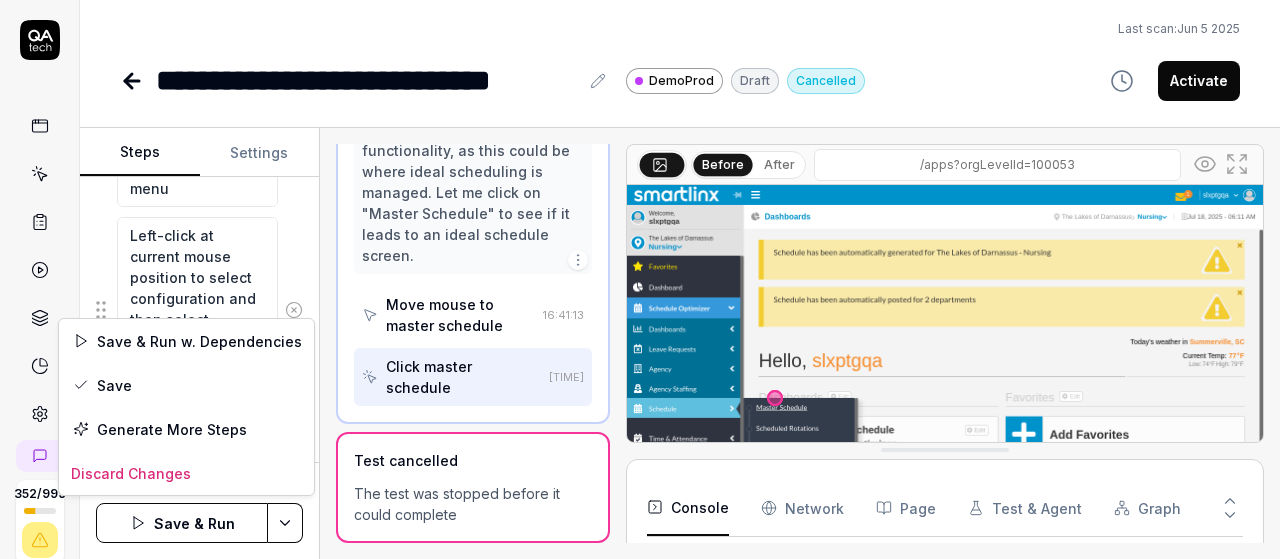 click on "**********" at bounding box center [640, 279] 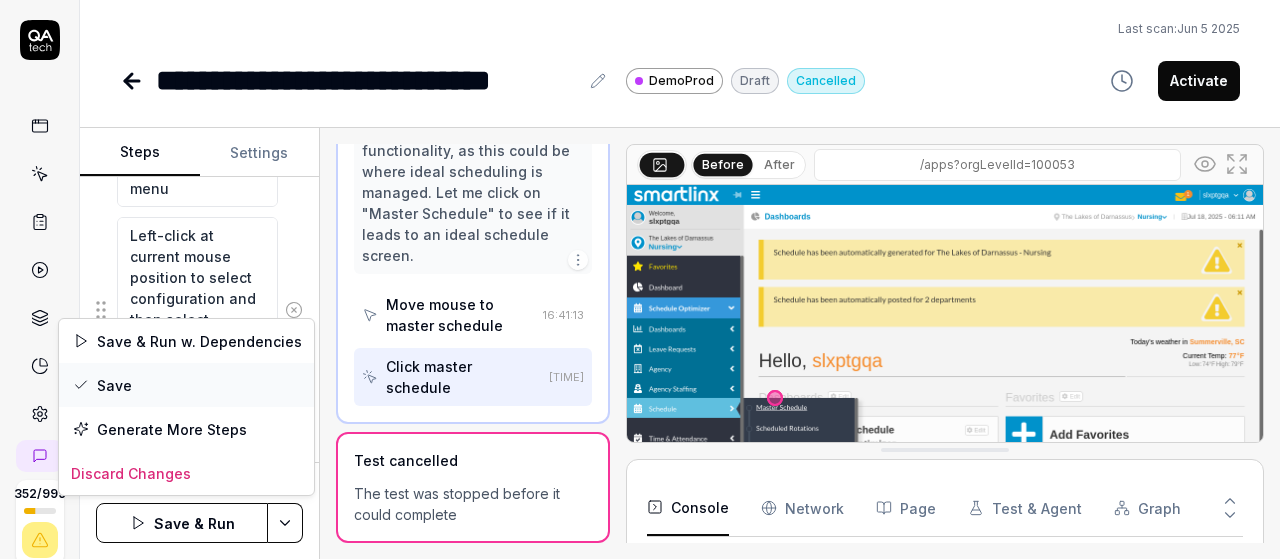 click on "Save" at bounding box center (186, 385) 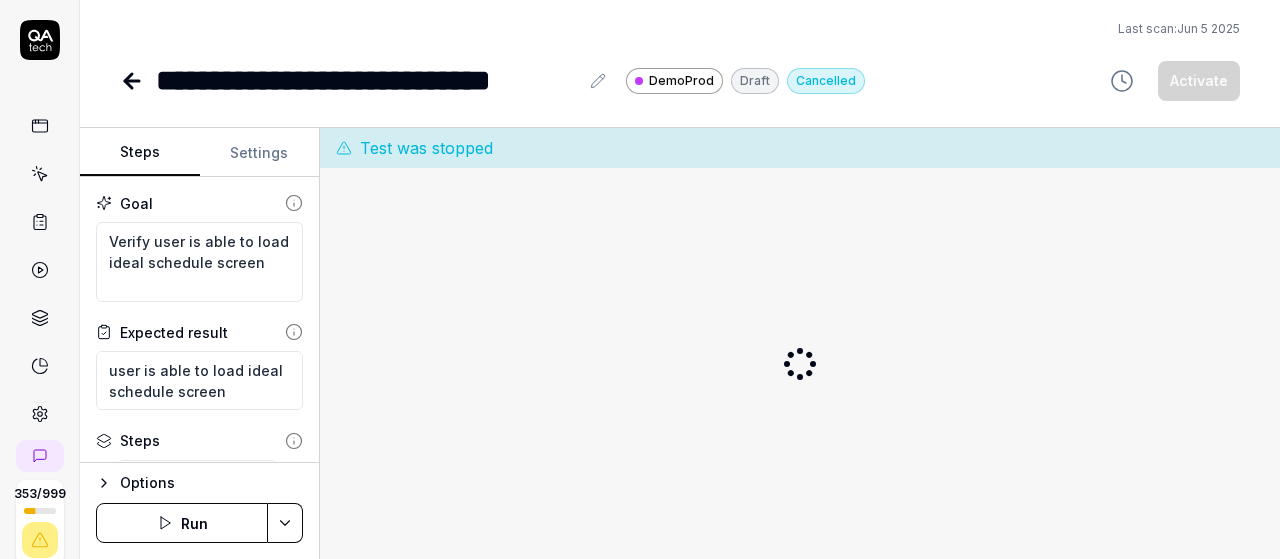scroll, scrollTop: 0, scrollLeft: 0, axis: both 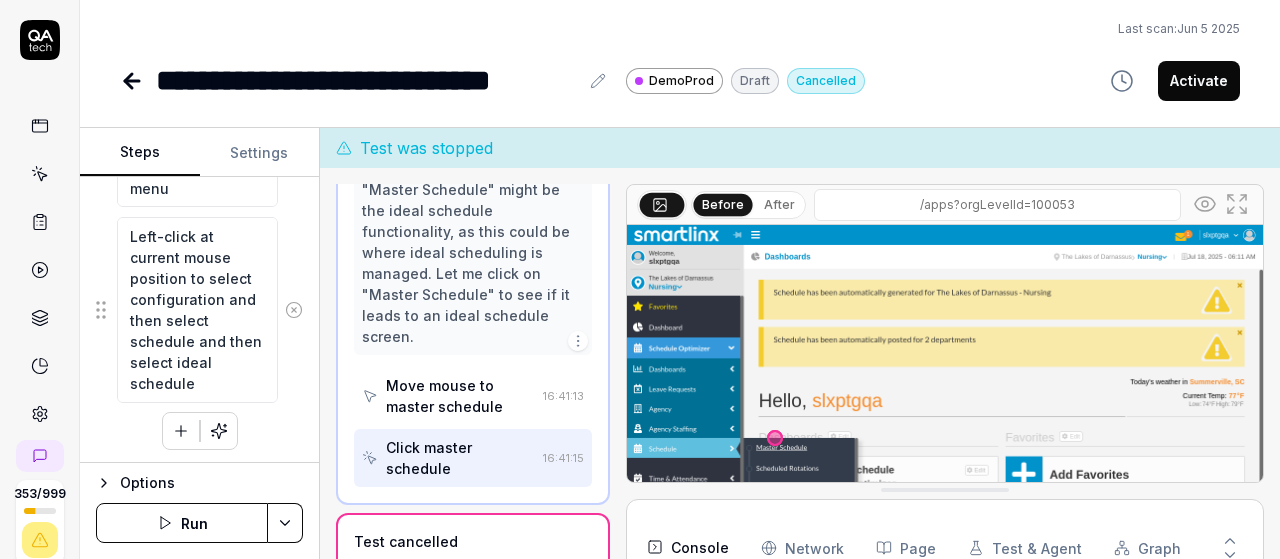 click on "Run" at bounding box center [182, 523] 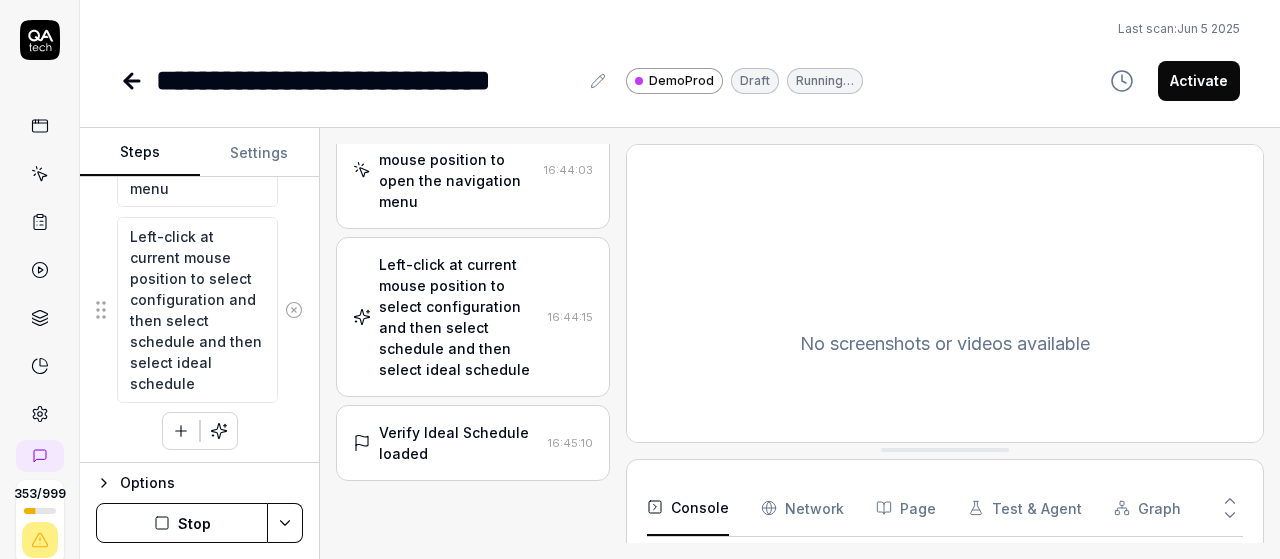scroll, scrollTop: 125, scrollLeft: 0, axis: vertical 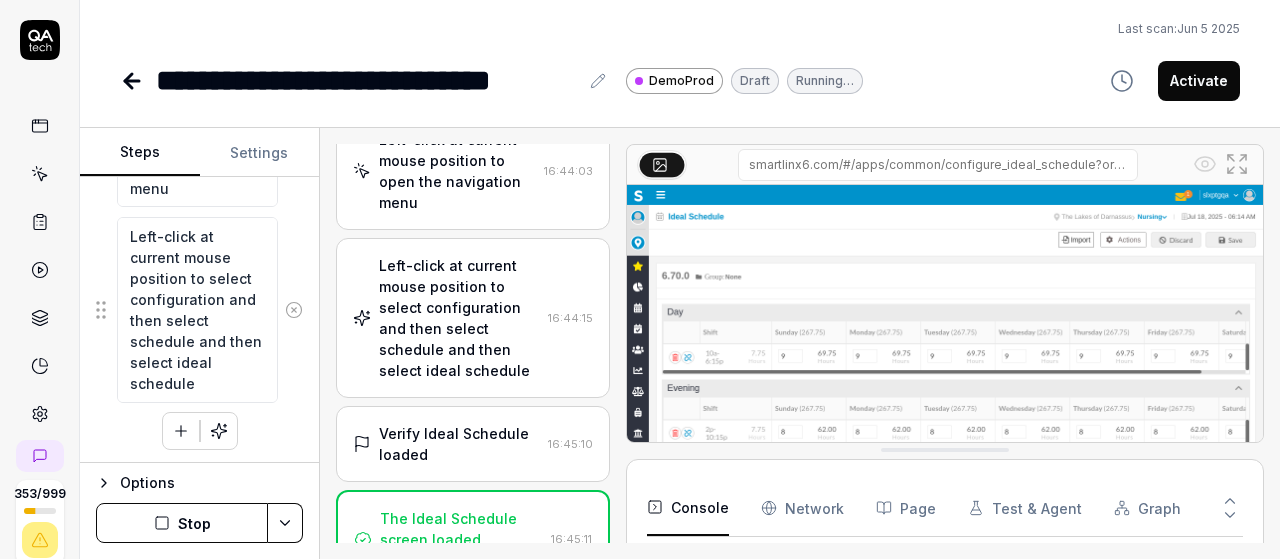 type on "*" 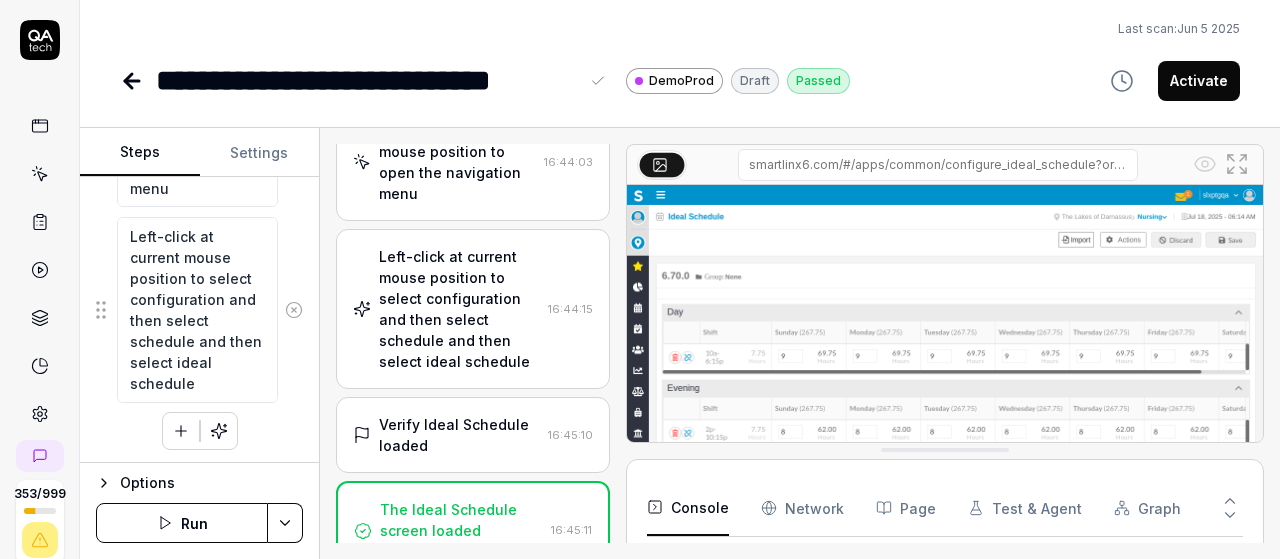 click on "**********" at bounding box center [367, 80] 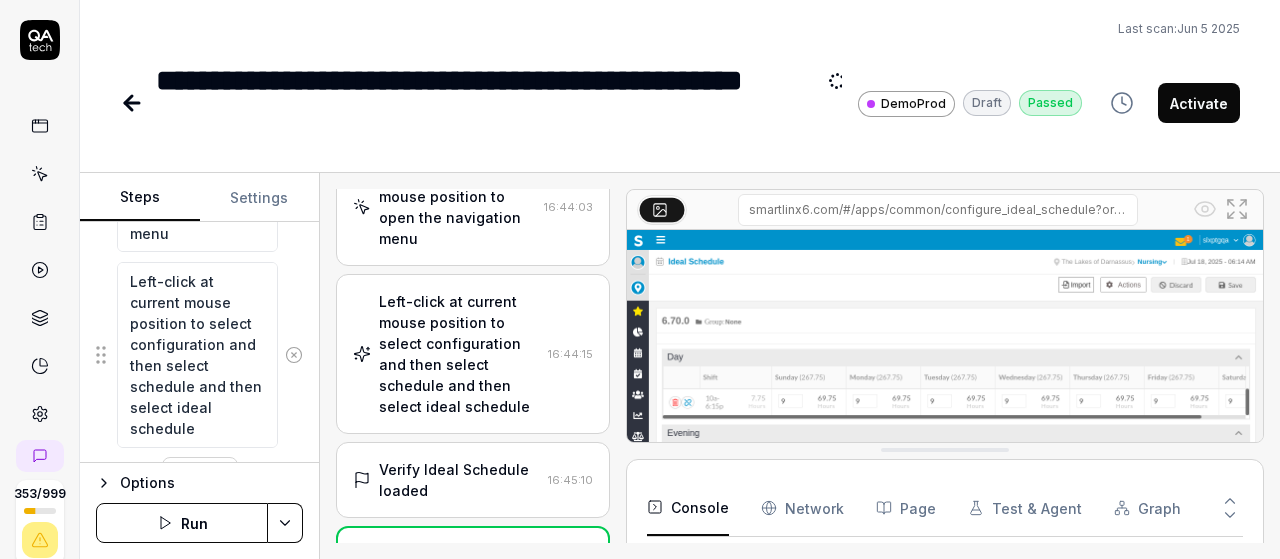 click on "Last scan:  Jun 5 2025" at bounding box center (680, 29) 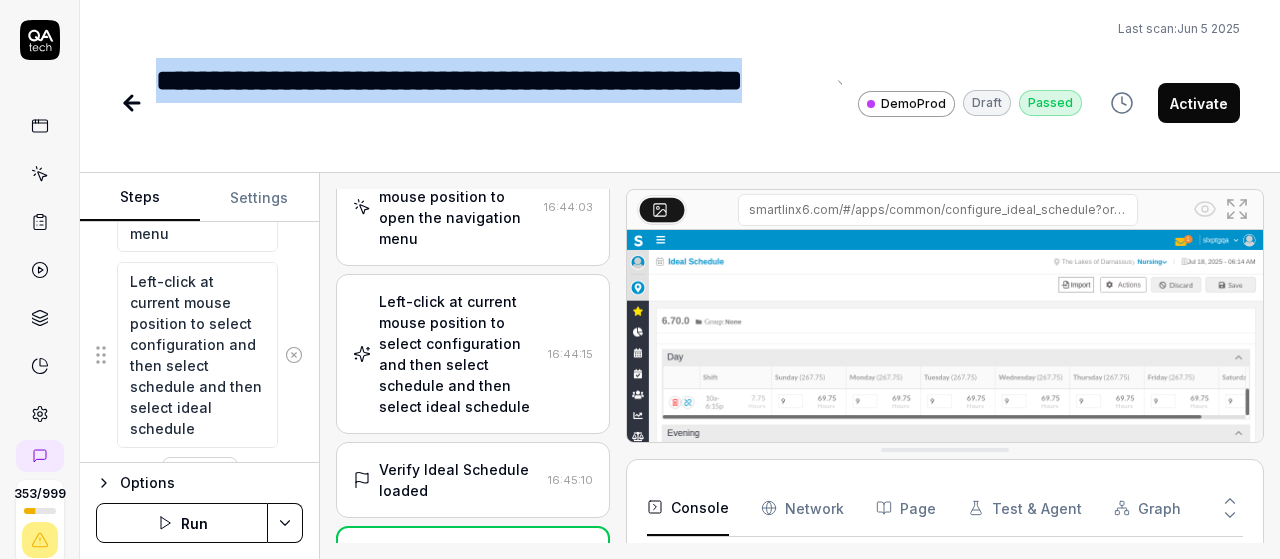 drag, startPoint x: 260, startPoint y: 129, endPoint x: 162, endPoint y: 91, distance: 105.10947 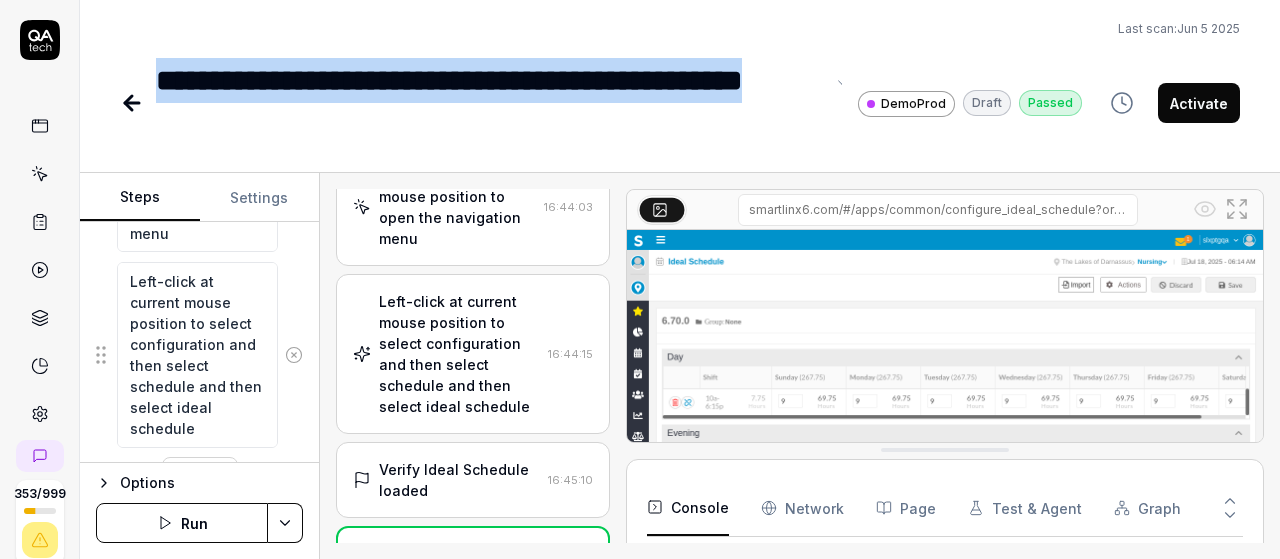 click on "**********" at bounding box center [490, 103] 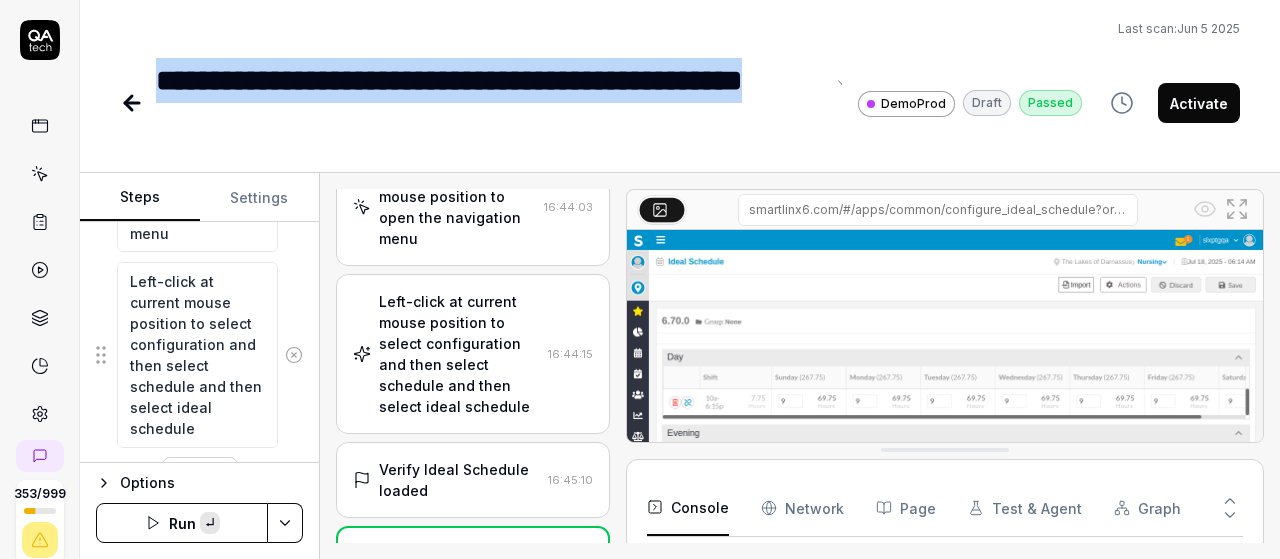 copy on "**********" 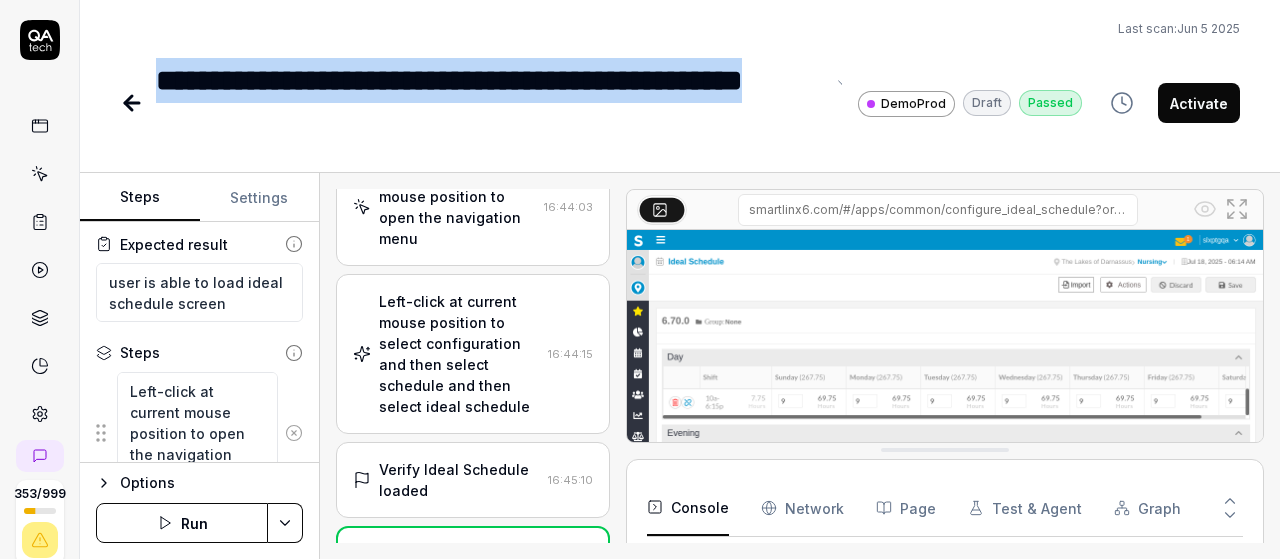 scroll, scrollTop: 136, scrollLeft: 0, axis: vertical 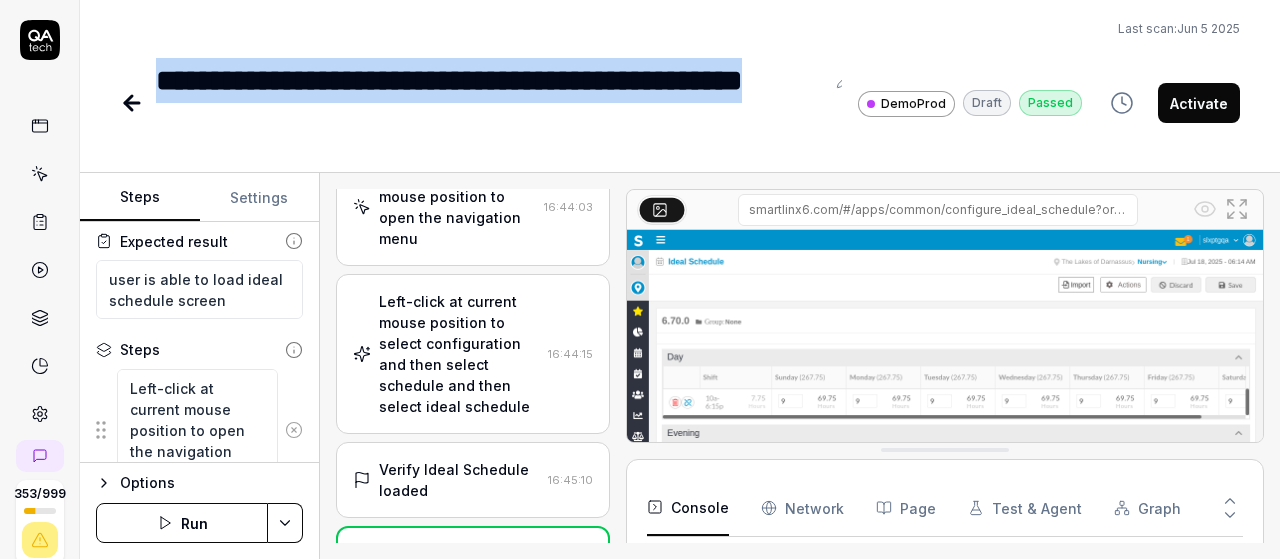click on "Activate" at bounding box center (1199, 103) 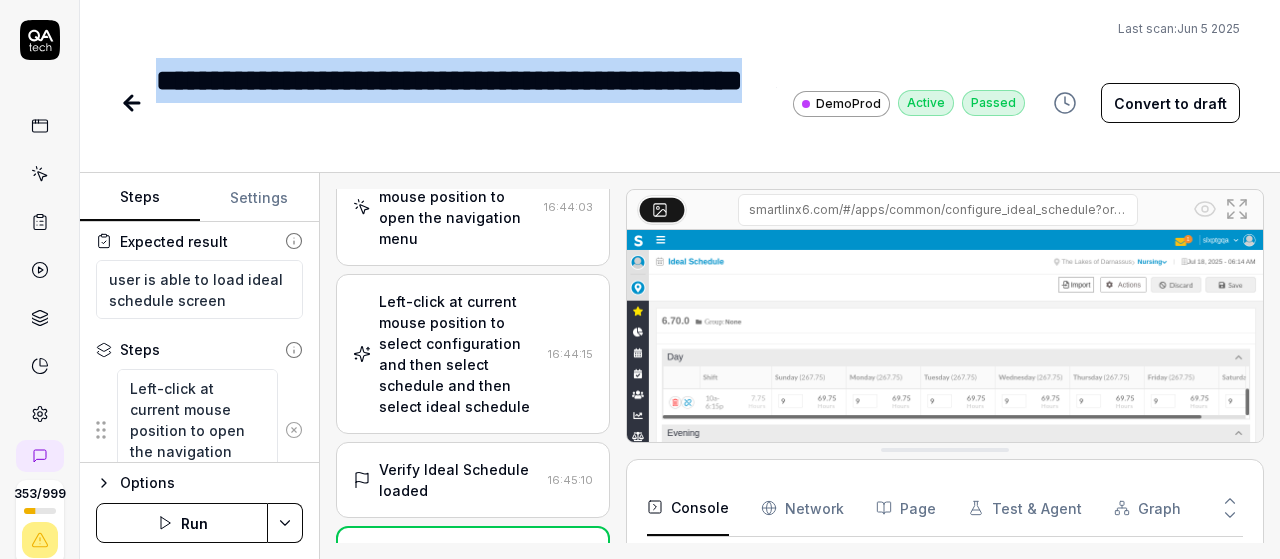 type on "*" 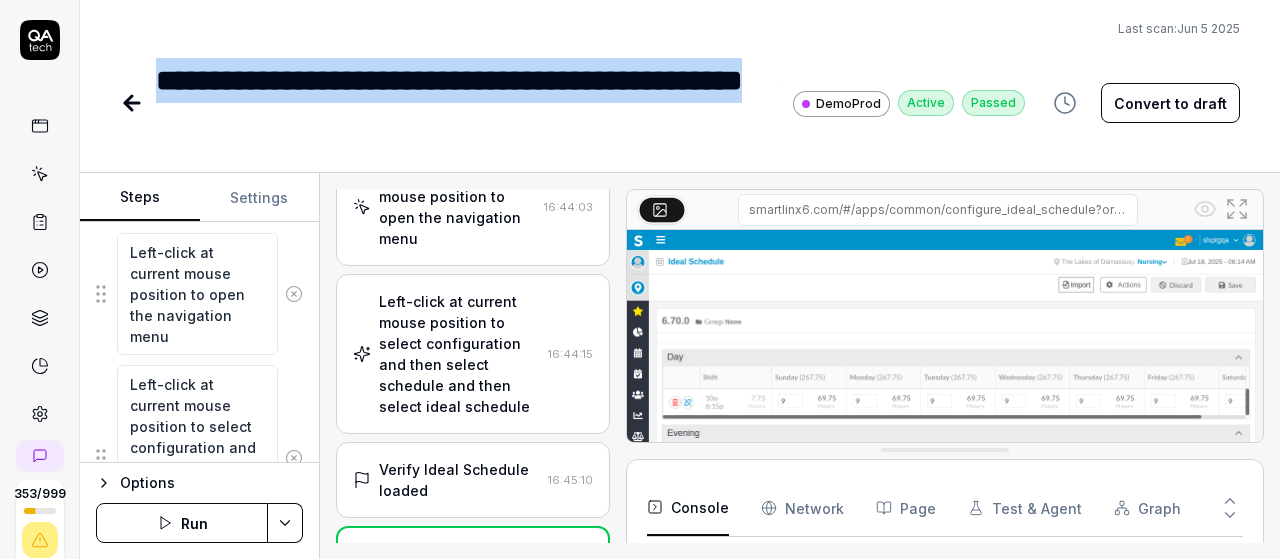 scroll, scrollTop: 420, scrollLeft: 0, axis: vertical 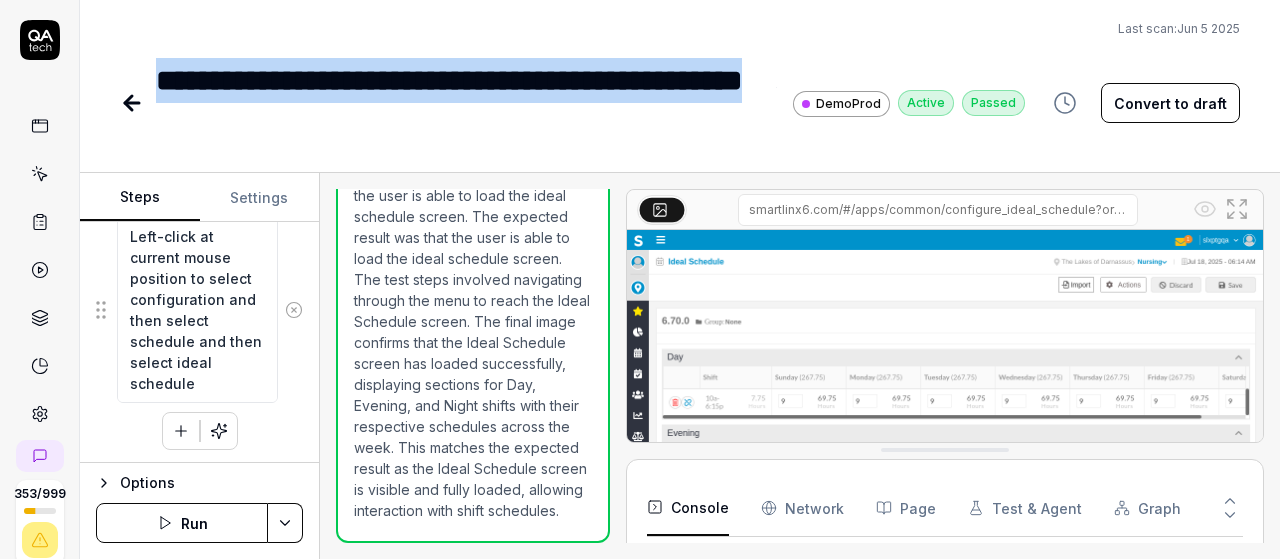 click 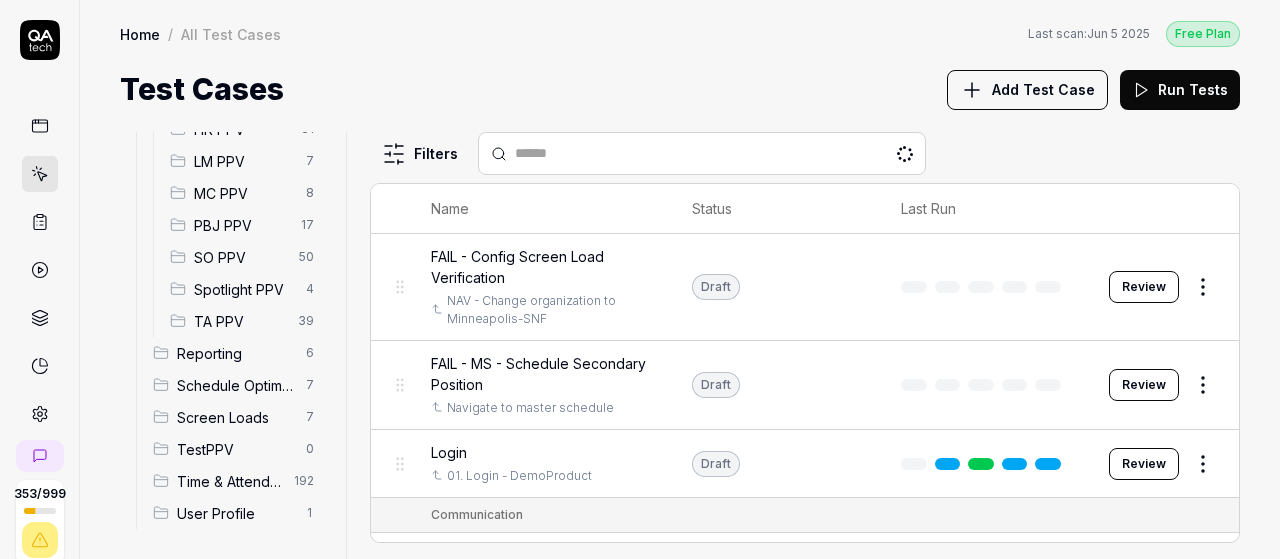 scroll, scrollTop: 267, scrollLeft: 0, axis: vertical 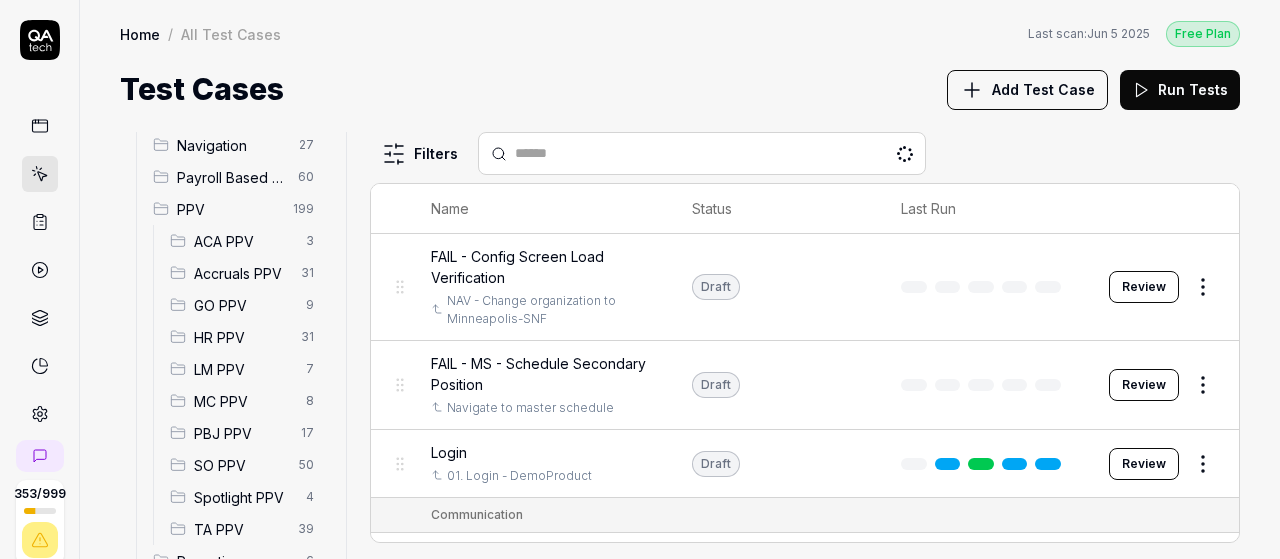 click on "SO PPV 50" at bounding box center (246, 465) 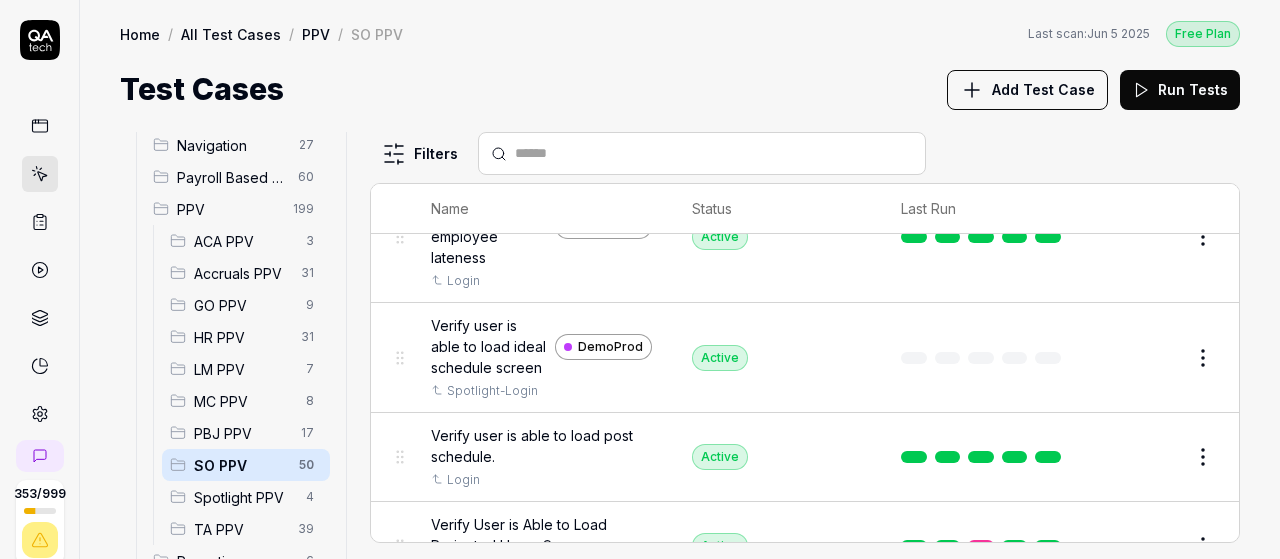 scroll, scrollTop: 4358, scrollLeft: 0, axis: vertical 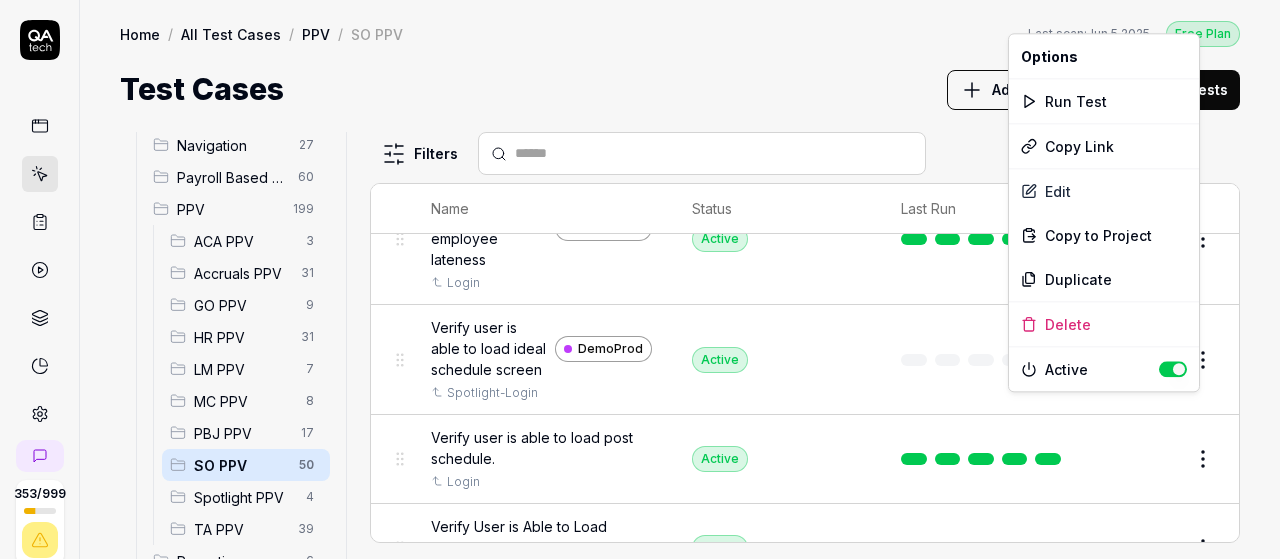 click on "353 / 999 s S Home / All Test Cases / PPV / SO PPV Free Plan Home / All Test Cases / PPV / SO PPV Last scan: Jun 5 2025 Free Plan Test Cases Add Test Case Run Tests All Test Cases 640 Communication 46 Dashboard Management 13 Employee Management 42 Help and Support 19 Login 7 Logout 1 Master Schedule 10 Navigation 27 Payroll Based Journal 60 PPV 199 ACA PPV 3 Accruals PPV 31 GO PPV 9 HR PPV 31 LM PPV 7 MC PPV 8 PBJ PPV 17 SO PPV 50 Spotlight PPV 4 TA PPV 39 Reporting 6 Schedule Optimizer 7 Screen Loads 7 TestPPV 0 Time & Attendance 192 User Profile 1 Filters Name Status Last Run PPV SO PPV Compare number of open shifts between ms and osm DemoProd Spotlight-Login Active Edit Daily Attendance Report - Verify the positions under settings DemoProd Spotlight-Login Active Edit Daily unit Assignment - Census DemoProd Spotlight-Login Active Edit Daily unit Assignment -Add Open shift (Shift on Fly)from Daily unit assigment DemoProd Spotlight-Login Active Edit Daily unit Assignment -Assign the employee to shift Draft" at bounding box center [640, 279] 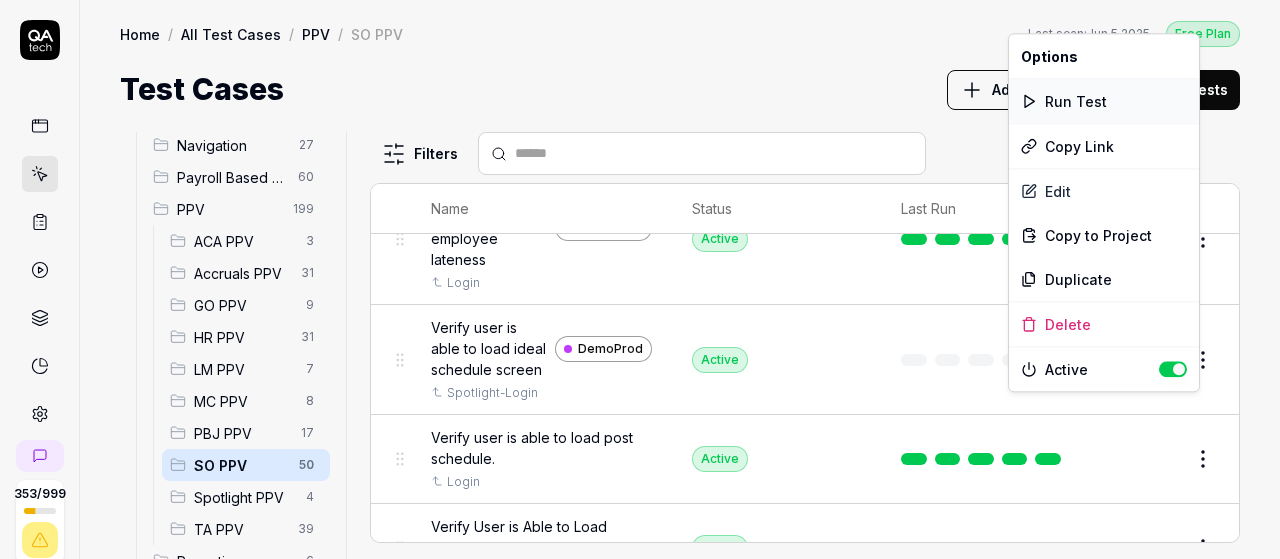 click on "Run Test" at bounding box center [1104, 101] 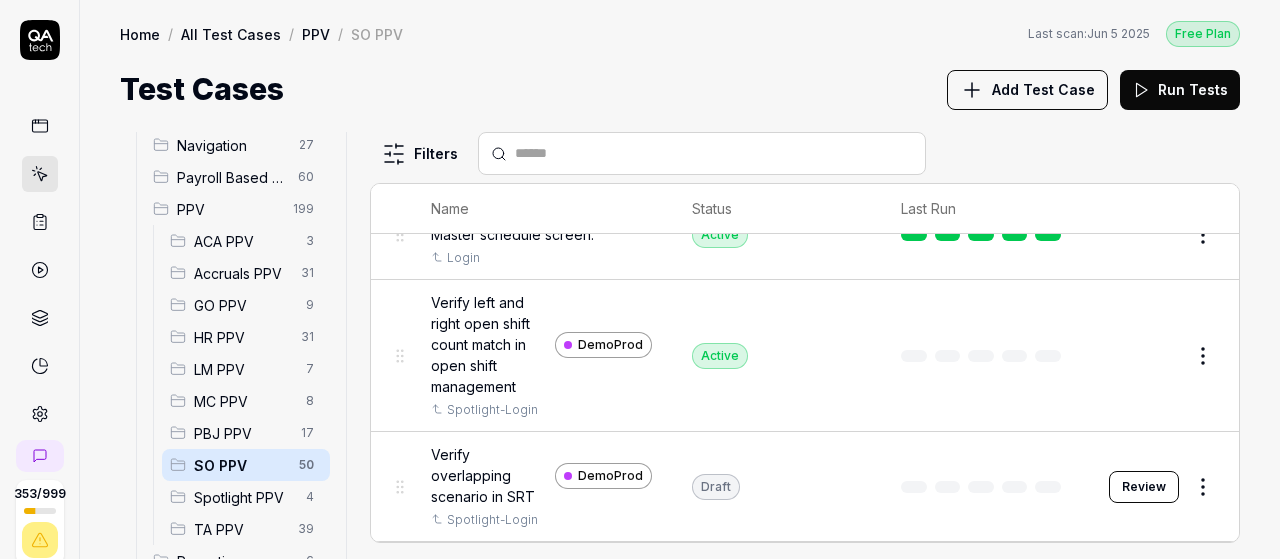 scroll, scrollTop: 3015, scrollLeft: 0, axis: vertical 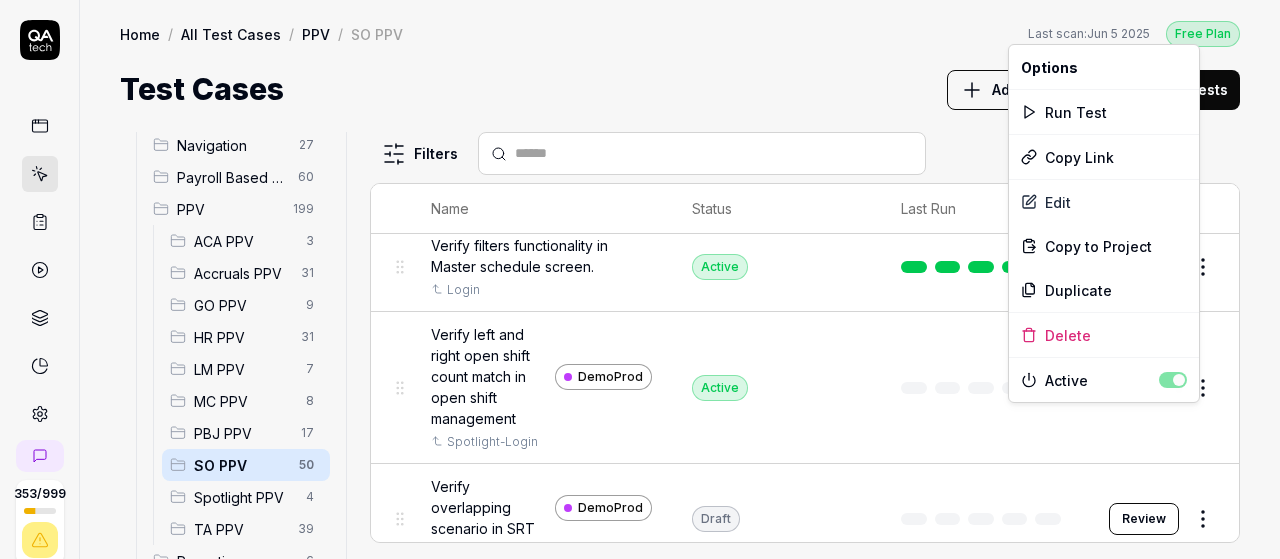 click on "353 / 999 s S Home / All Test Cases / PPV / SO PPV Free Plan Home / All Test Cases / PPV / SO PPV Last scan: Jun 5 2025 Free Plan Test Cases Add Test Case Run Tests All Test Cases 640 Communication 46 Dashboard Management 13 Employee Management 42 Help and Support 19 Login 7 Logout 1 Master Schedule 10 Navigation 27 Payroll Based Journal 60 PPV 199 ACA PPV 3 Accruals PPV 31 GO PPV 9 HR PPV 31 LM PPV 7 MC PPV 8 PBJ PPV 17 SO PPV 50 Spotlight PPV 4 TA PPV 39 Reporting 6 Schedule Optimizer 7 Screen Loads 7 TestPPV 0 Time & Attendance 192 User Profile 1 Filters Name Status Last Run PPV SO PPV Compare number of open shifts between ms and osm DemoProd Spotlight-Login Active Edit Daily Attendance Report - Verify the positions under settings DemoProd Spotlight-Login Active Edit Daily unit Assignment - Census DemoProd Spotlight-Login Active Edit Daily unit Assignment -Add Open shift (Shift on Fly)from Daily unit assigment DemoProd Spotlight-Login Active Edit Daily unit Assignment -Assign the employee to shift Draft" at bounding box center (640, 279) 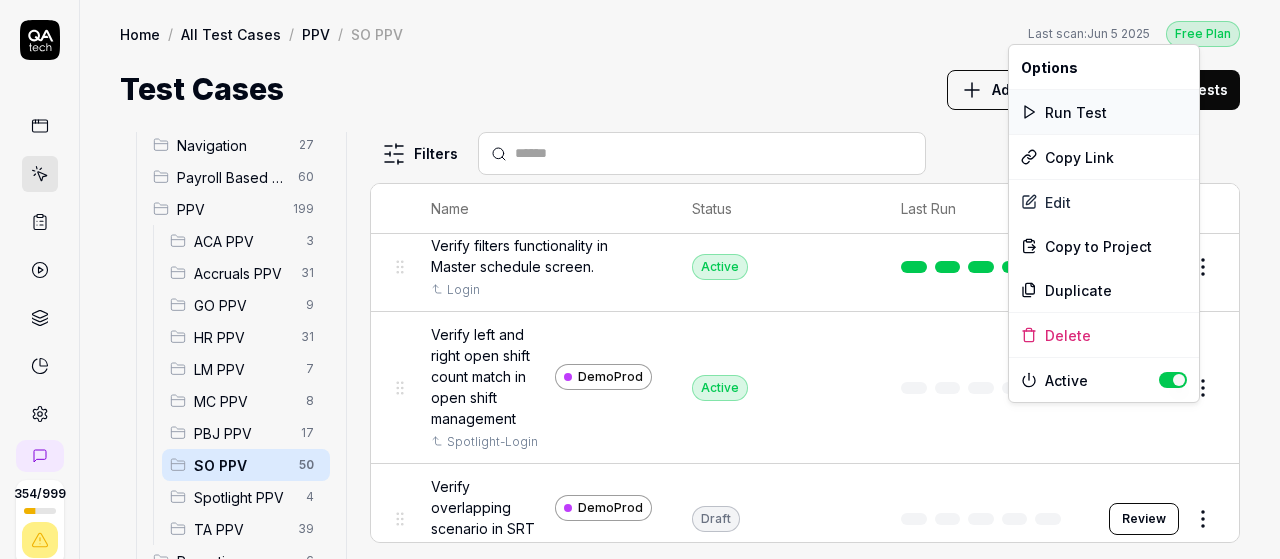 click on "Run Test" at bounding box center (1104, 112) 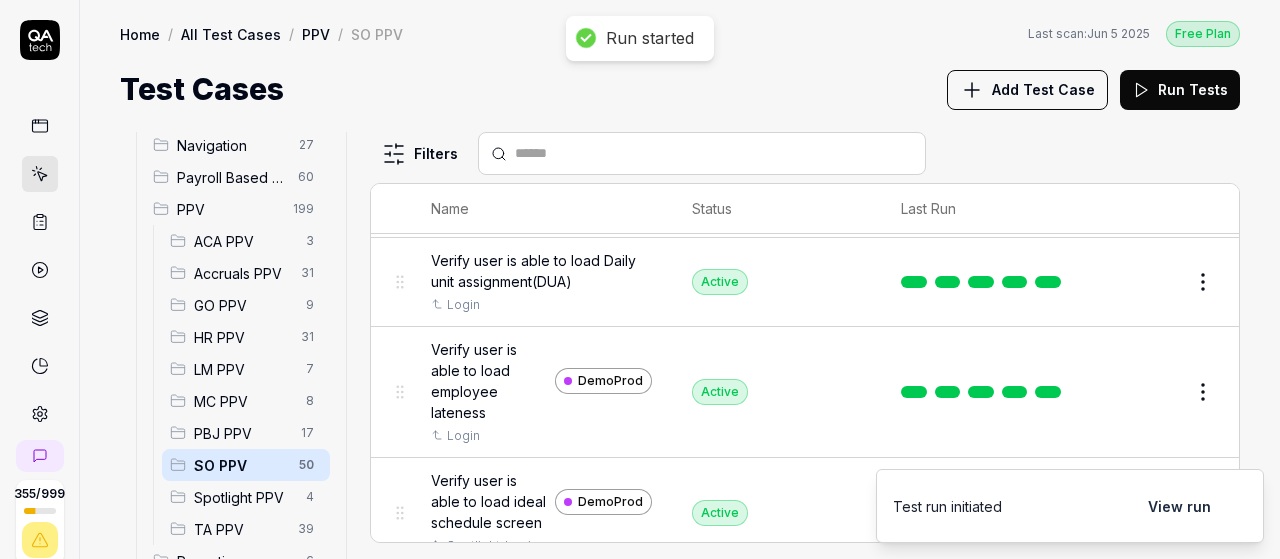 scroll, scrollTop: 4208, scrollLeft: 0, axis: vertical 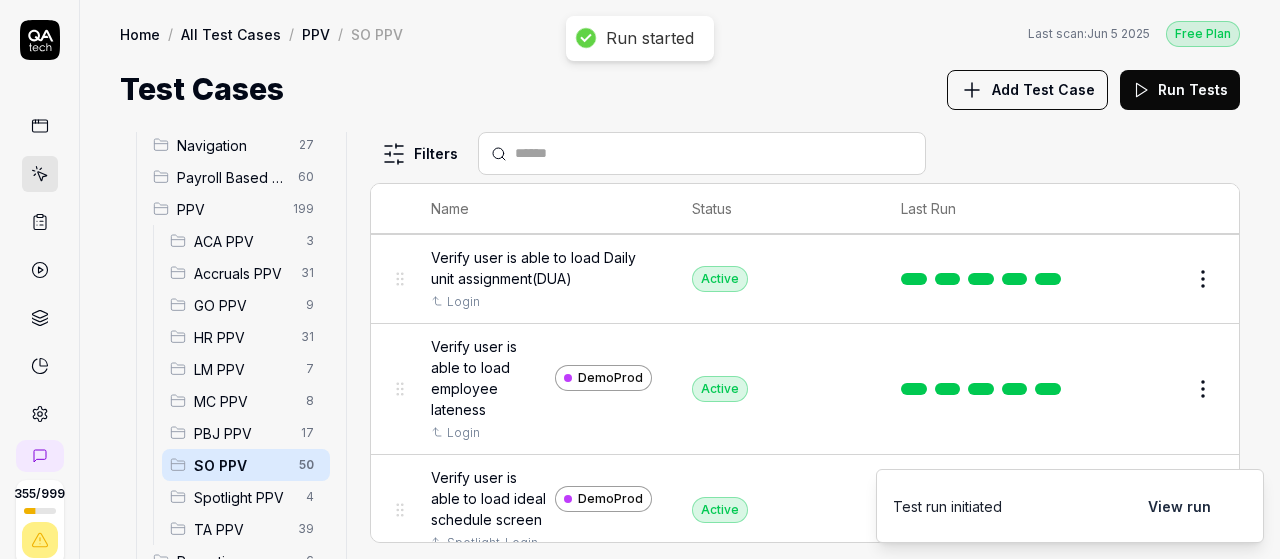 click on "View run" at bounding box center [1179, 506] 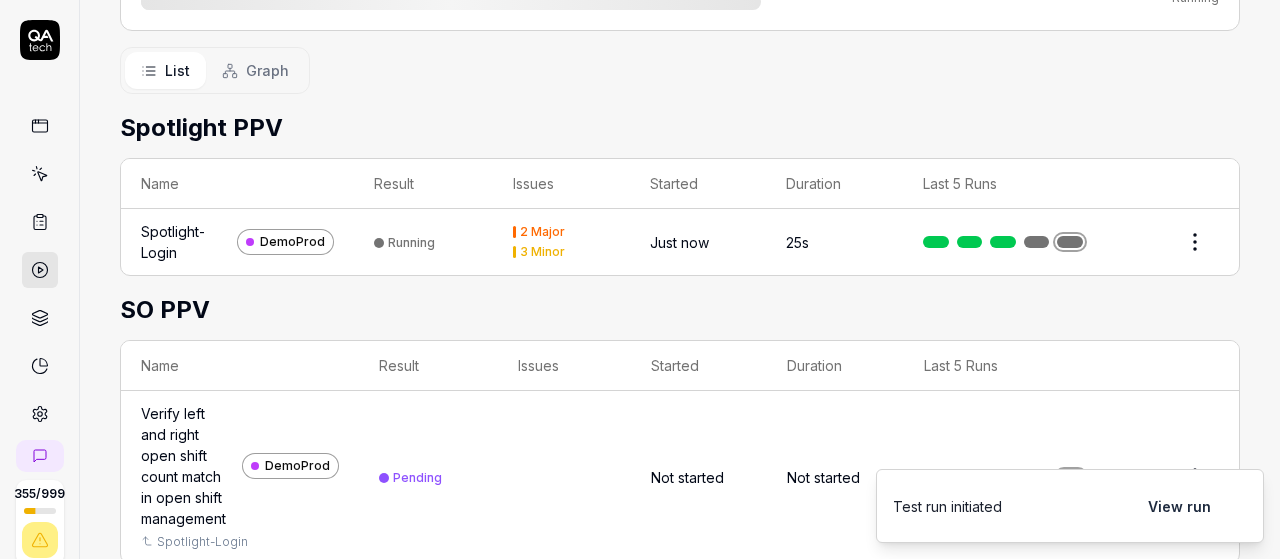 scroll, scrollTop: 340, scrollLeft: 0, axis: vertical 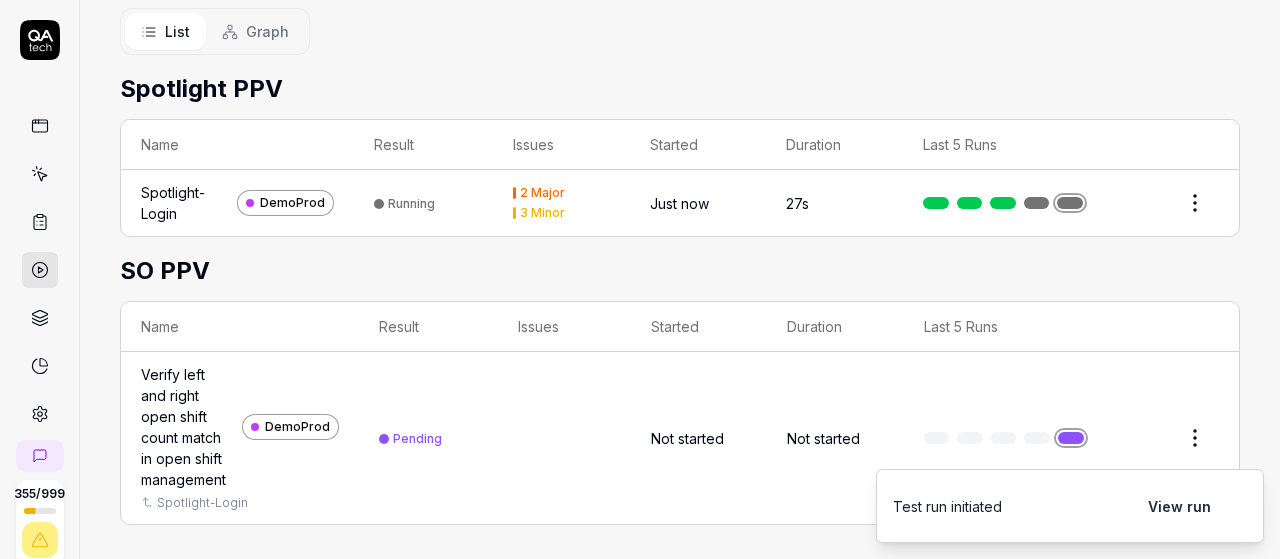 click on "Status Running s Manual by saibabu.golla@smartlinx.com Started Just now Duration 27s 2 Tests 2 Running List Graph Spotlight PPV Name Result Issues Started Duration Last 5 Runs Spotlight-Login DemoProd Running 2 Major 3 Minor Just now 27s SO PPV Name Result Issues Started Duration Last 5 Runs Verify left and right open shift count match in open shift management DemoProd Spotlight-Login Pending Not started Not started" at bounding box center (680, 168) 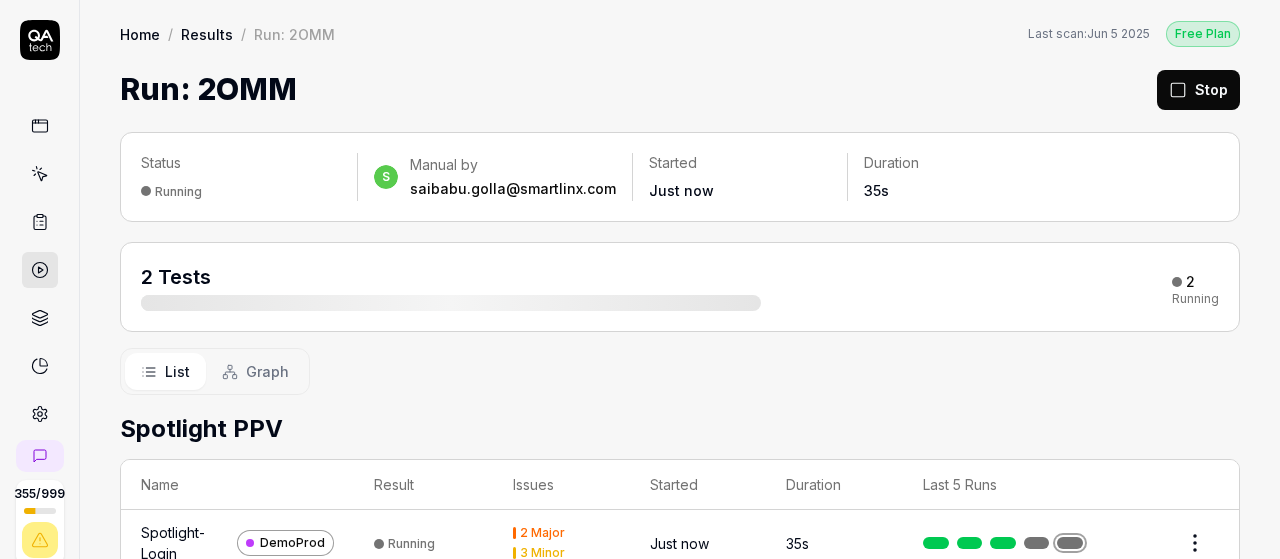 scroll, scrollTop: 340, scrollLeft: 0, axis: vertical 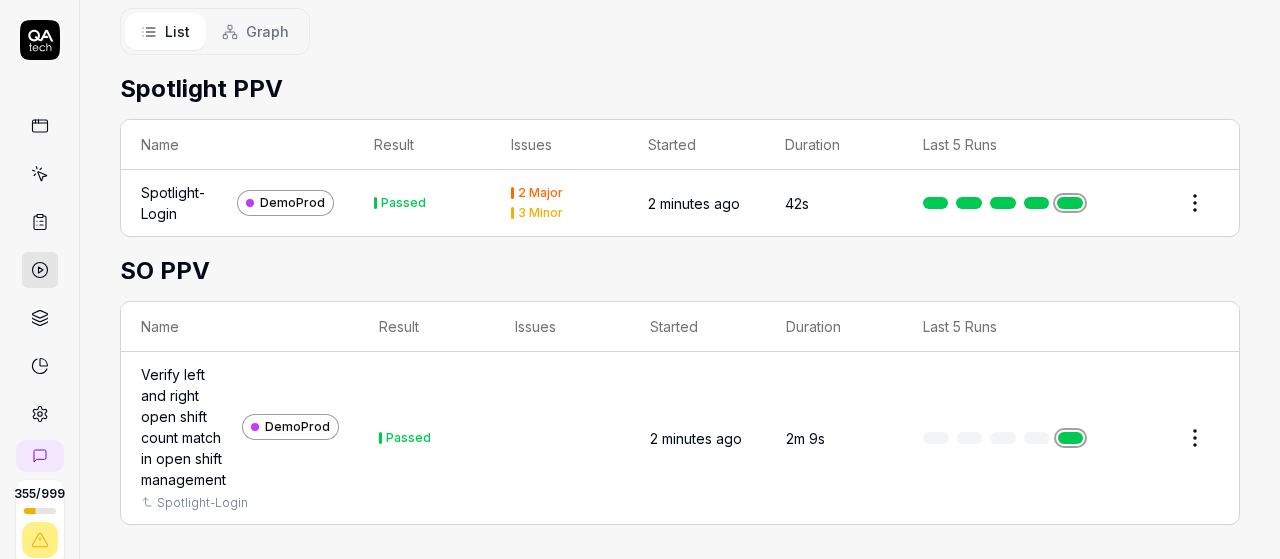 click 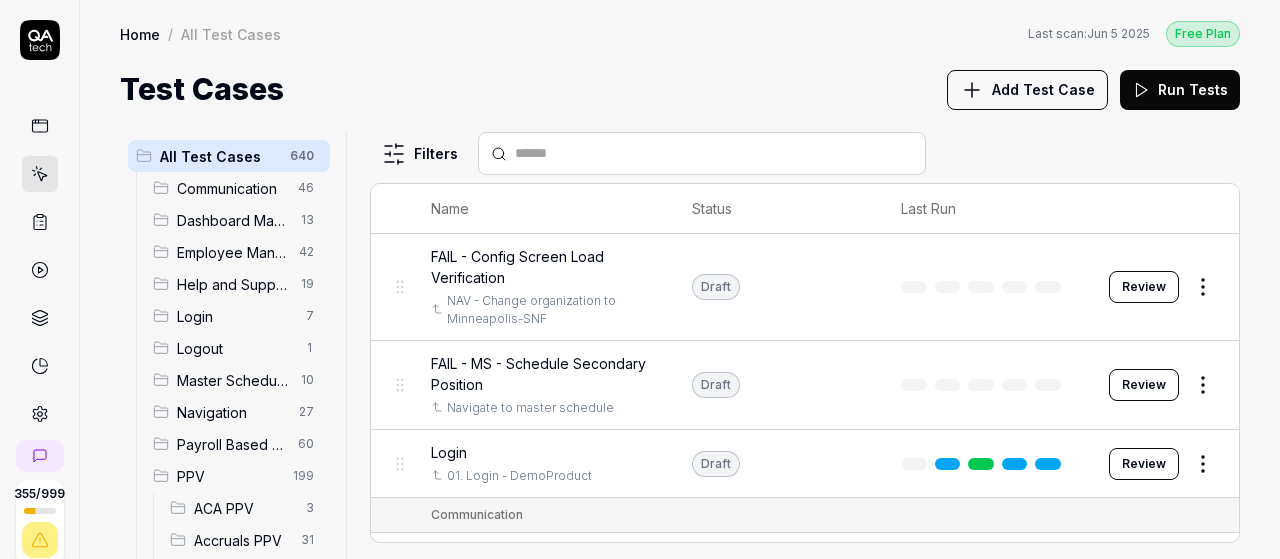 scroll, scrollTop: 0, scrollLeft: 0, axis: both 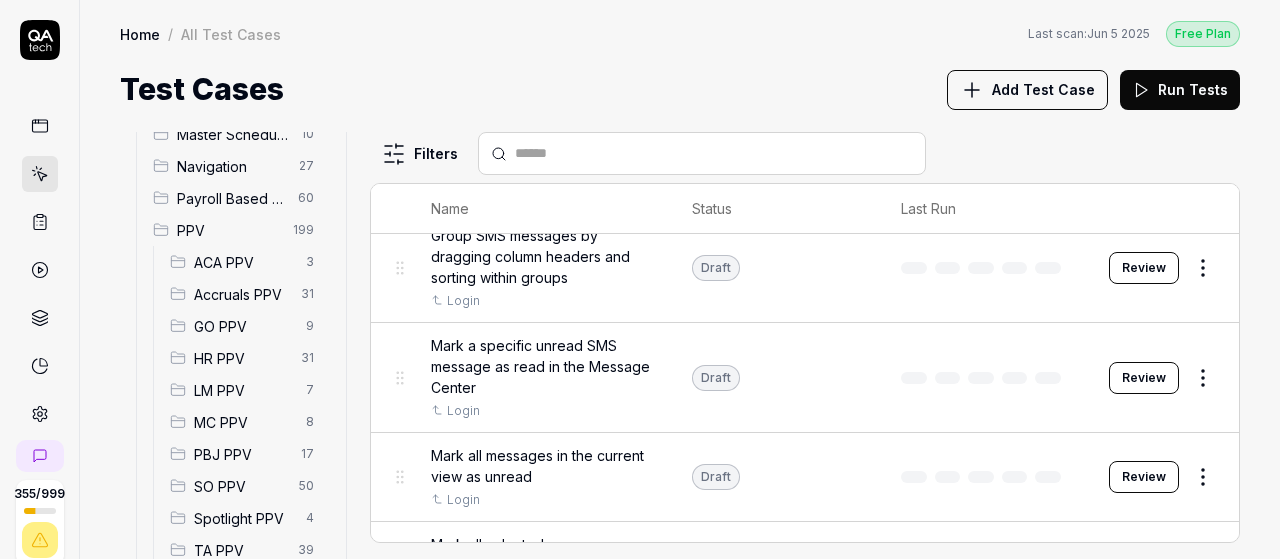 click on "SO PPV" at bounding box center [240, 486] 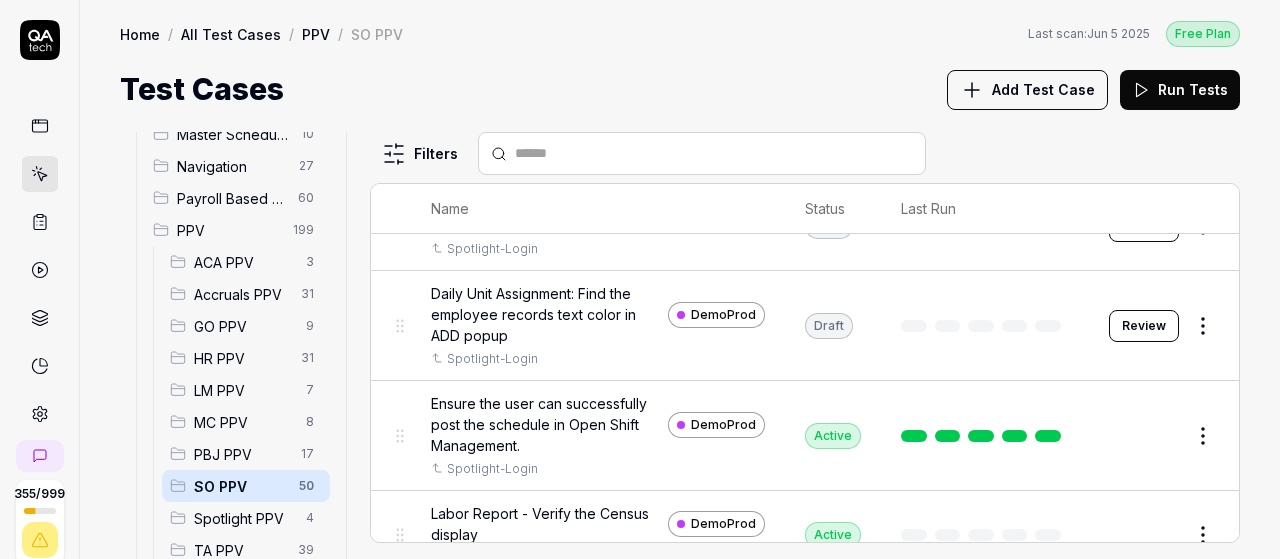 scroll, scrollTop: 554, scrollLeft: 0, axis: vertical 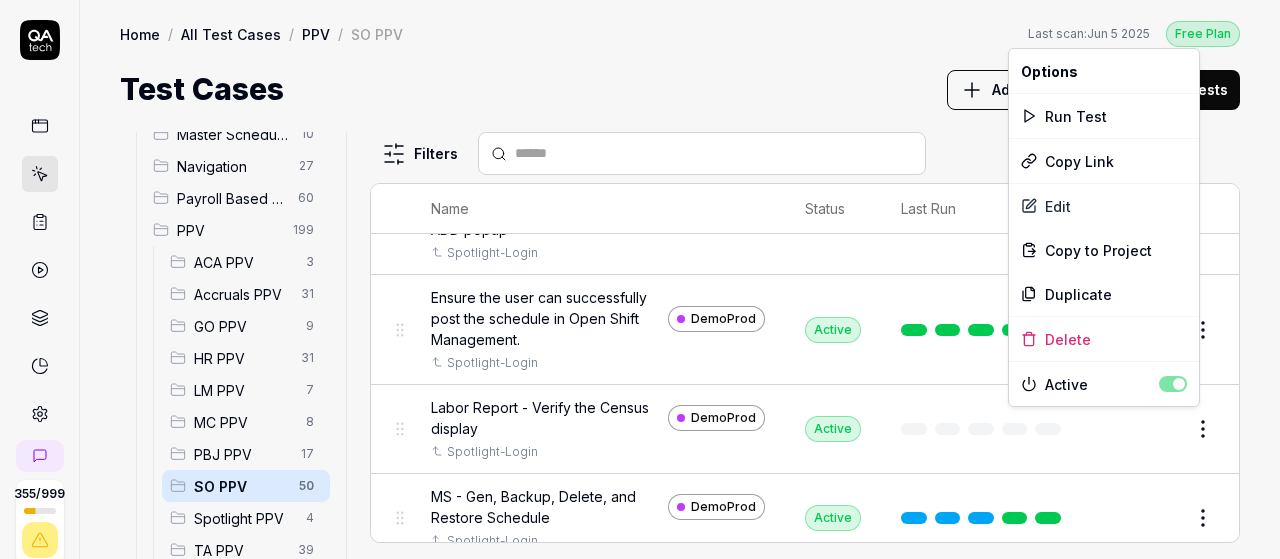 click on "355 / 999 s S Home / All Test Cases / PPV / SO PPV Free Plan Home / All Test Cases / PPV / SO PPV Last scan: Jun 5 2025 Free Plan Test Cases Add Test Case Run Tests All Test Cases 640 Communication 46 Dashboard Management 13 Employee Management 42 Help and Support 19 Login 7 Logout 1 Master Schedule 10 Navigation 27 Payroll Based Journal 60 PPV 199 ACA PPV 3 Accruals PPV 31 GO PPV 9 HR PPV 31 LM PPV 7 MC PPV 8 PBJ PPV 17 SO PPV 50 Spotlight PPV 4 TA PPV 39 Reporting 6 Schedule Optimizer 7 Screen Loads 7 TestPPV 0 Time & Attendance 192 User Profile 1 Filters Name Status Last Run PPV SO PPV Compare number of open shifts between ms and osm DemoProd Spotlight-Login Active Edit Daily Attendance Report - Verify the positions under settings DemoProd Spotlight-Login Active Edit Daily unit Assignment - Census DemoProd Spotlight-Login Active Edit Daily unit Assignment -Add Open shift (Shift on Fly)from Daily unit assigment DemoProd Spotlight-Login Active Edit Daily unit Assignment -Assign the employee to shift Draft" at bounding box center (640, 279) 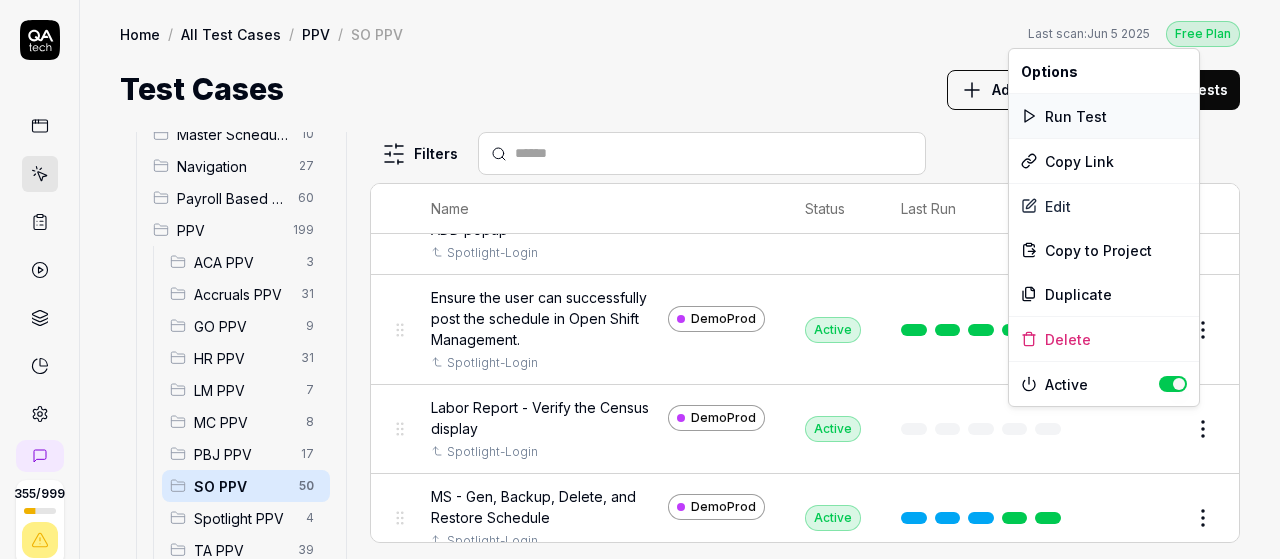 click on "Run Test" at bounding box center [1104, 116] 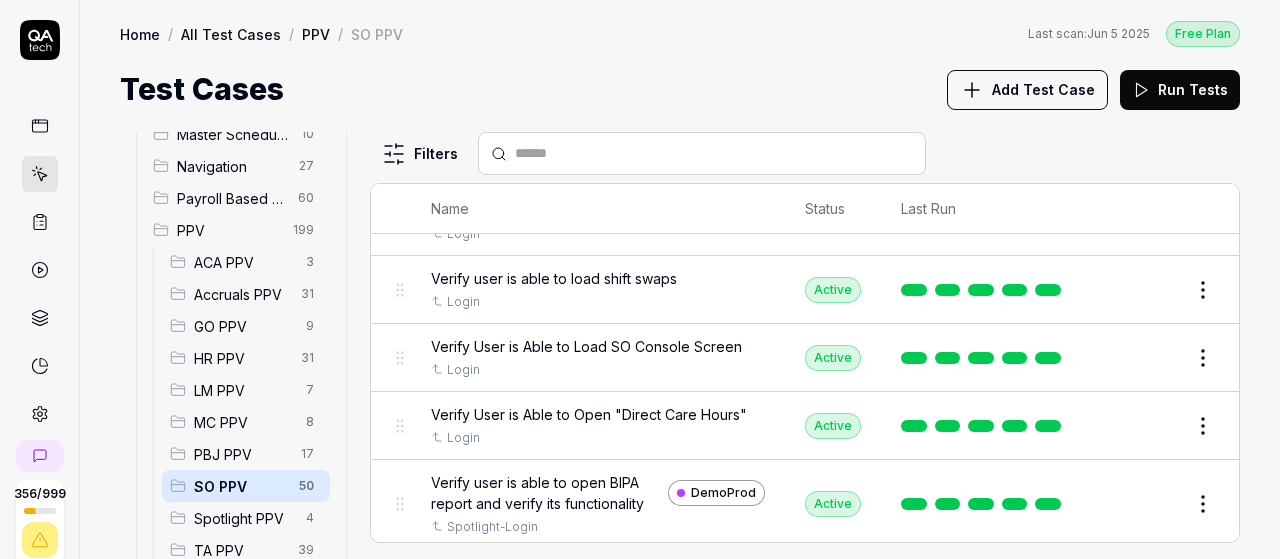 scroll, scrollTop: 3486, scrollLeft: 0, axis: vertical 